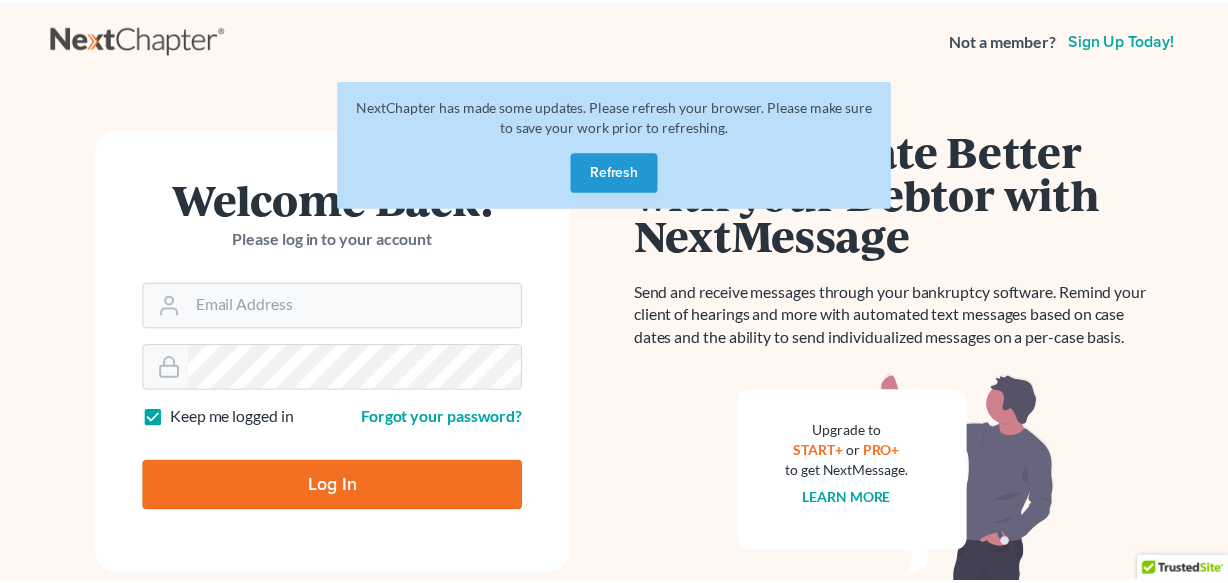 scroll, scrollTop: 0, scrollLeft: 0, axis: both 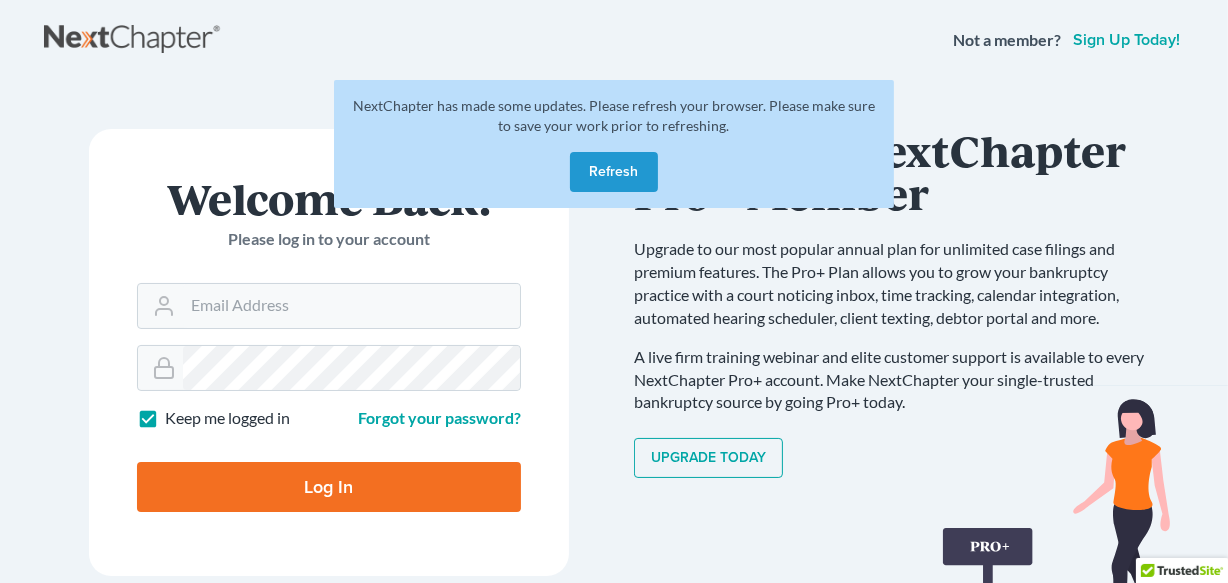 click on "Refresh" at bounding box center (614, 172) 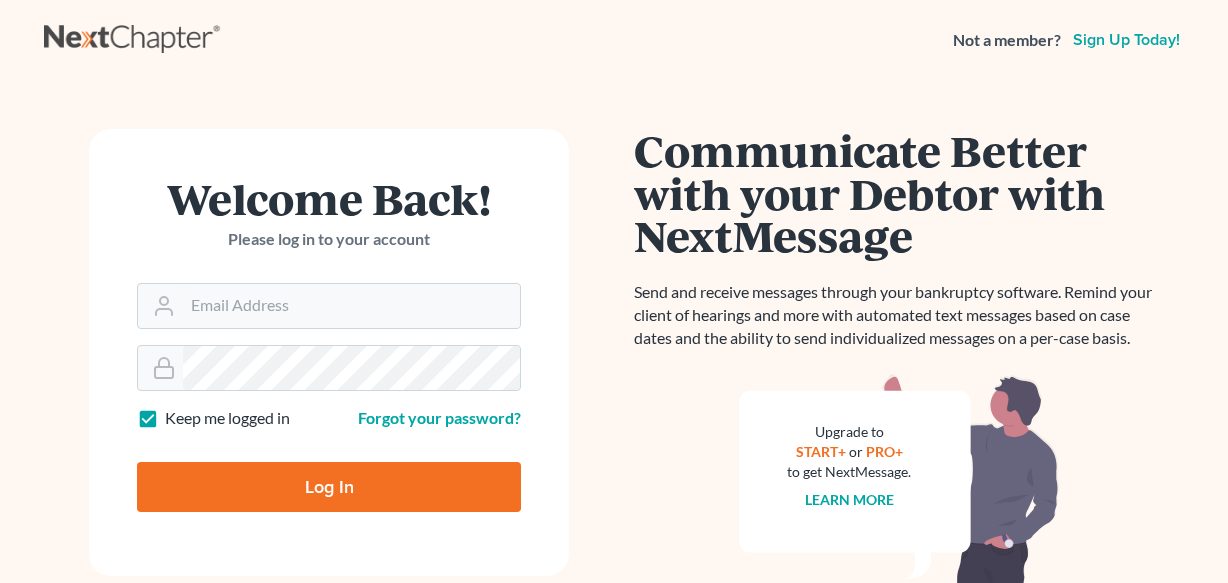 scroll, scrollTop: 0, scrollLeft: 0, axis: both 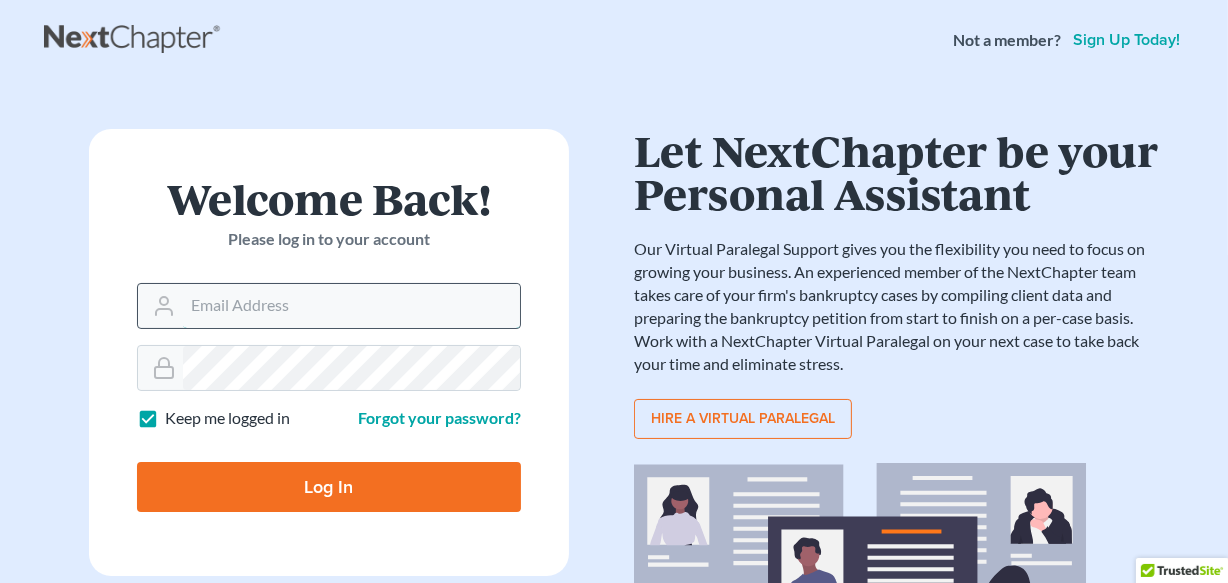 click on "Email Address" at bounding box center (351, 306) 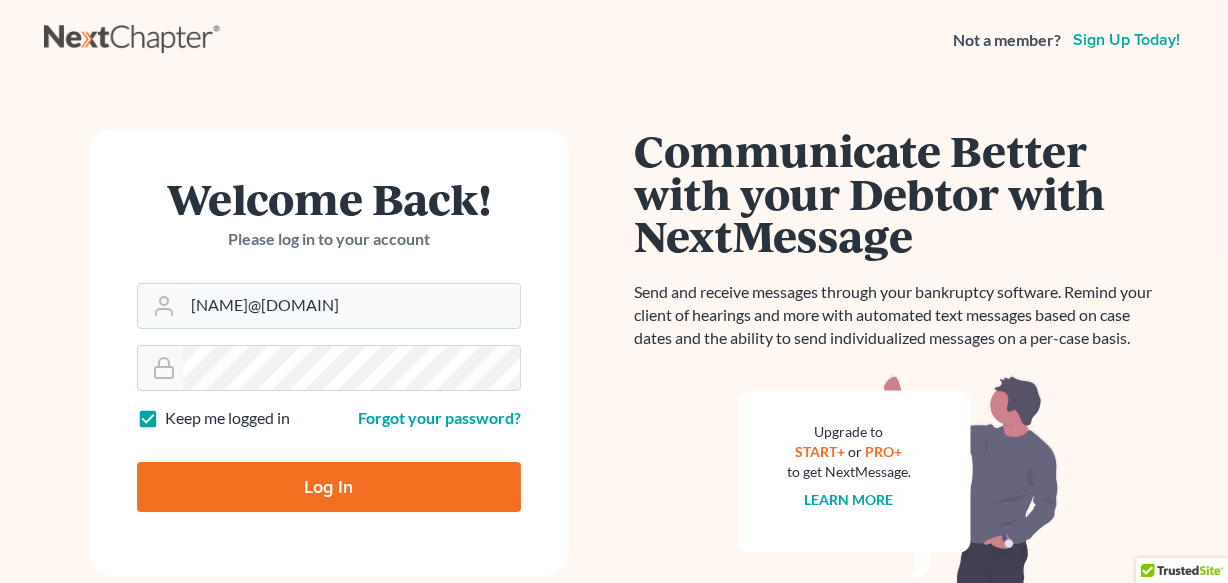 click on "Log In" at bounding box center (329, 487) 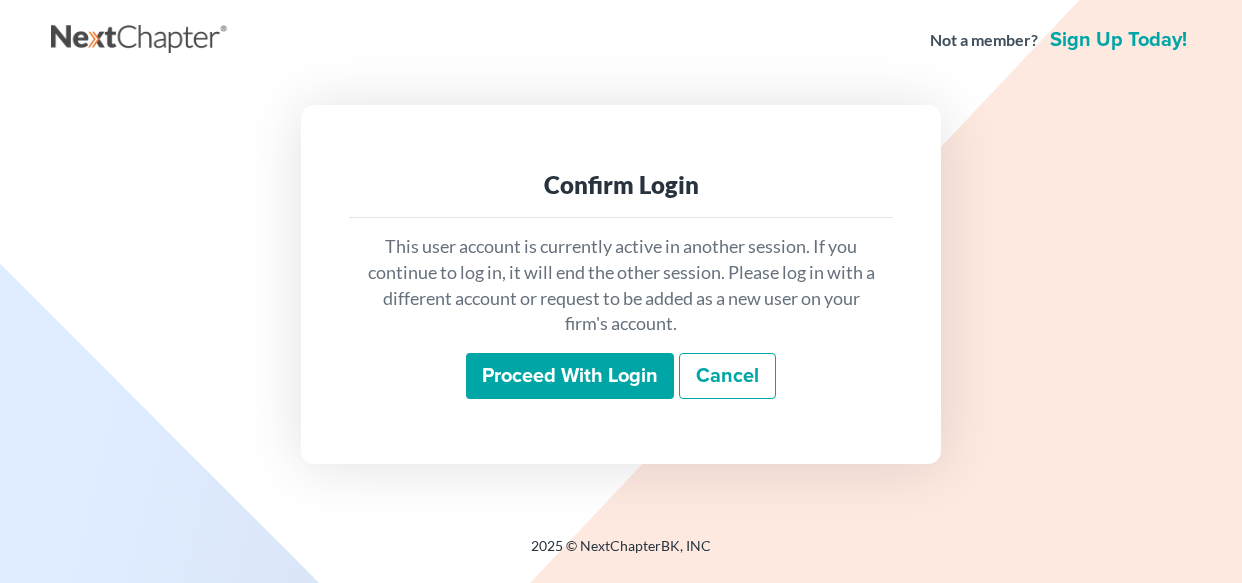 scroll, scrollTop: 0, scrollLeft: 0, axis: both 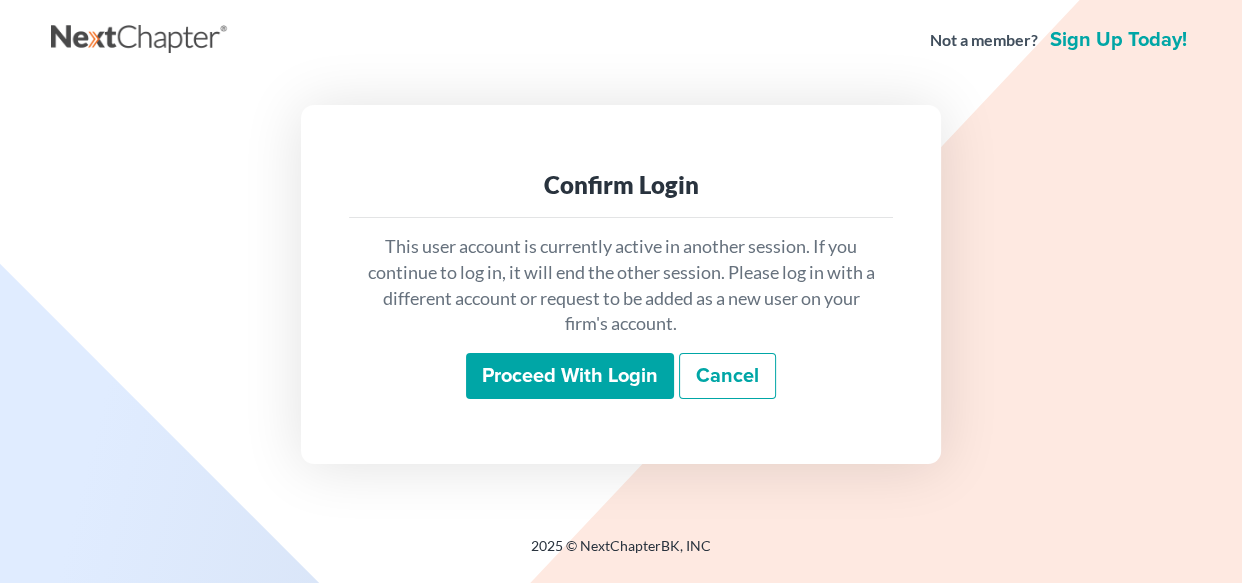 click on "Proceed with login" at bounding box center [570, 376] 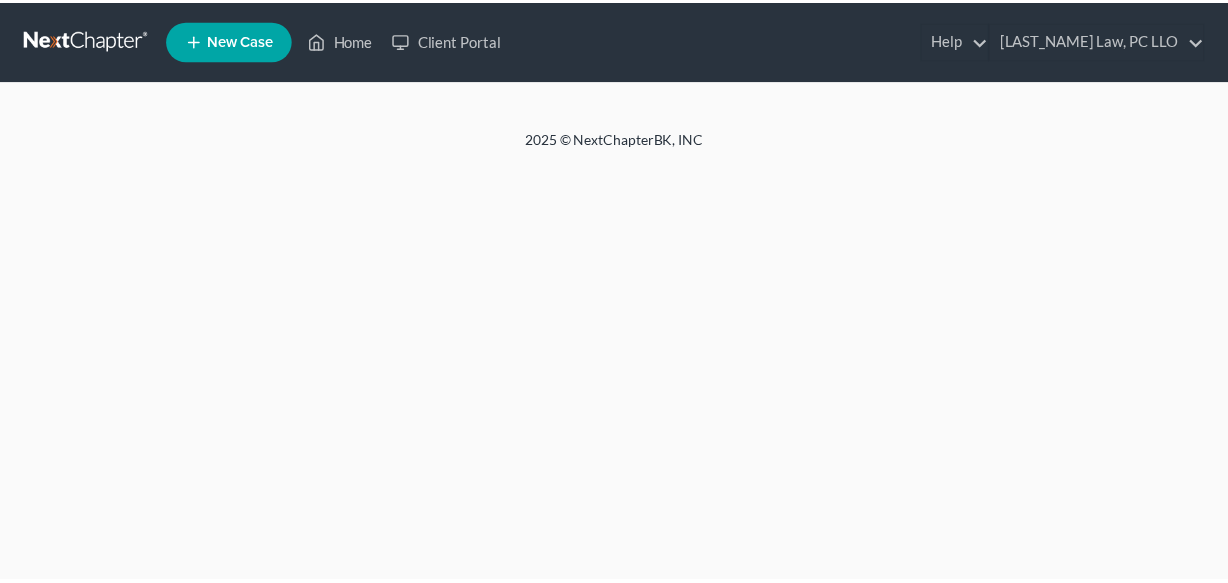 scroll, scrollTop: 0, scrollLeft: 0, axis: both 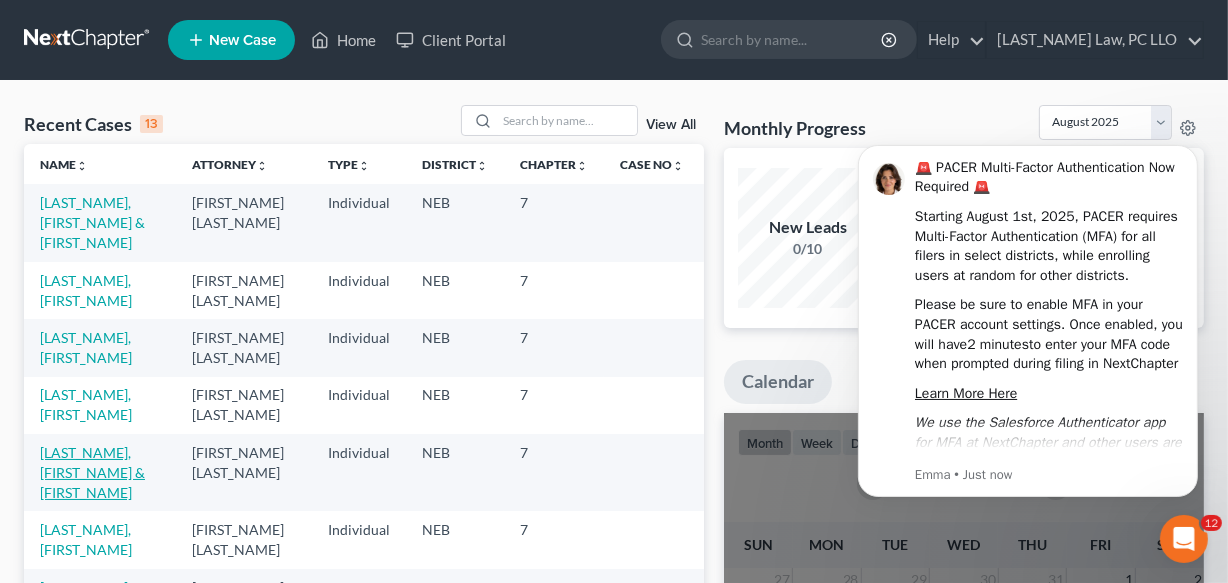 click on "[LAST_NAME], [FIRST_NAME] & [FIRST_NAME]" at bounding box center [92, 472] 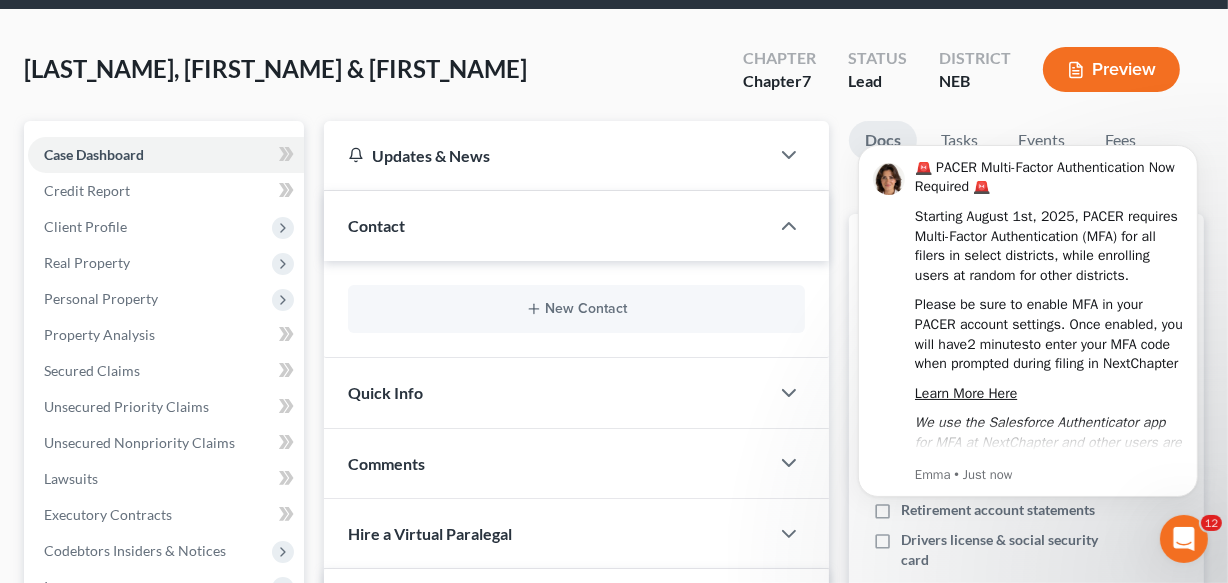 scroll, scrollTop: 72, scrollLeft: 0, axis: vertical 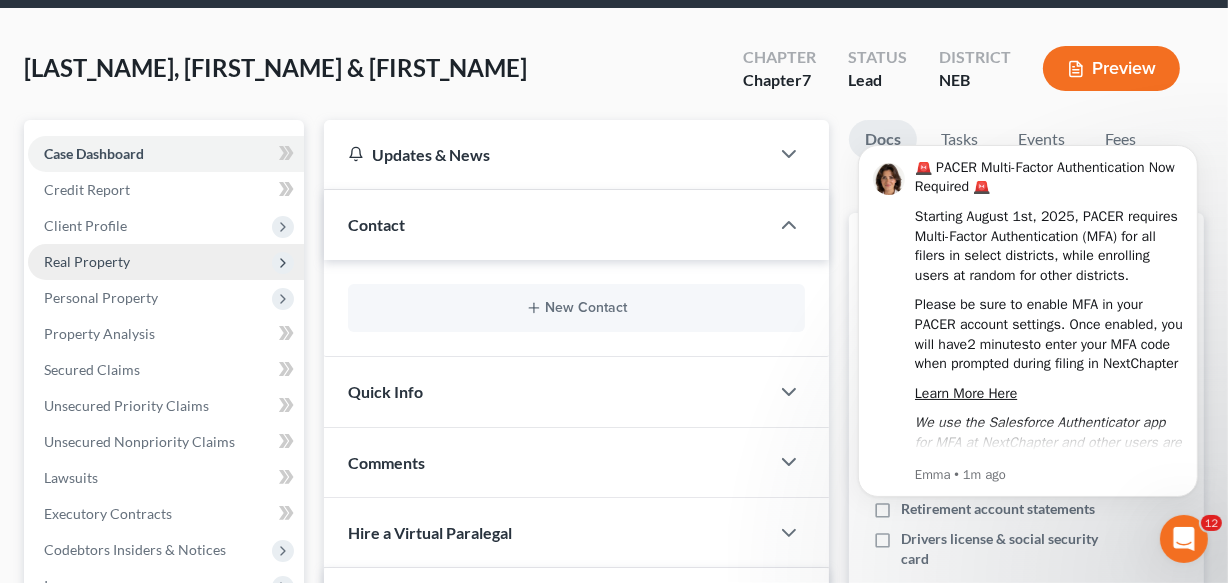 click on "Real Property" at bounding box center [87, 261] 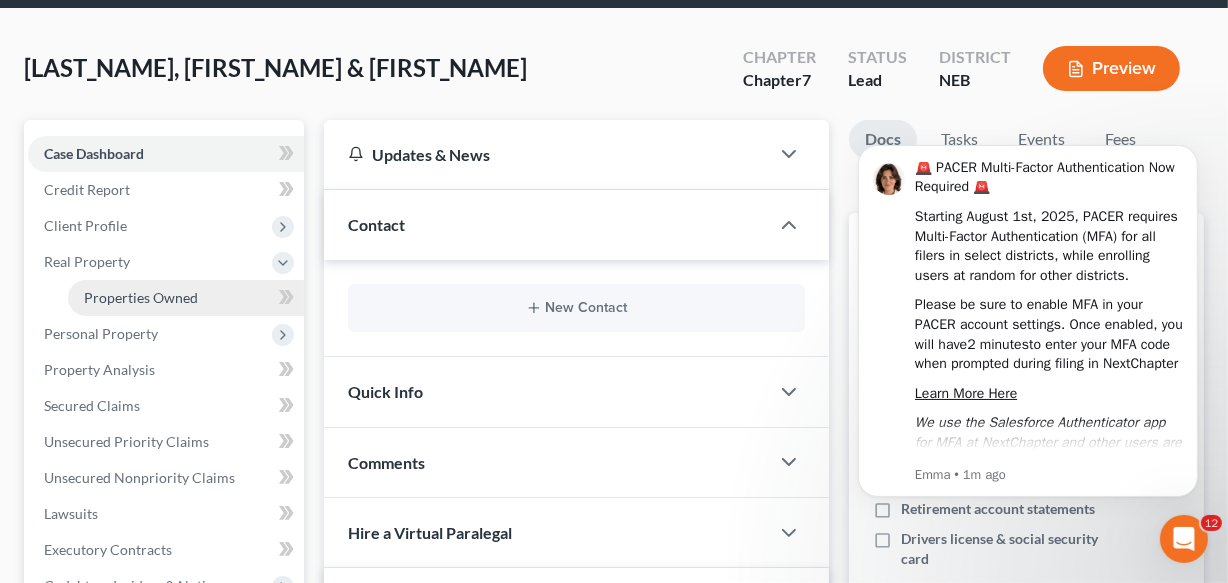 click on "Properties Owned" at bounding box center (141, 297) 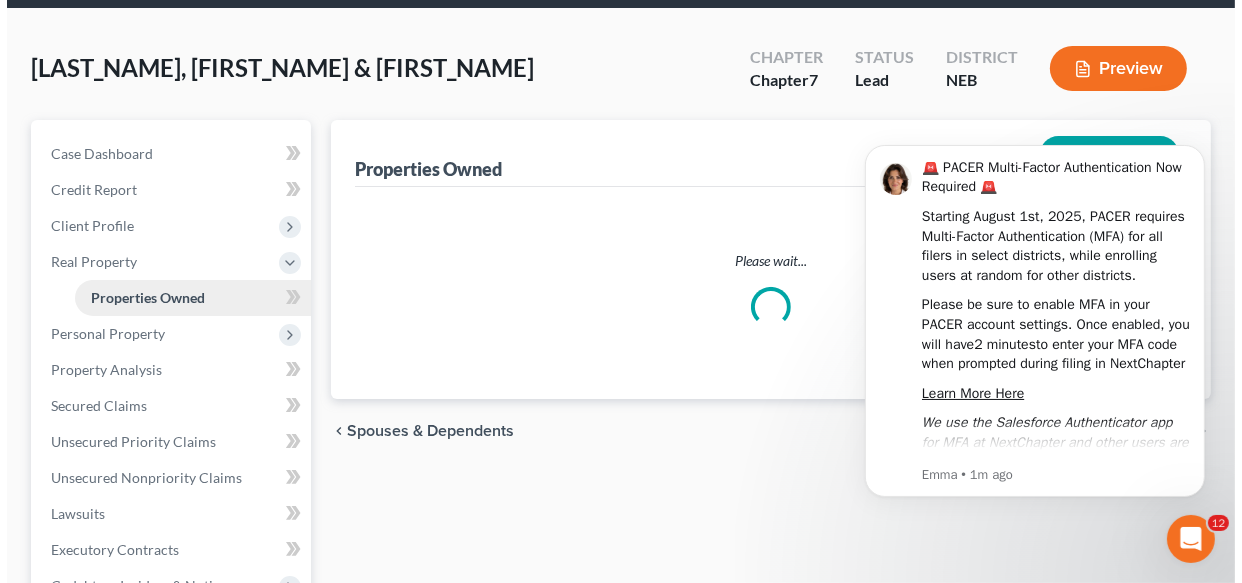scroll, scrollTop: 0, scrollLeft: 0, axis: both 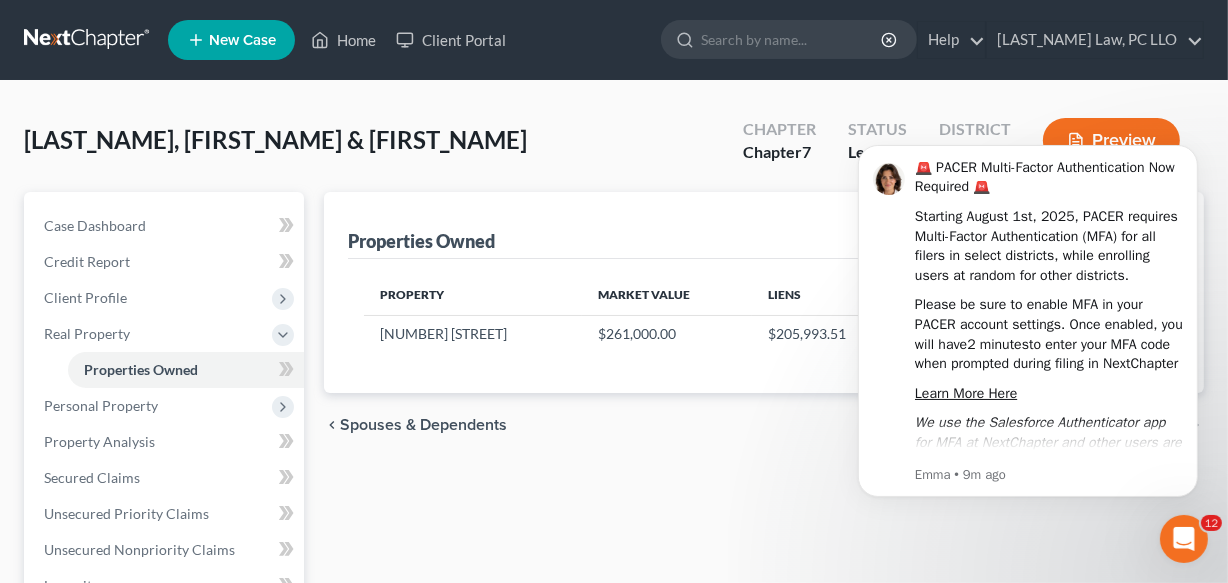 click on "Property Market Value Liens Exemptions 2304 [STREET], [CITY], [STATE] $[PRICE] $[PRICE] $[PRICE]" at bounding box center [764, 326] 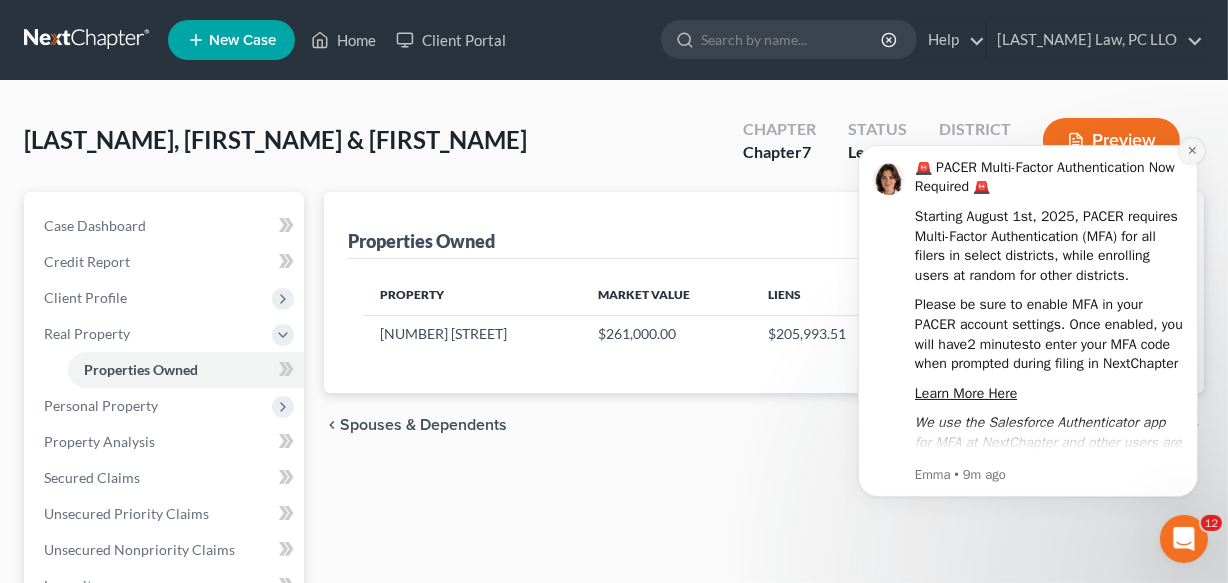 click 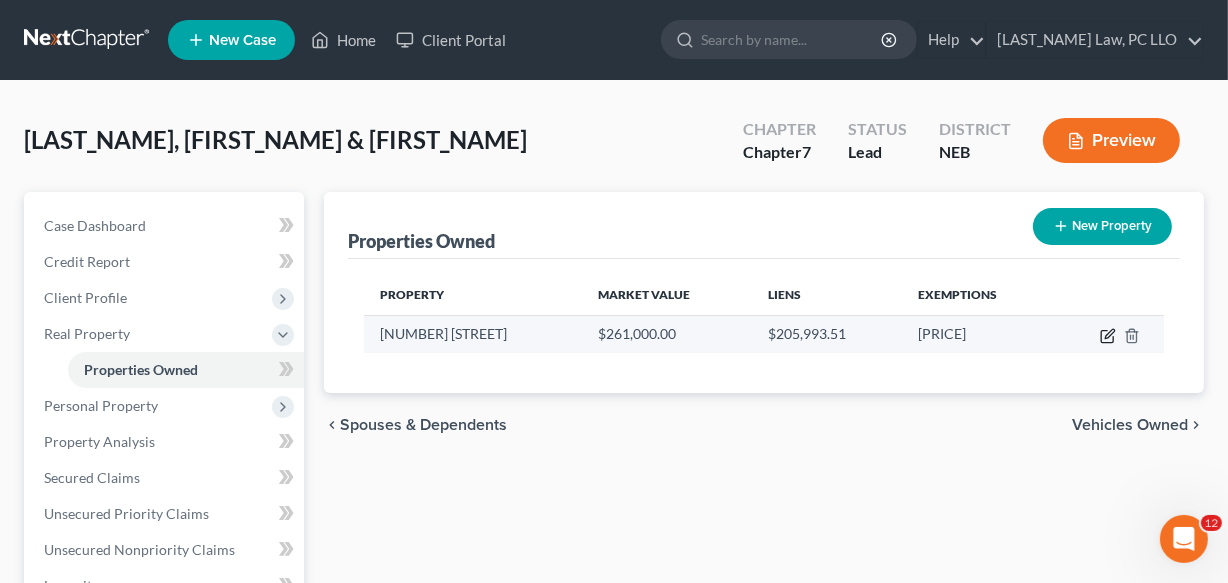 click 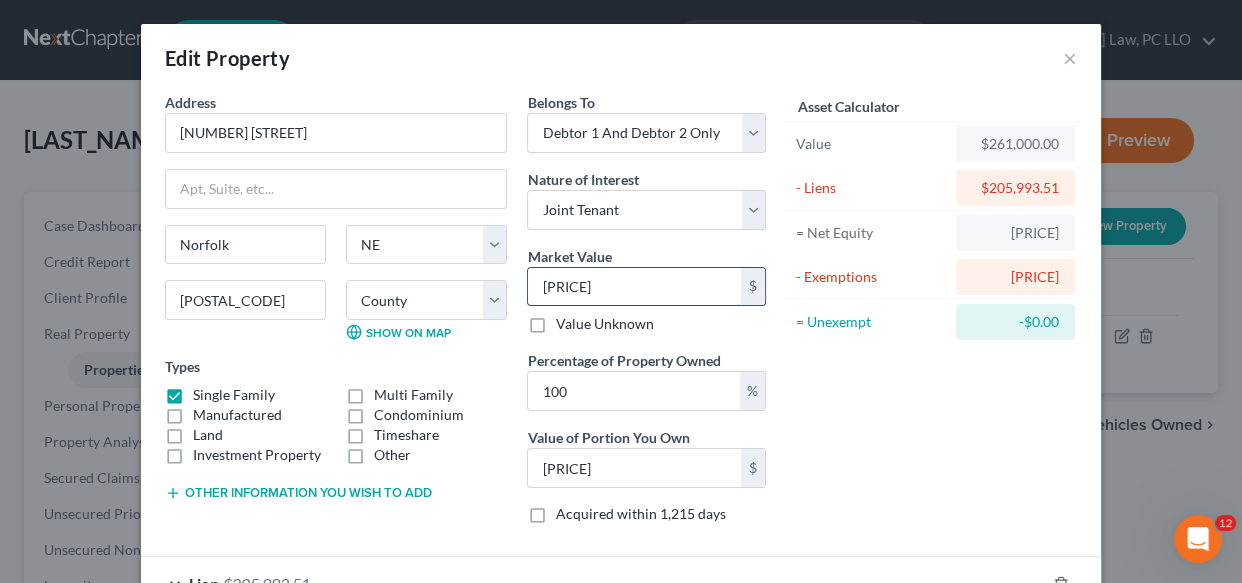click on "[PRICE]" at bounding box center [634, 287] 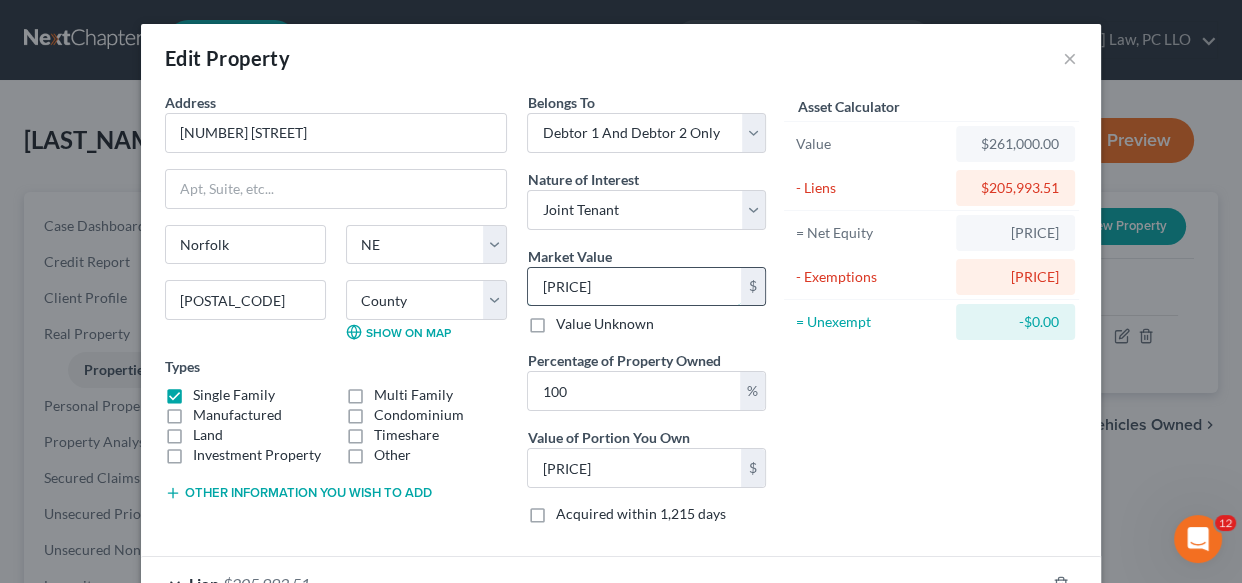 type on "26,000.00" 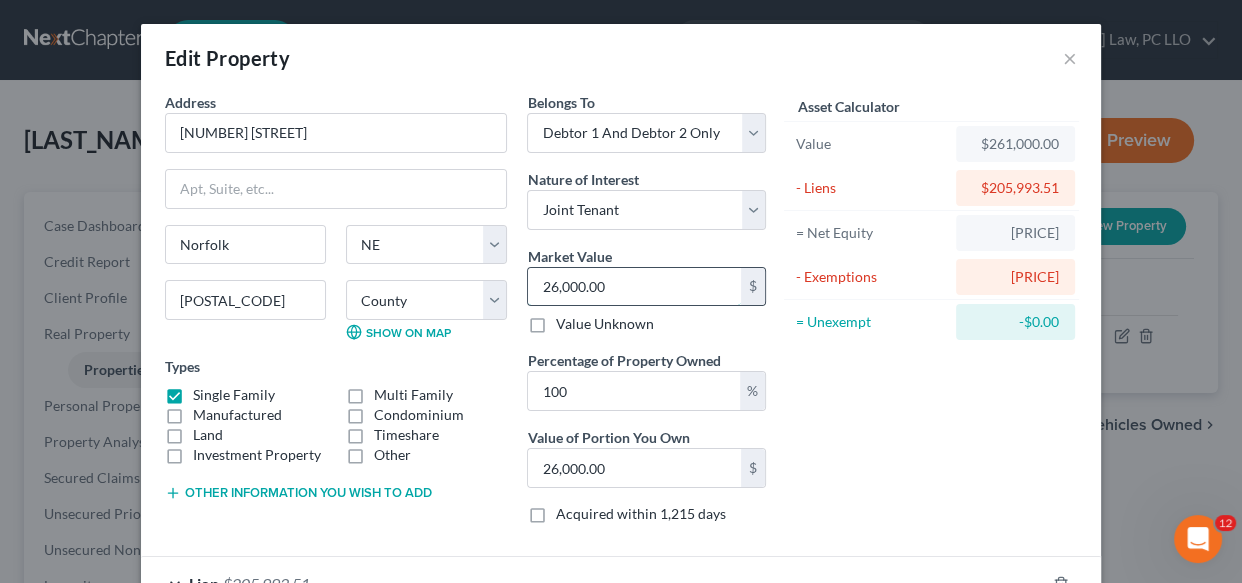 type on "2,000.00" 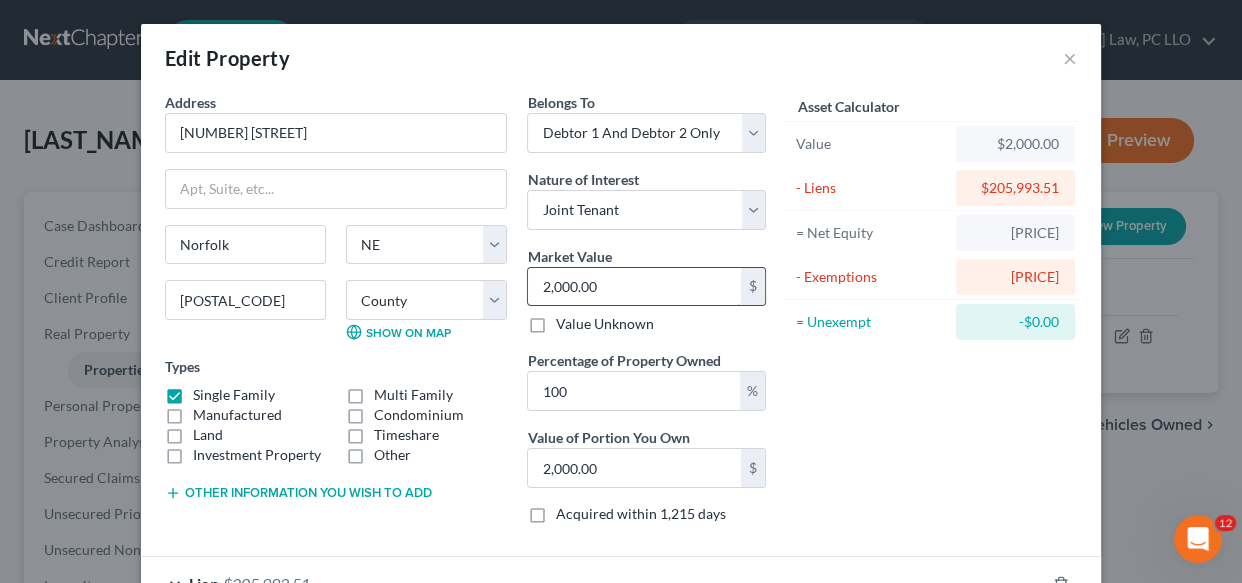 type on "27,000.00" 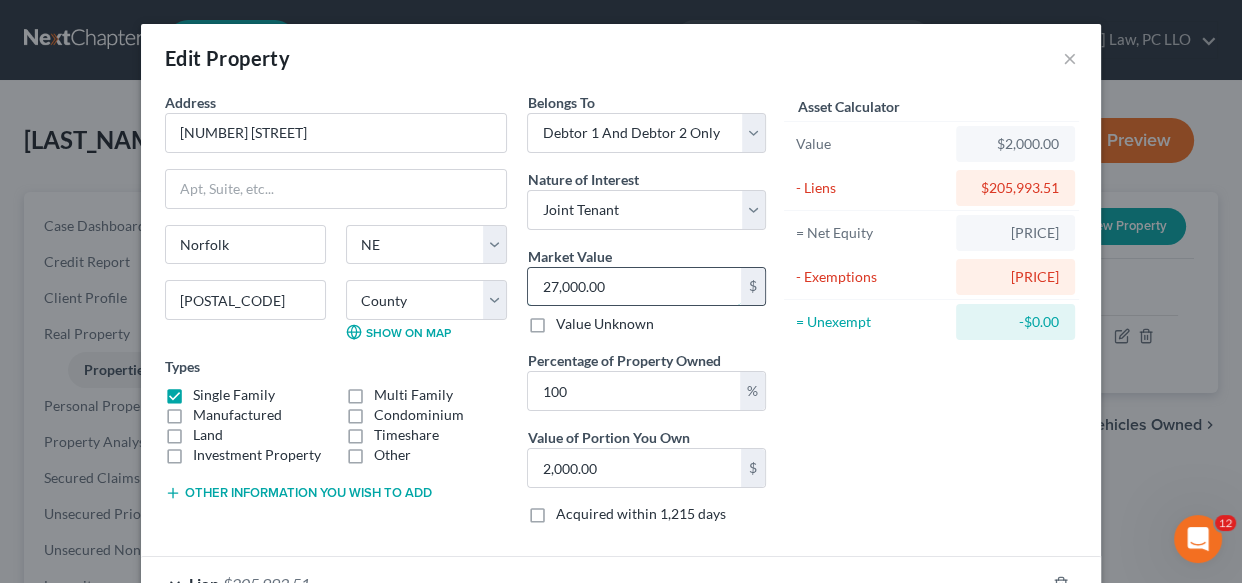type on "27,000.00" 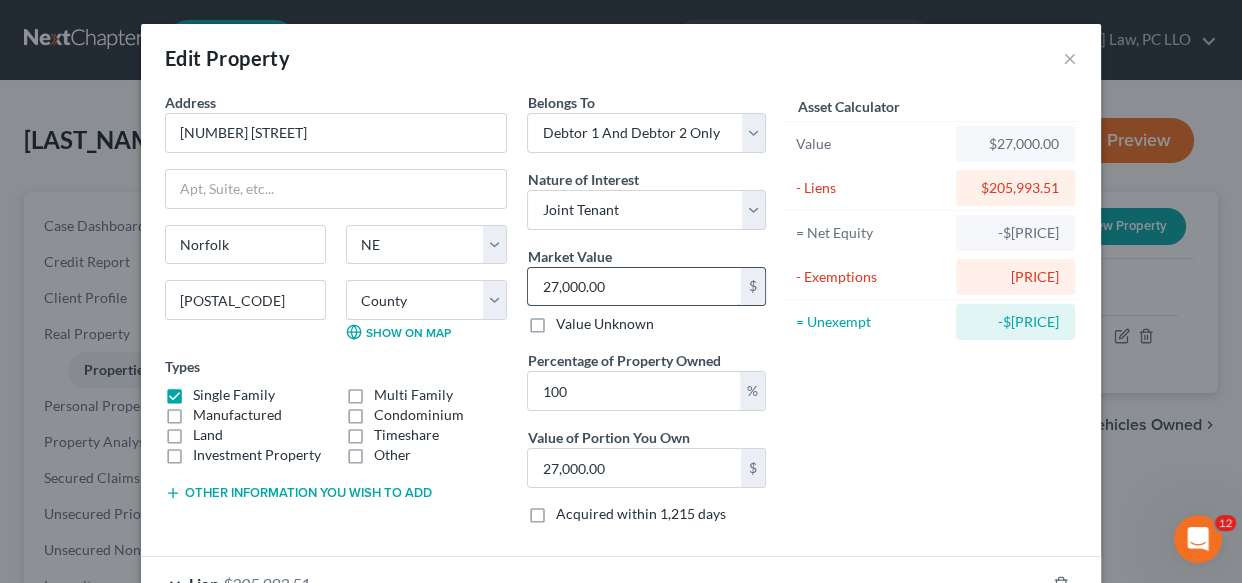 type on "[PRICE]" 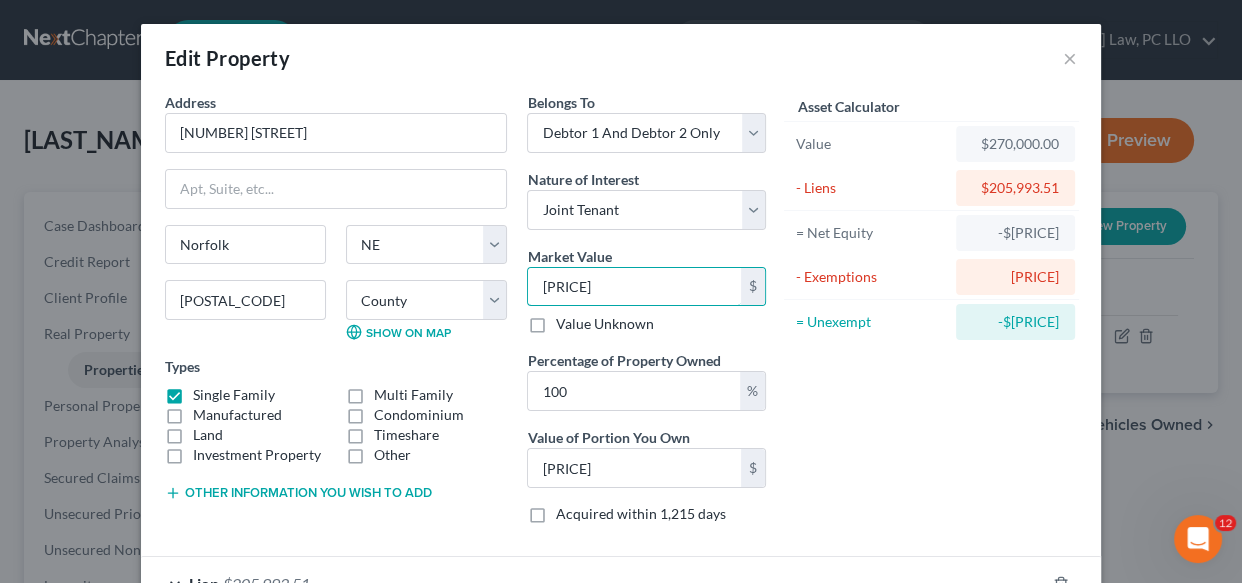 type on "[PRICE]" 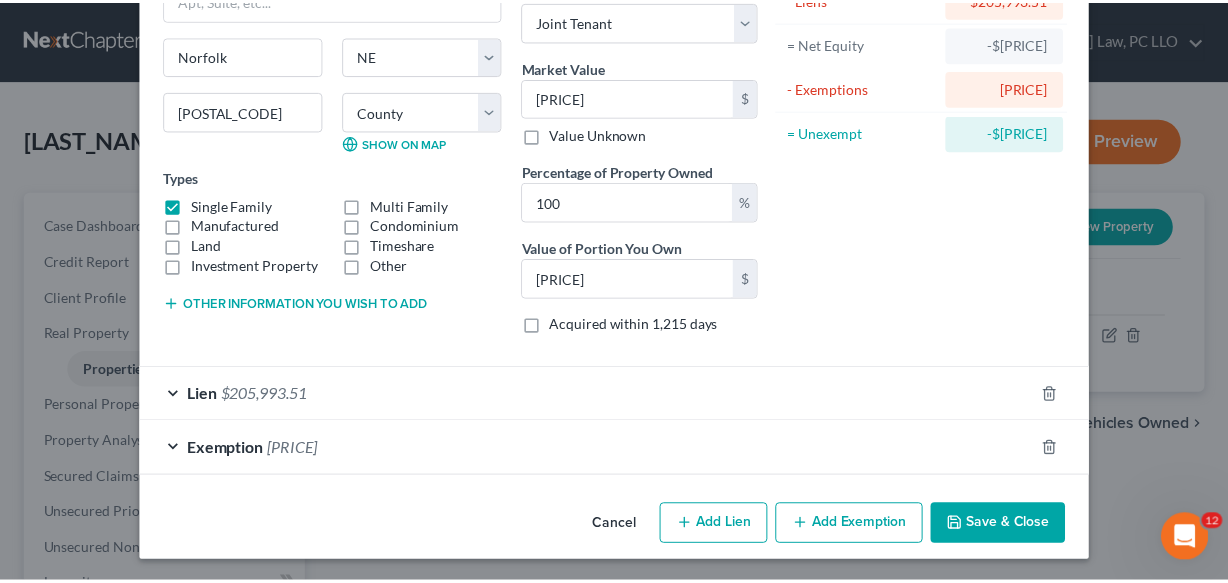 scroll, scrollTop: 190, scrollLeft: 0, axis: vertical 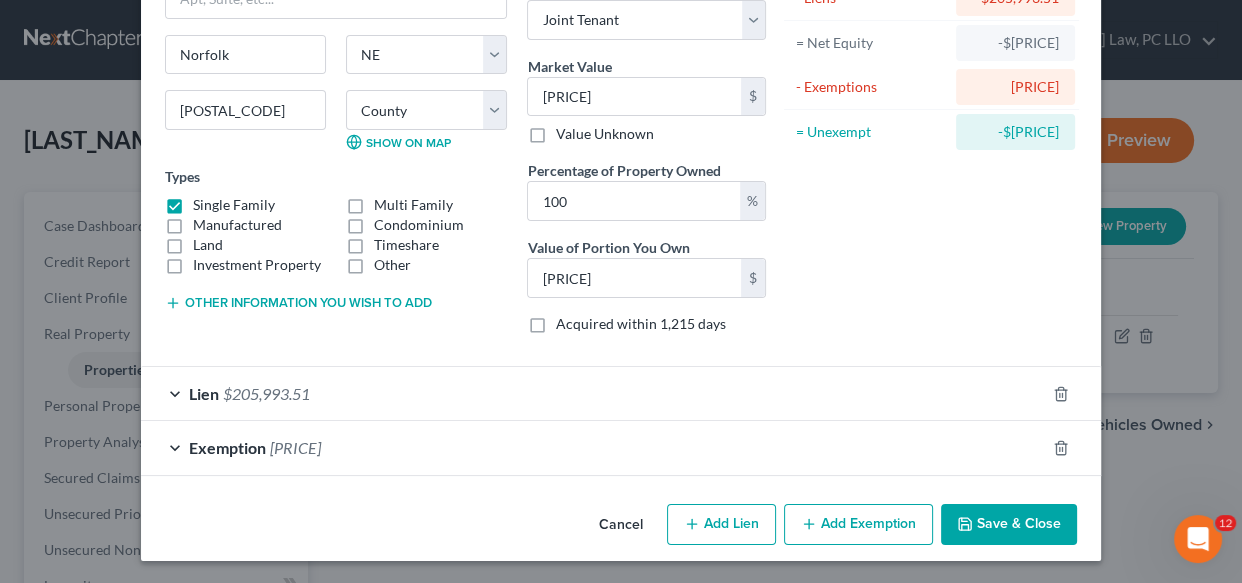 click on "Save & Close" at bounding box center [1009, 525] 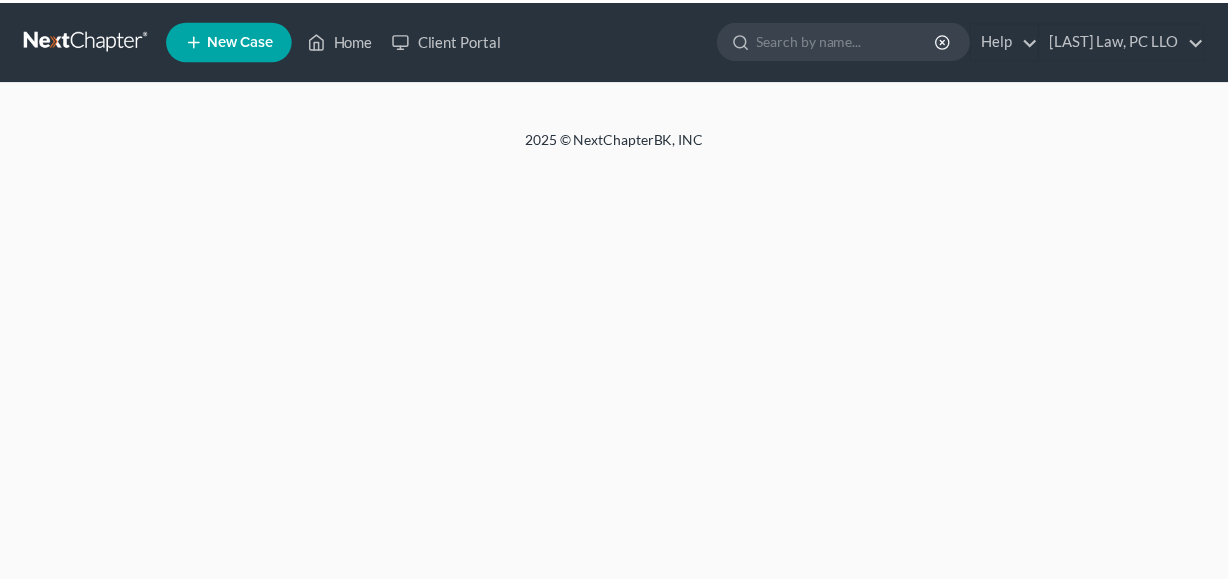 scroll, scrollTop: 0, scrollLeft: 0, axis: both 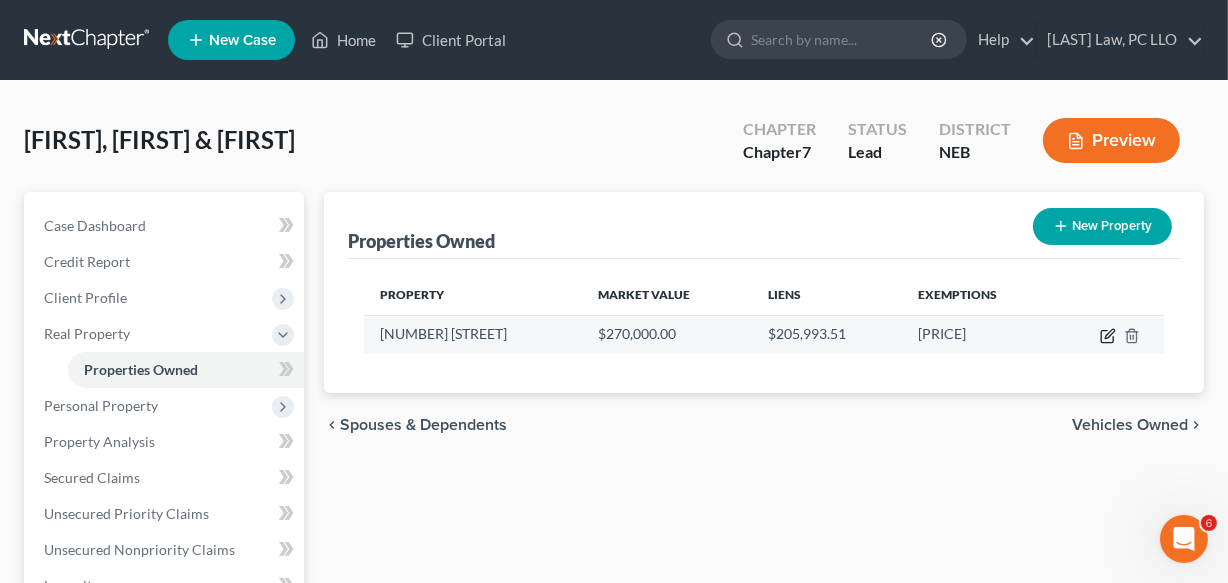 click 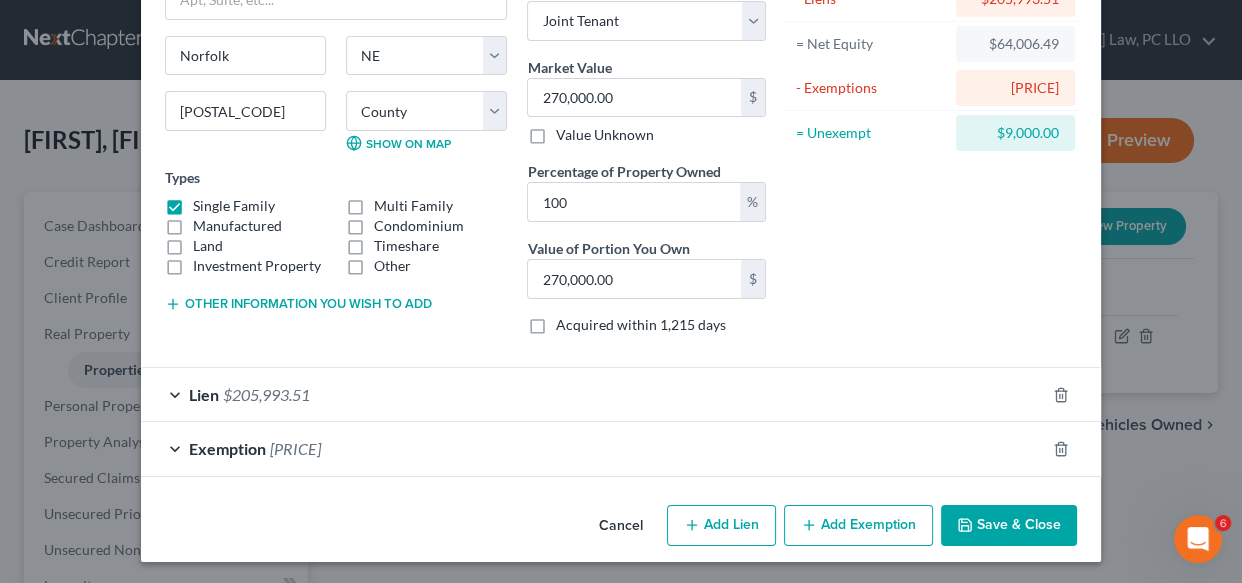 scroll, scrollTop: 190, scrollLeft: 0, axis: vertical 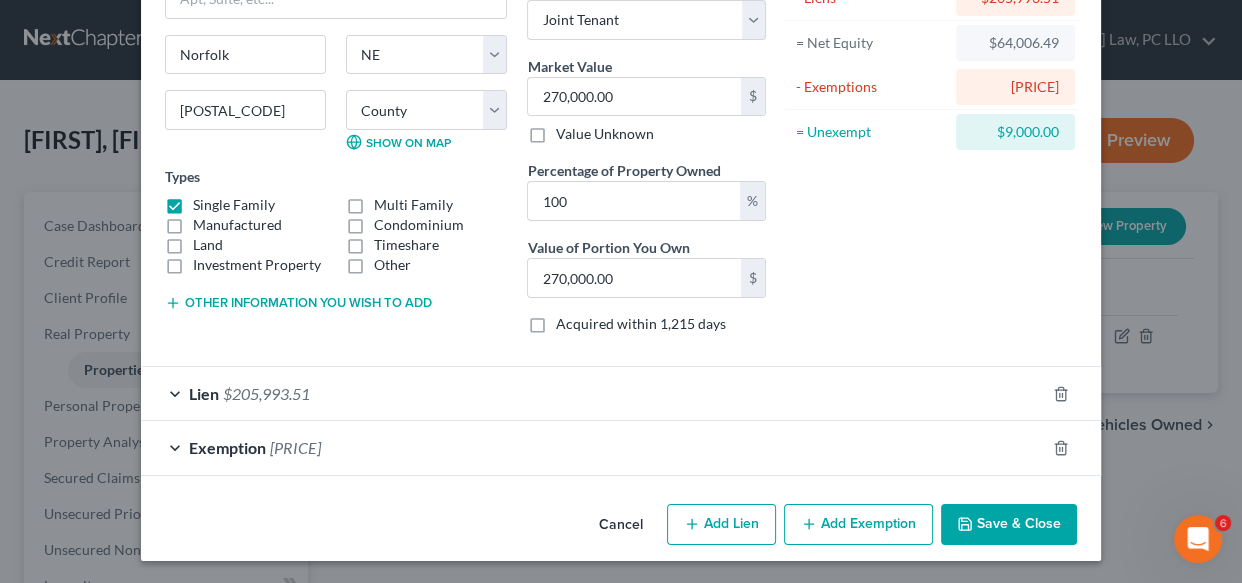 click on "[PRICE]" at bounding box center [295, 447] 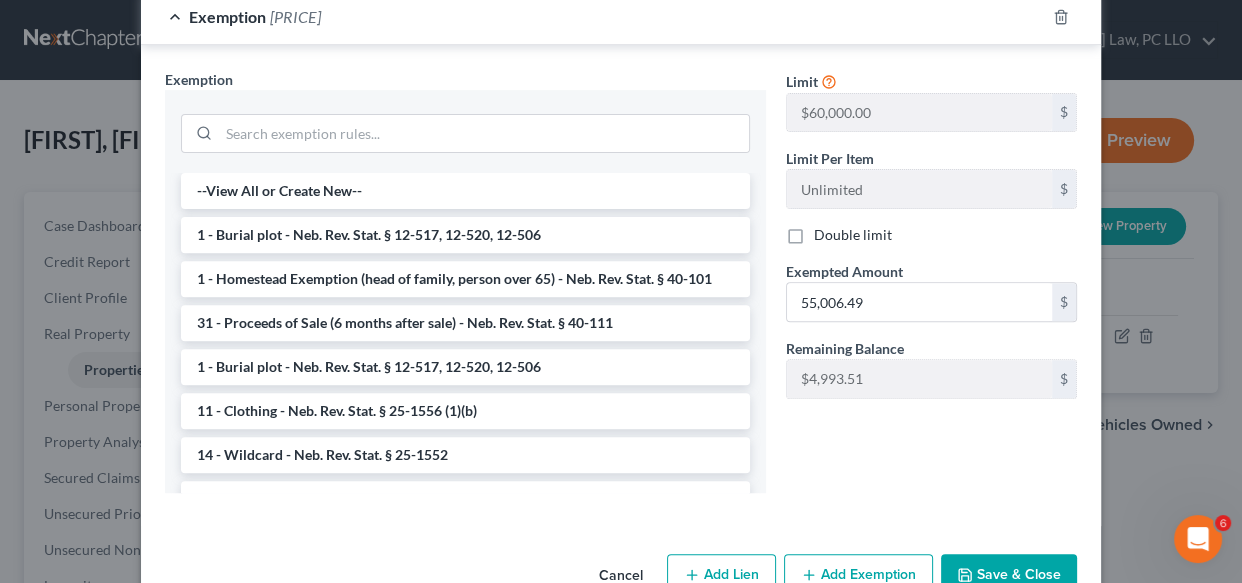 scroll, scrollTop: 627, scrollLeft: 0, axis: vertical 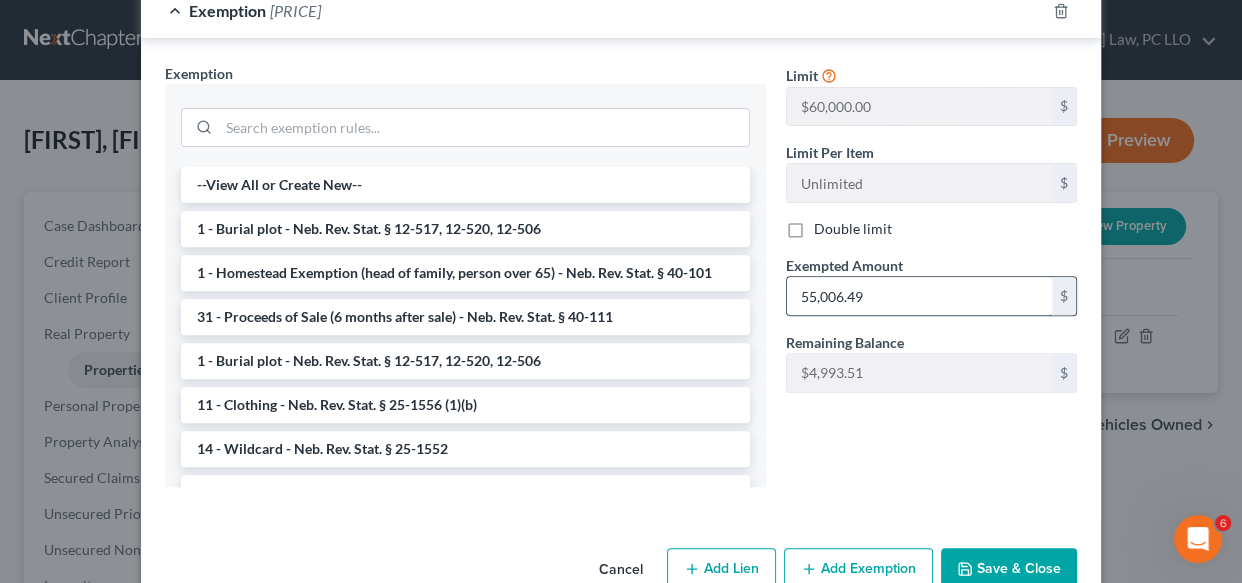 click on "[PRICE]" at bounding box center (919, 296) 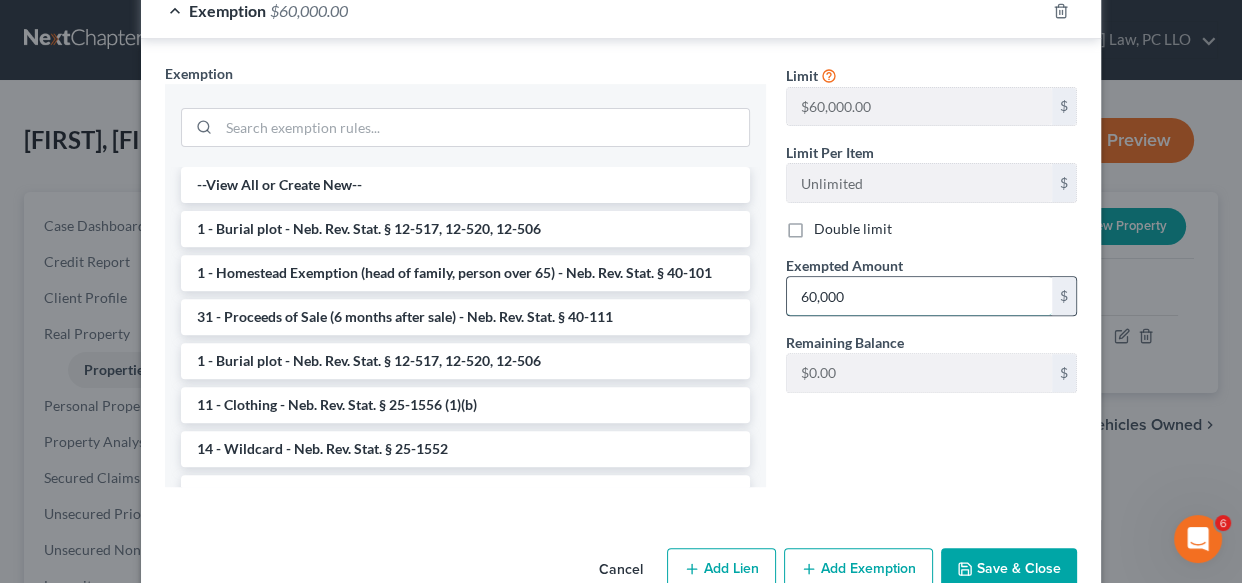 type on "60,000" 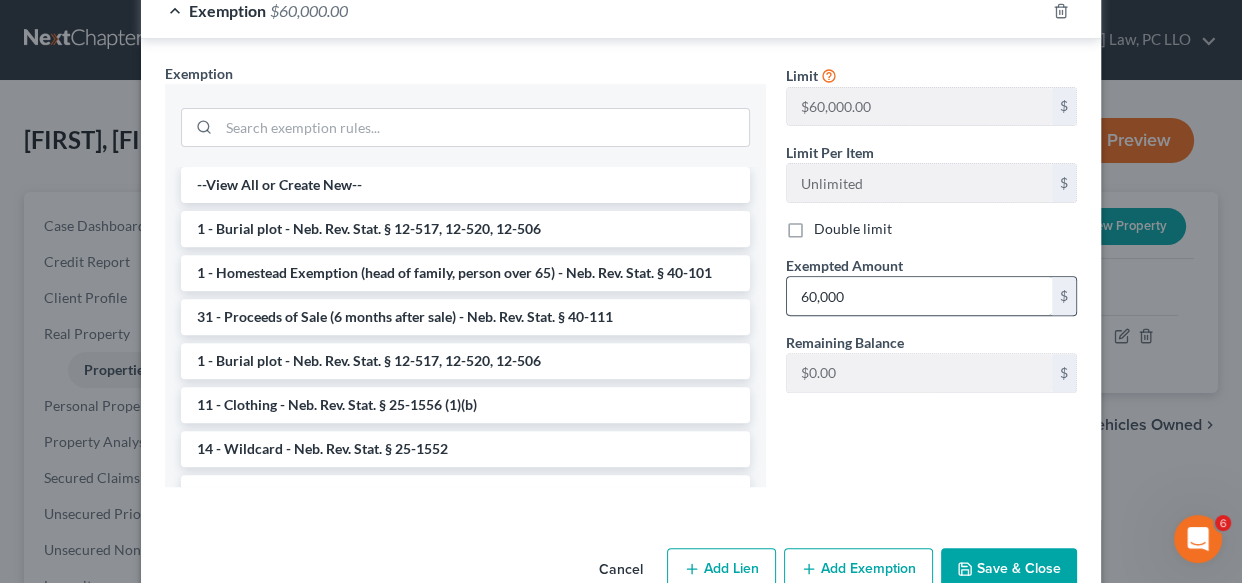 scroll, scrollTop: 632, scrollLeft: 0, axis: vertical 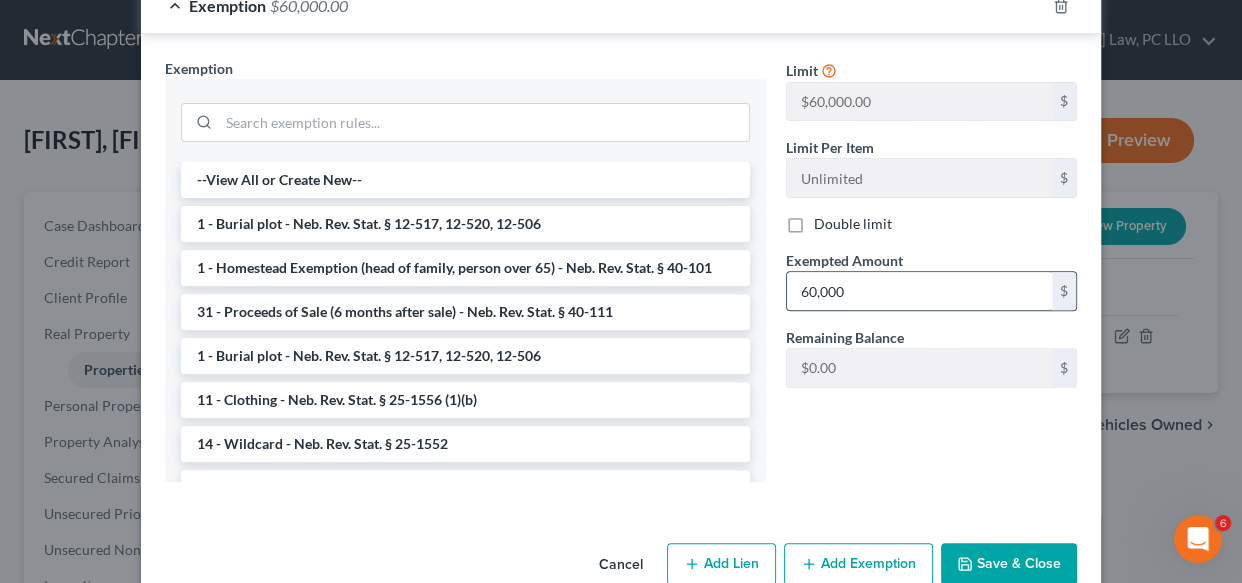 type 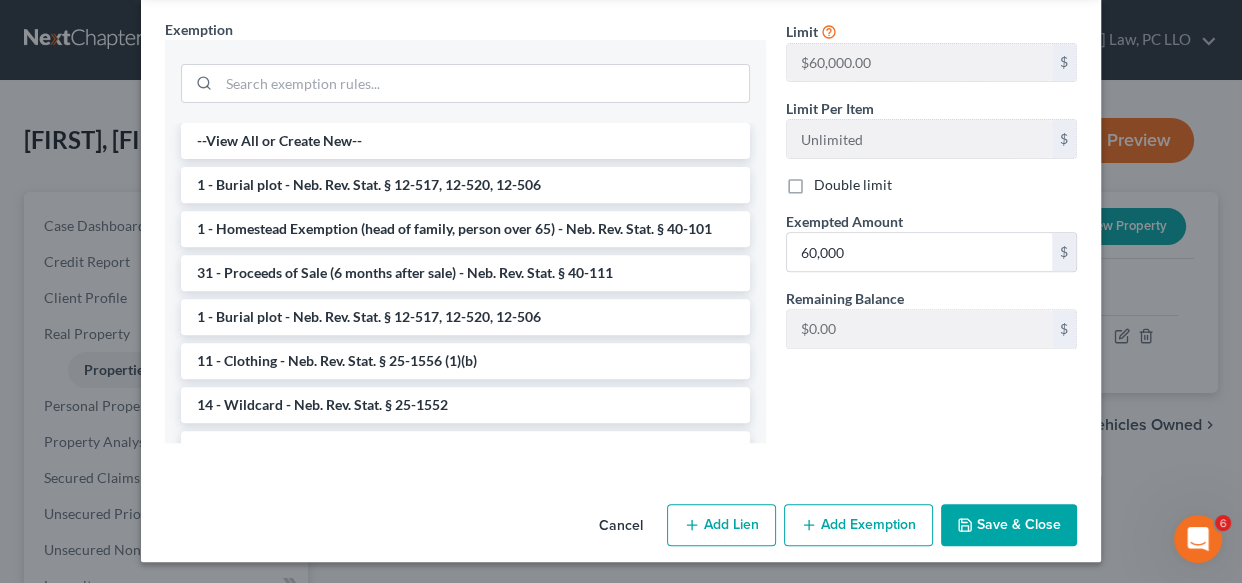 scroll, scrollTop: 672, scrollLeft: 0, axis: vertical 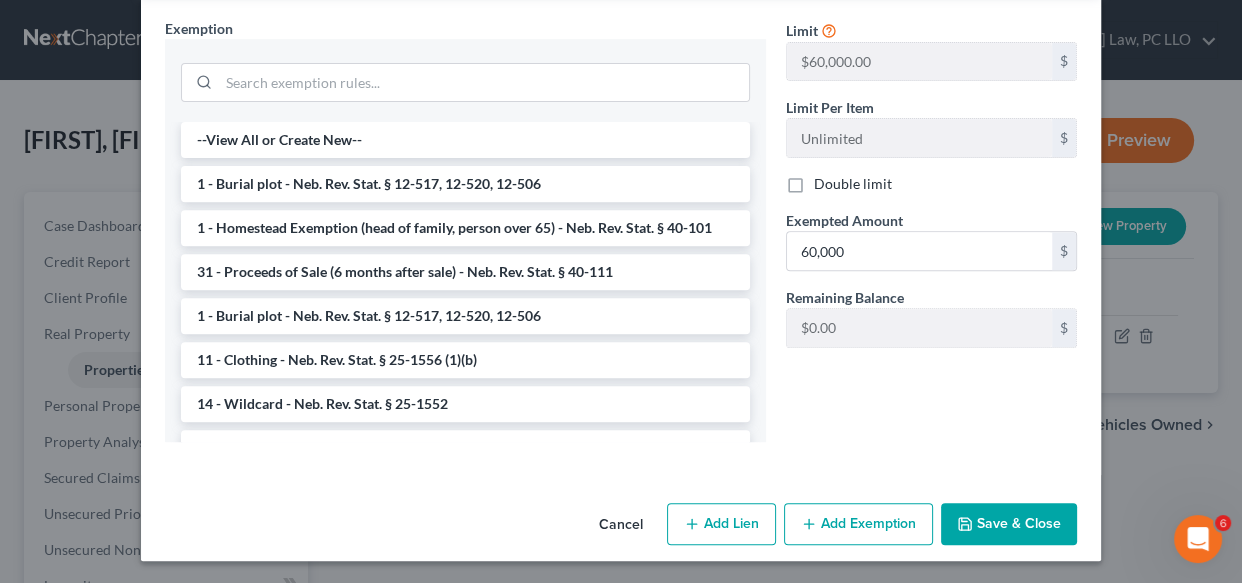 click on "Save & Close" at bounding box center [1009, 524] 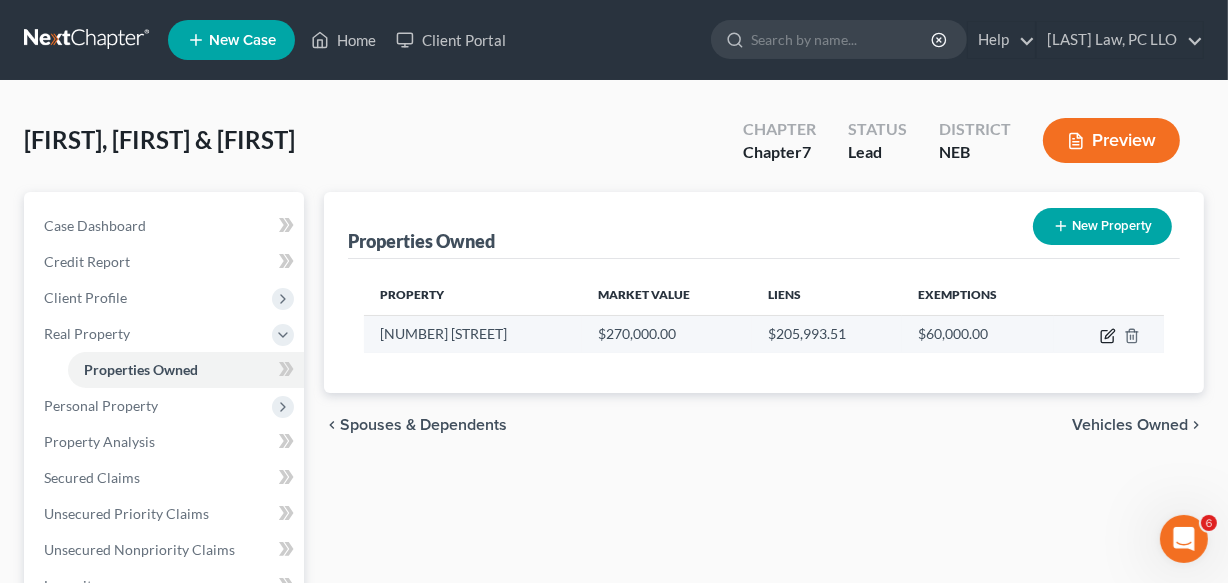 click 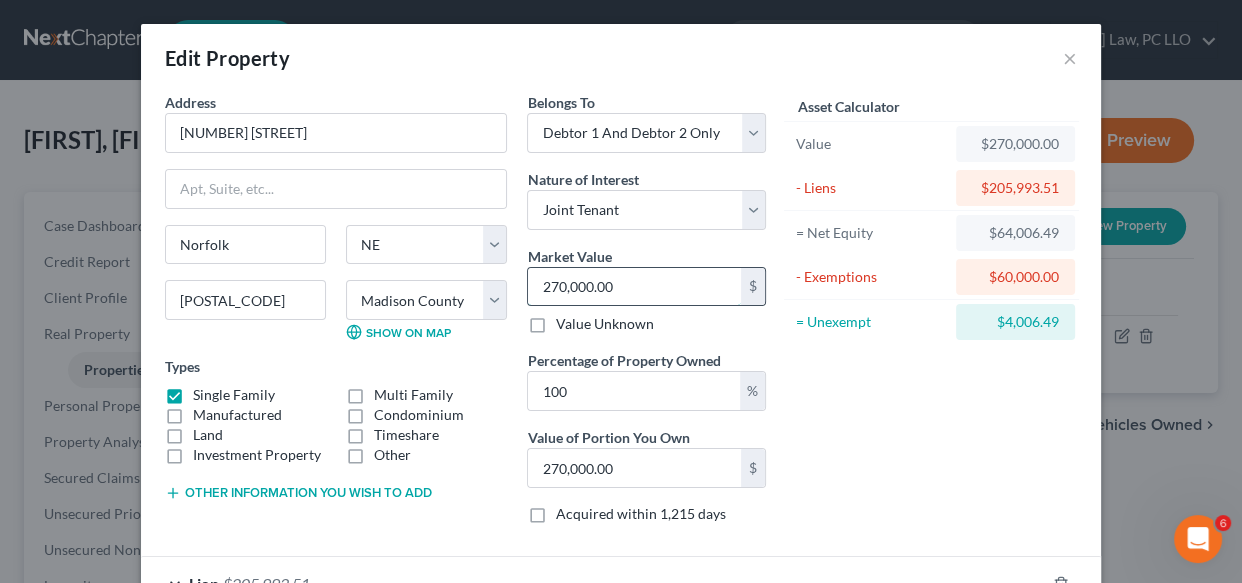 click on "[PRICE]" at bounding box center (634, 287) 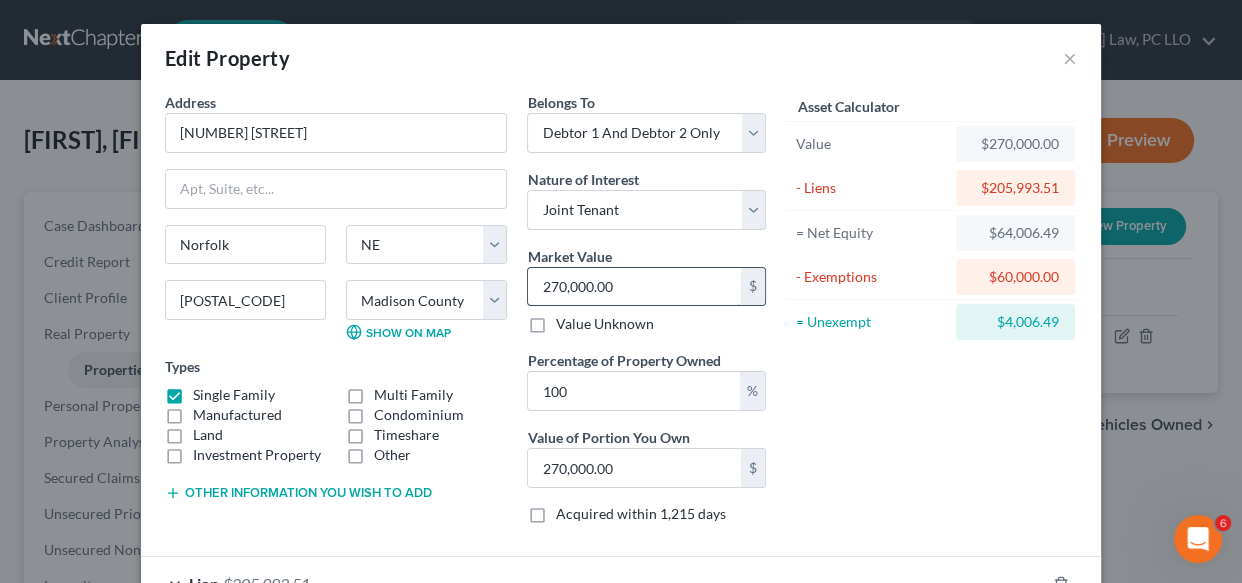 click on "[PRICE]" at bounding box center [634, 287] 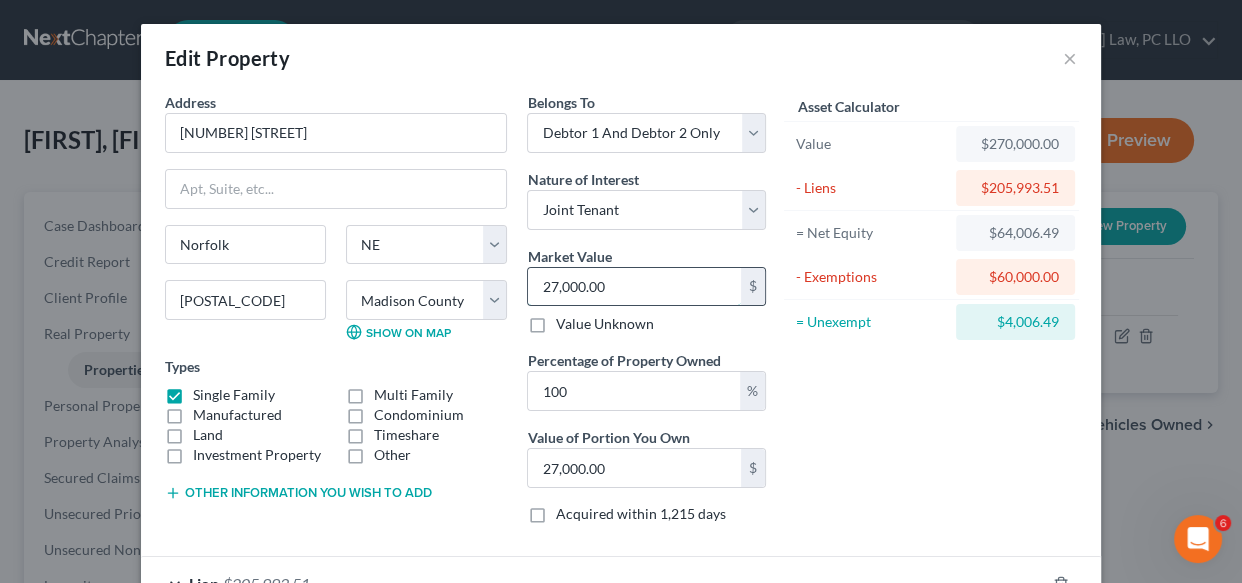 type on "2,000.00" 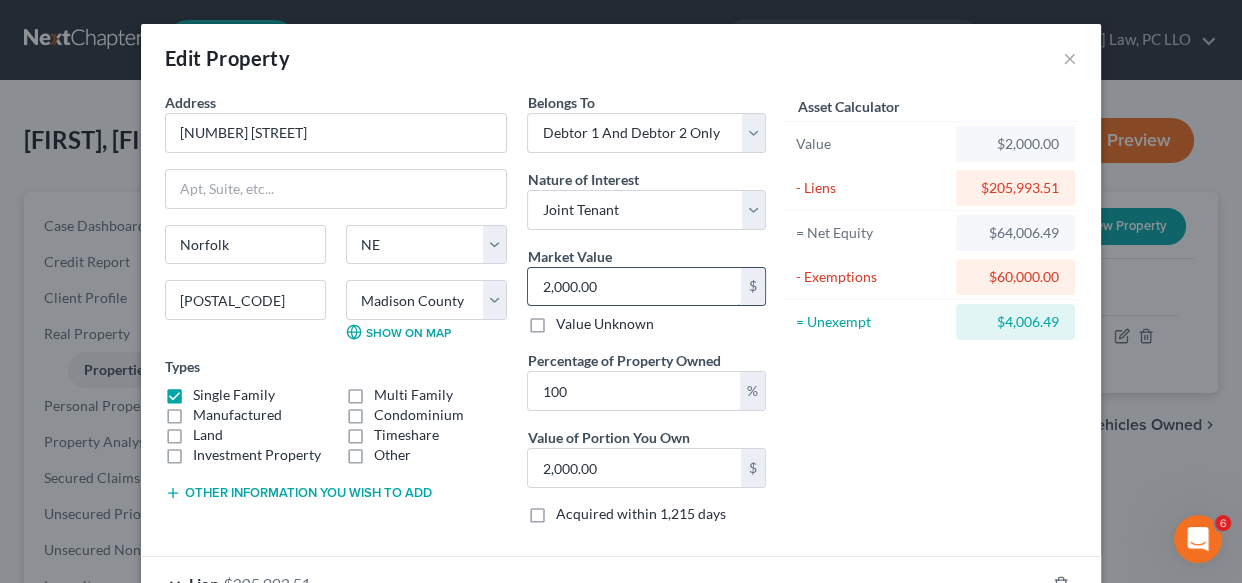 type on "26,000.00" 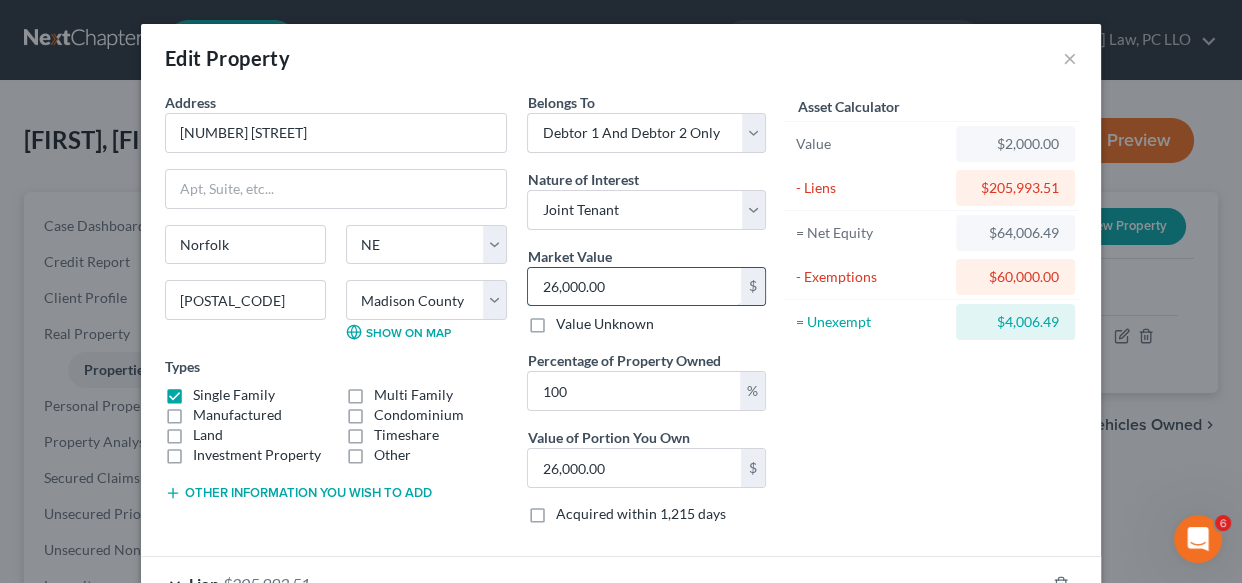 type on "267,000.00" 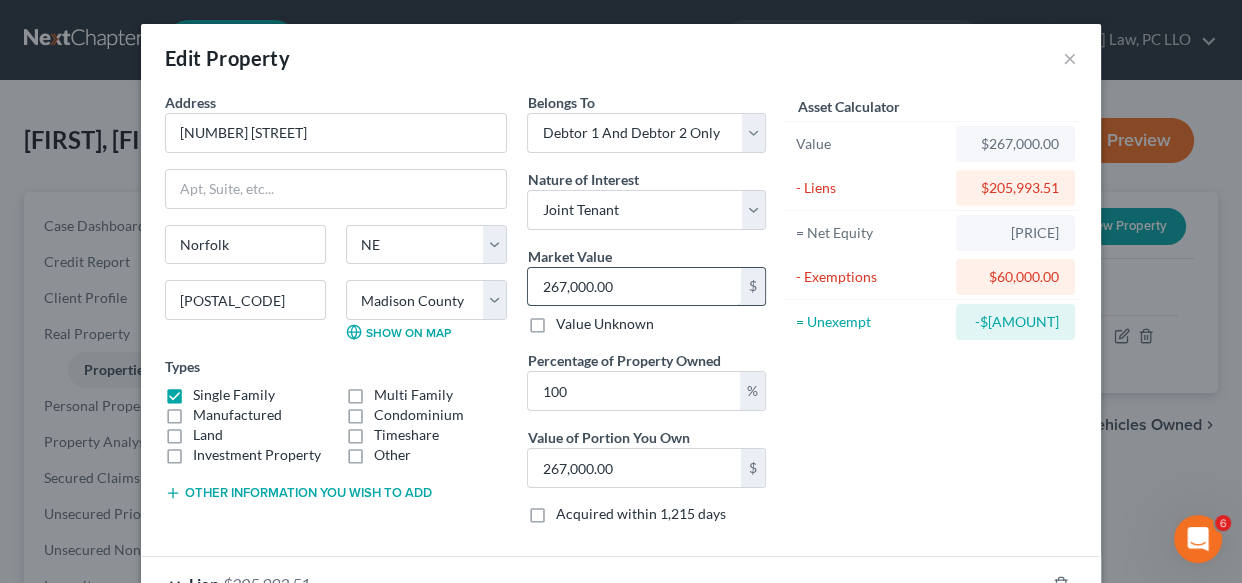 type on "267,000.00" 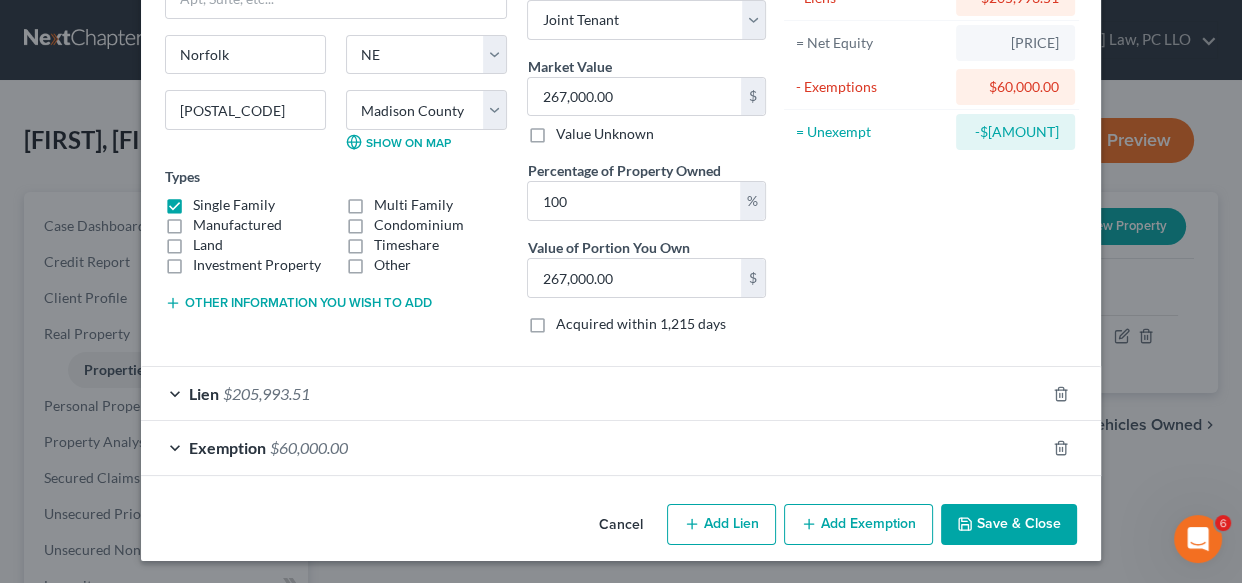scroll, scrollTop: 190, scrollLeft: 0, axis: vertical 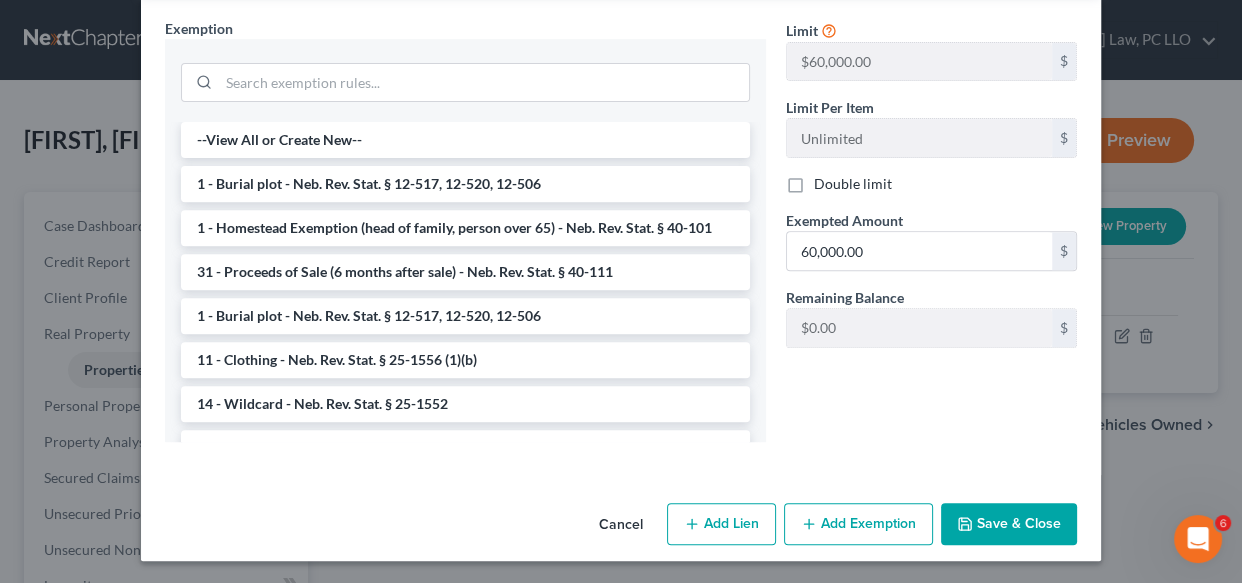 click on "Save & Close" at bounding box center [1009, 524] 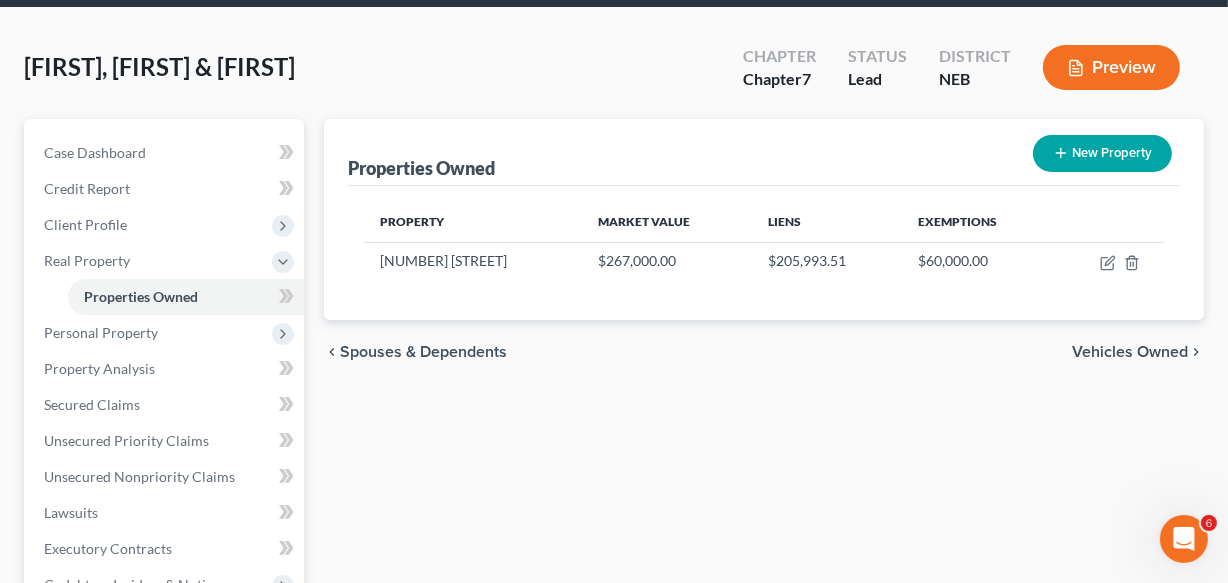 scroll, scrollTop: 72, scrollLeft: 0, axis: vertical 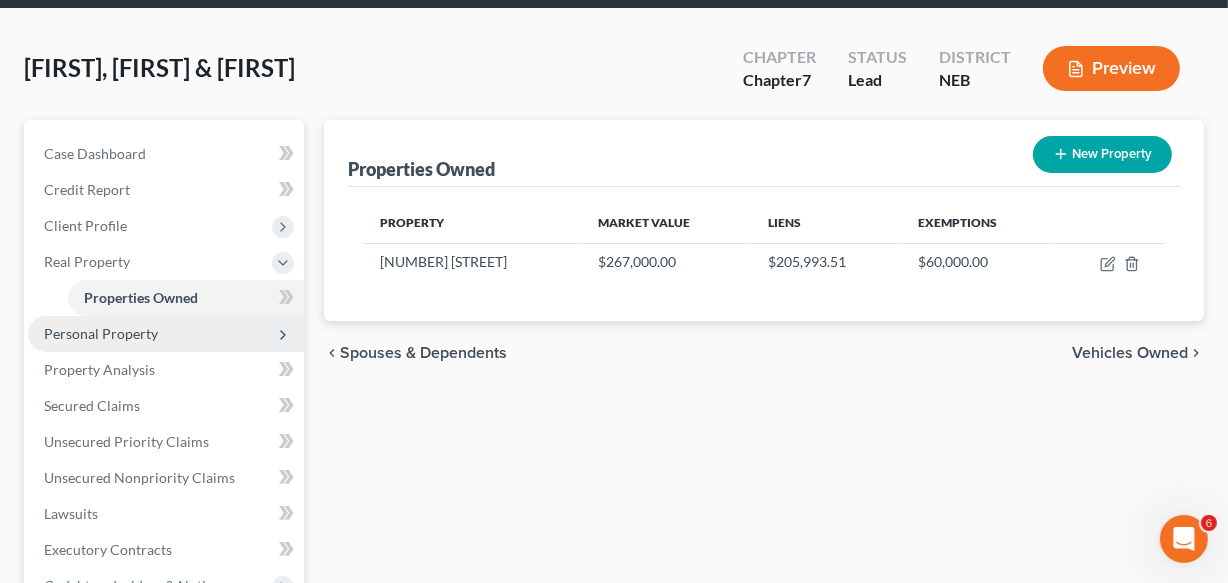 click on "Personal Property" at bounding box center (166, 334) 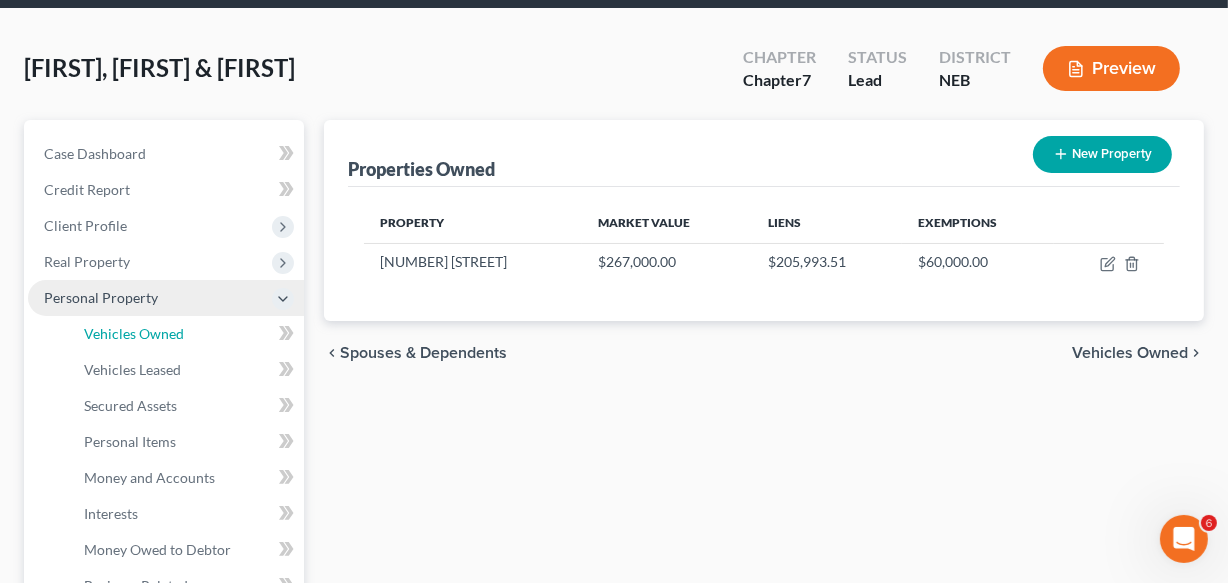 click on "Vehicles Owned" at bounding box center [134, 333] 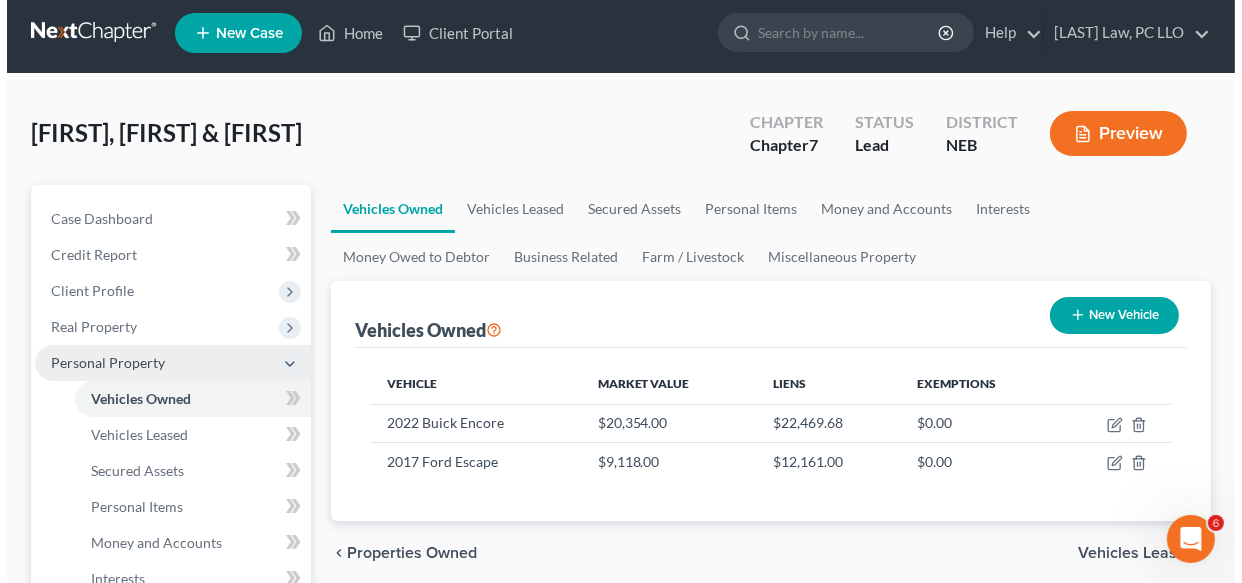 scroll, scrollTop: 0, scrollLeft: 0, axis: both 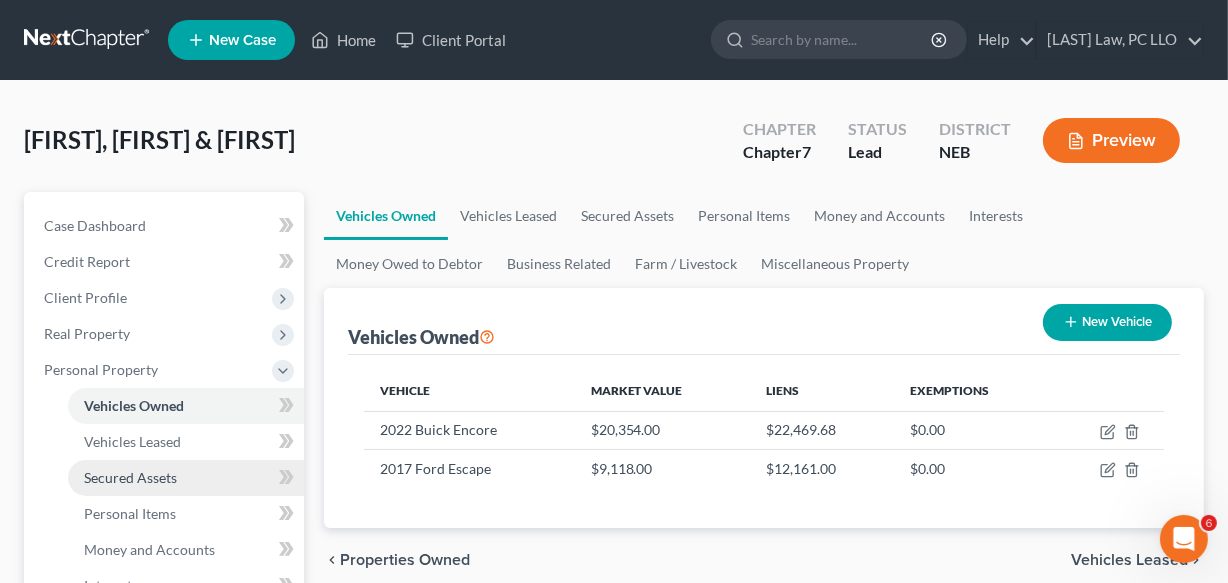 click on "Secured Assets" at bounding box center [130, 477] 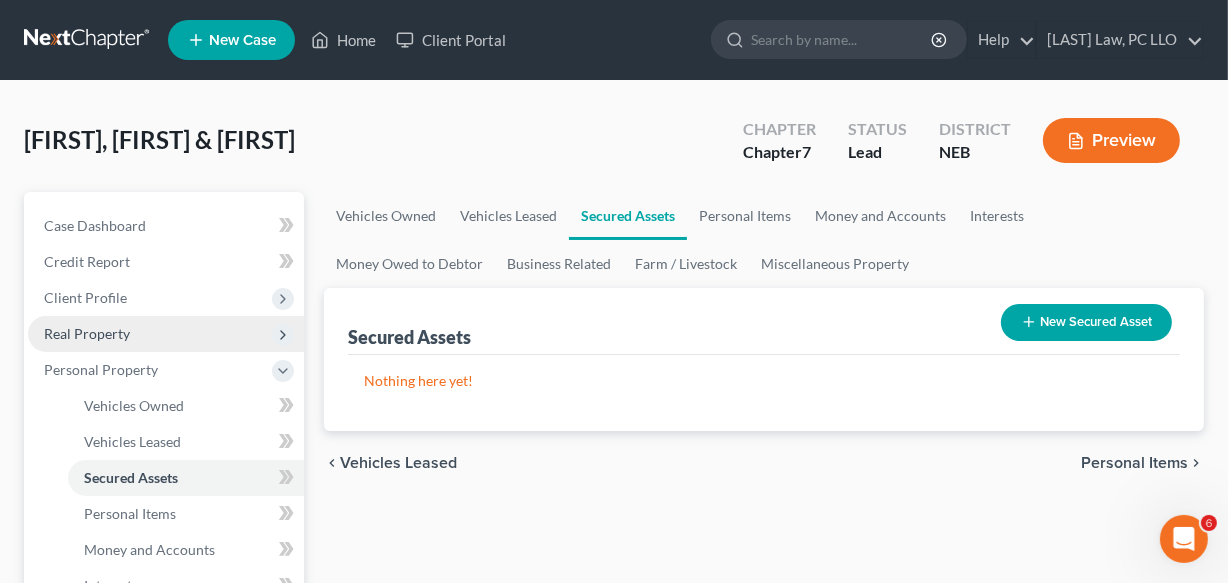 click on "Real Property" at bounding box center [166, 334] 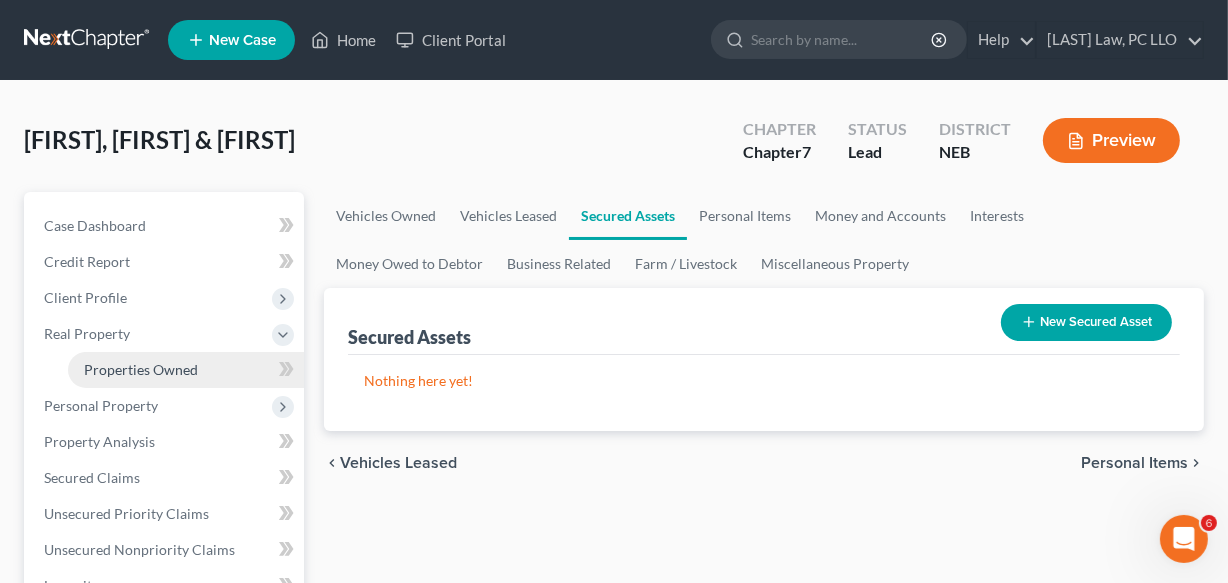 click on "Properties Owned" at bounding box center [141, 369] 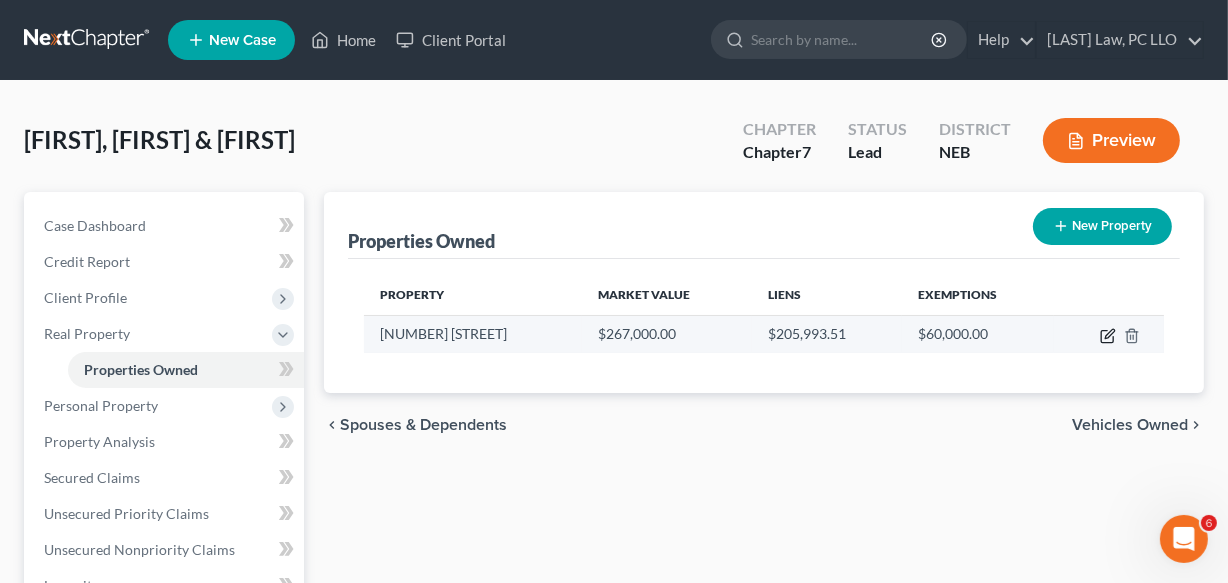 click 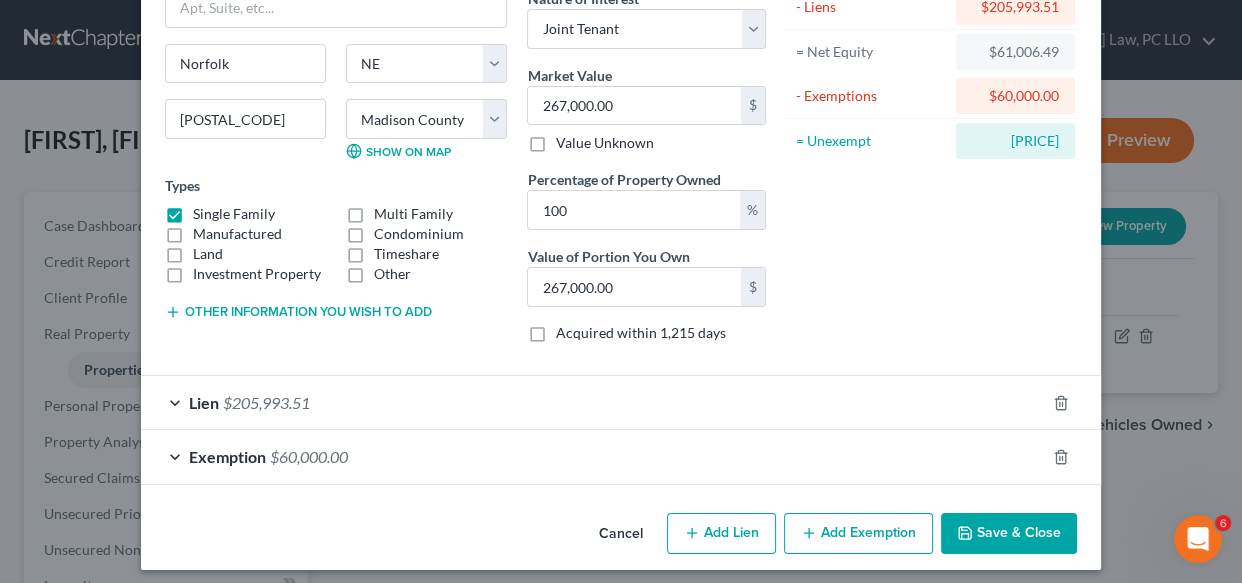 scroll, scrollTop: 190, scrollLeft: 0, axis: vertical 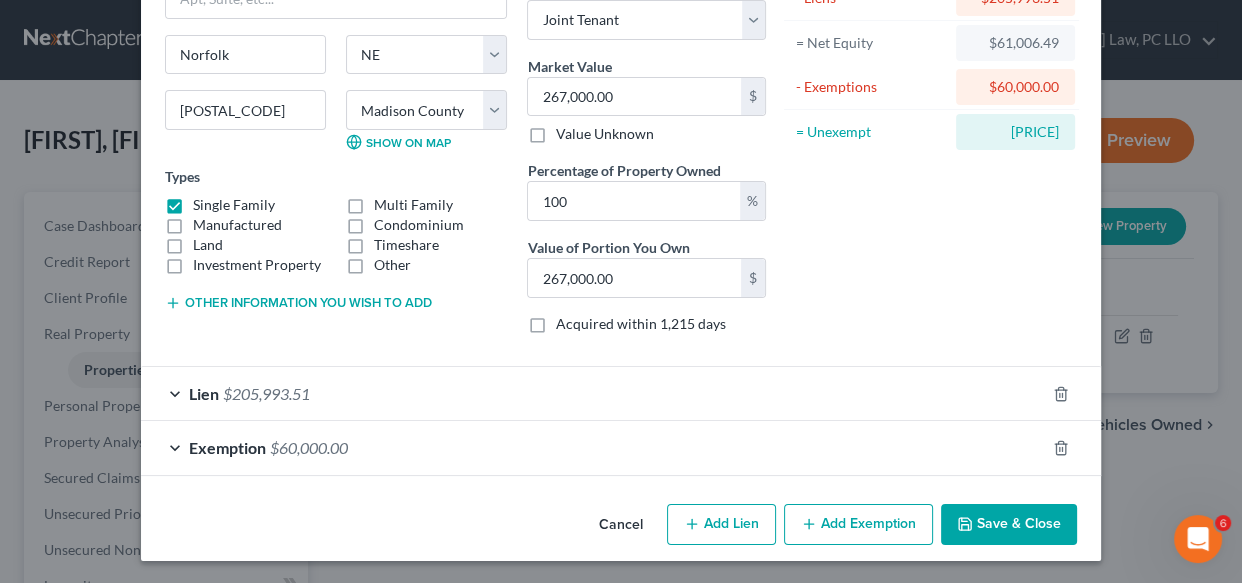 click on "$205,993.51" at bounding box center [266, 393] 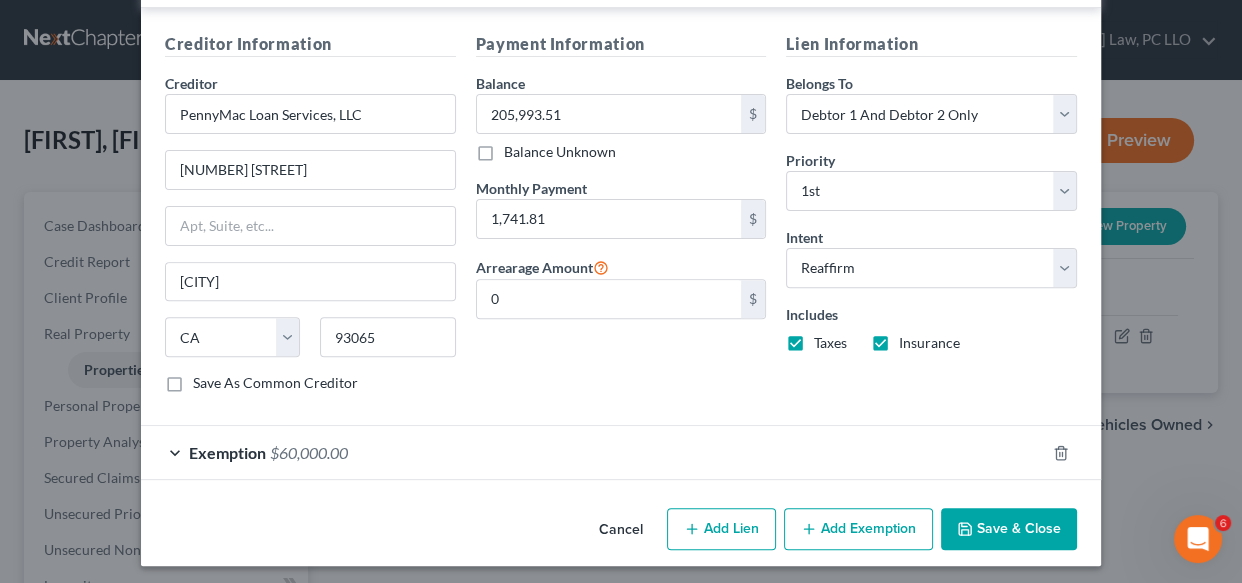 scroll, scrollTop: 608, scrollLeft: 0, axis: vertical 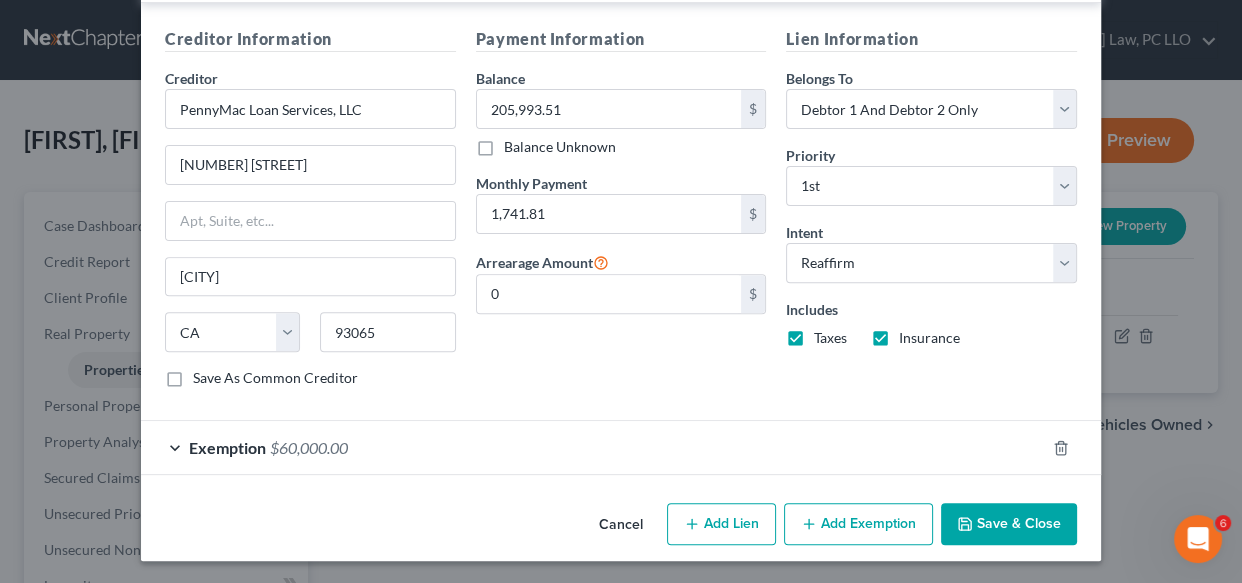 click on "Save As Common Creditor" at bounding box center (275, 378) 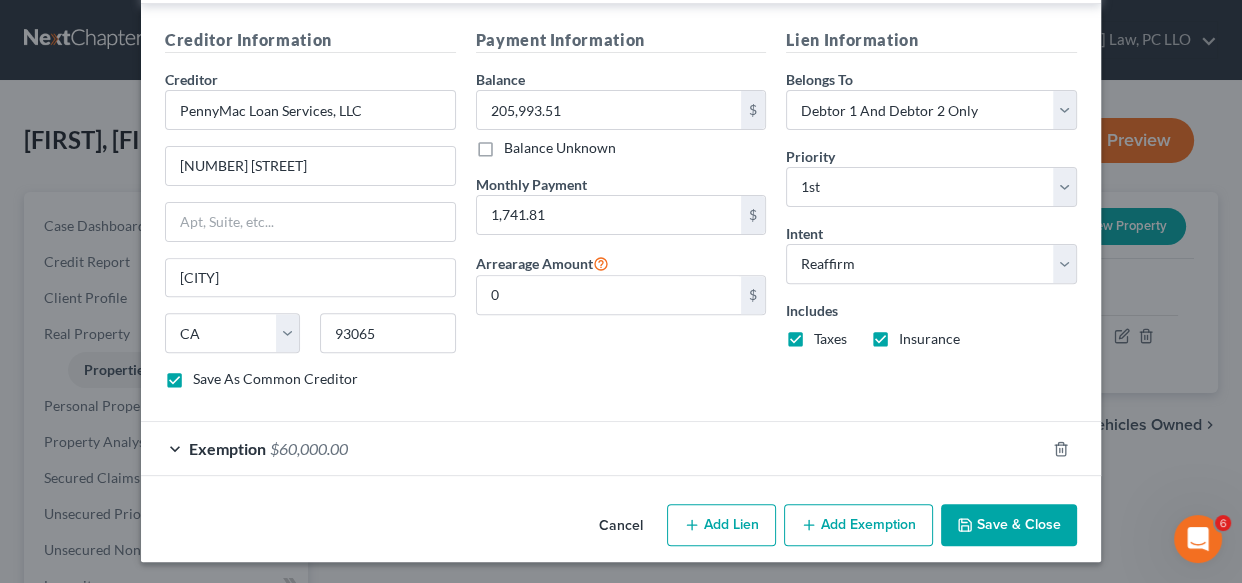 scroll, scrollTop: 608, scrollLeft: 0, axis: vertical 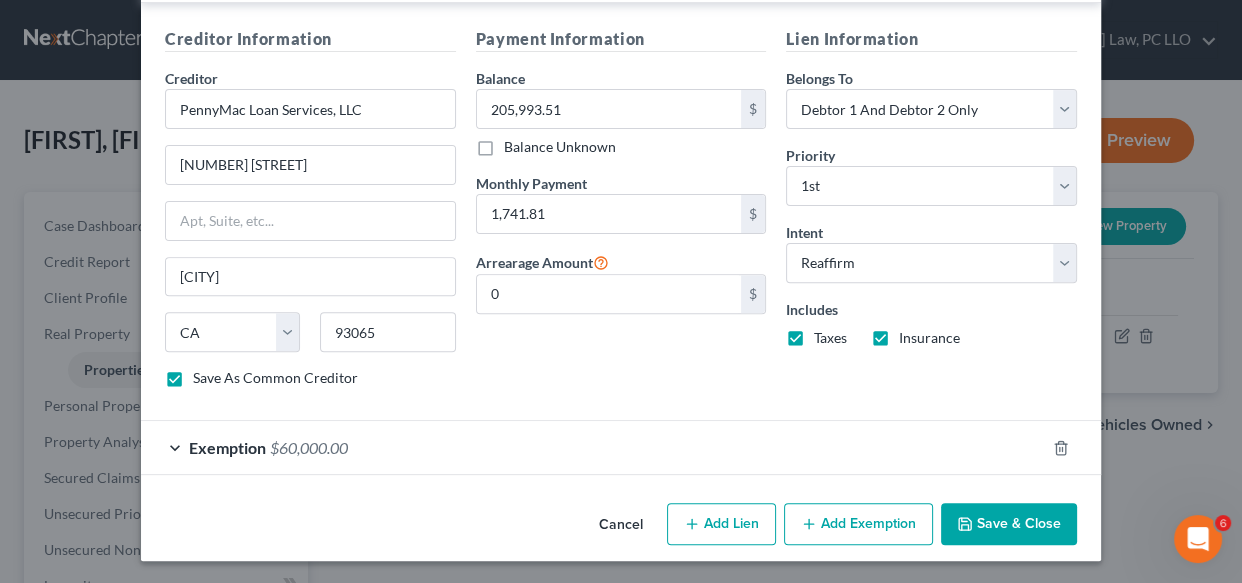 click on "Save & Close" at bounding box center (1009, 524) 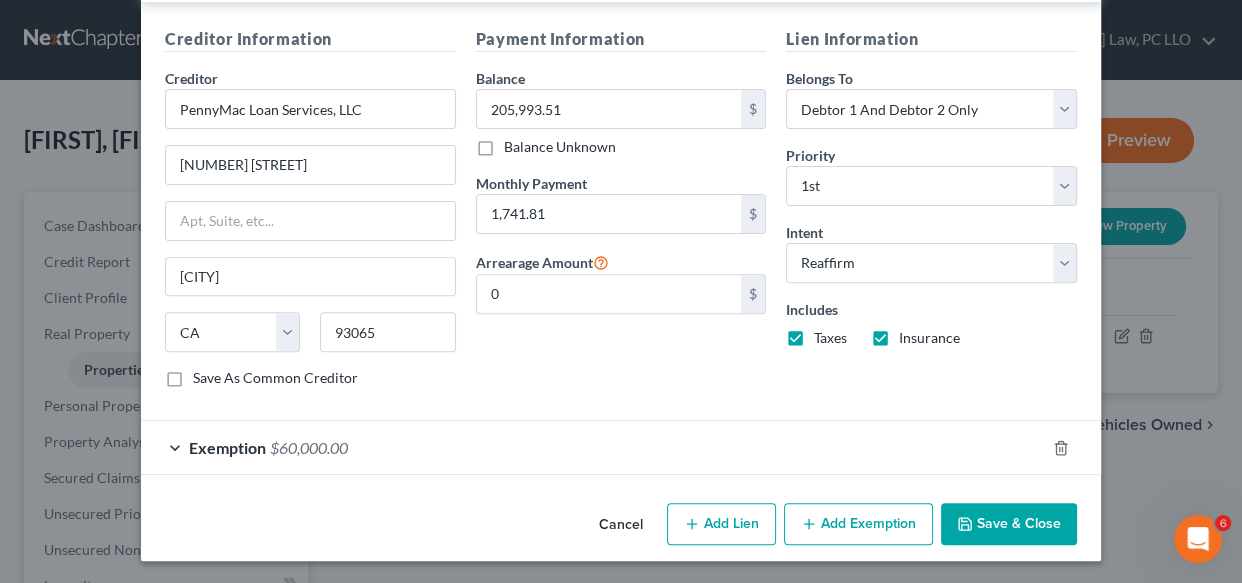 checkbox on "false" 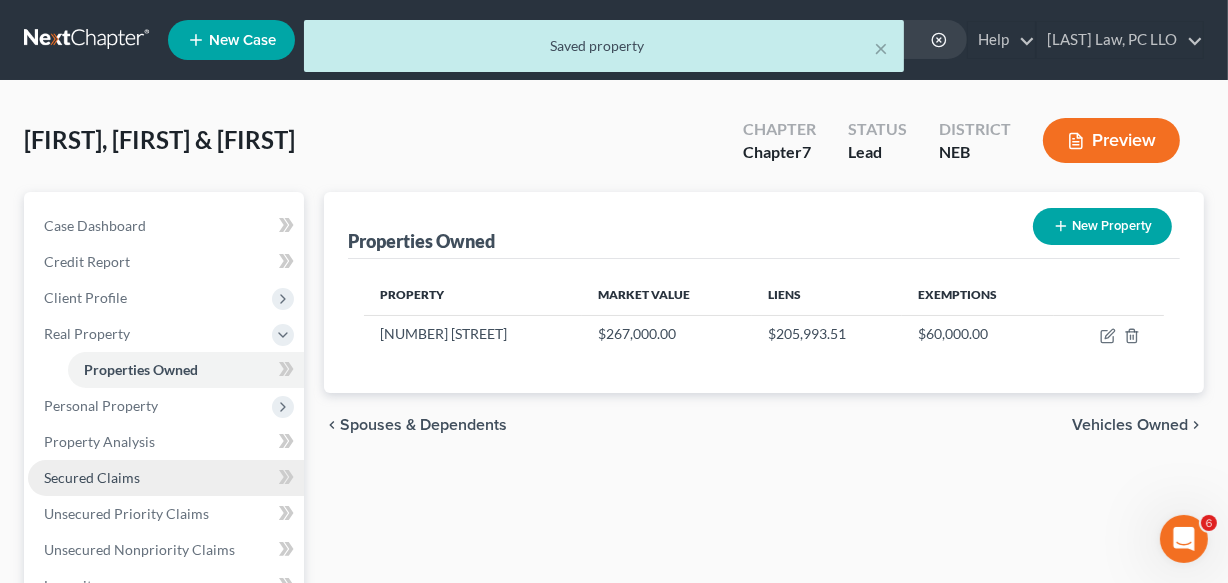 click on "Secured Claims" at bounding box center (166, 478) 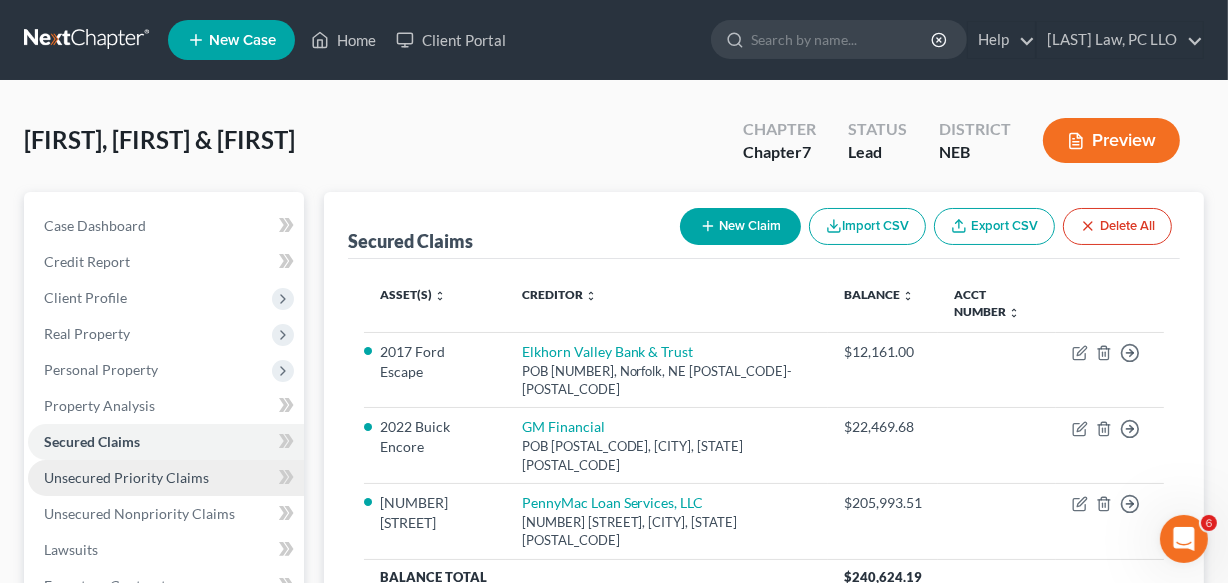 click on "Unsecured Priority Claims" at bounding box center (126, 477) 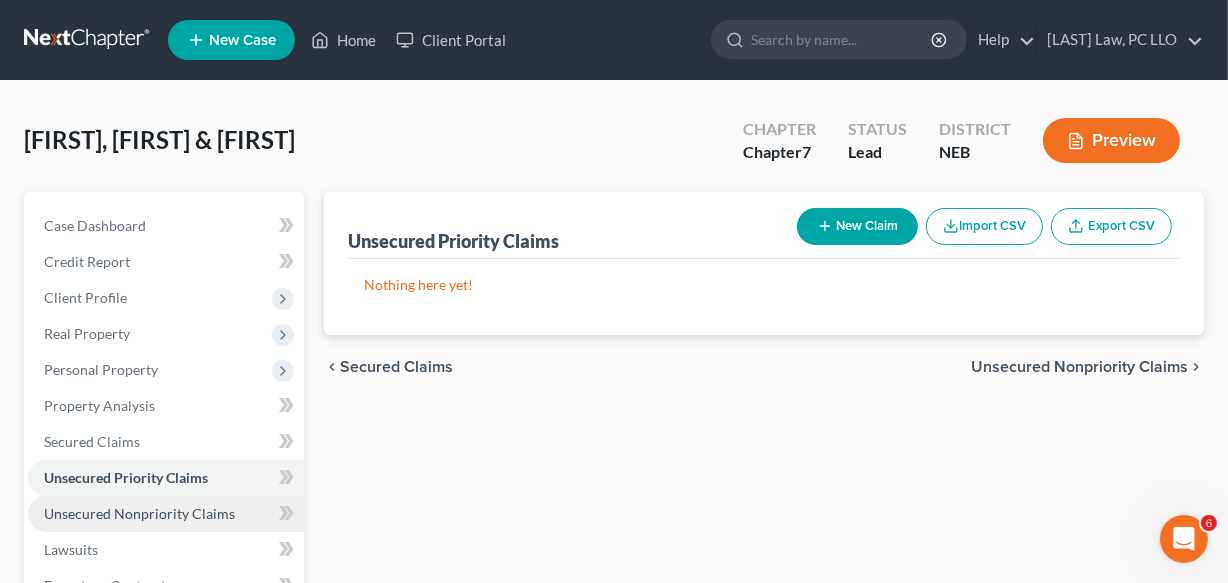 click on "Unsecured Nonpriority Claims" at bounding box center (139, 513) 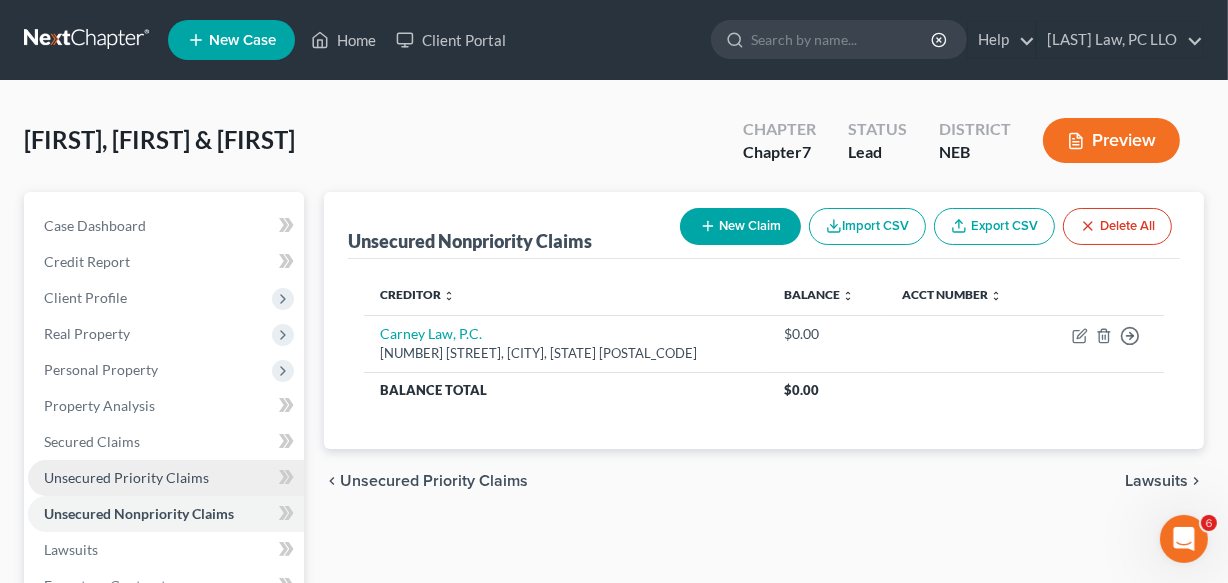 click on "Unsecured Priority Claims" at bounding box center [126, 477] 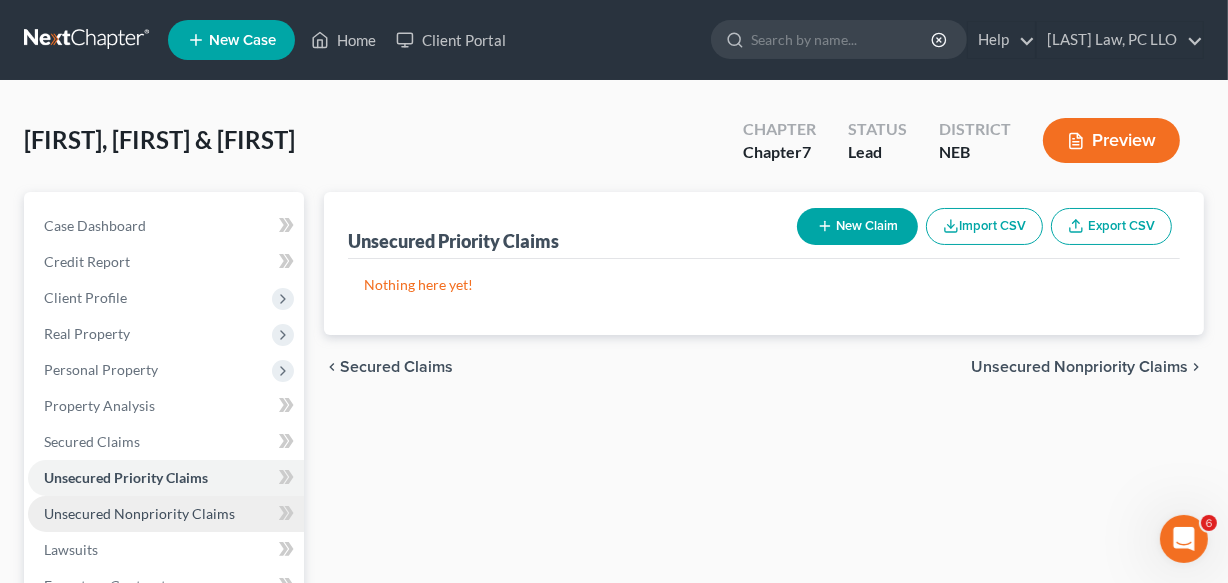 click on "Unsecured Nonpriority Claims" at bounding box center [139, 513] 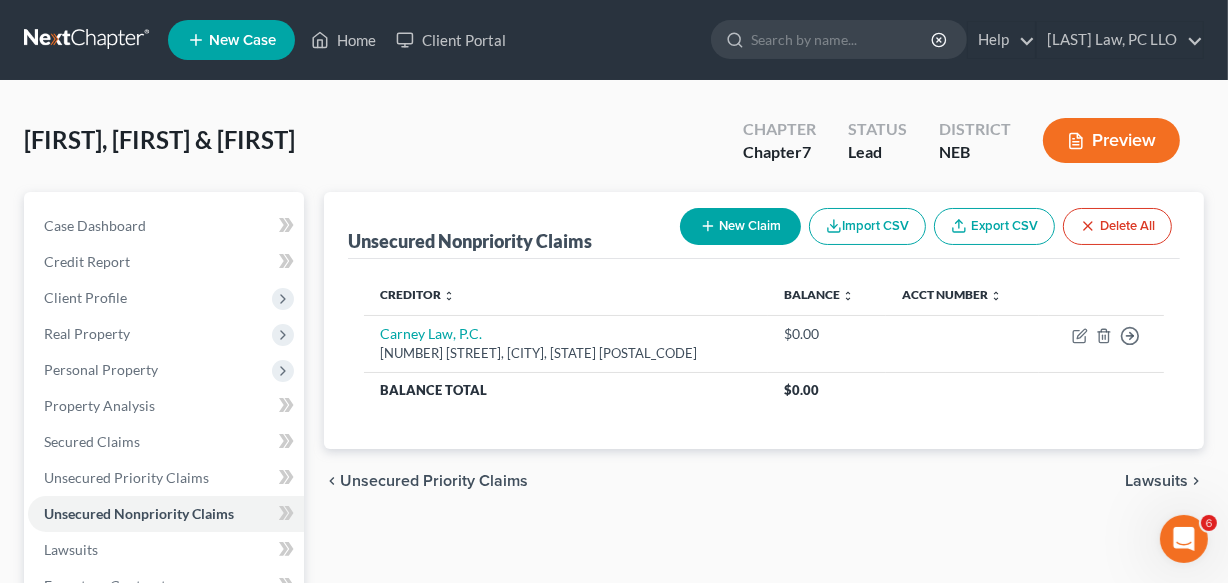 click on "New Claim" at bounding box center [740, 226] 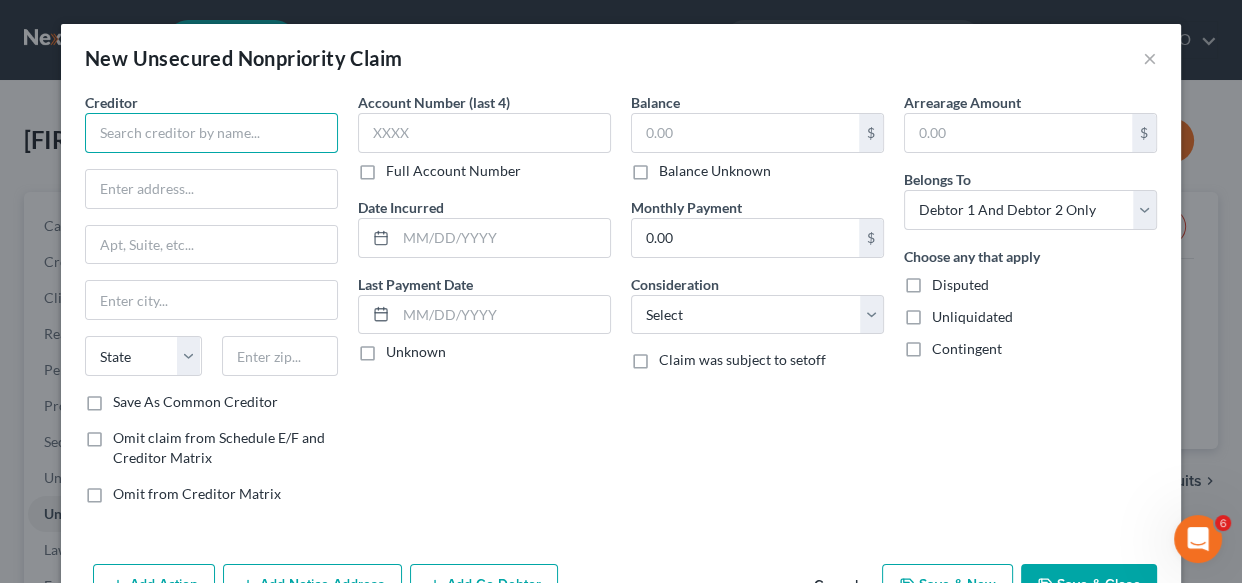 click at bounding box center (211, 133) 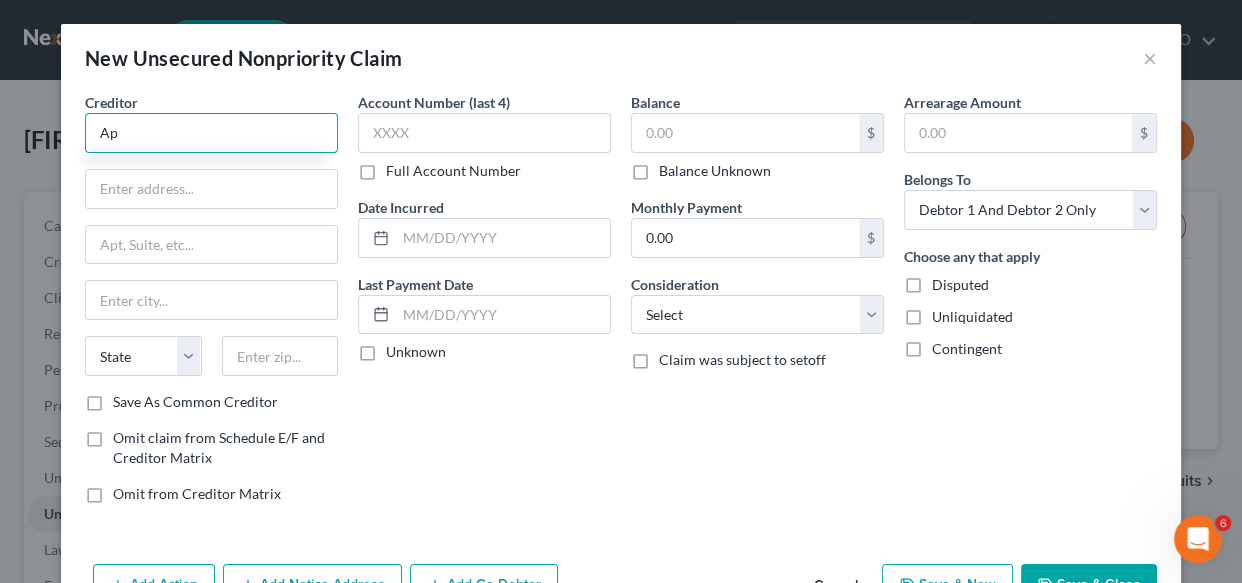 type on "A" 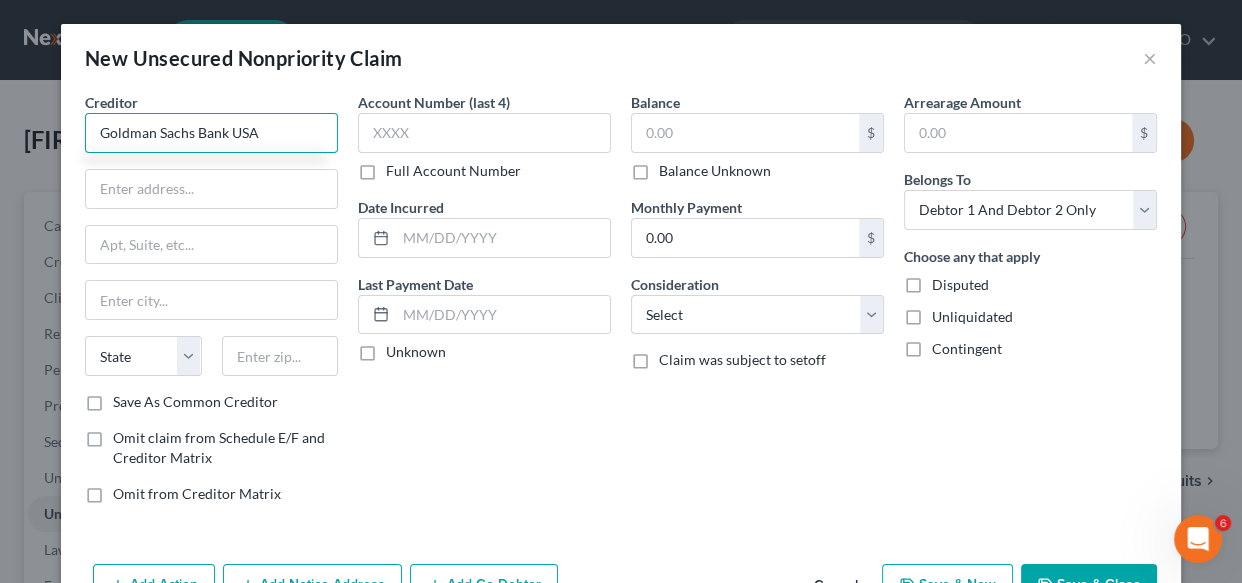 type on "Goldman Sachs Bank USA" 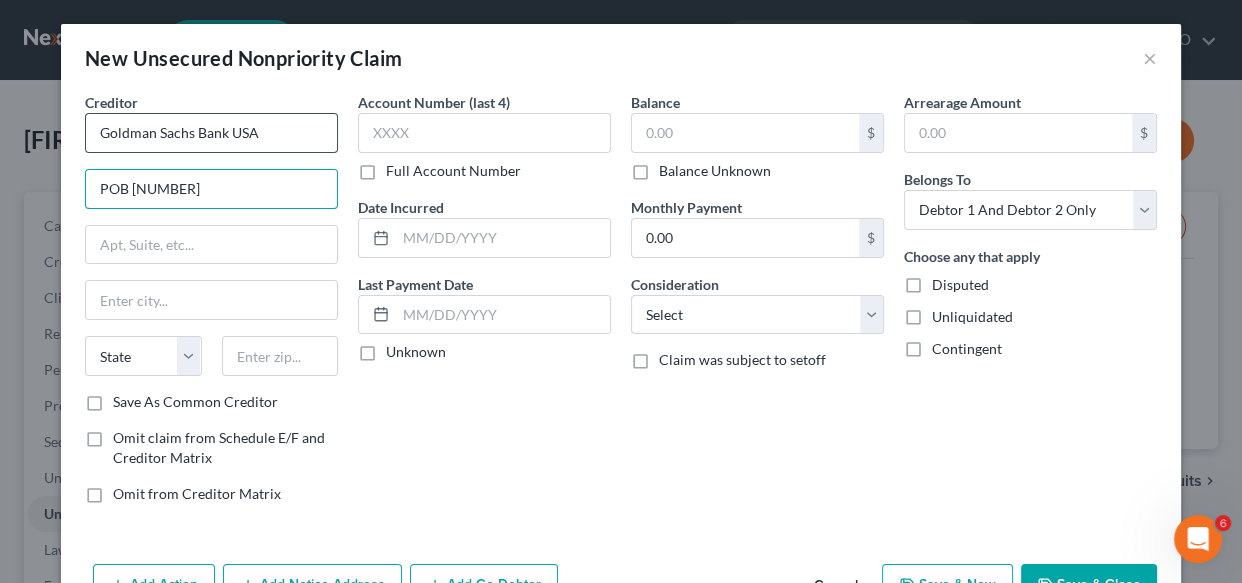 type on "POB 7247" 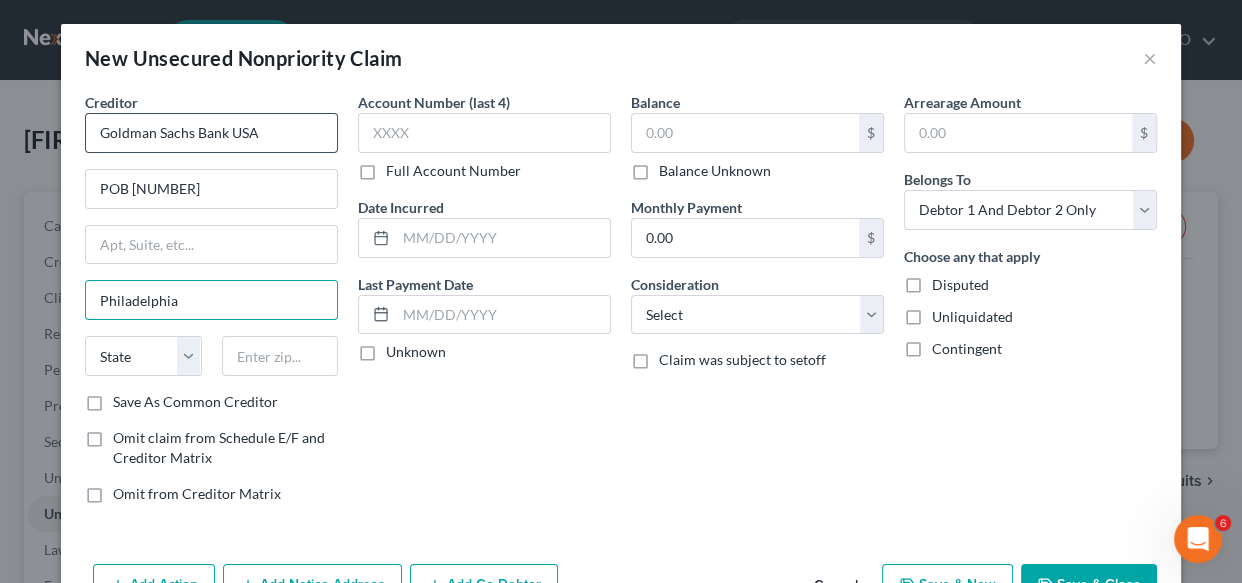 type on "Philadelphia" 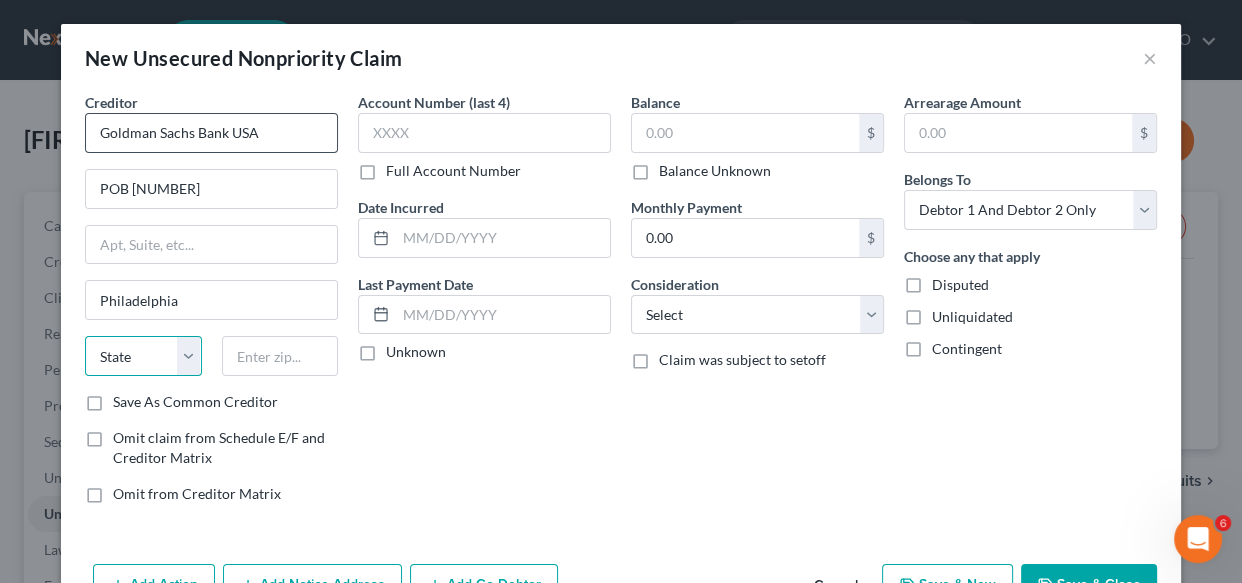 select on "39" 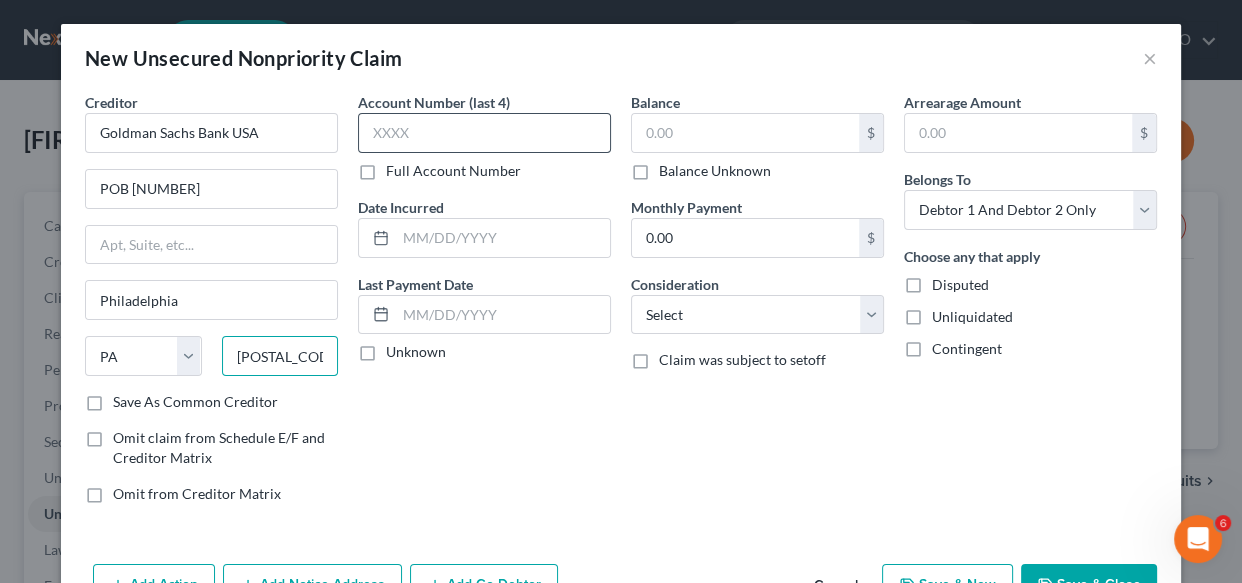 type on "19170-6112" 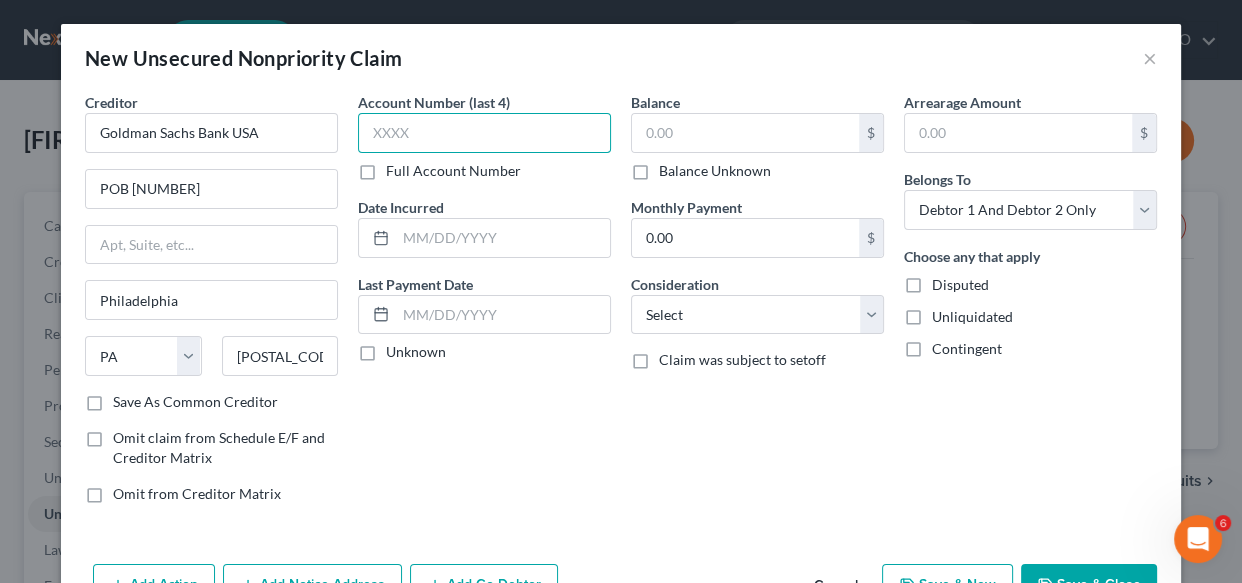 click at bounding box center (484, 133) 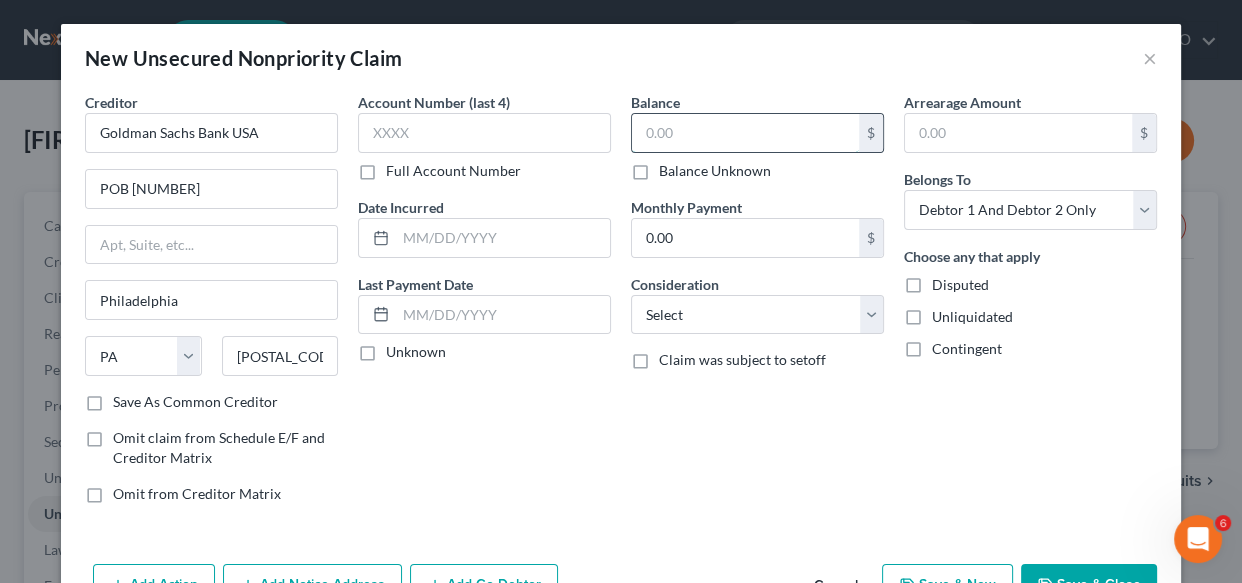 click at bounding box center [745, 133] 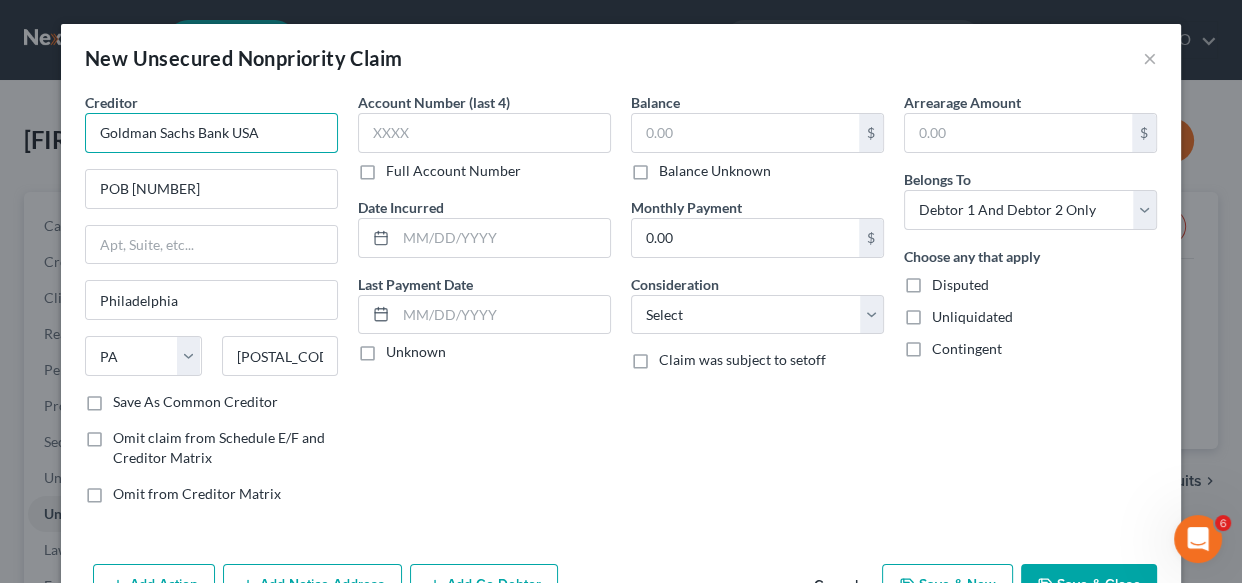 click on "Goldman Sachs Bank USA" at bounding box center (211, 133) 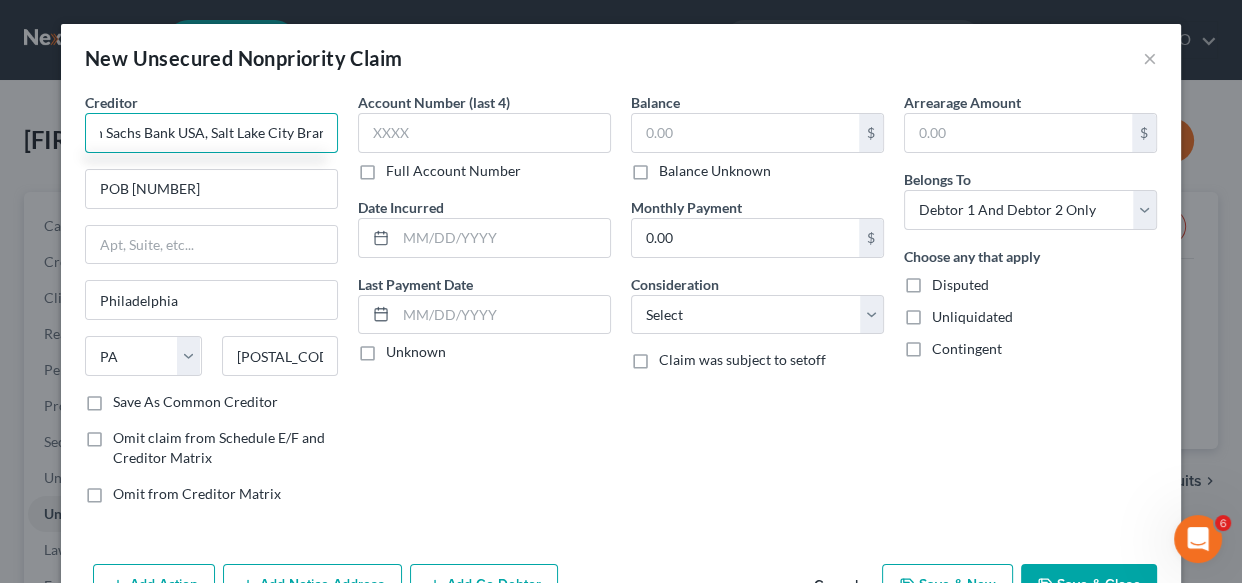 scroll, scrollTop: 0, scrollLeft: 68, axis: horizontal 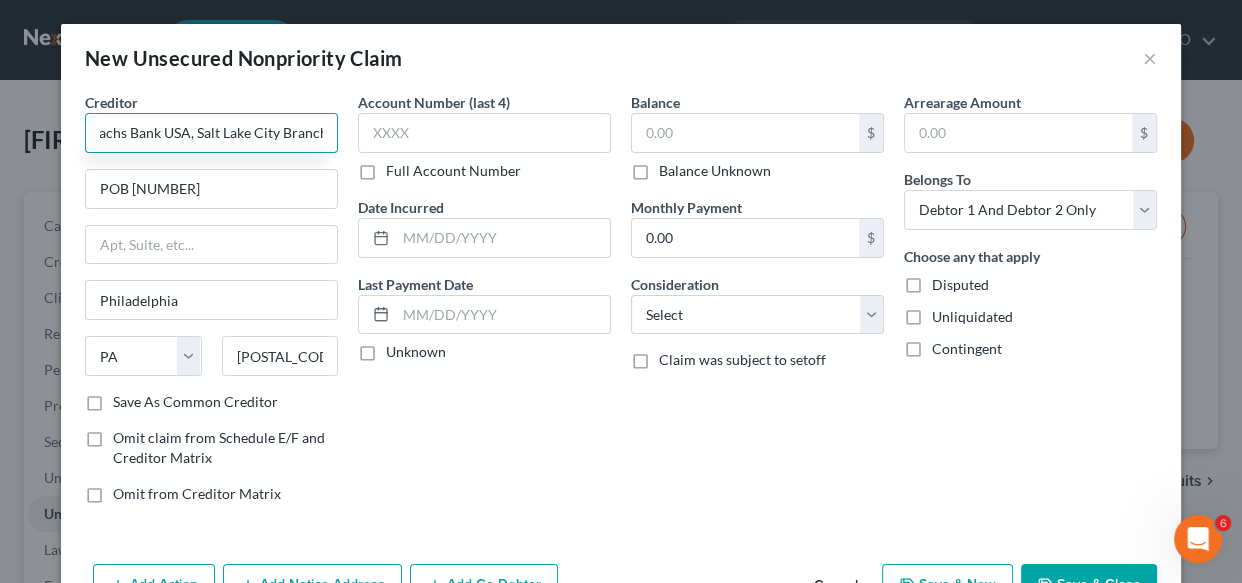 type on "Goldman Sachs Bank USA, Salt Lake City Branch" 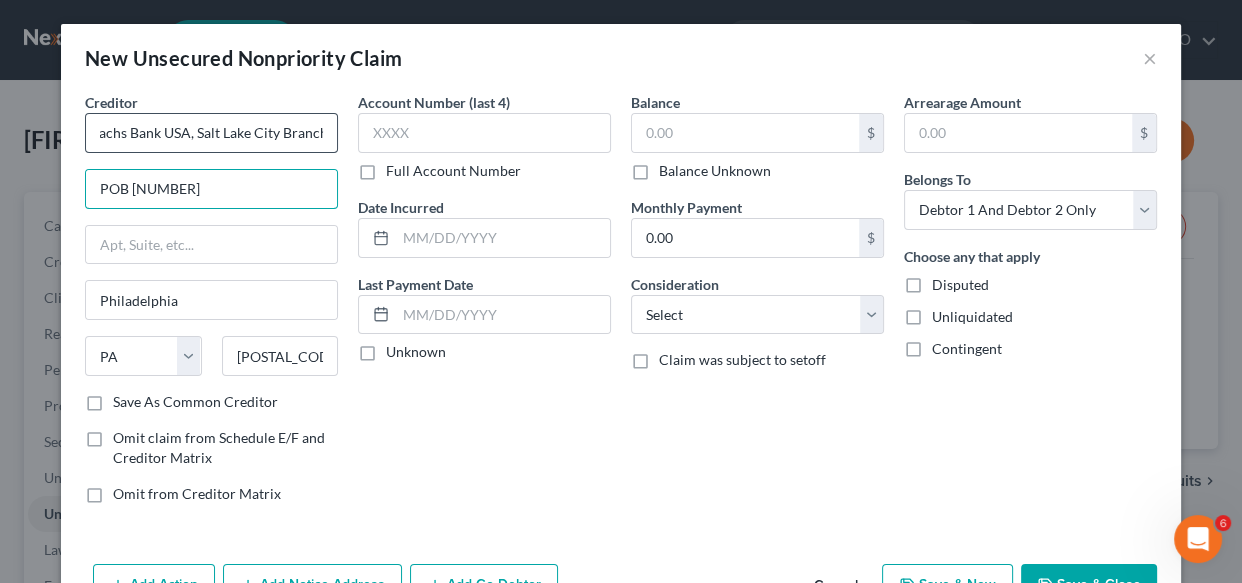 scroll, scrollTop: 0, scrollLeft: 0, axis: both 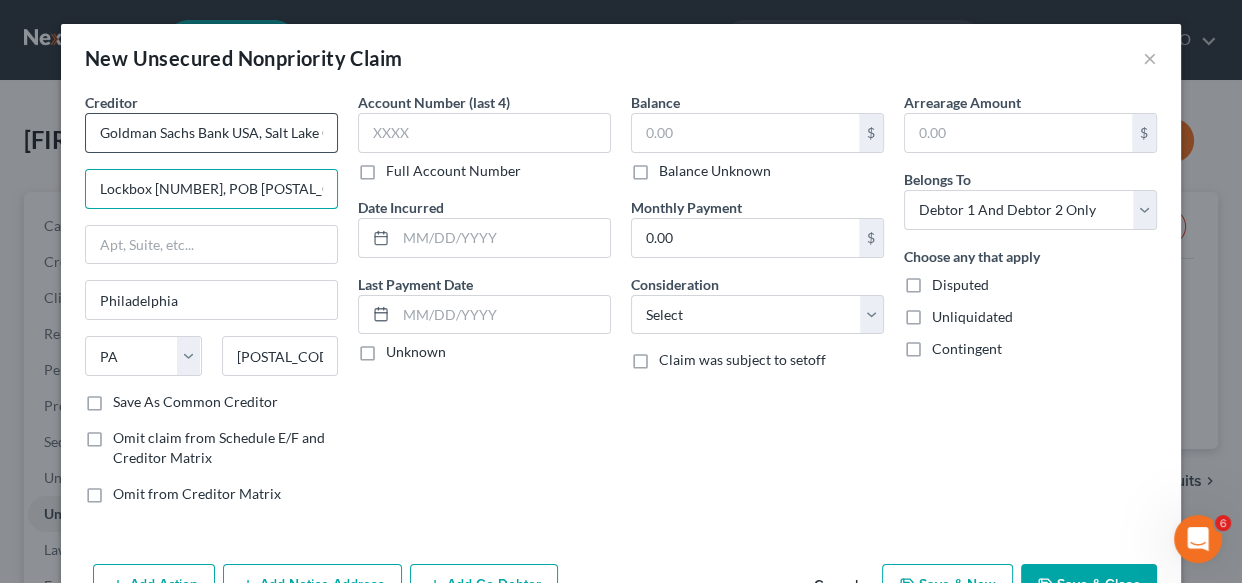 type on "Lockbox 6112, POB 7247" 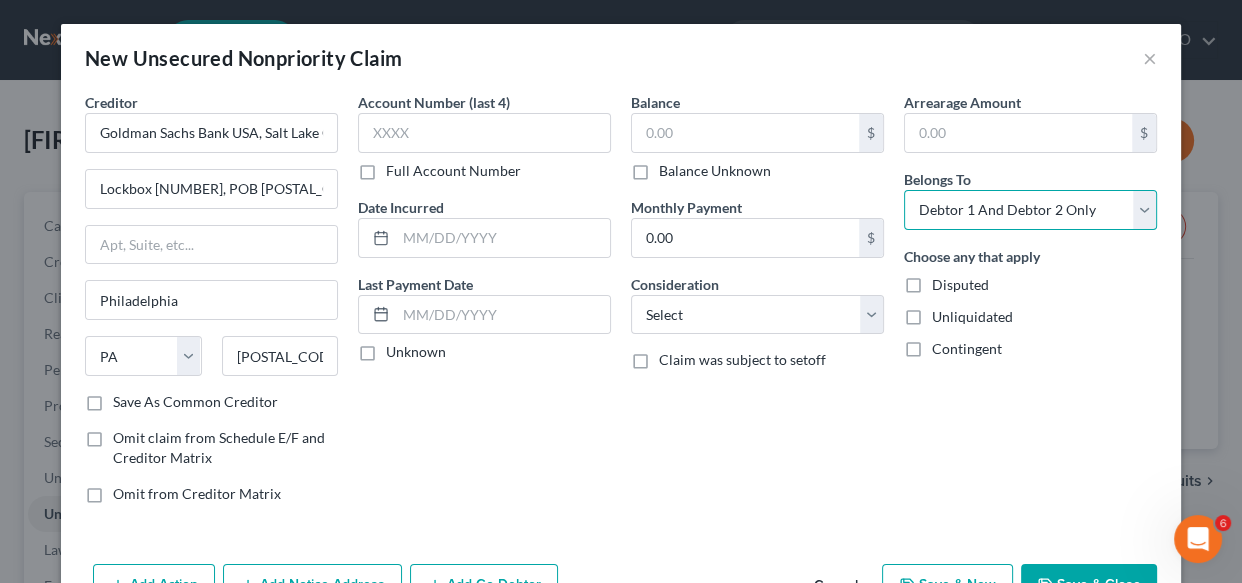 click on "Select Debtor 1 Only Debtor 2 Only Debtor 1 And Debtor 2 Only At Least One Of The Debtors And Another Community Property" at bounding box center [1030, 210] 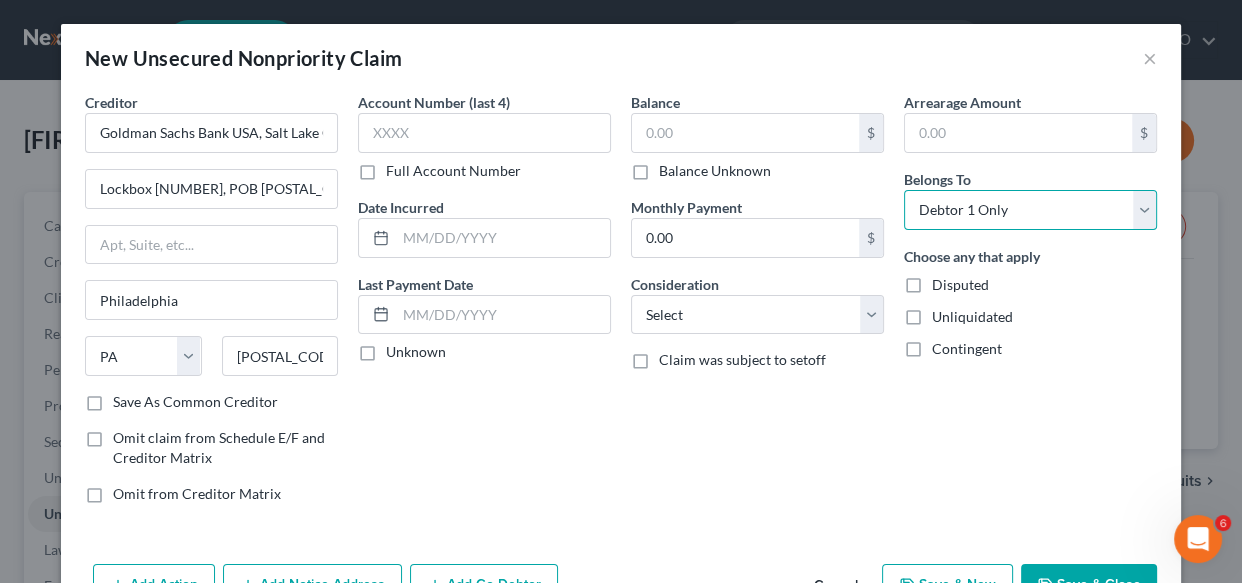 click on "Select Debtor 1 Only Debtor 2 Only Debtor 1 And Debtor 2 Only At Least One Of The Debtors And Another Community Property" at bounding box center [1030, 210] 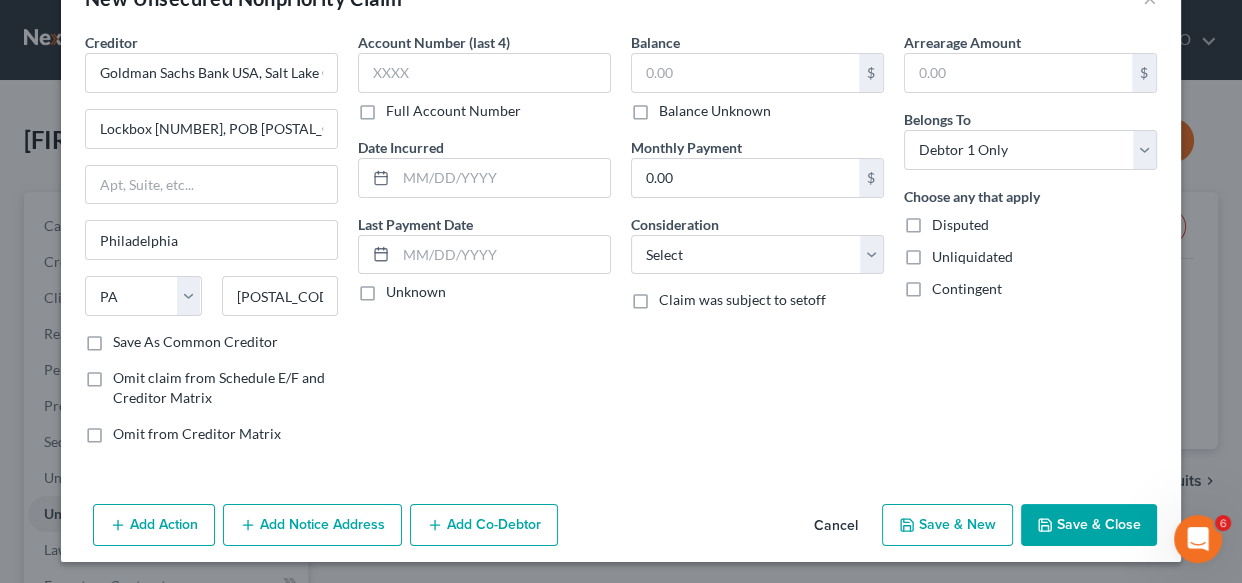 scroll, scrollTop: 61, scrollLeft: 0, axis: vertical 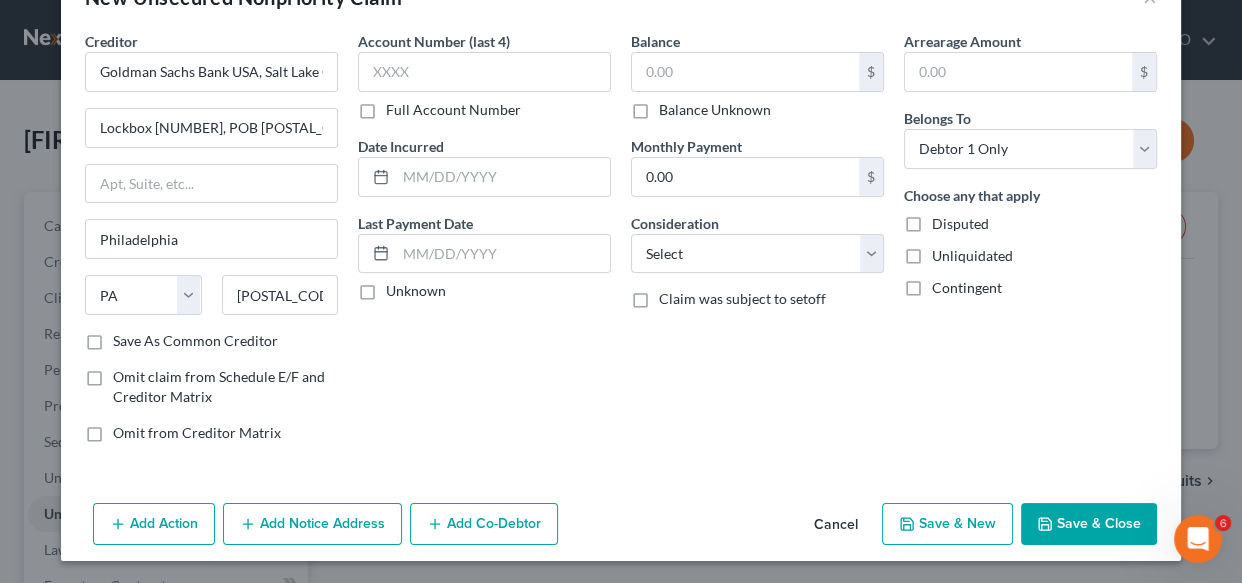 click on "Save & New" at bounding box center [947, 524] 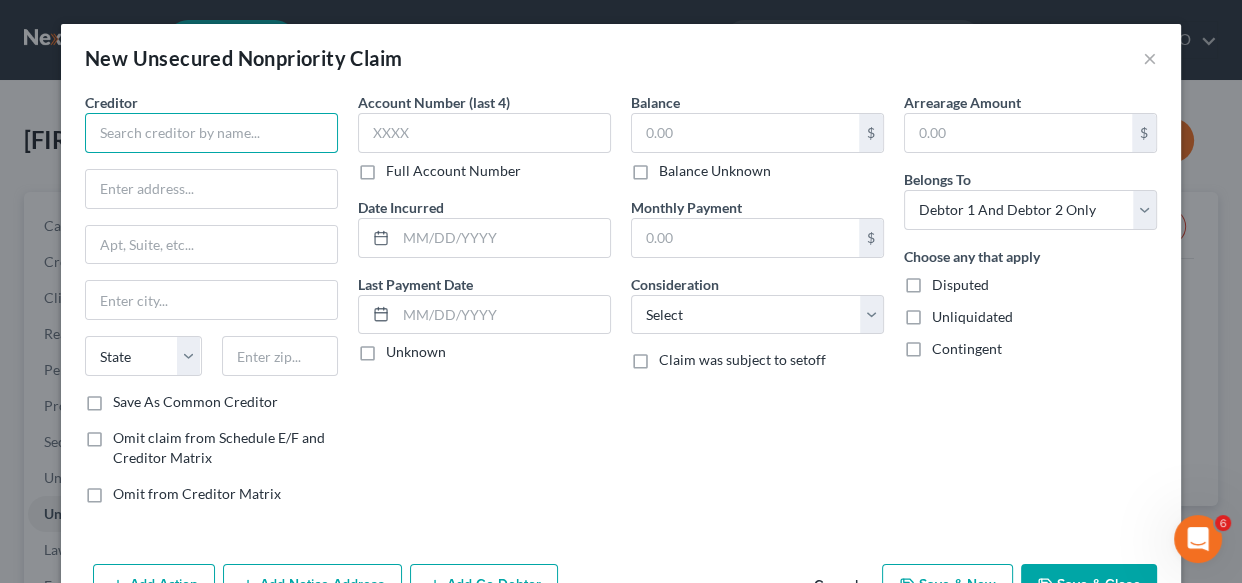 click at bounding box center (211, 133) 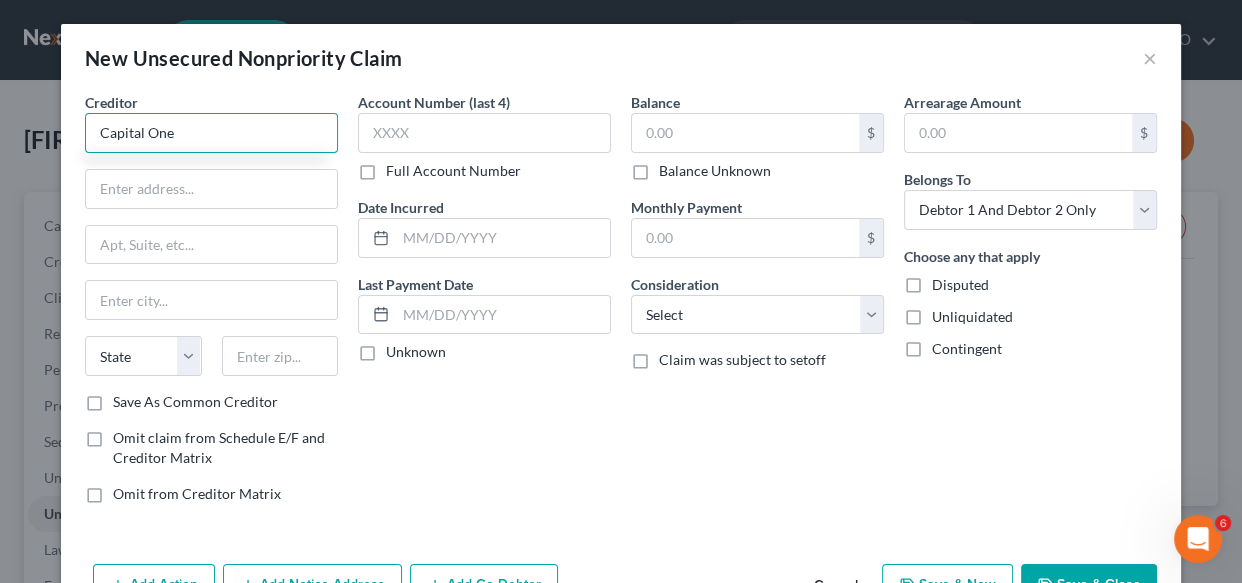 type on "Capital One" 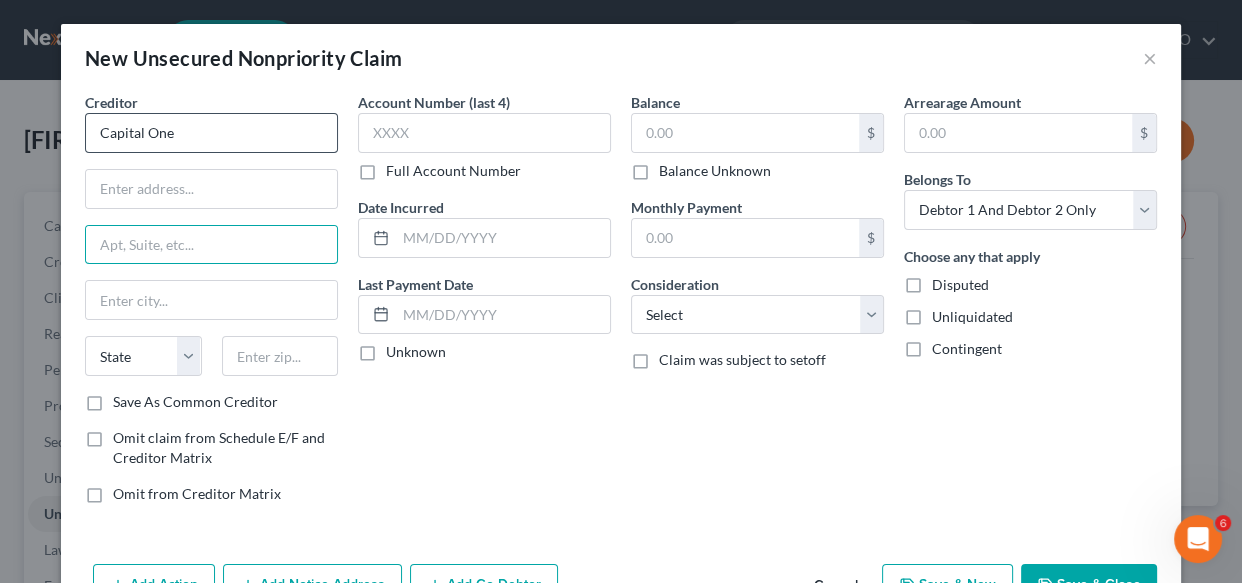 type on "p" 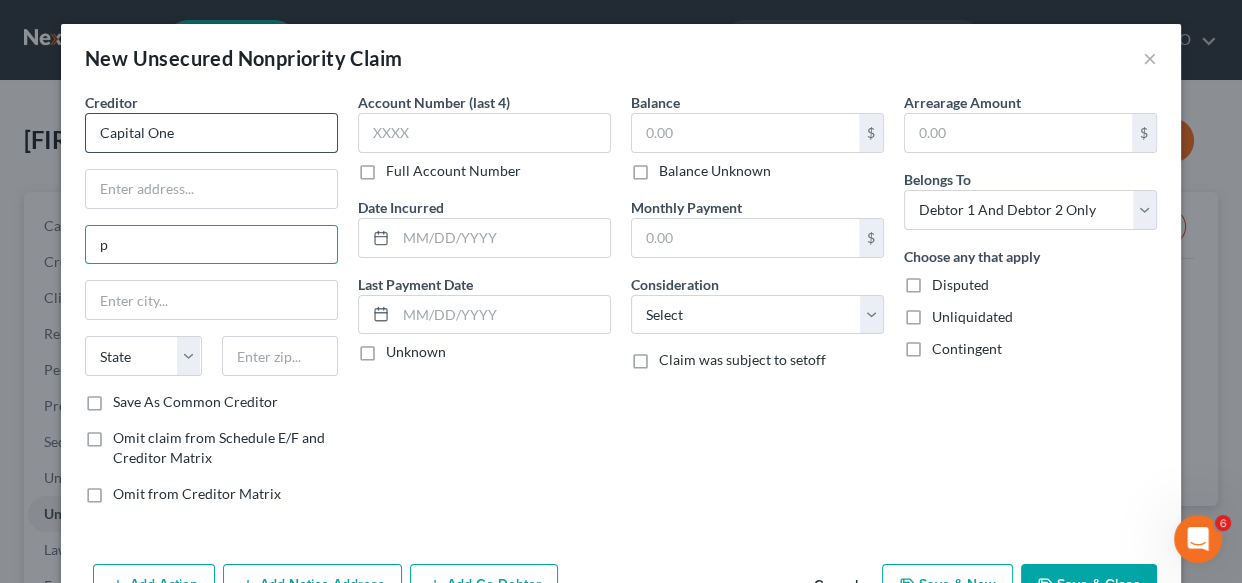 type 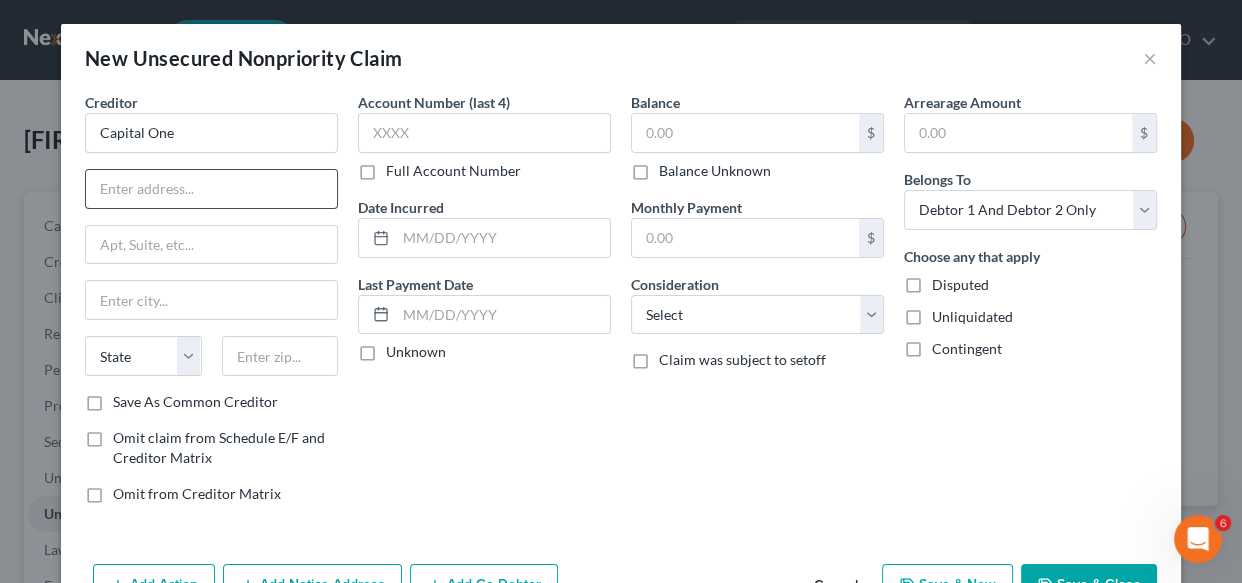 click at bounding box center [211, 189] 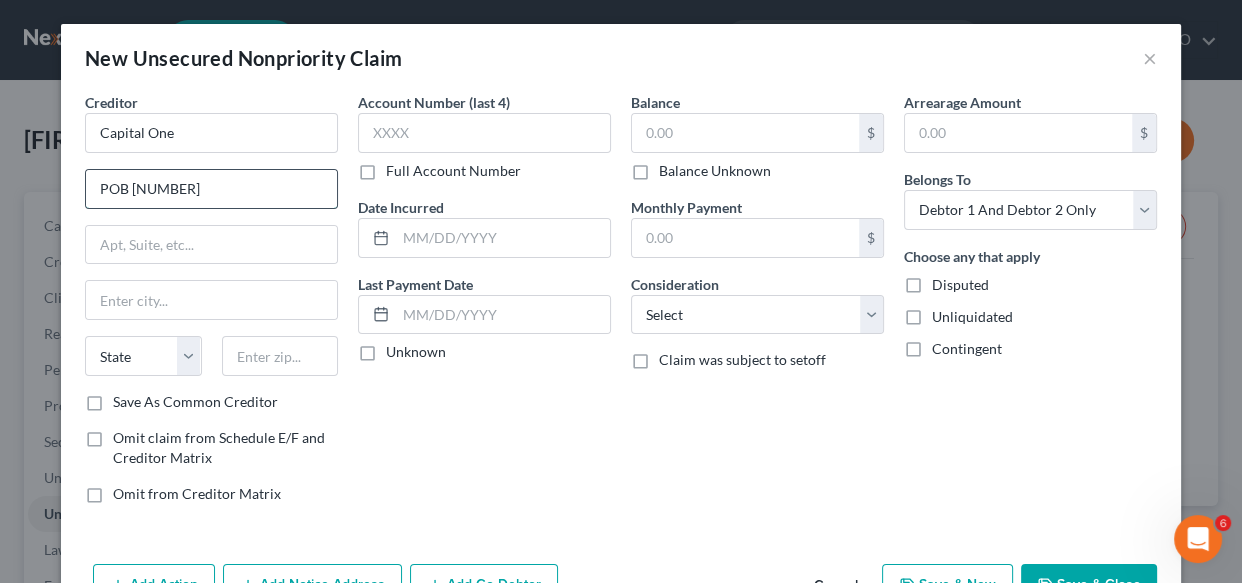type on "POB 30285" 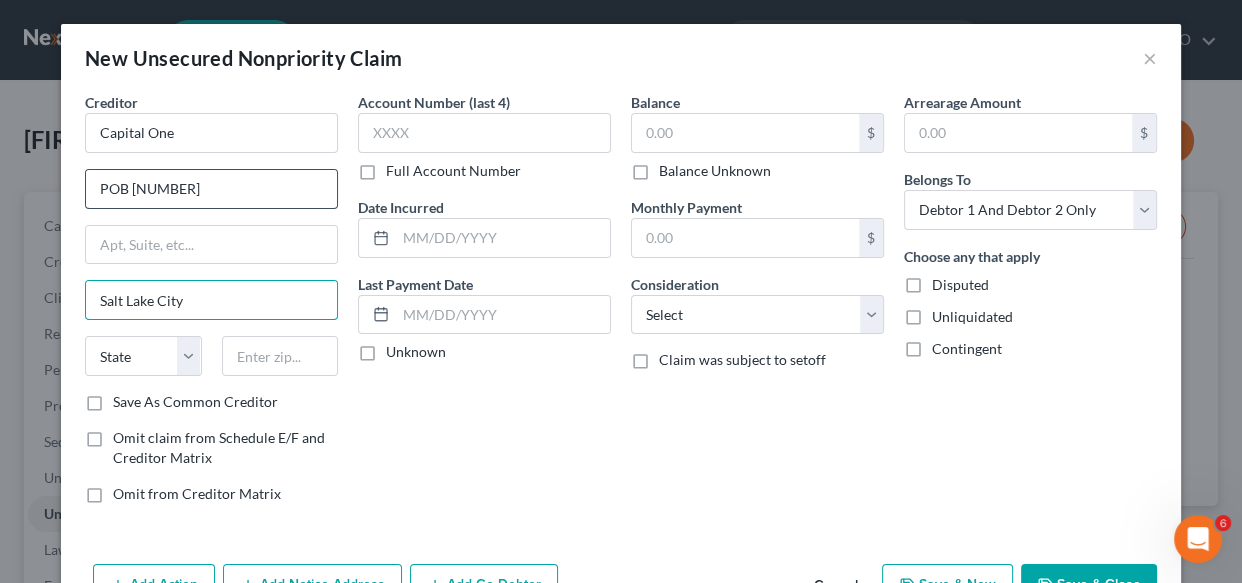 type on "Salt Lake City" 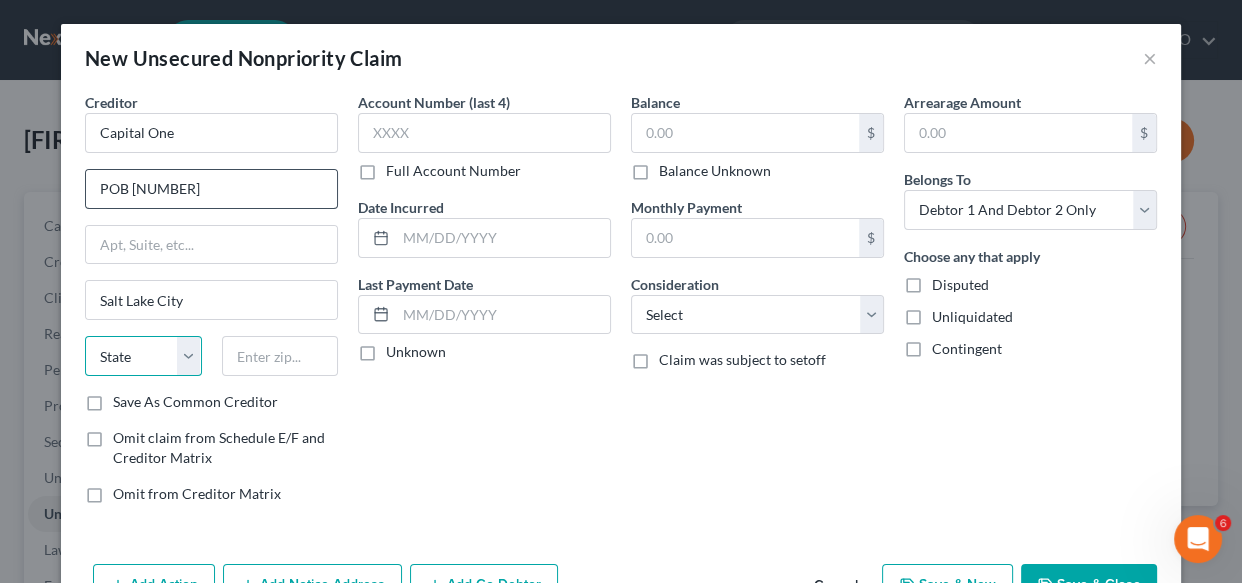 select on "46" 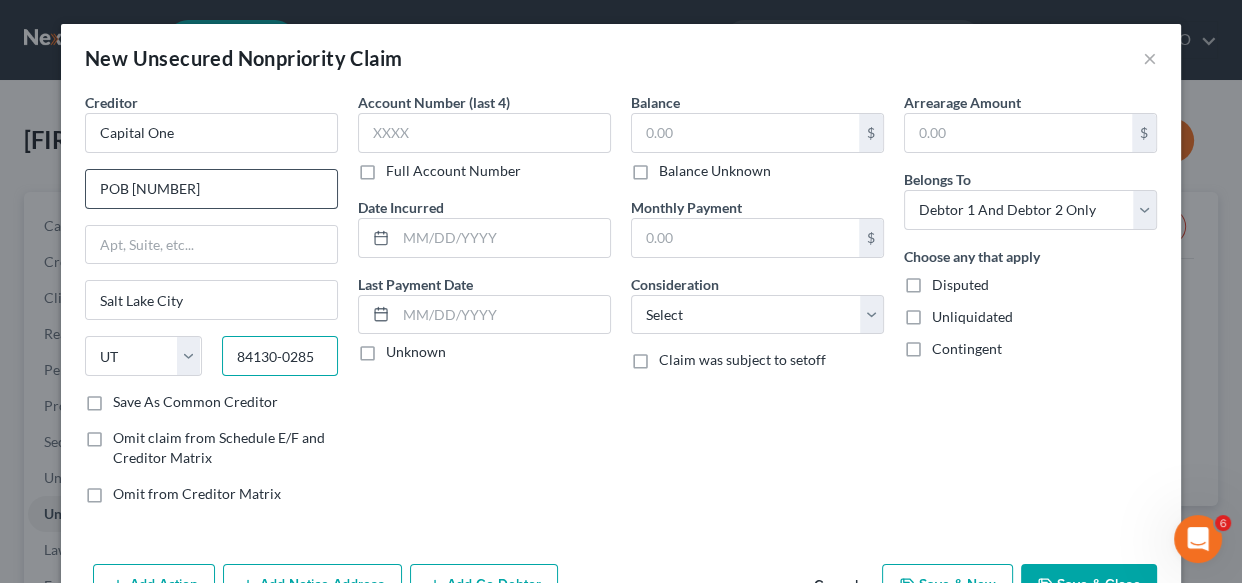 type on "84130-0285" 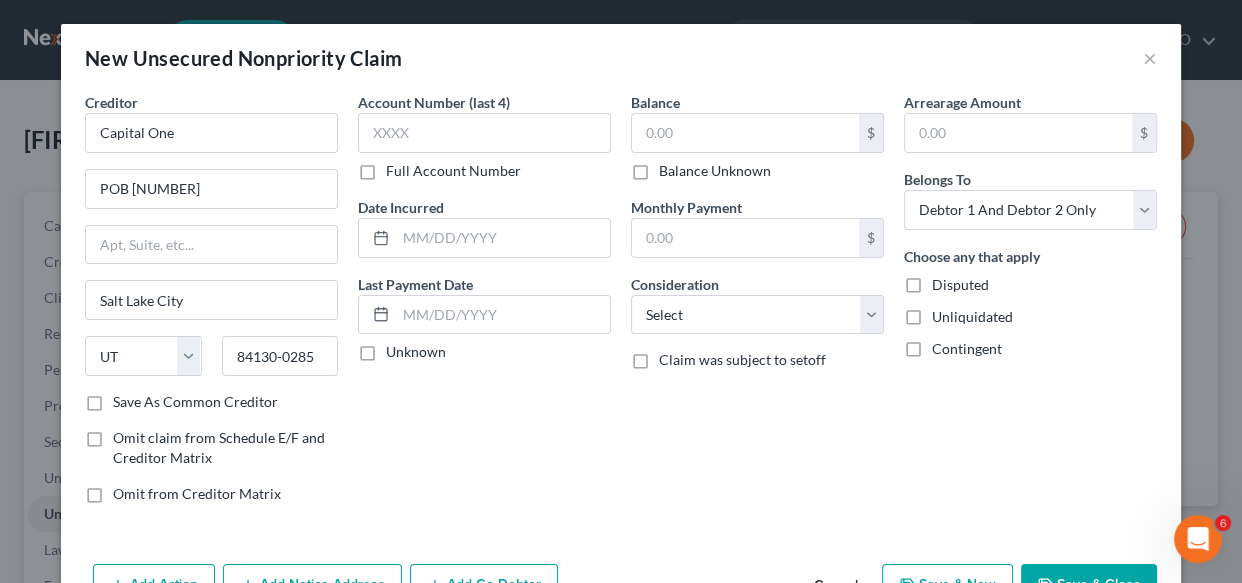 click on "Save As Common Creditor" at bounding box center (195, 402) 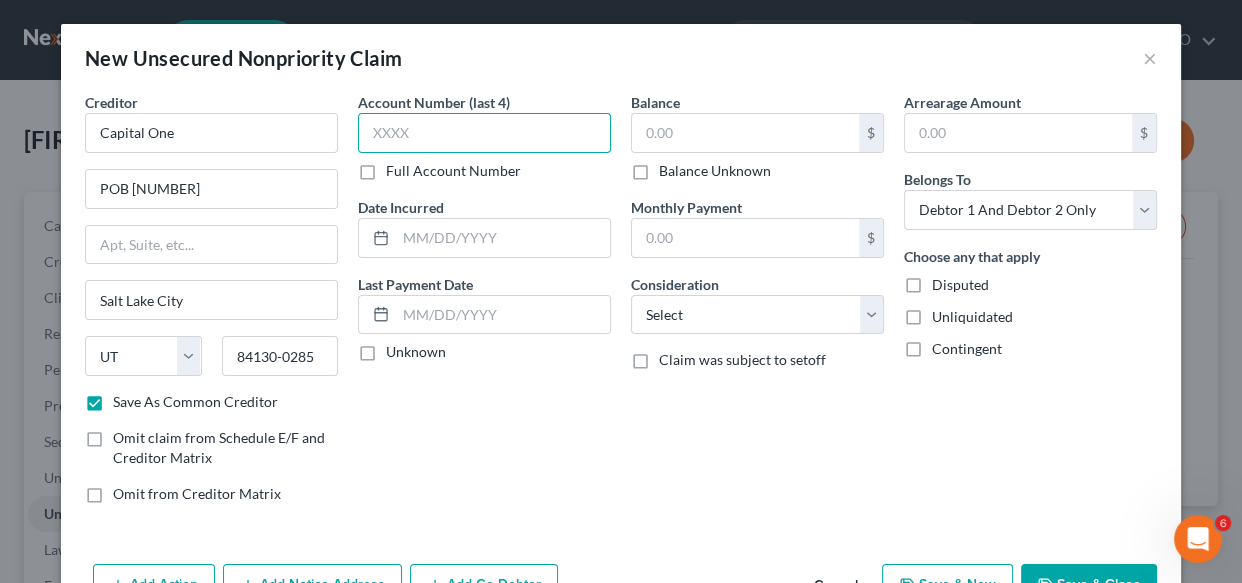 click at bounding box center (484, 133) 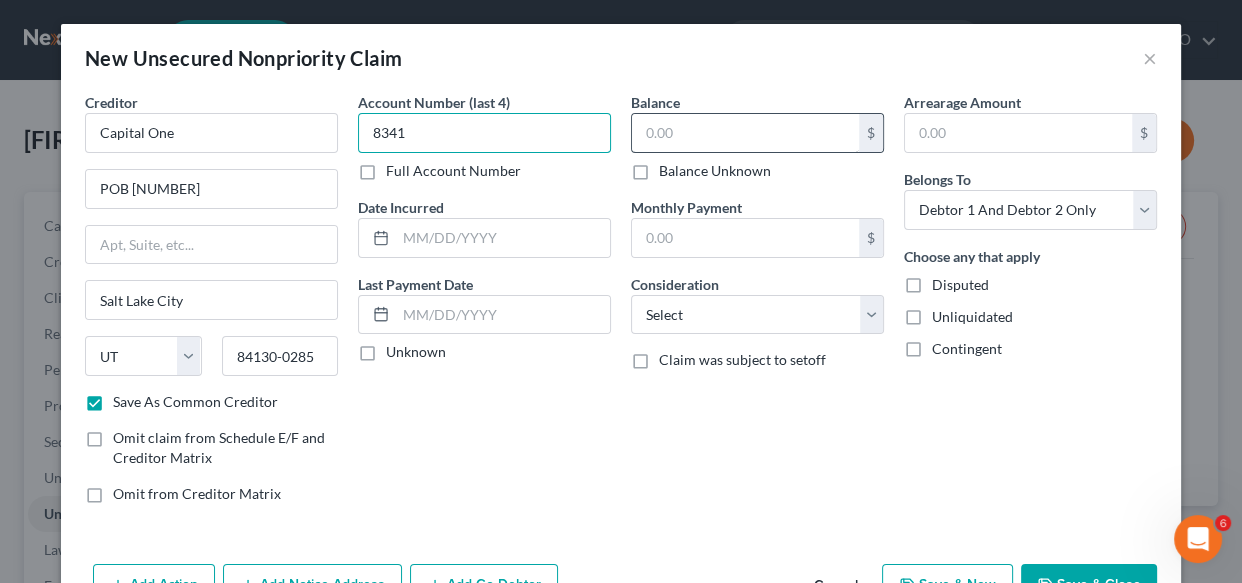 type on "8341" 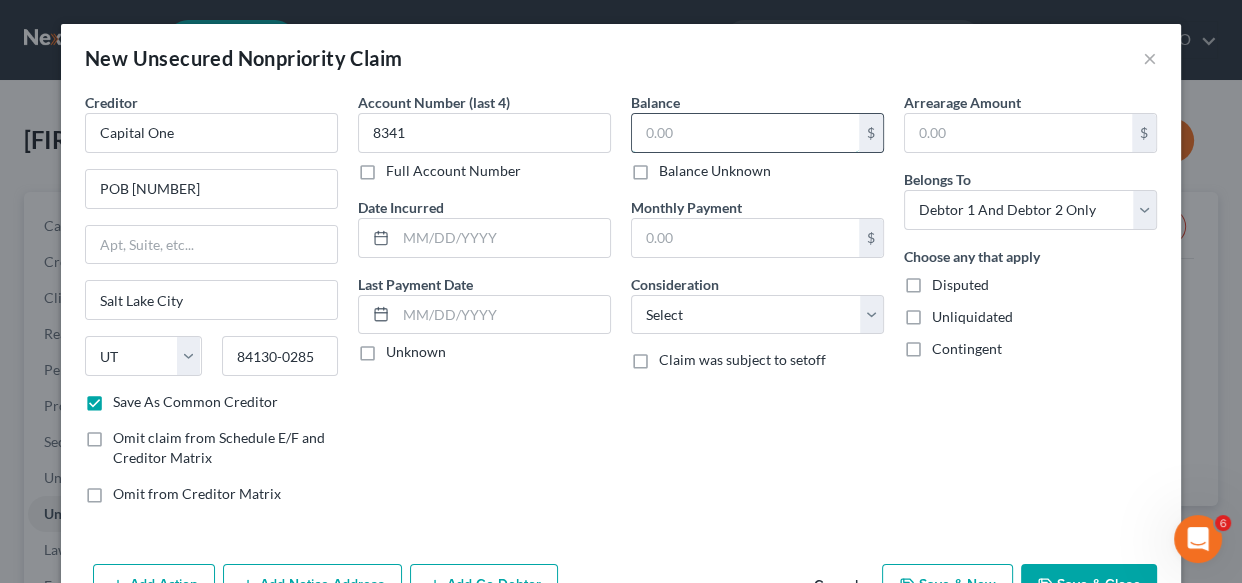 click at bounding box center [745, 133] 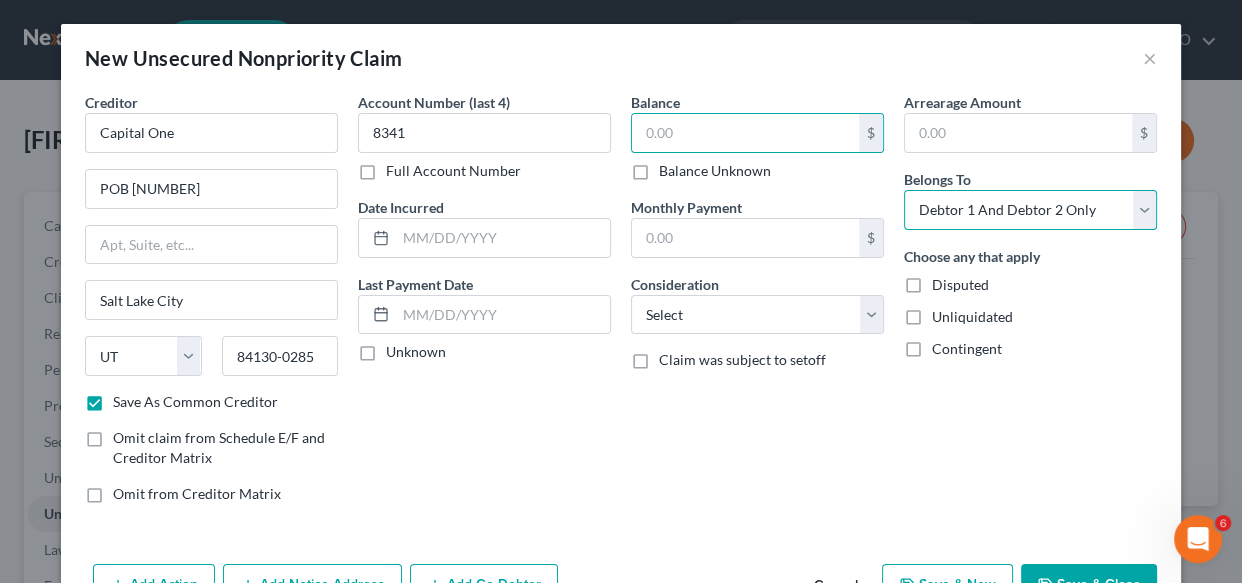 click on "Select Debtor 1 Only Debtor 2 Only Debtor 1 And Debtor 2 Only At Least One Of The Debtors And Another Community Property" at bounding box center (1030, 210) 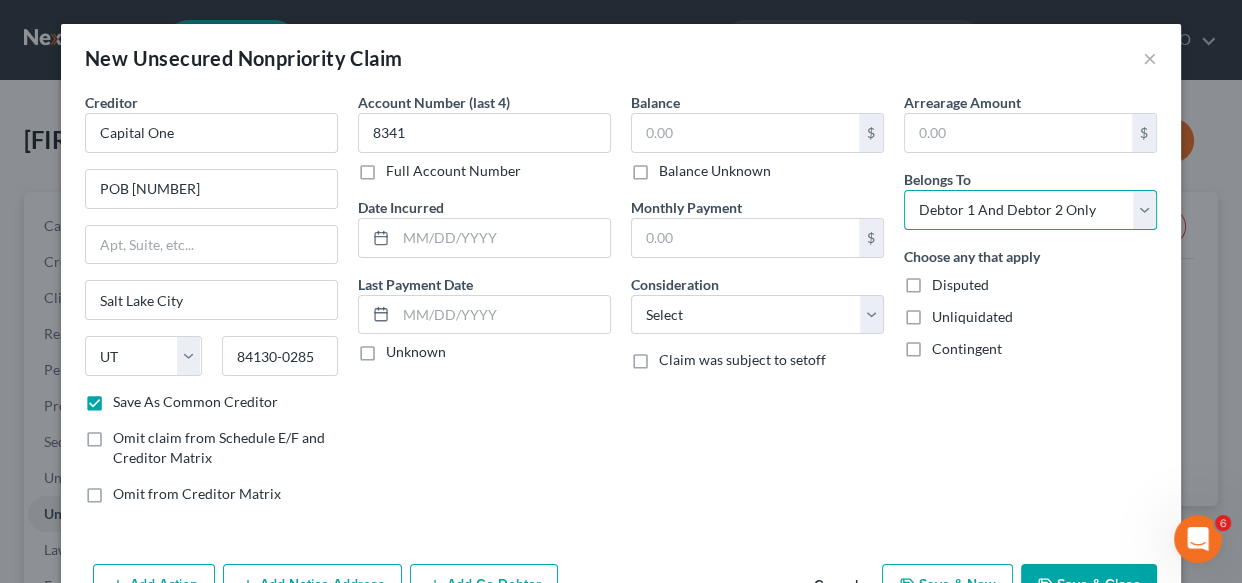 select on "1" 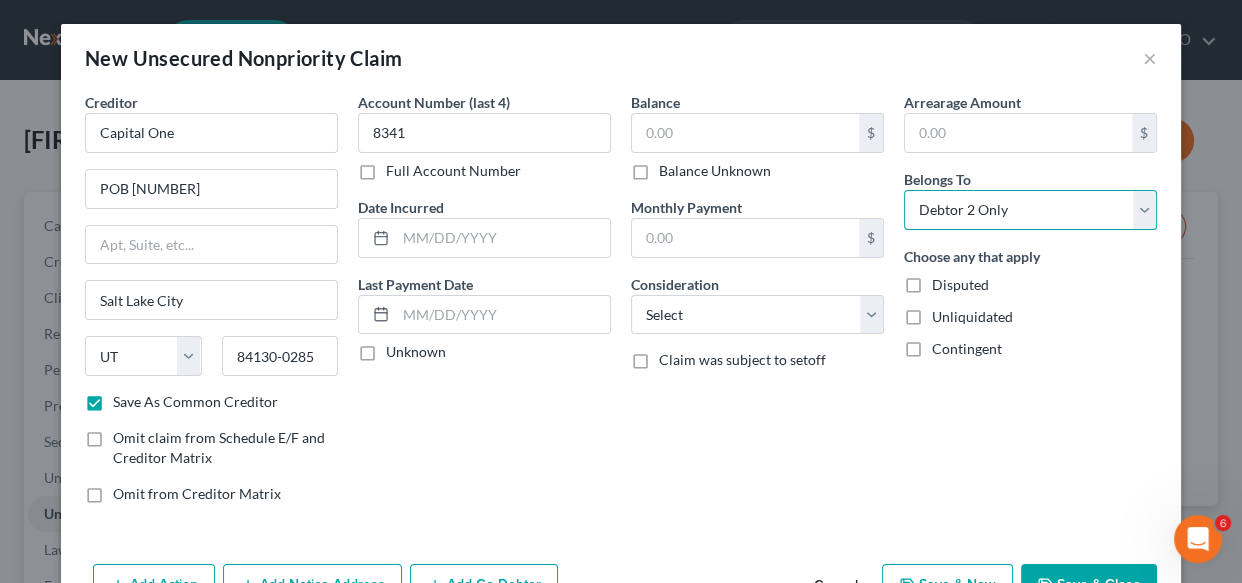 click on "Select Debtor 1 Only Debtor 2 Only Debtor 1 And Debtor 2 Only At Least One Of The Debtors And Another Community Property" at bounding box center (1030, 210) 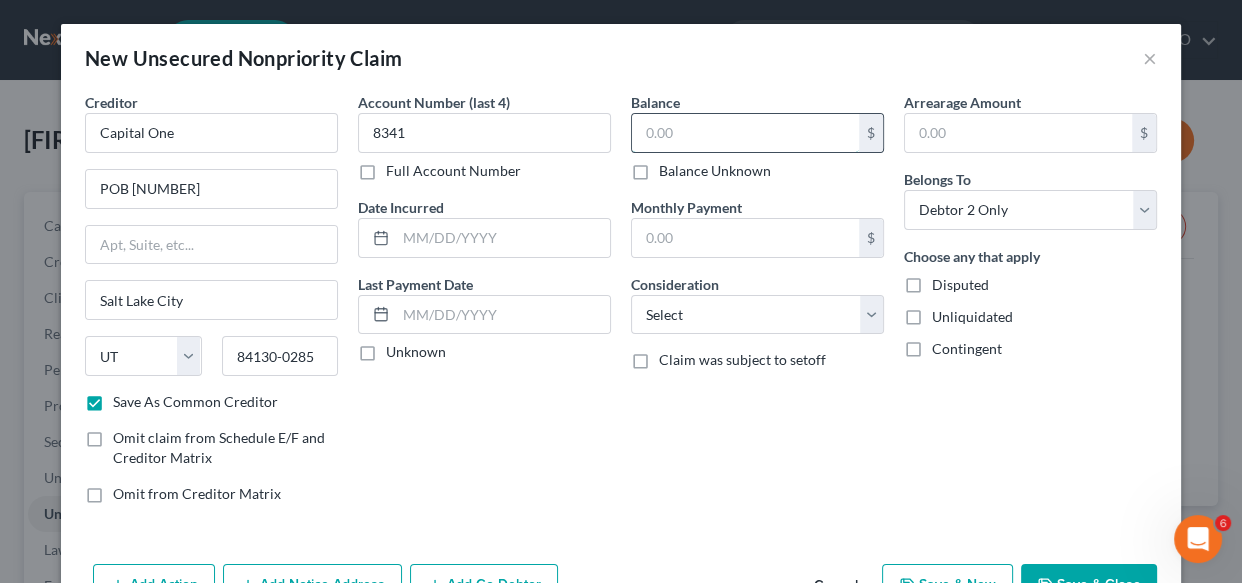 click at bounding box center [745, 133] 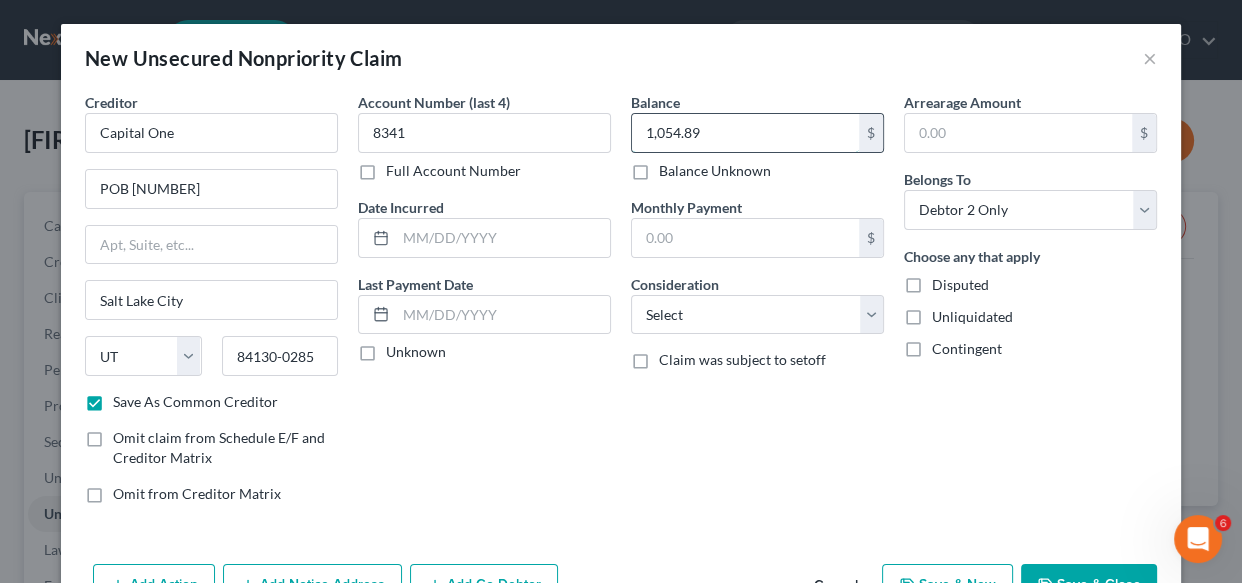 type on "1,054.89" 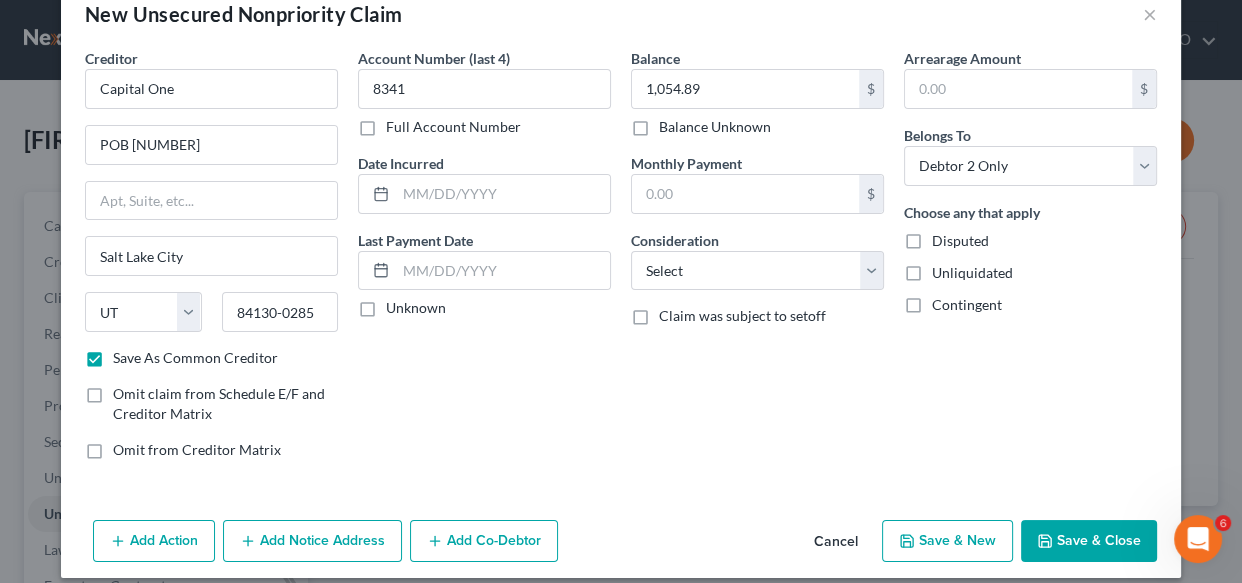 scroll, scrollTop: 61, scrollLeft: 0, axis: vertical 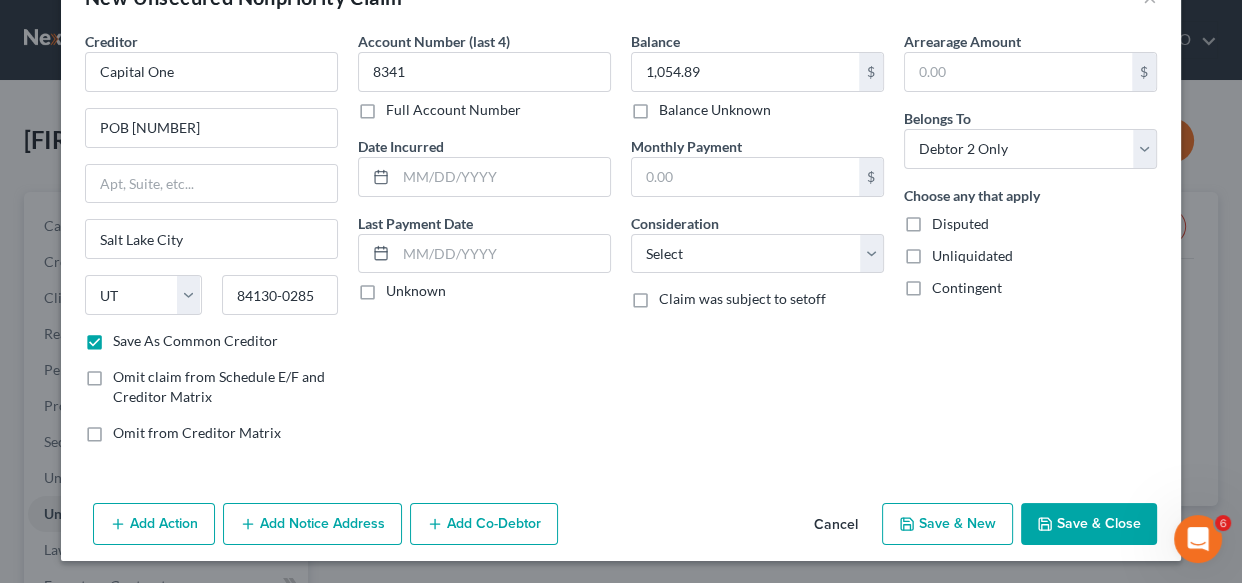 click on "Add Notice Address" at bounding box center (312, 524) 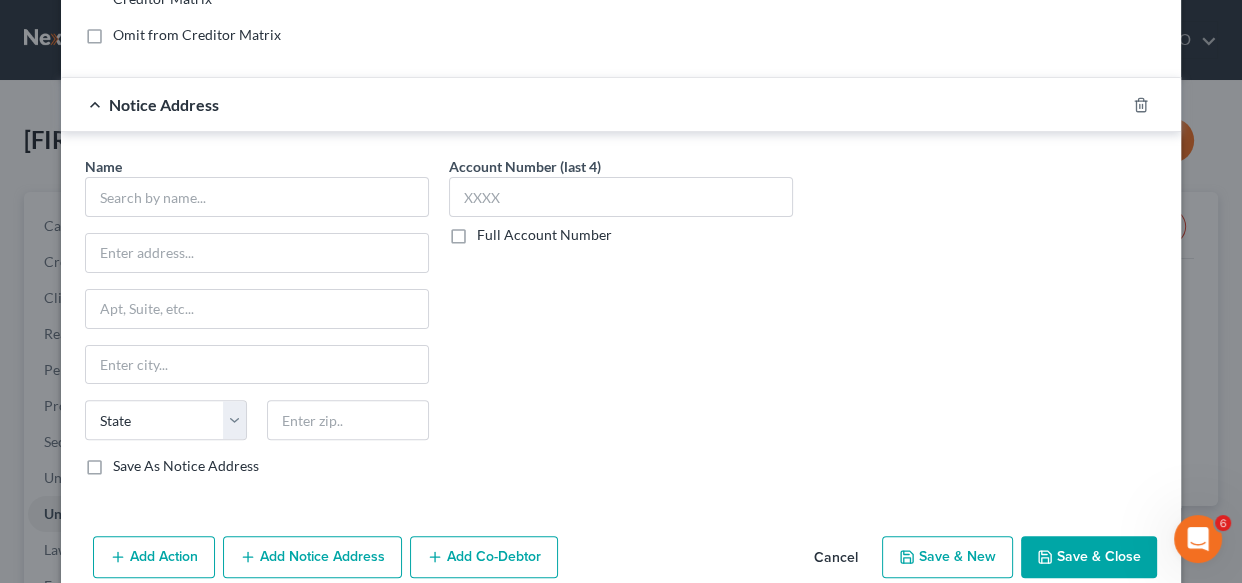 scroll, scrollTop: 461, scrollLeft: 0, axis: vertical 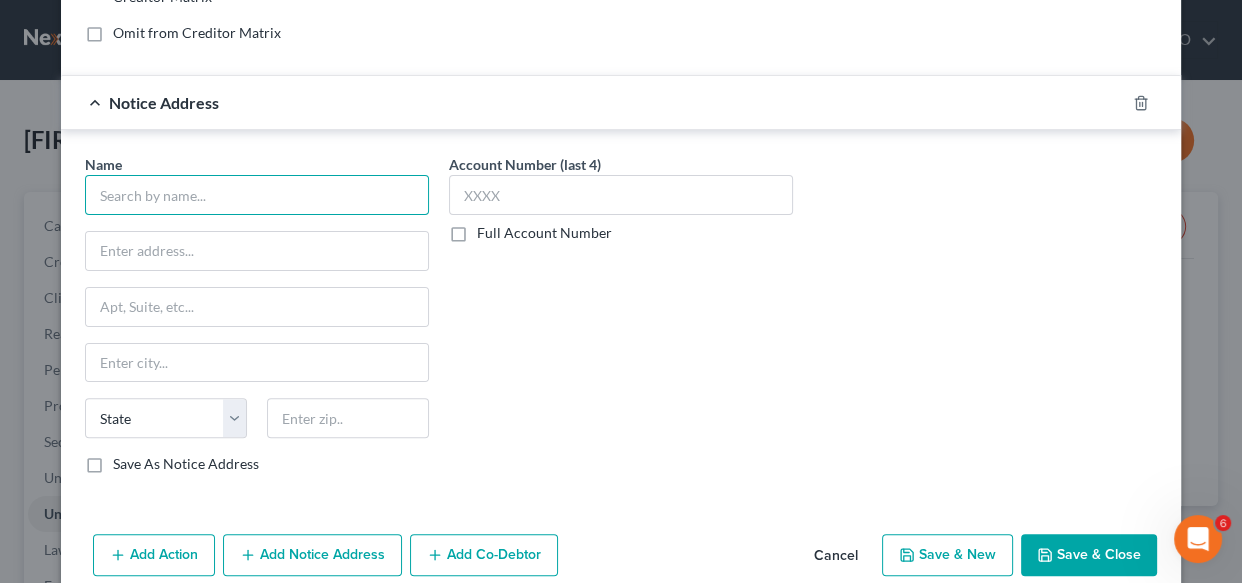 click at bounding box center (257, 195) 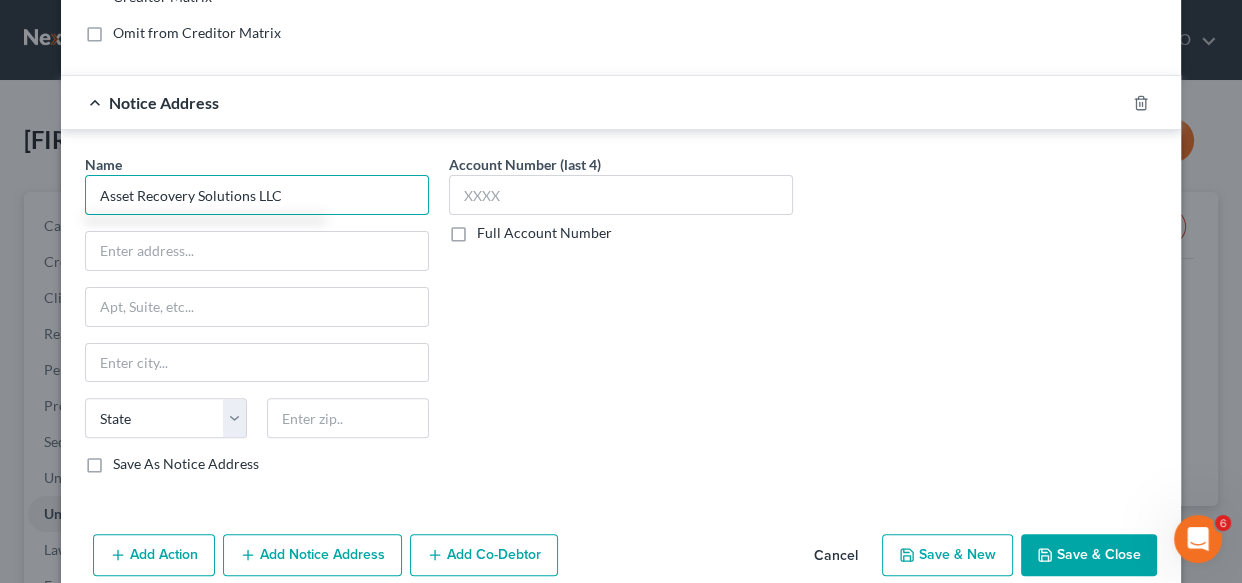 type on "Asset Recovery Solutions LLC" 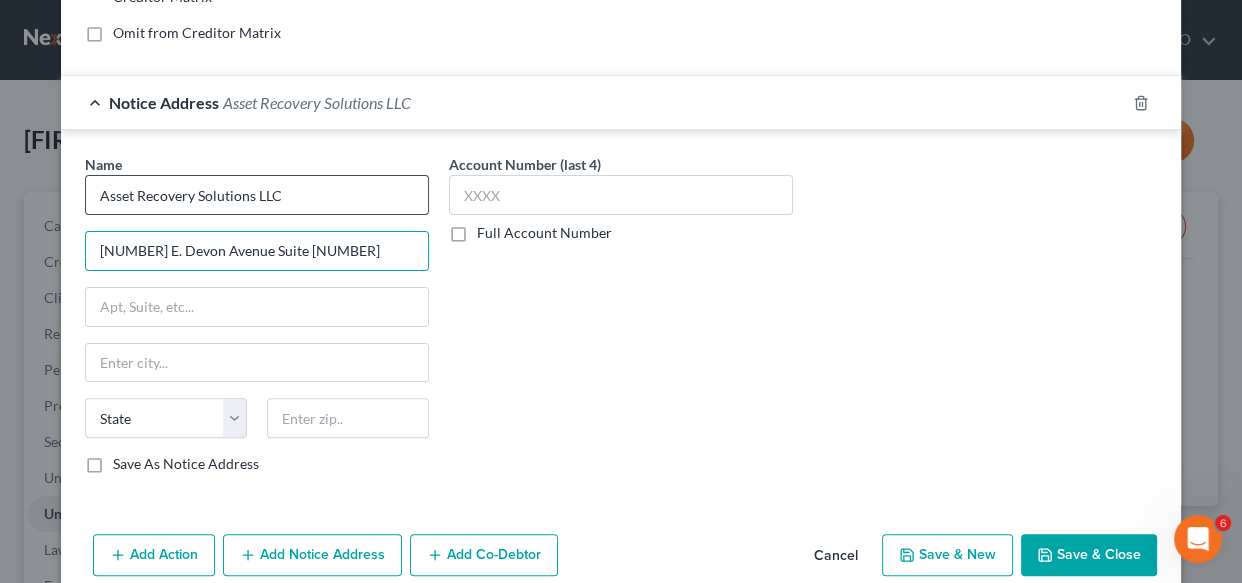 type on "2200 E. Devon Avenue Suite 200" 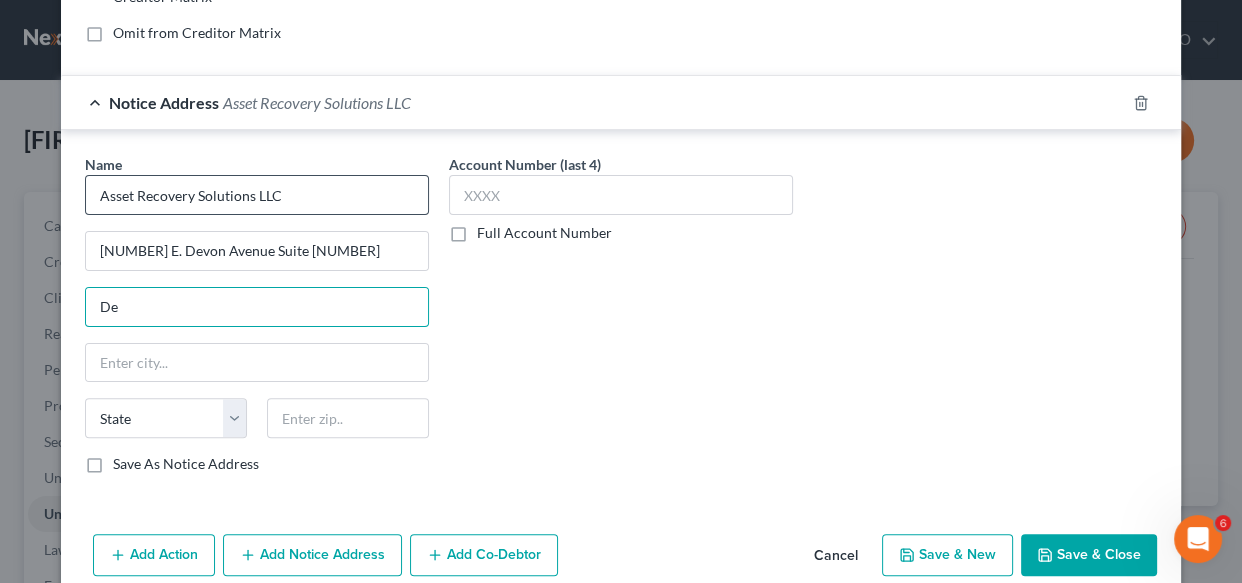 type on "D" 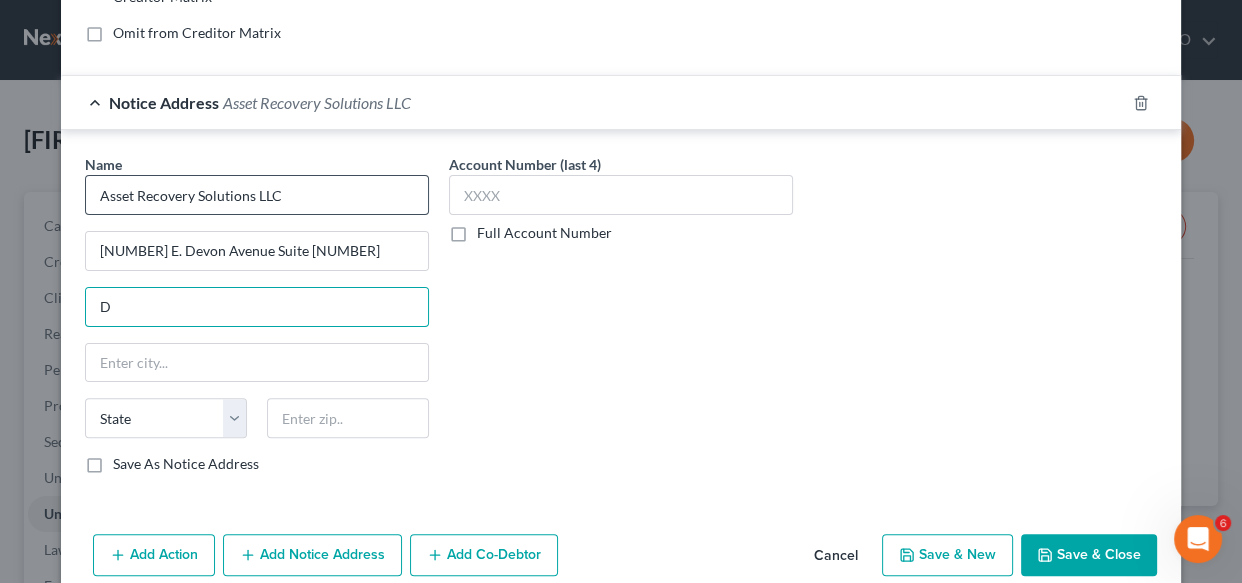 type 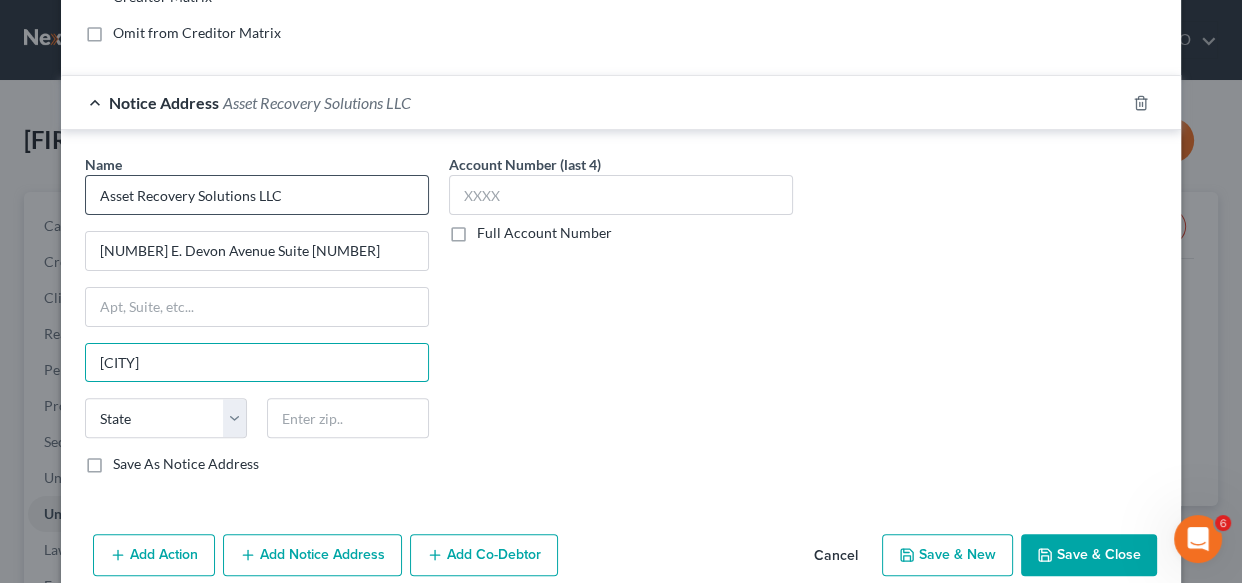 type on "Des Plaines" 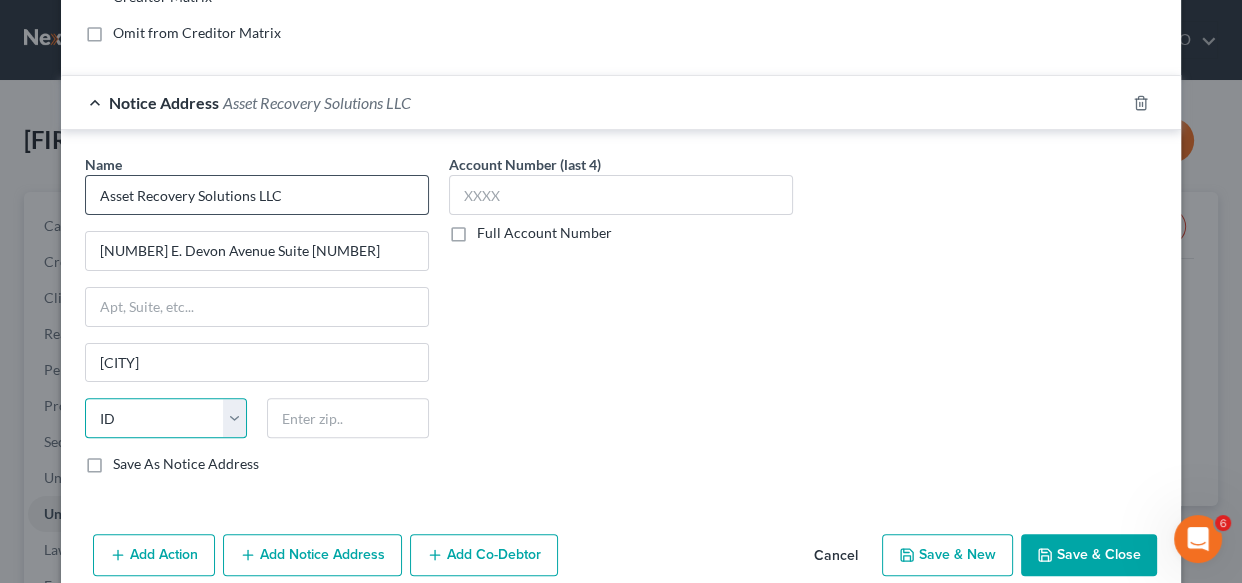 select on "14" 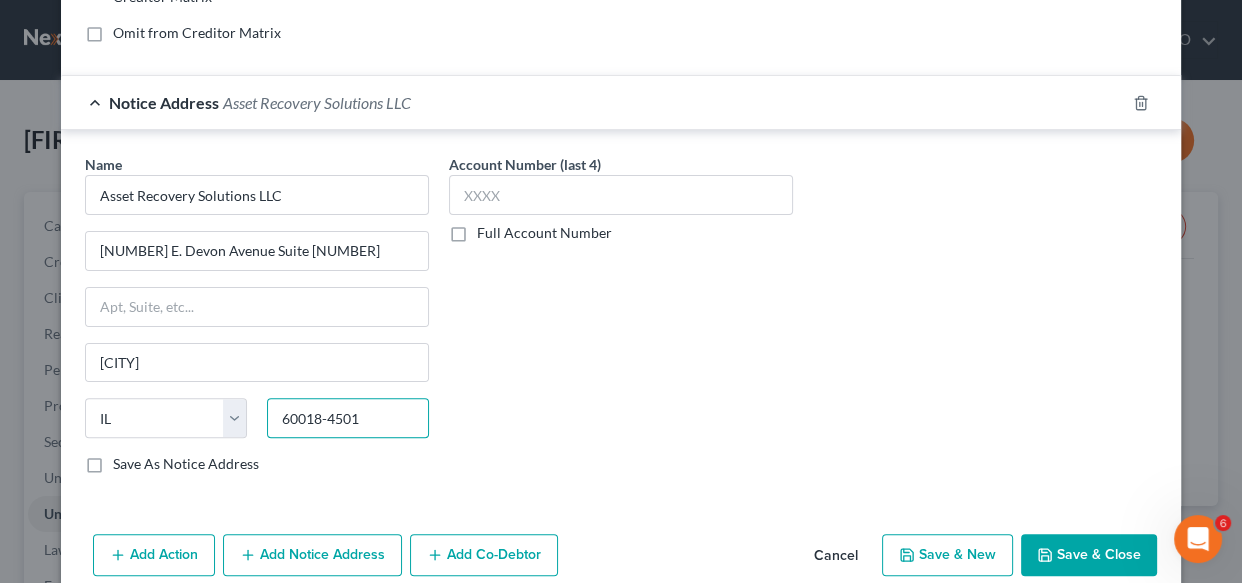 type on "60018-4501" 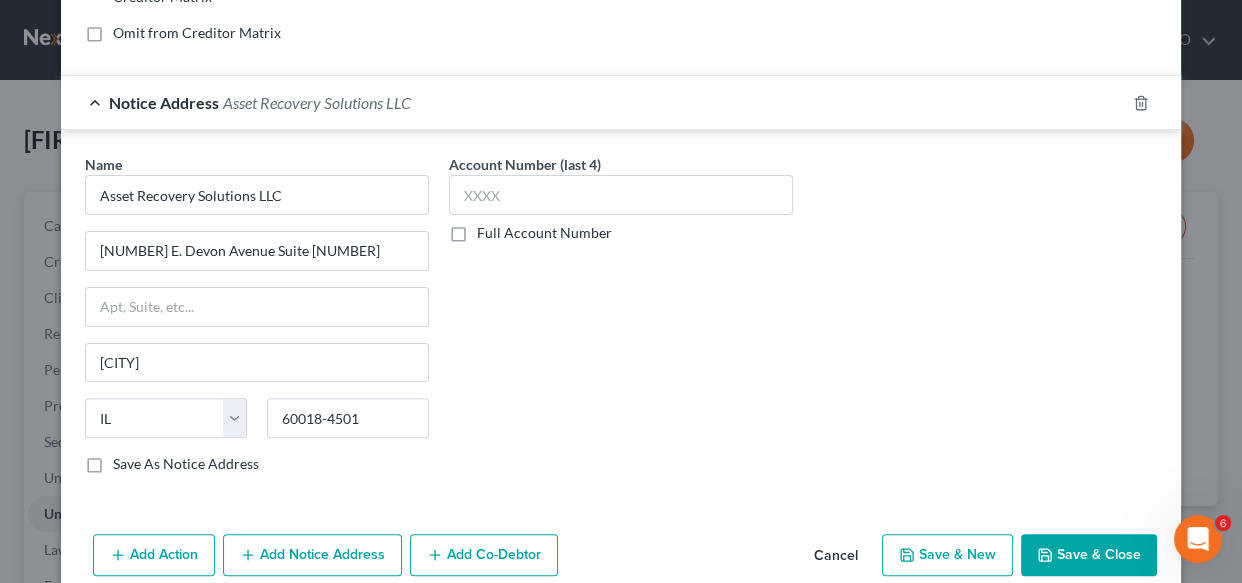click on "Save As Notice Address" at bounding box center [186, 464] 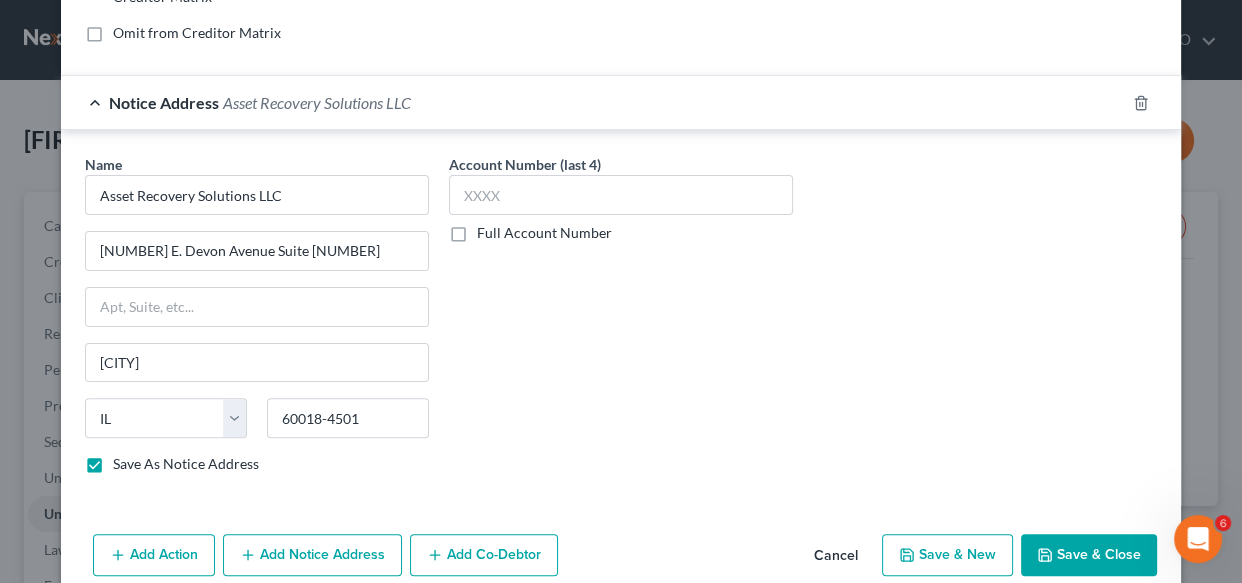 scroll, scrollTop: 491, scrollLeft: 0, axis: vertical 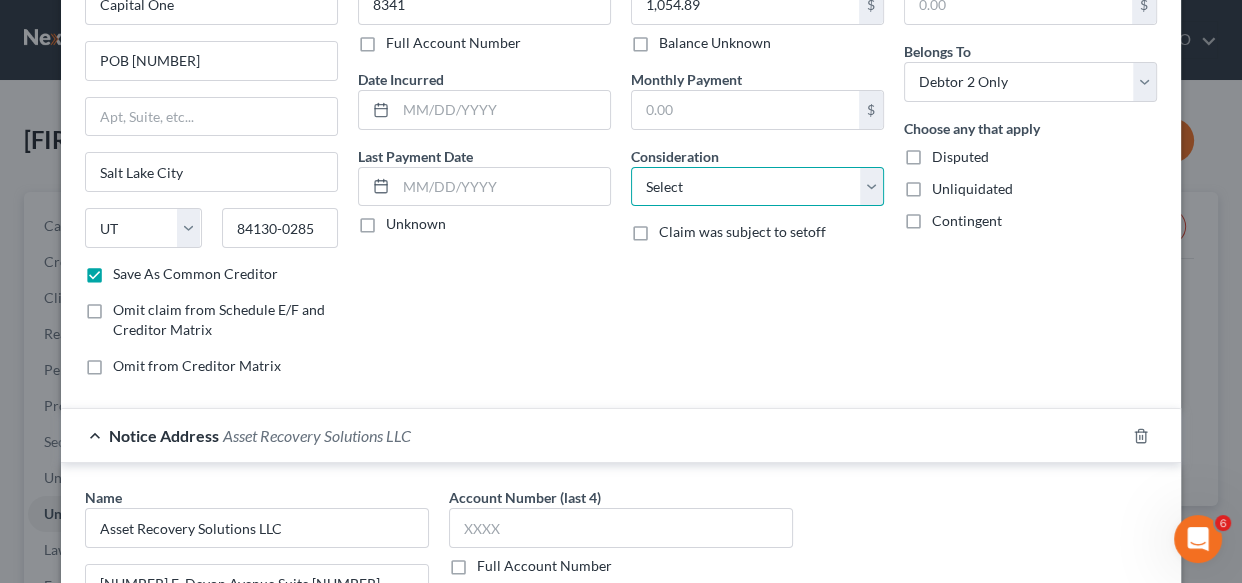 click on "Select Cable / Satellite Services Collection Agency Credit Card Debt Debt Counseling / Attorneys Deficiency Balance Domestic Support Obligations Home / Car Repairs Income Taxes Judgment Liens Medical Services Monies Loaned / Advanced Mortgage Obligation From Divorce Or Separation Obligation To Pensions Other Overdrawn Bank Account Promised To Help Pay Creditors Student Loans Suppliers And Vendors Telephone / Internet Services Utility Services" at bounding box center (757, 187) 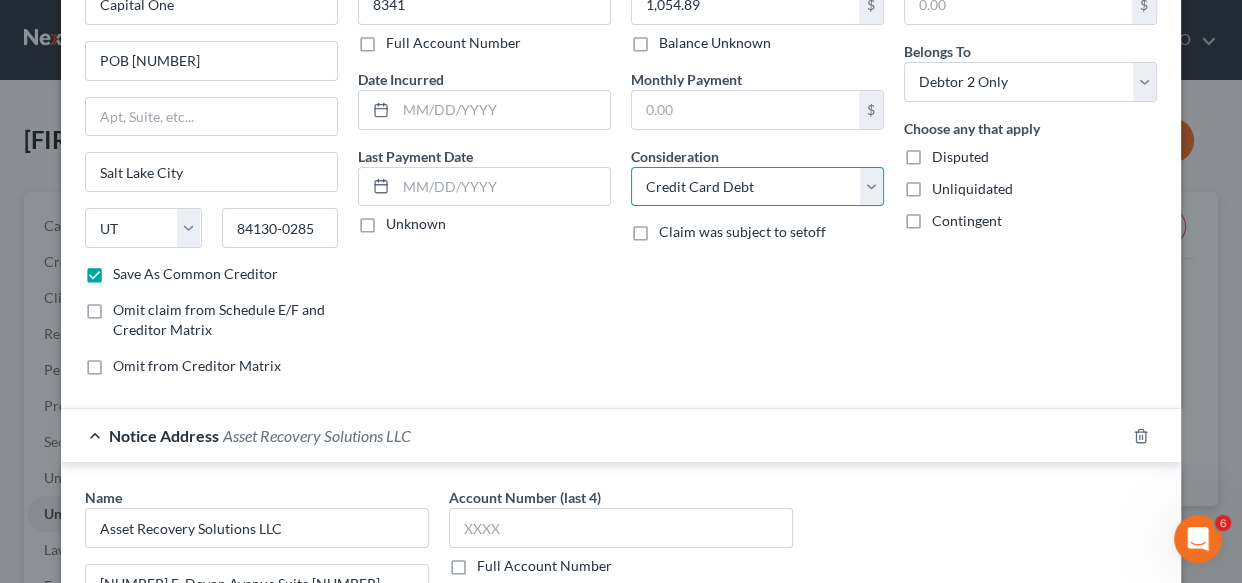 click on "Select Cable / Satellite Services Collection Agency Credit Card Debt Debt Counseling / Attorneys Deficiency Balance Domestic Support Obligations Home / Car Repairs Income Taxes Judgment Liens Medical Services Monies Loaned / Advanced Mortgage Obligation From Divorce Or Separation Obligation To Pensions Other Overdrawn Bank Account Promised To Help Pay Creditors Student Loans Suppliers And Vendors Telephone / Internet Services Utility Services" at bounding box center [757, 187] 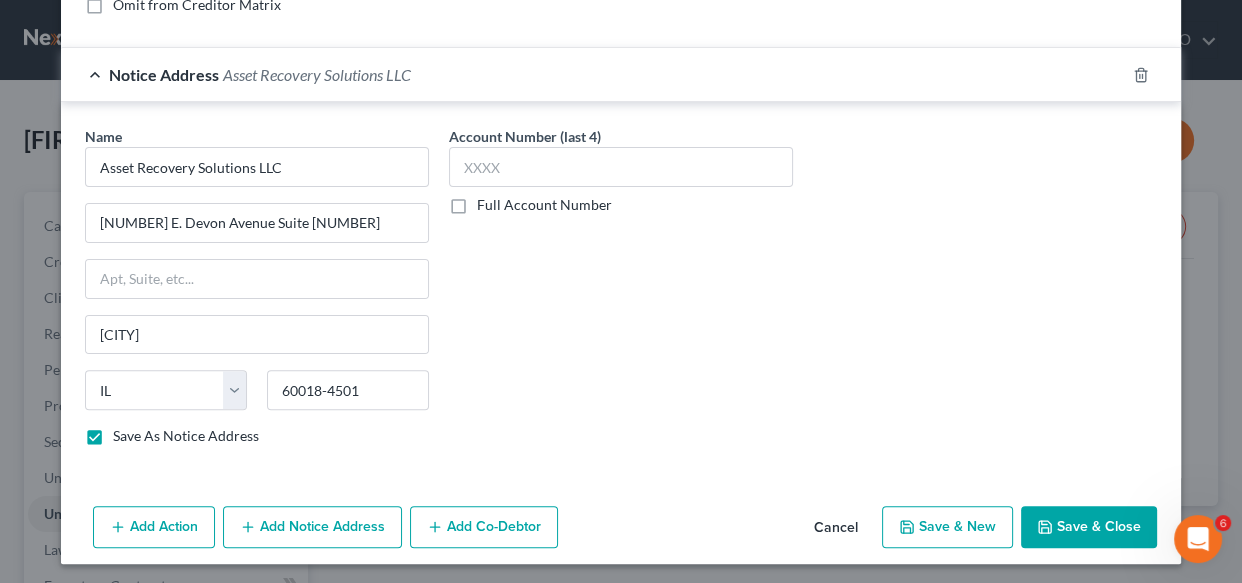 scroll, scrollTop: 491, scrollLeft: 0, axis: vertical 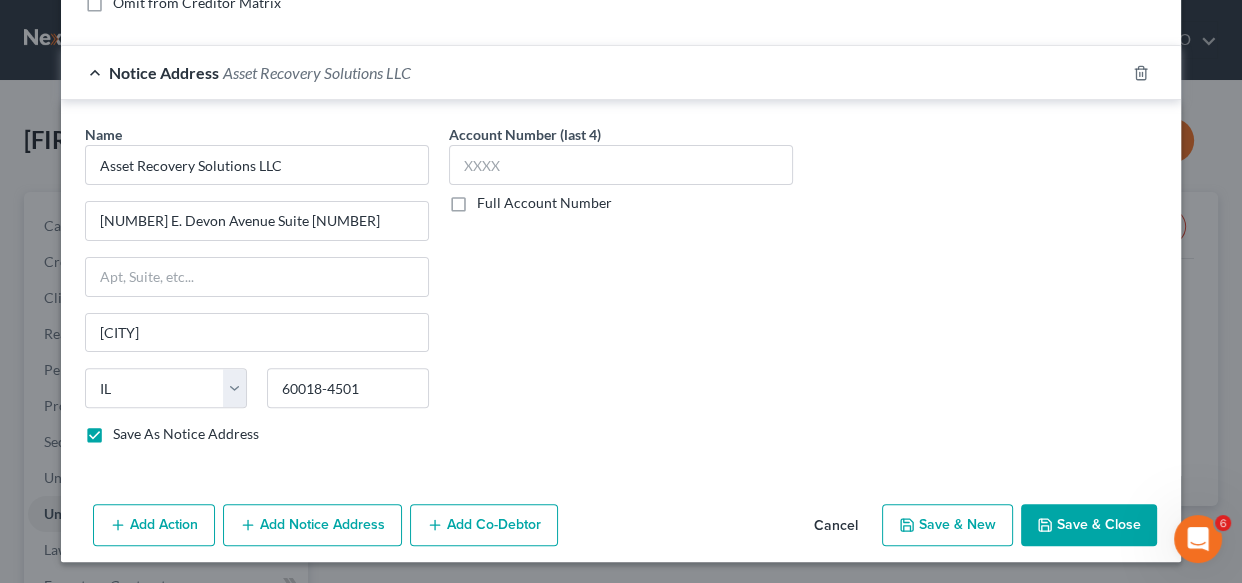click on "Save & New" at bounding box center [947, 525] 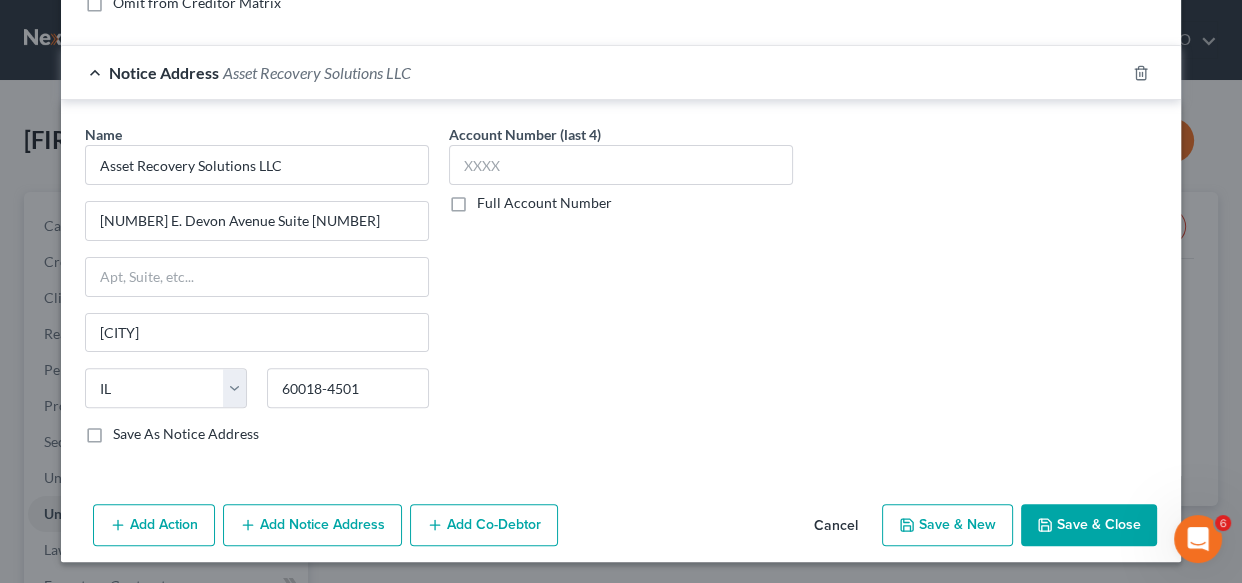 select on "2" 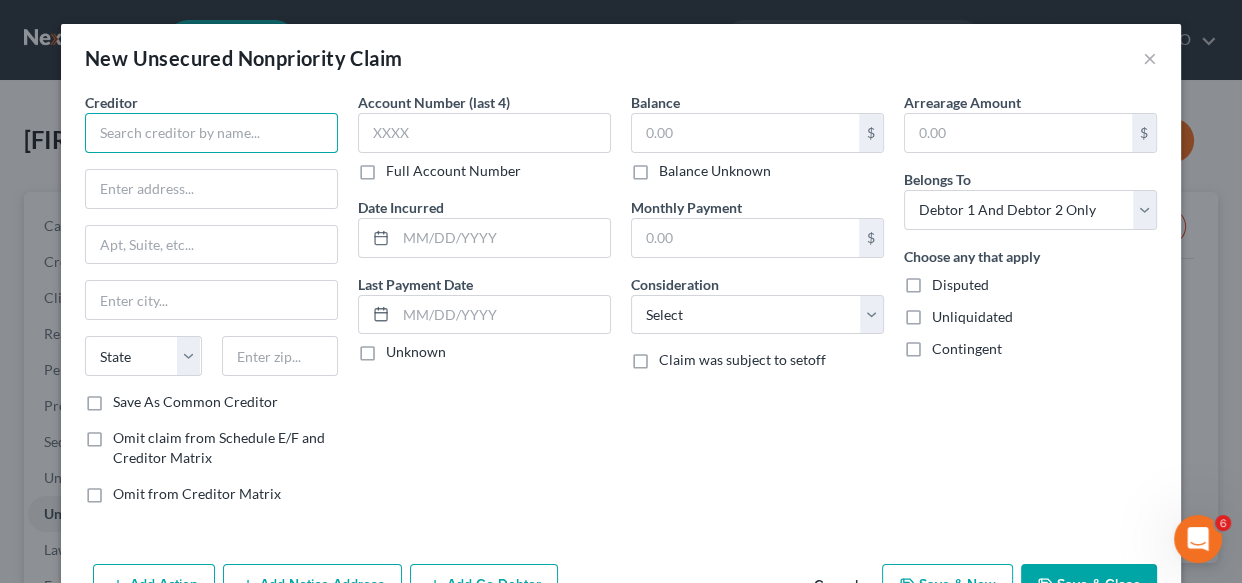 click at bounding box center [211, 133] 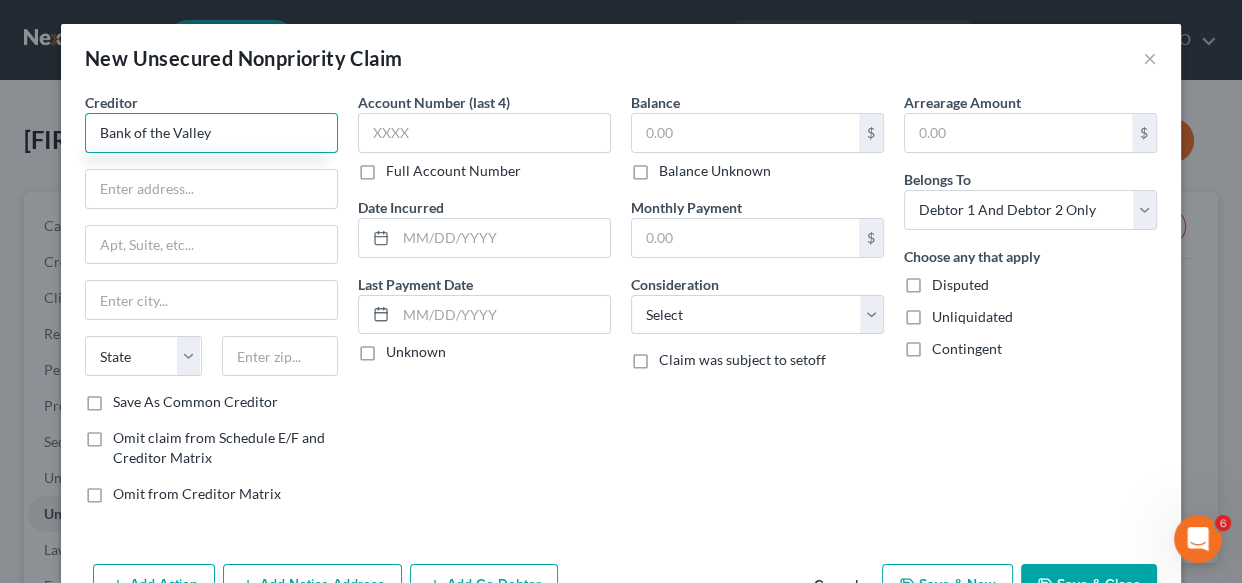 type on "Bank of the Valley" 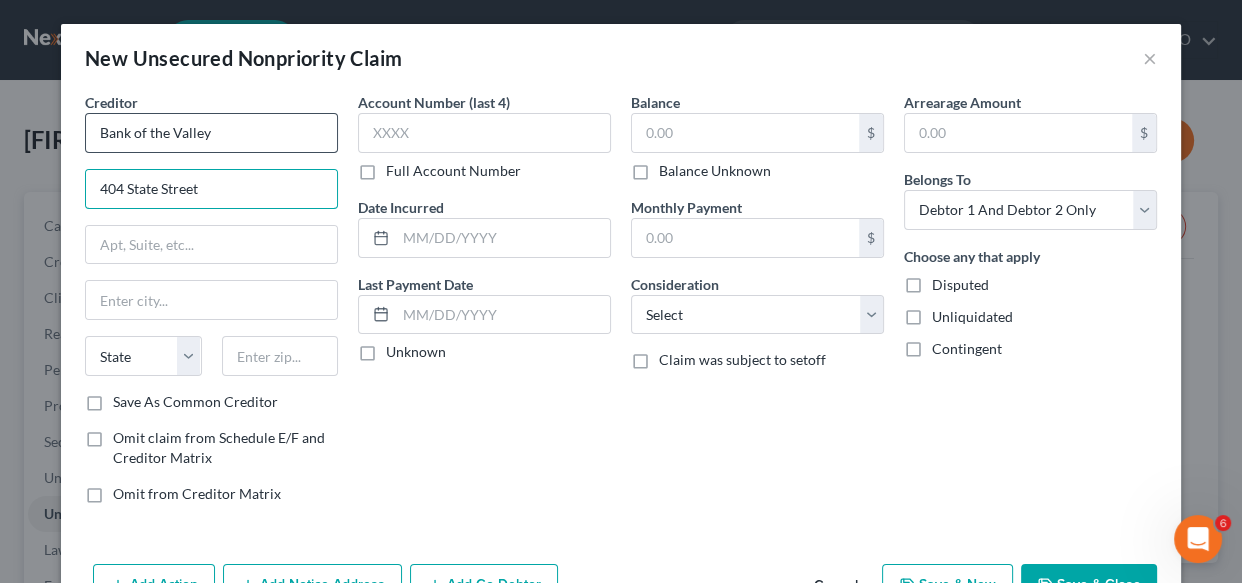type on "404 State Street" 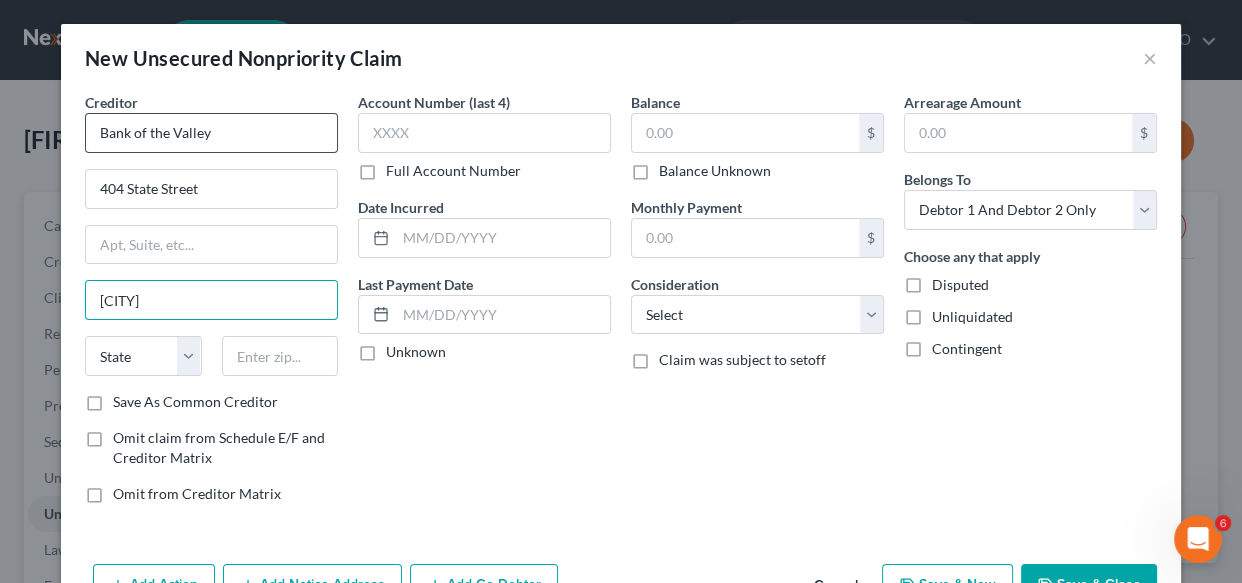 type on "Bellwood" 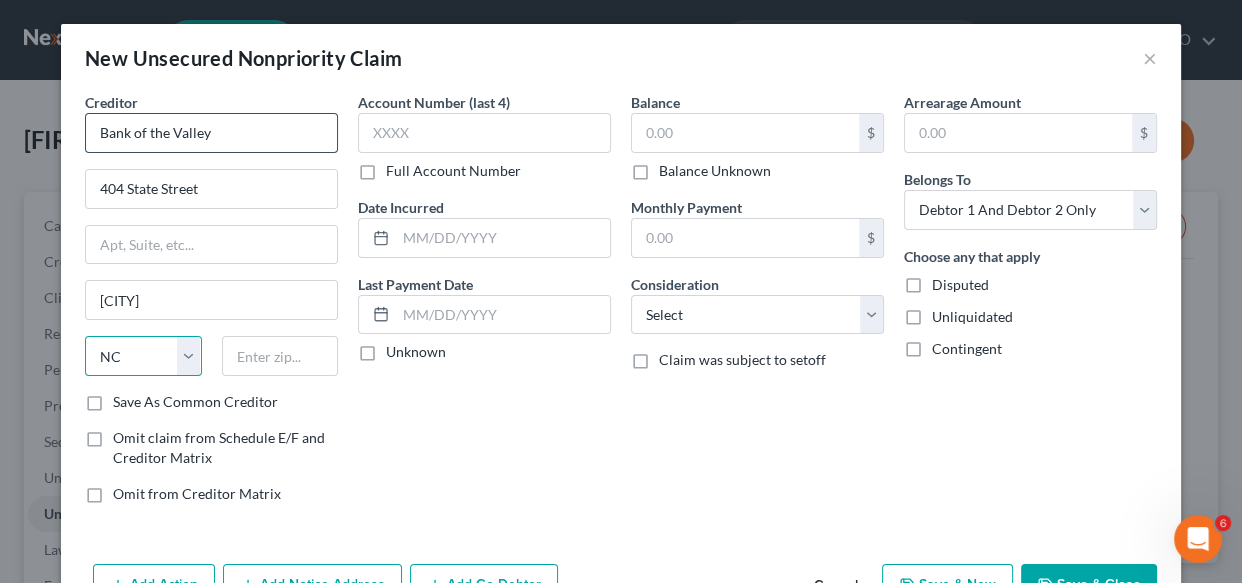 select on "30" 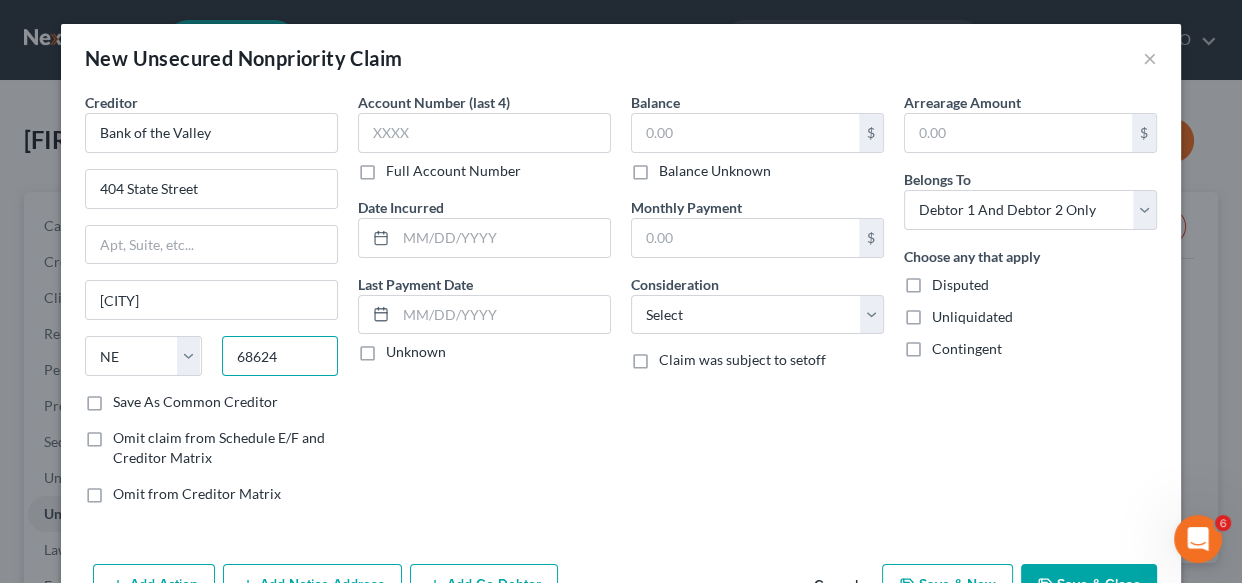 type on "68624" 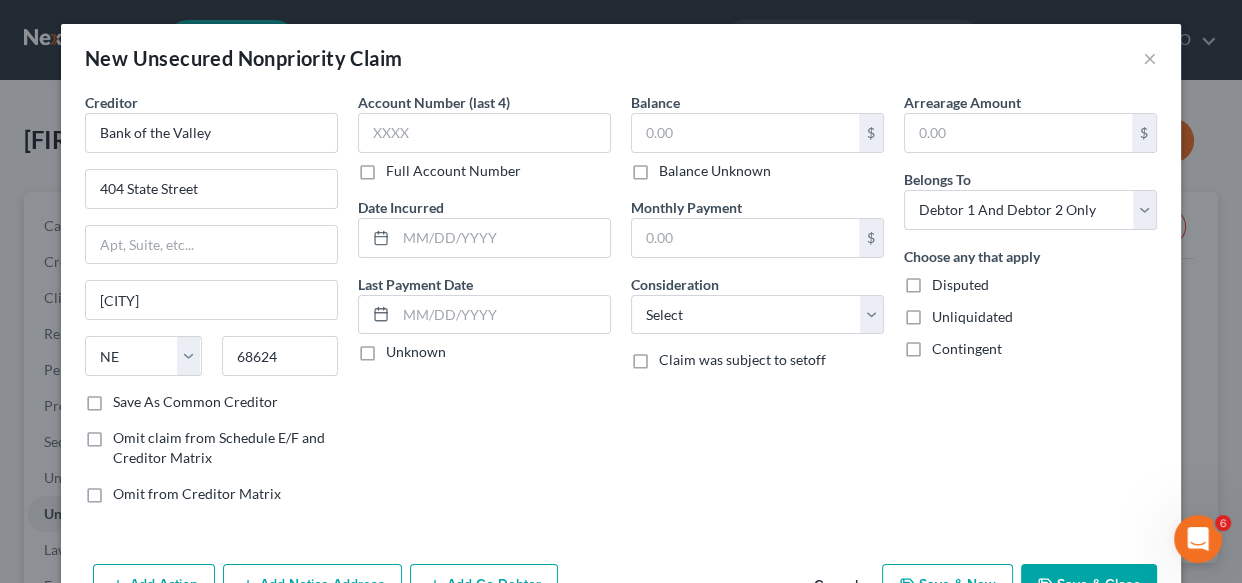 click on "Save As Common Creditor" at bounding box center (195, 402) 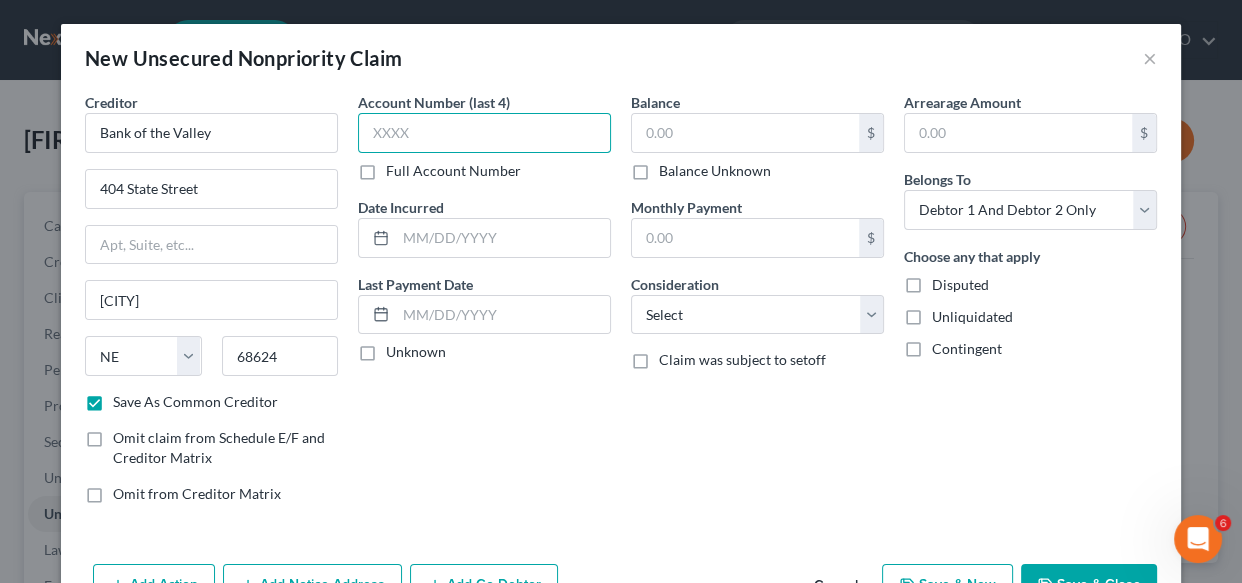 click at bounding box center (484, 133) 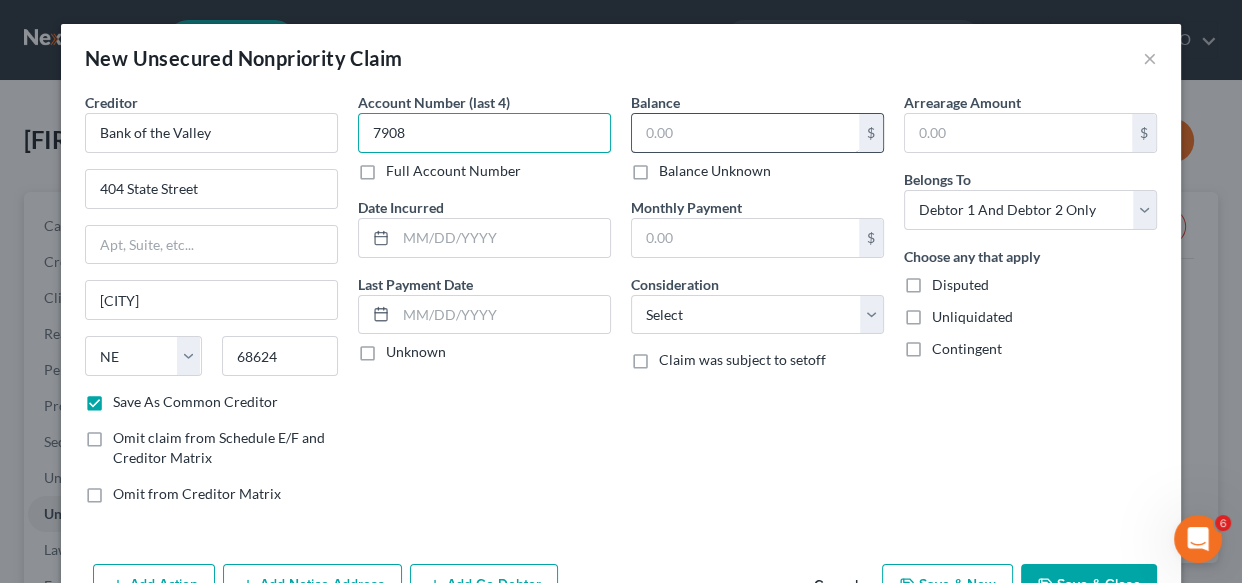 type on "7908" 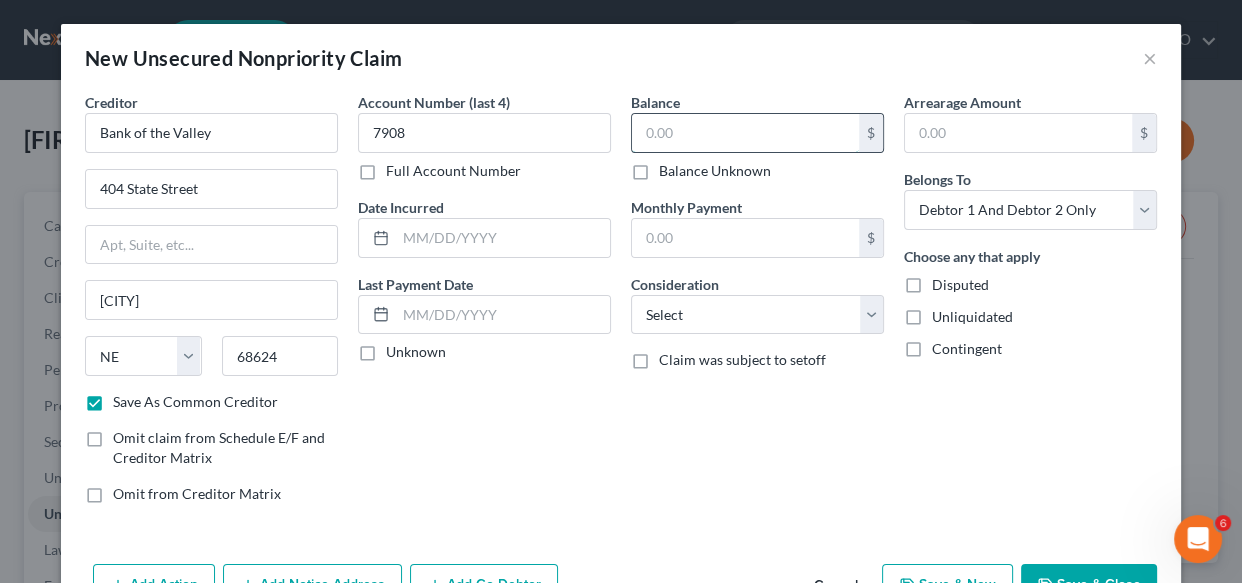 click at bounding box center [745, 133] 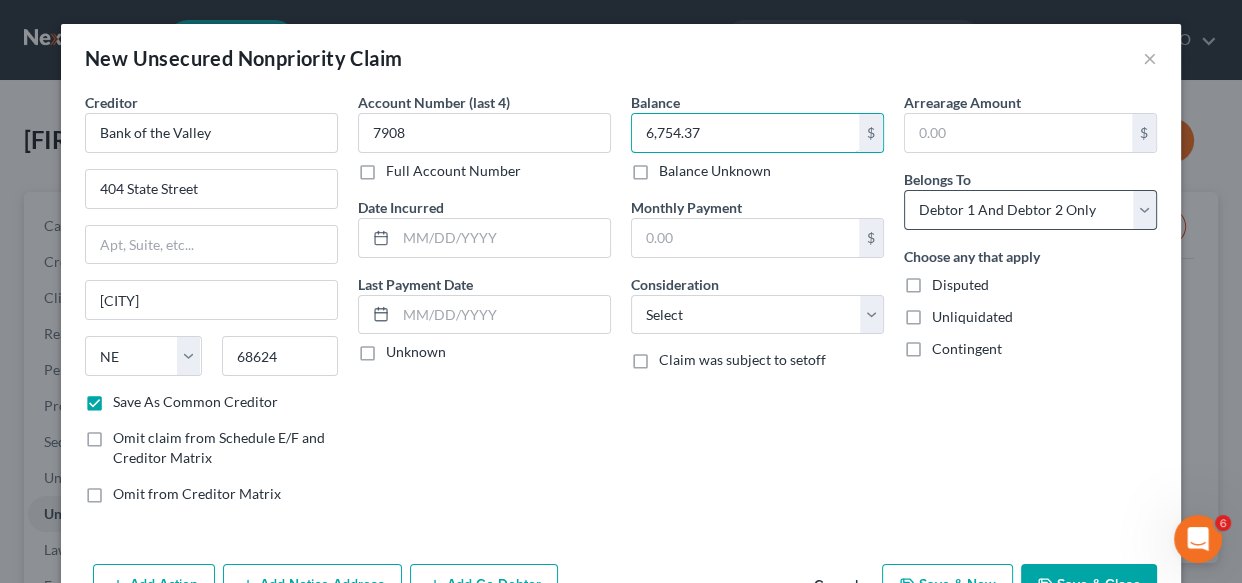 type on "6,754.37" 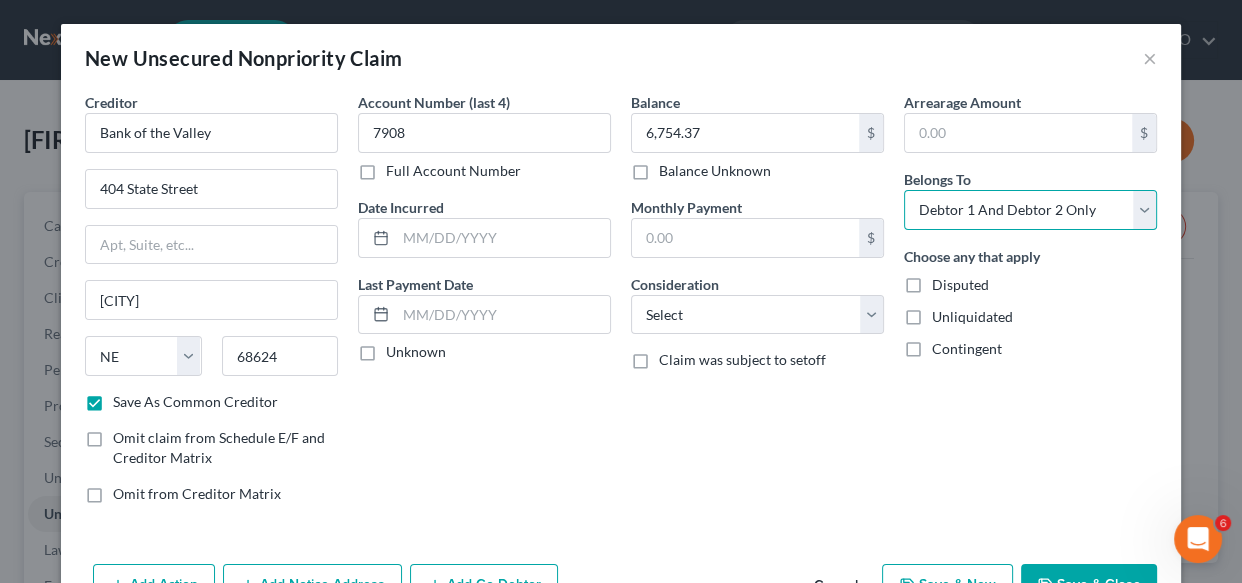 click on "Select Debtor 1 Only Debtor 2 Only Debtor 1 And Debtor 2 Only At Least One Of The Debtors And Another Community Property" at bounding box center (1030, 210) 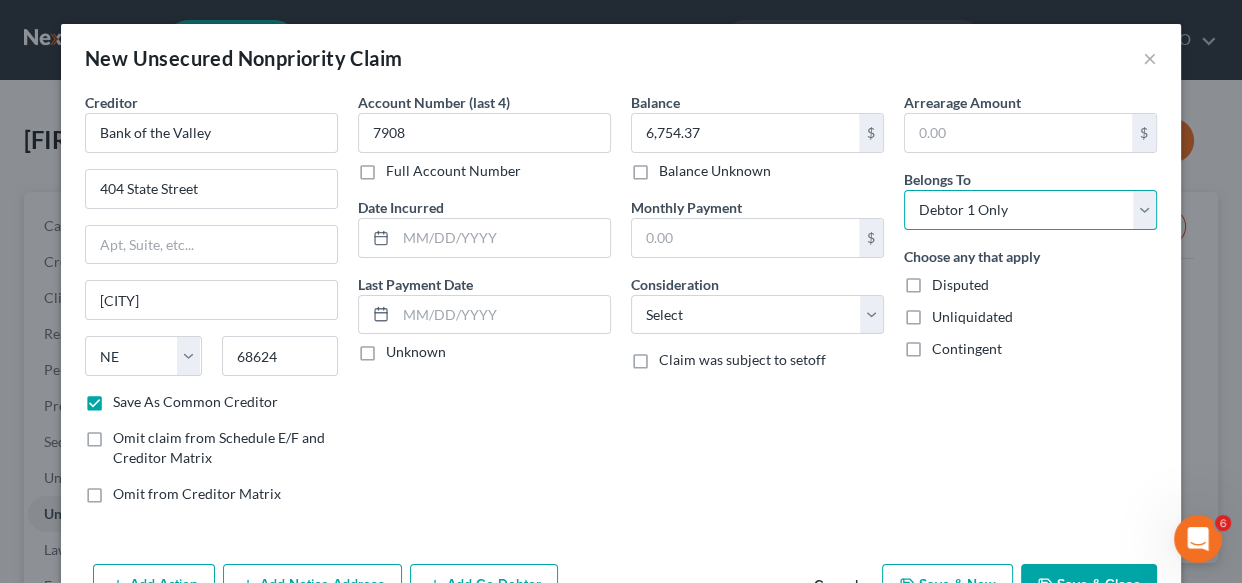 click on "Select Debtor 1 Only Debtor 2 Only Debtor 1 And Debtor 2 Only At Least One Of The Debtors And Another Community Property" at bounding box center (1030, 210) 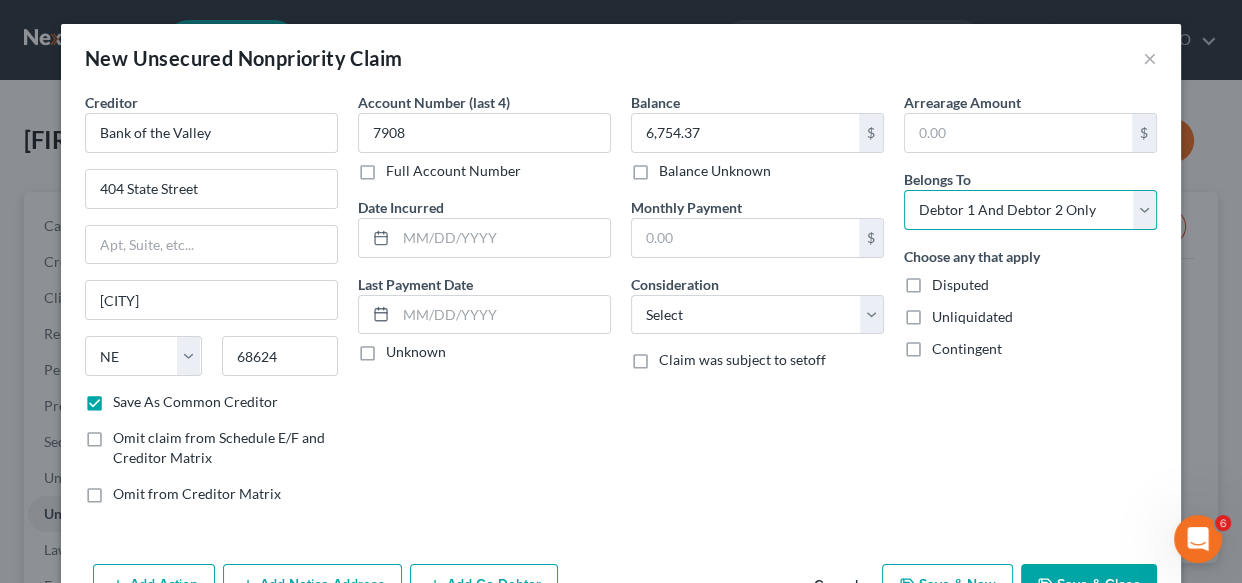 click on "Select Debtor 1 Only Debtor 2 Only Debtor 1 And Debtor 2 Only At Least One Of The Debtors And Another Community Property" at bounding box center (1030, 210) 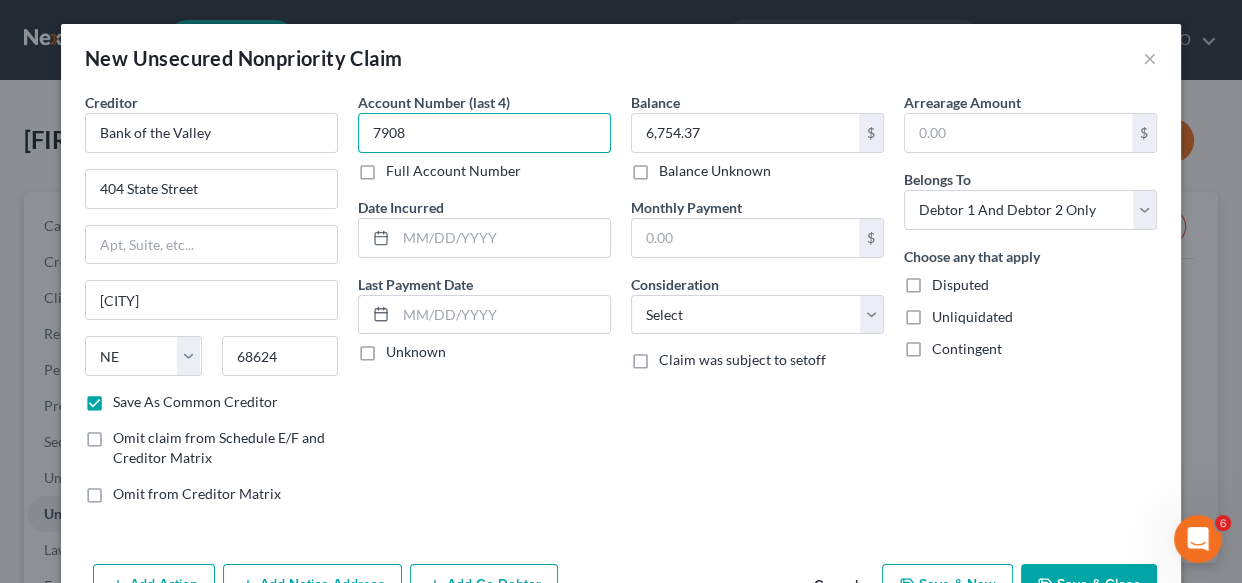 click on "7908" at bounding box center [484, 133] 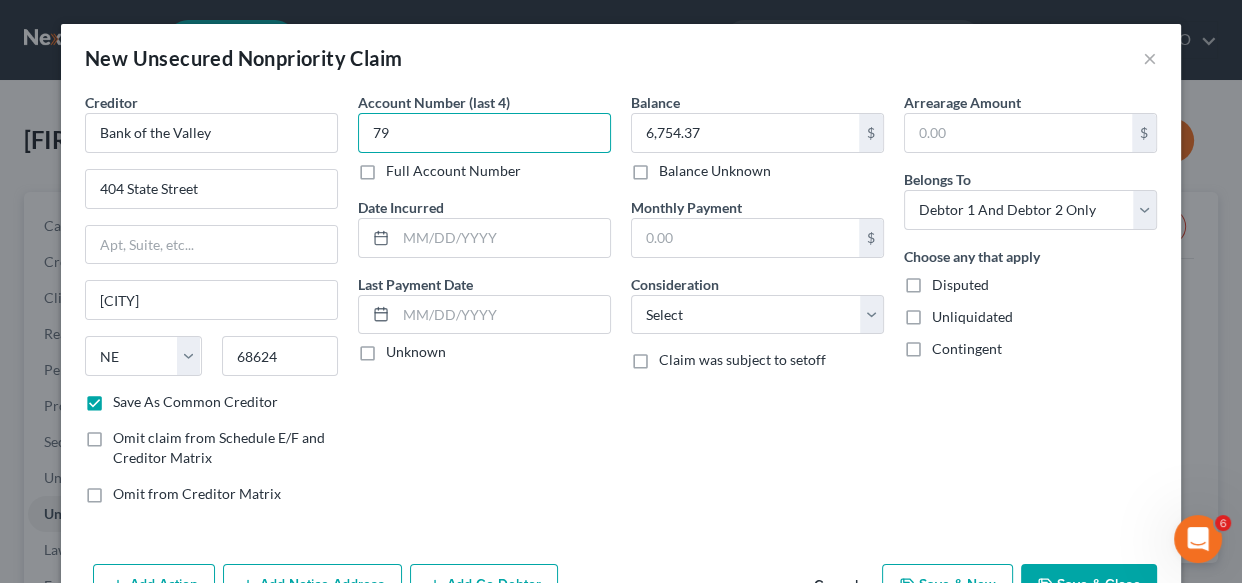 type on "7" 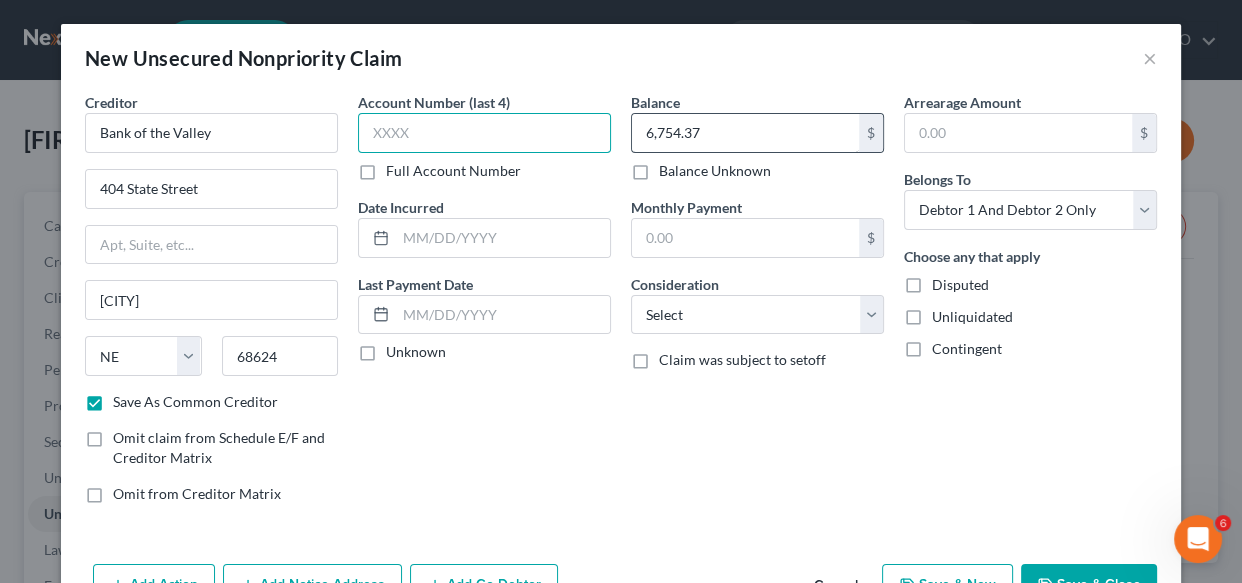 type 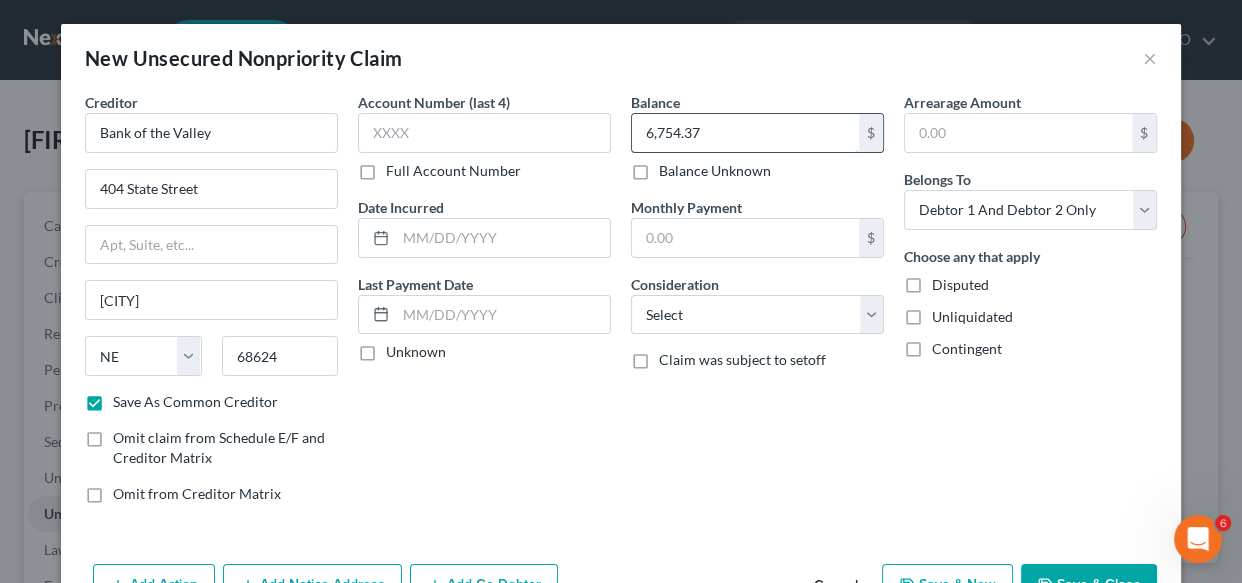click on "6,754.37" at bounding box center (745, 133) 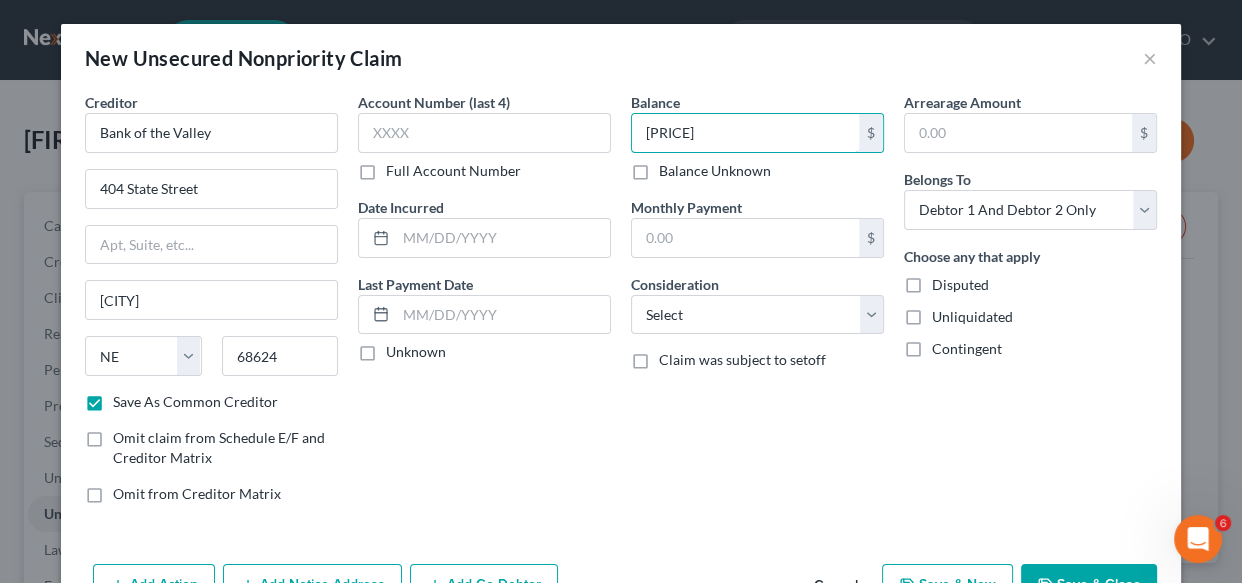 type on "9,935.00" 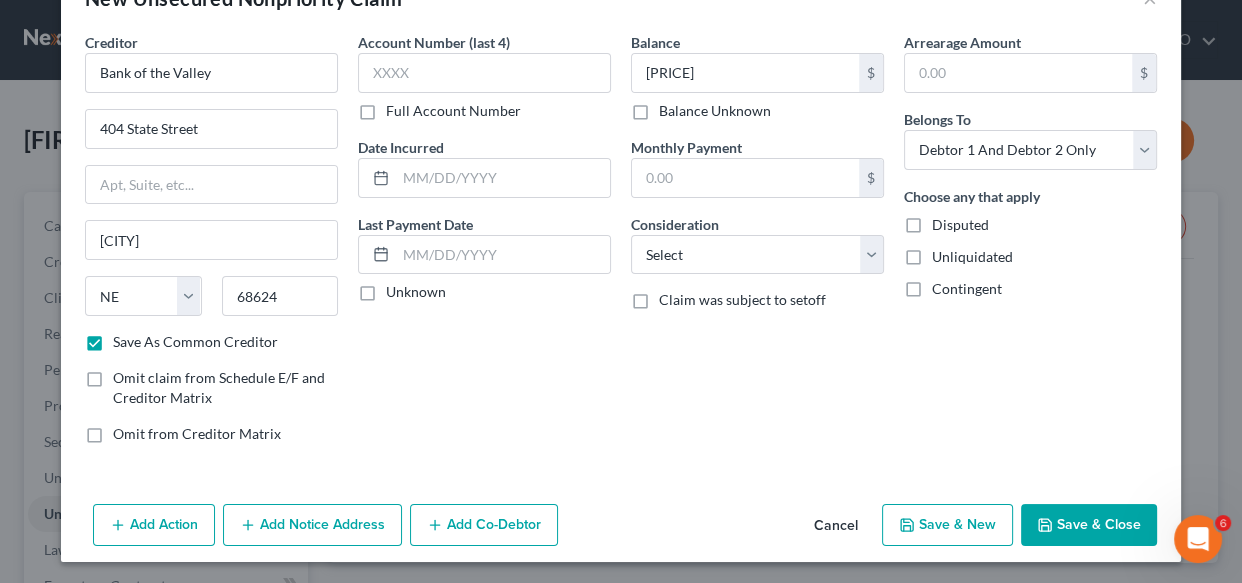 scroll, scrollTop: 61, scrollLeft: 0, axis: vertical 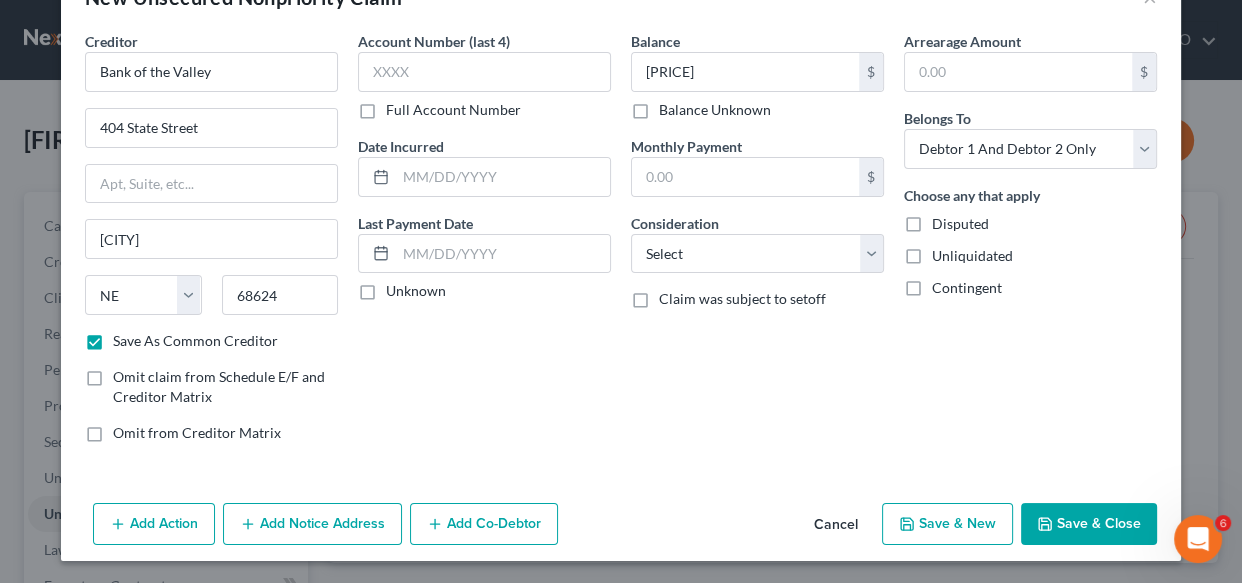 click on "Save & New" at bounding box center [947, 524] 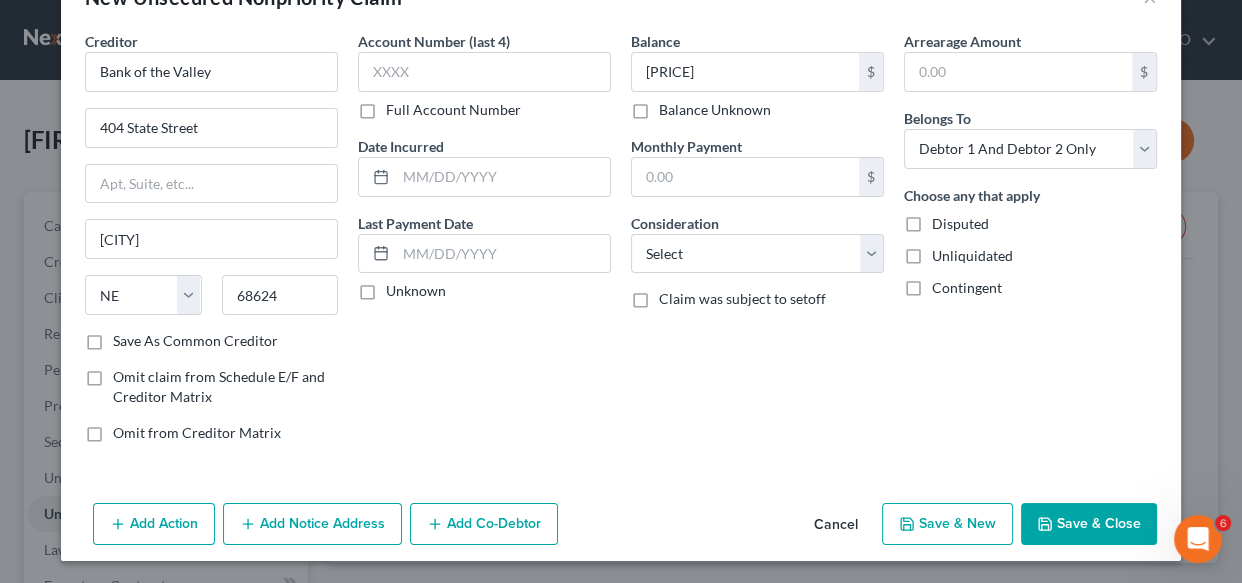 checkbox on "false" 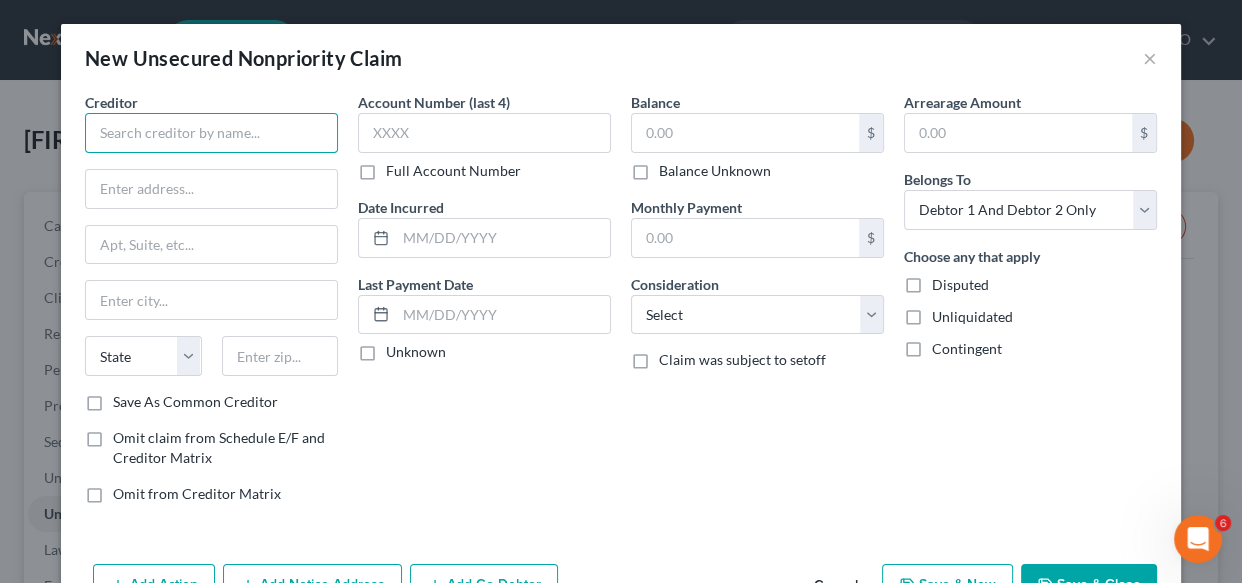 click at bounding box center [211, 133] 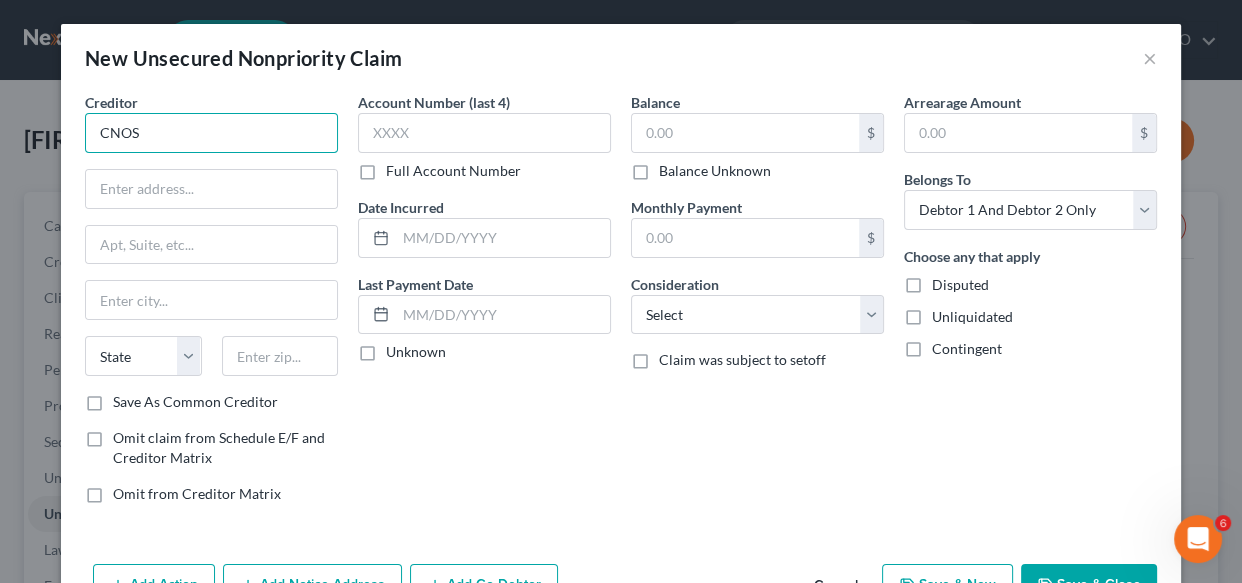 click on "CNOS" at bounding box center [211, 133] 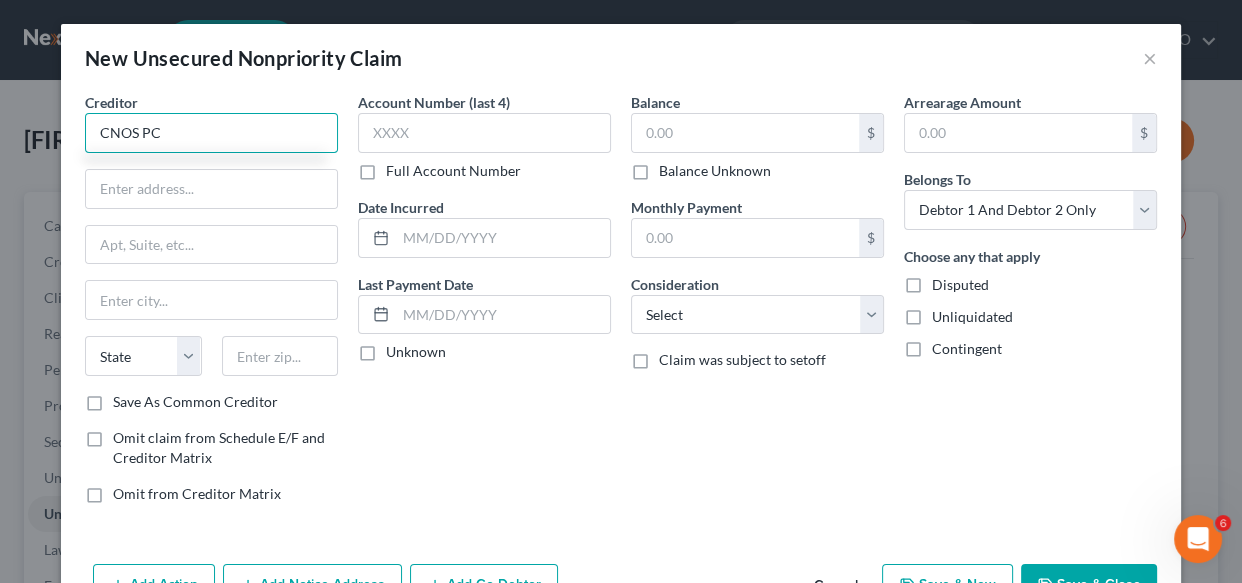 type on "CNOS PC" 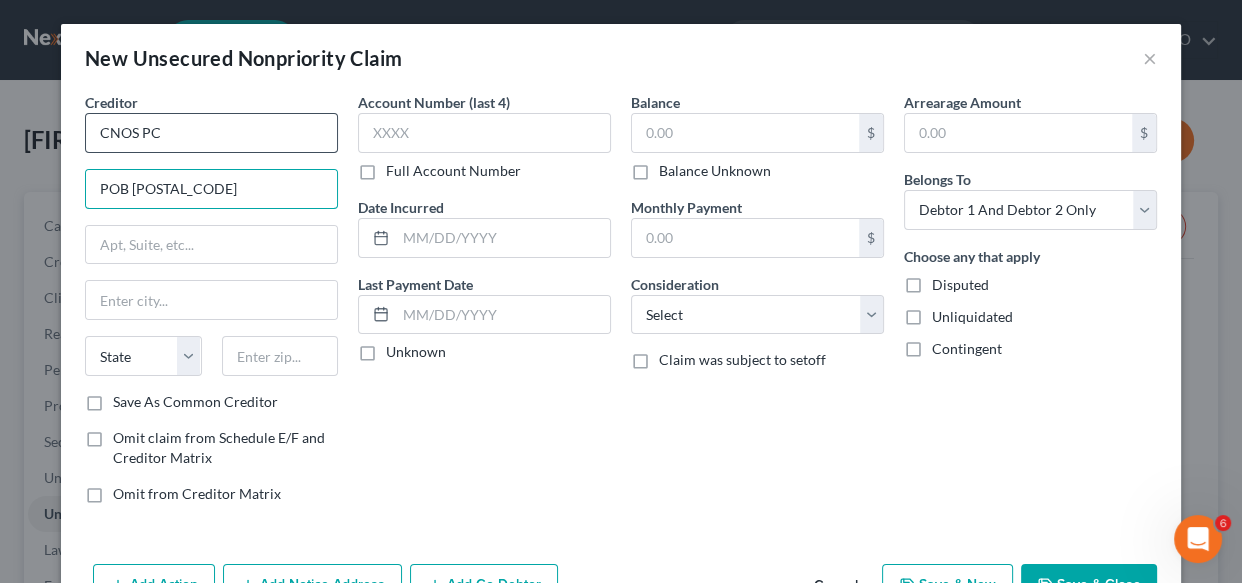 type on "POB 841144" 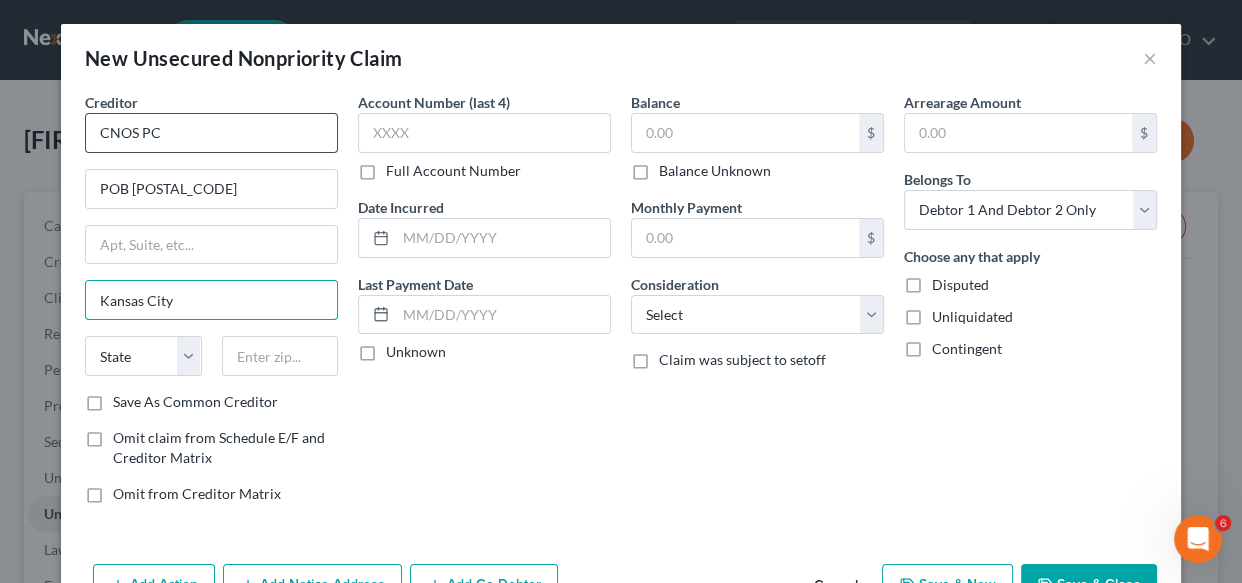 type on "Kansas City" 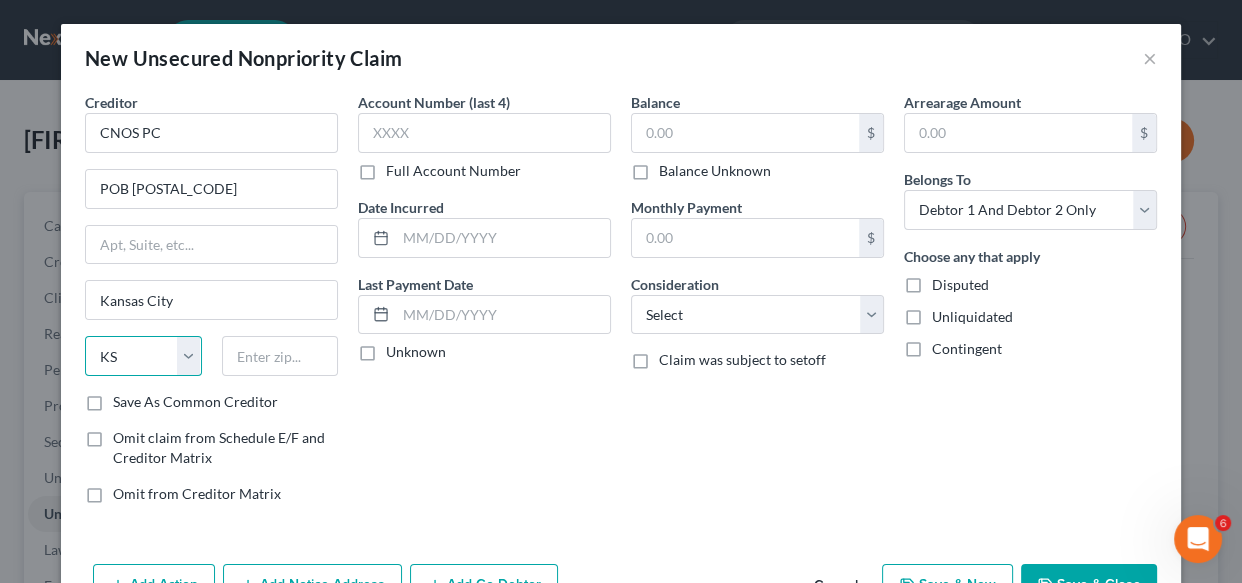 click on "State AL AK AR AZ CA CO CT DE DC FL GA GU HI ID IL IN IA KS KY LA ME MD MA MI MN MS MO MT NC ND NE NV NH NJ NM NY OH OK OR PA PR RI SC SD TN TX UT VI VA VT WA WV WI WY" at bounding box center [143, 356] 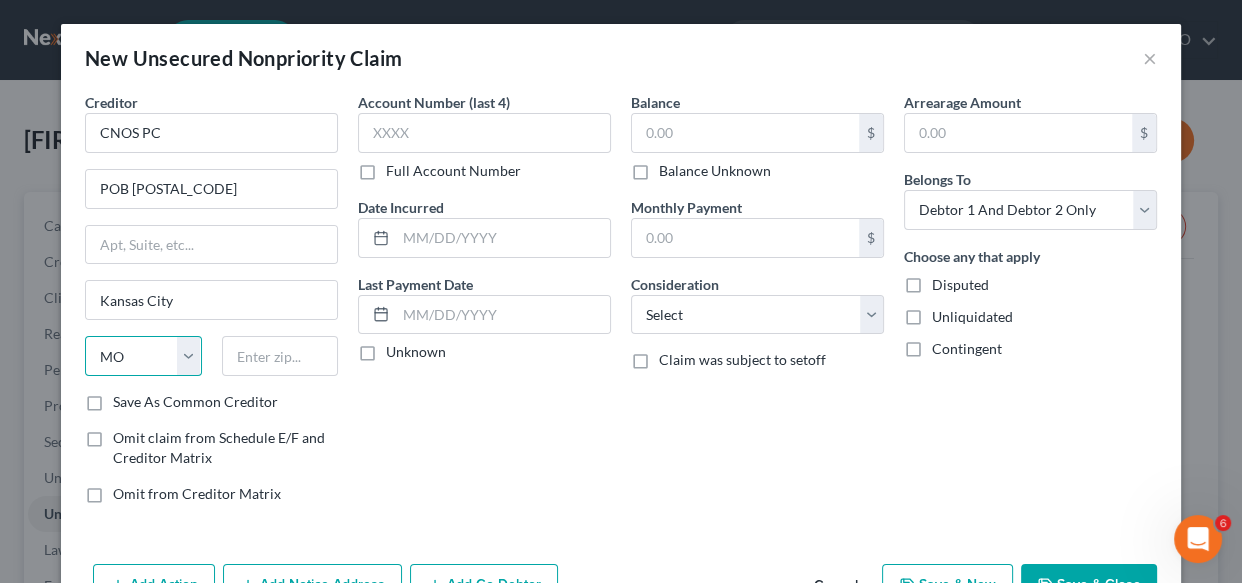 click on "State AL AK AR AZ CA CO CT DE DC FL GA GU HI ID IL IN IA KS KY LA ME MD MA MI MN MS MO MT NC ND NE NV NH NJ NM NY OH OK OR PA PR RI SC SD TN TX UT VI VA VT WA WV WI WY" at bounding box center [143, 356] 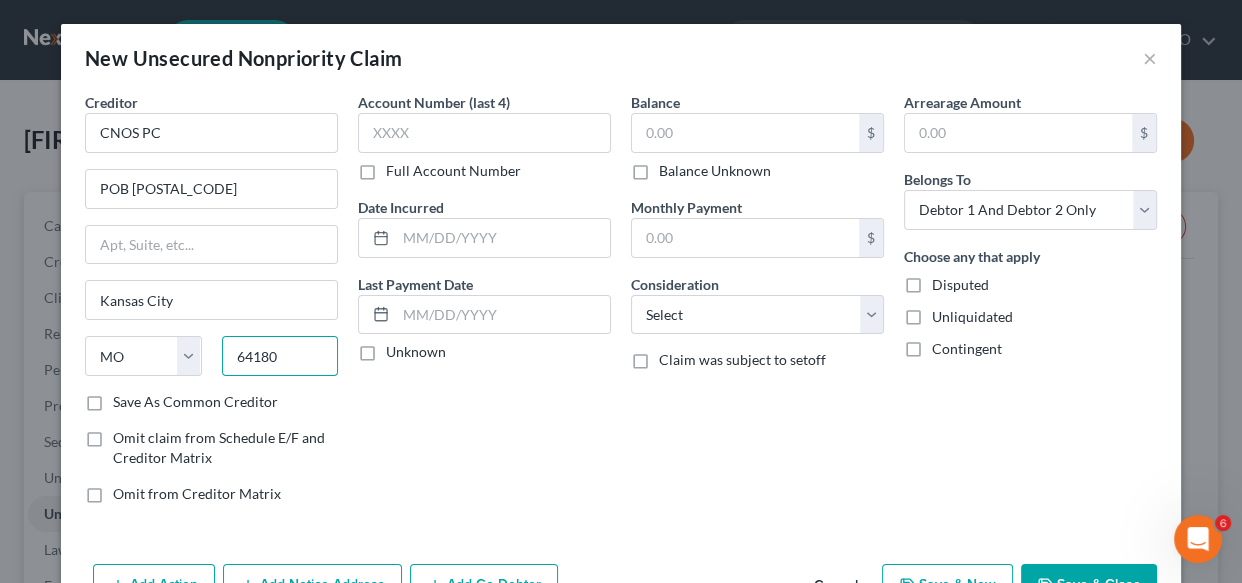 type on "64180" 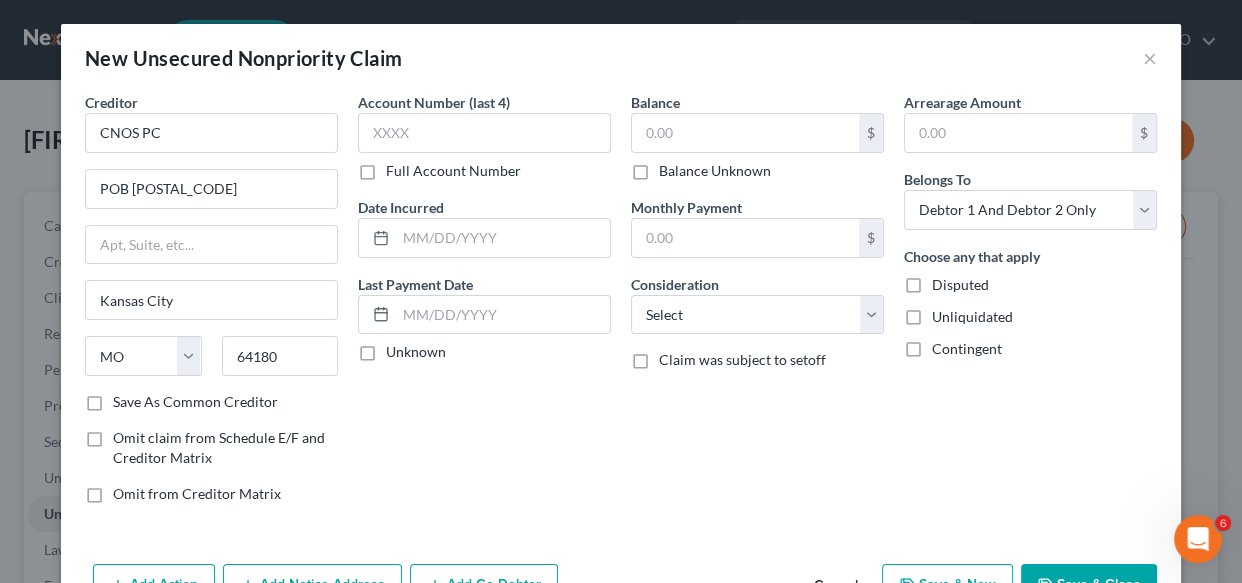 click on "Save As Common Creditor" at bounding box center [195, 402] 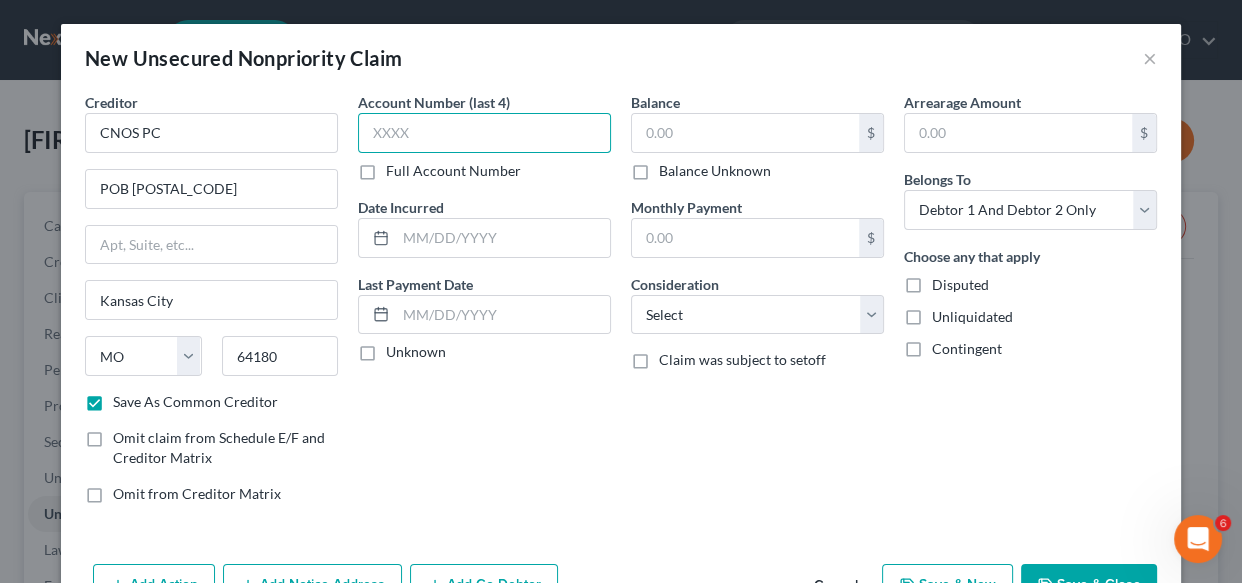 click at bounding box center (484, 133) 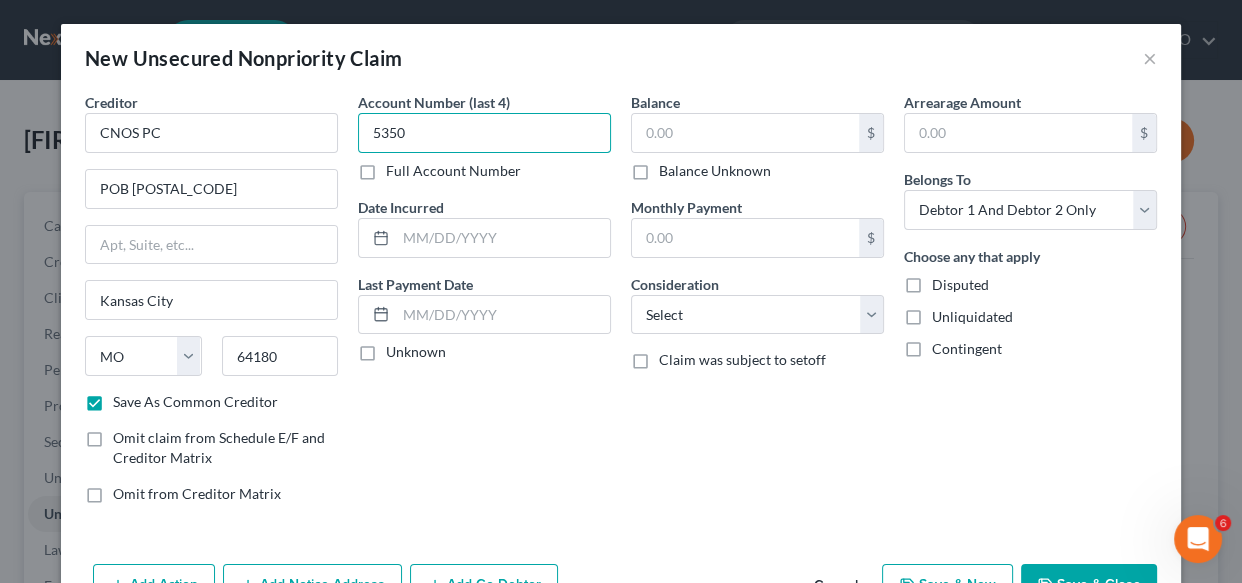 type on "5350" 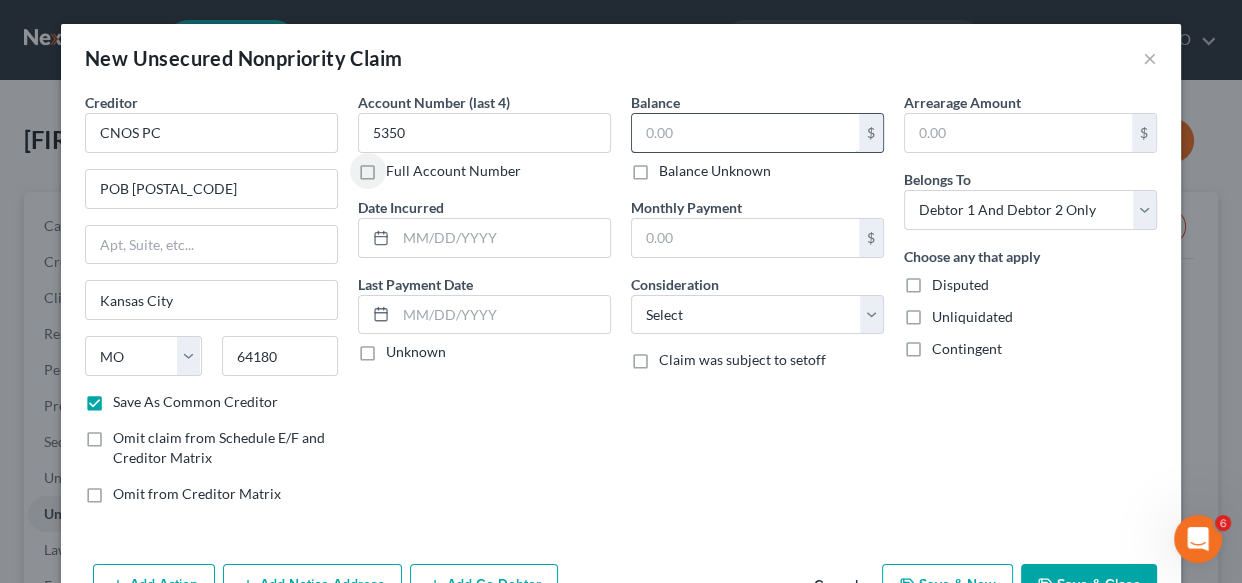 click at bounding box center [745, 133] 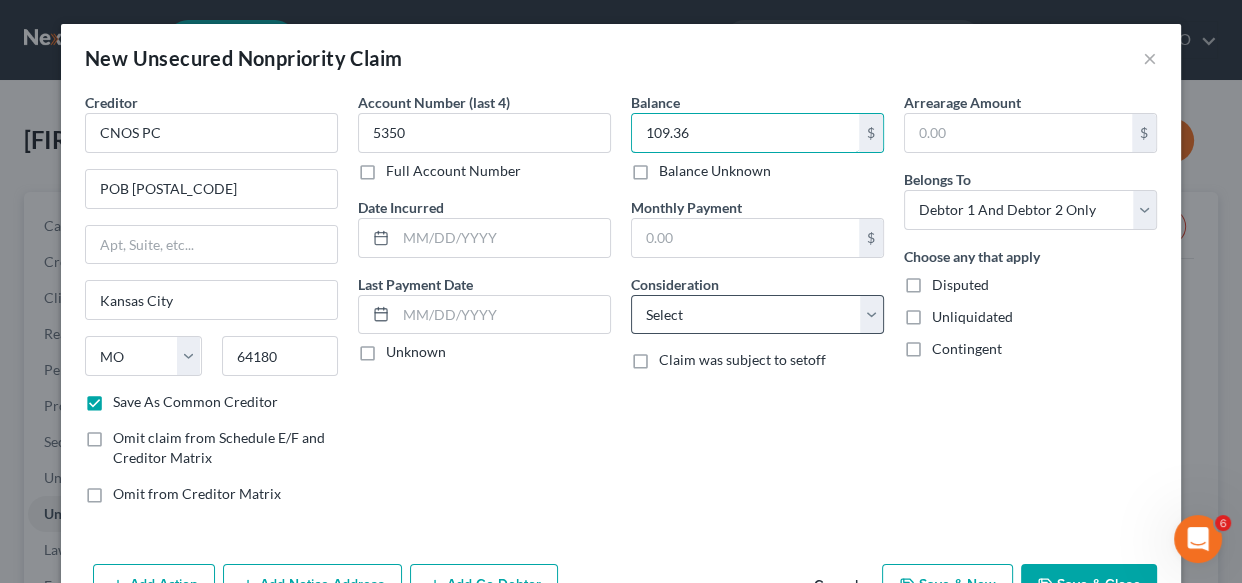 type on "109.36" 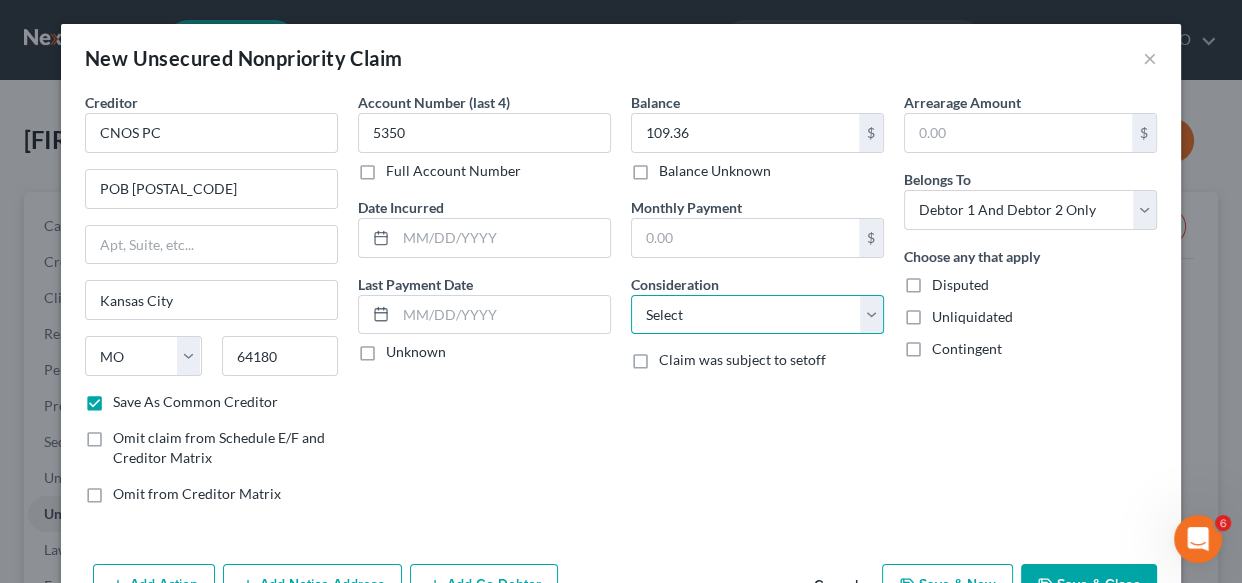 click on "Select Cable / Satellite Services Collection Agency Credit Card Debt Debt Counseling / Attorneys Deficiency Balance Domestic Support Obligations Home / Car Repairs Income Taxes Judgment Liens Medical Services Monies Loaned / Advanced Mortgage Obligation From Divorce Or Separation Obligation To Pensions Other Overdrawn Bank Account Promised To Help Pay Creditors Student Loans Suppliers And Vendors Telephone / Internet Services Utility Services" at bounding box center (757, 315) 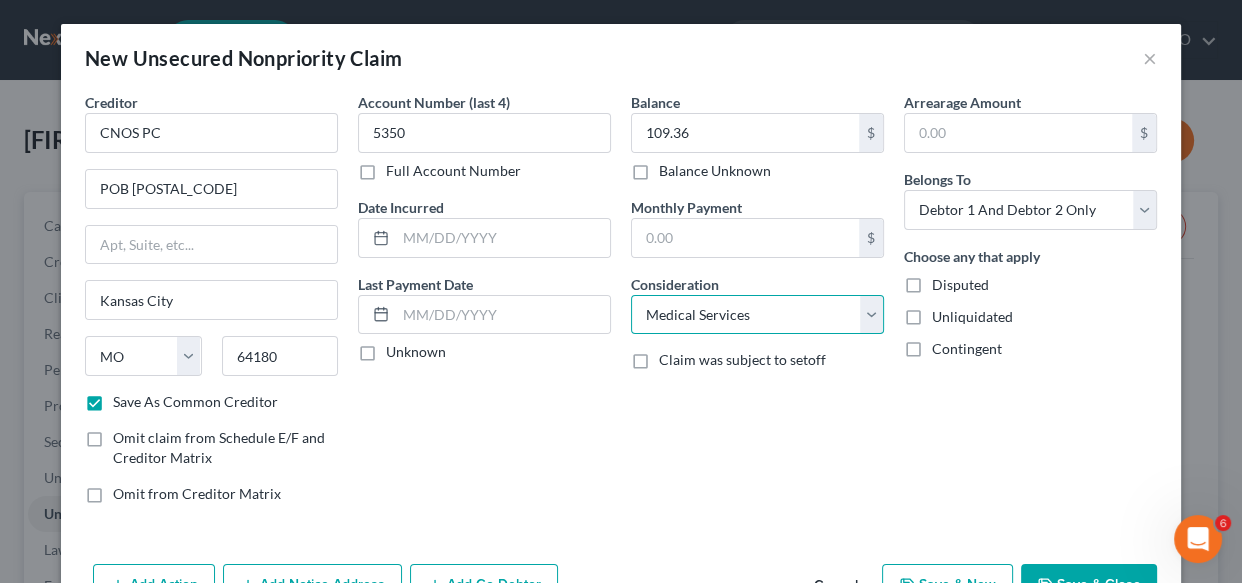click on "Select Cable / Satellite Services Collection Agency Credit Card Debt Debt Counseling / Attorneys Deficiency Balance Domestic Support Obligations Home / Car Repairs Income Taxes Judgment Liens Medical Services Monies Loaned / Advanced Mortgage Obligation From Divorce Or Separation Obligation To Pensions Other Overdrawn Bank Account Promised To Help Pay Creditors Student Loans Suppliers And Vendors Telephone / Internet Services Utility Services" at bounding box center [757, 315] 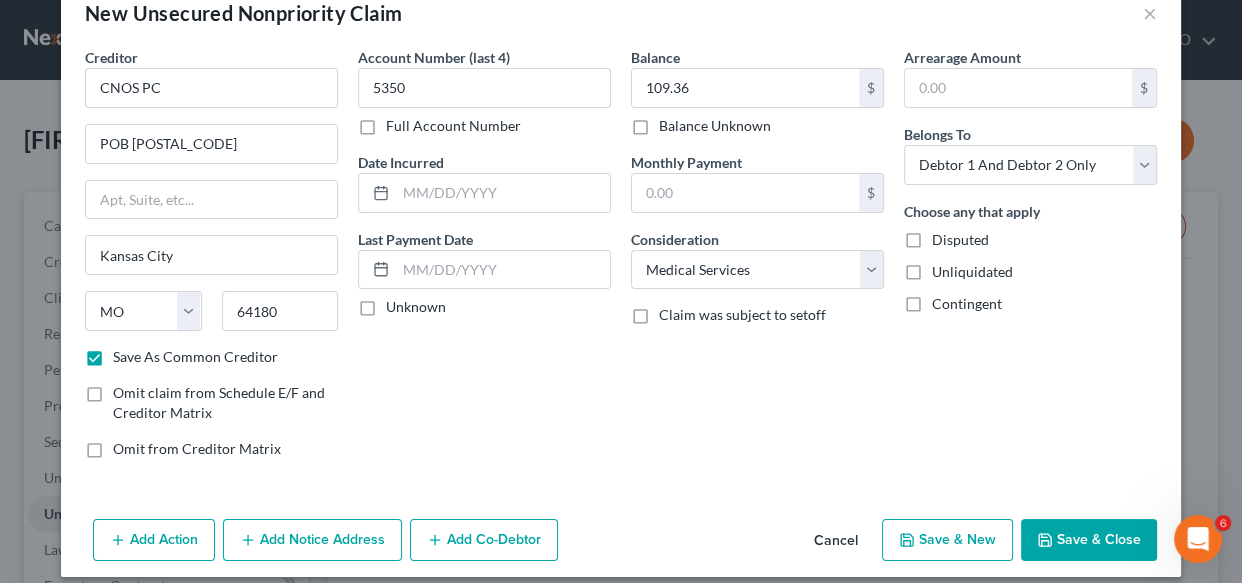 scroll, scrollTop: 61, scrollLeft: 0, axis: vertical 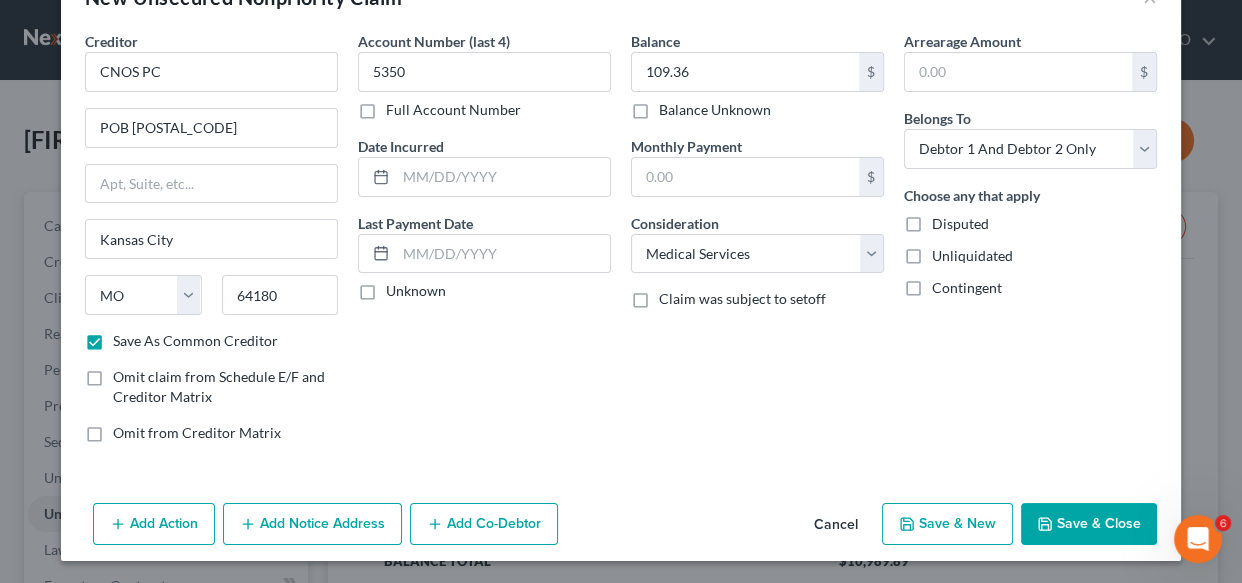 click on "Add Notice Address" at bounding box center (312, 524) 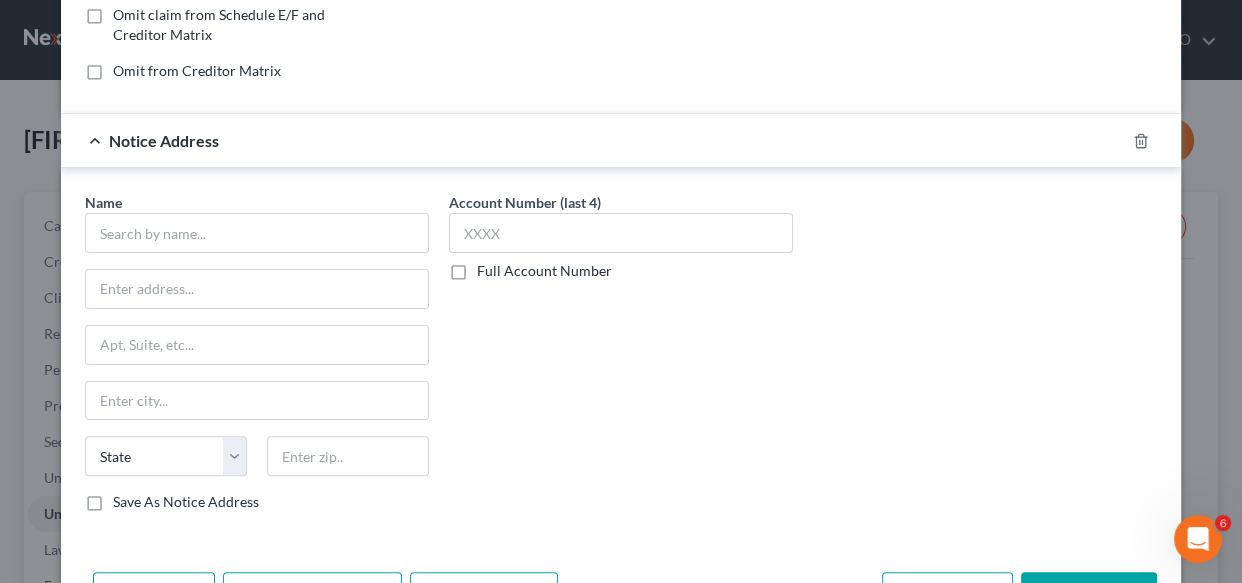 scroll, scrollTop: 425, scrollLeft: 0, axis: vertical 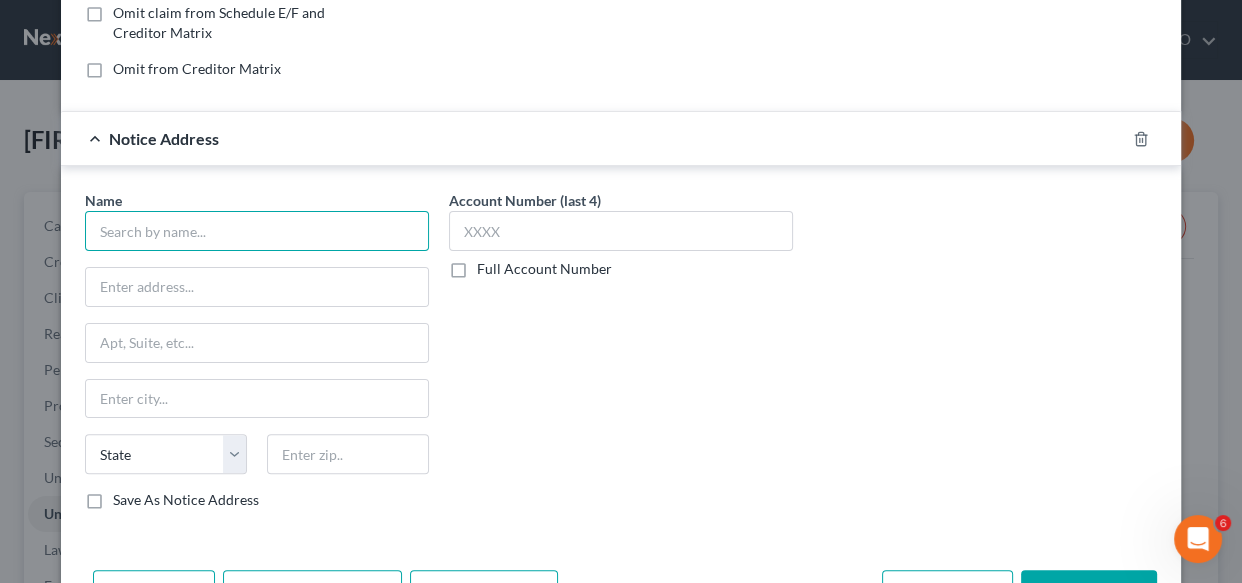 click at bounding box center (257, 231) 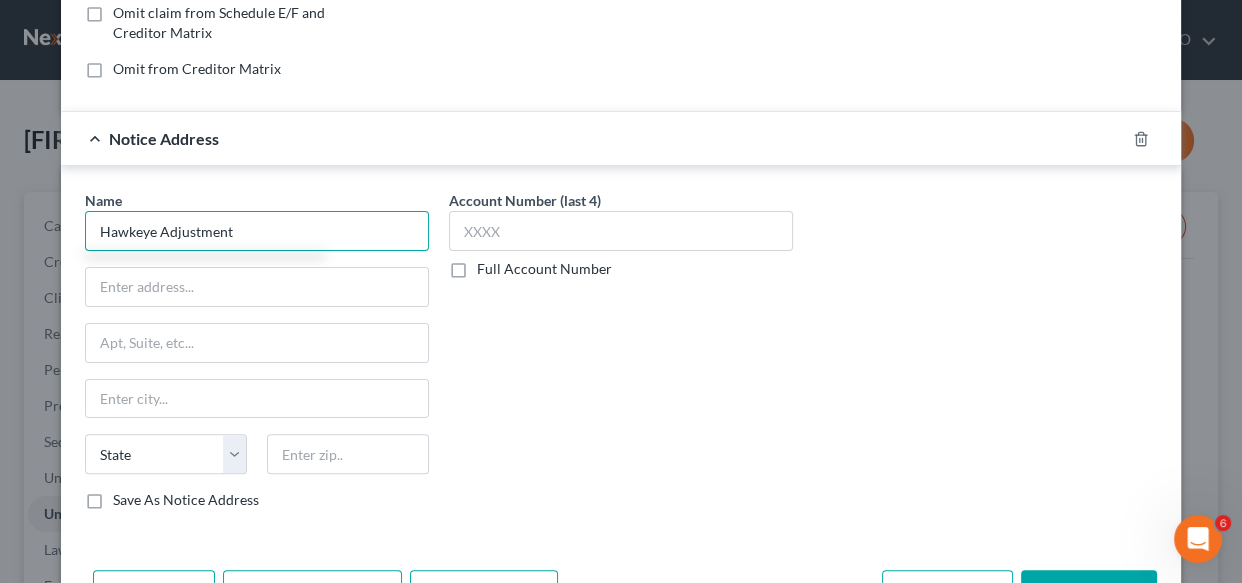 type on "Hawkeye Adjustment" 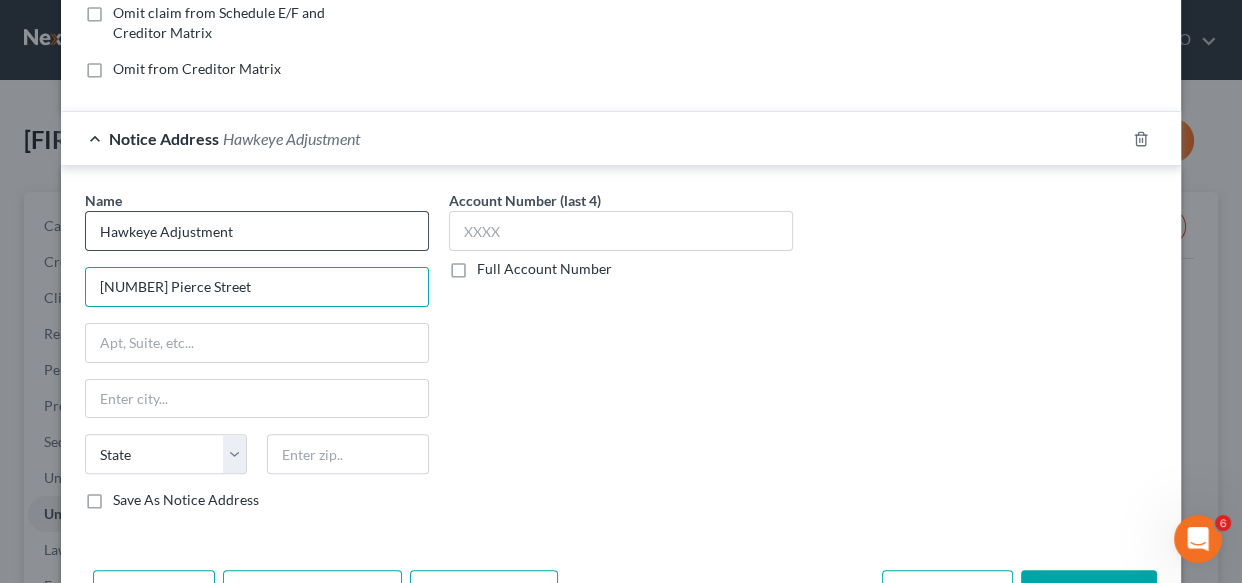 type on "2300 Pierce Street" 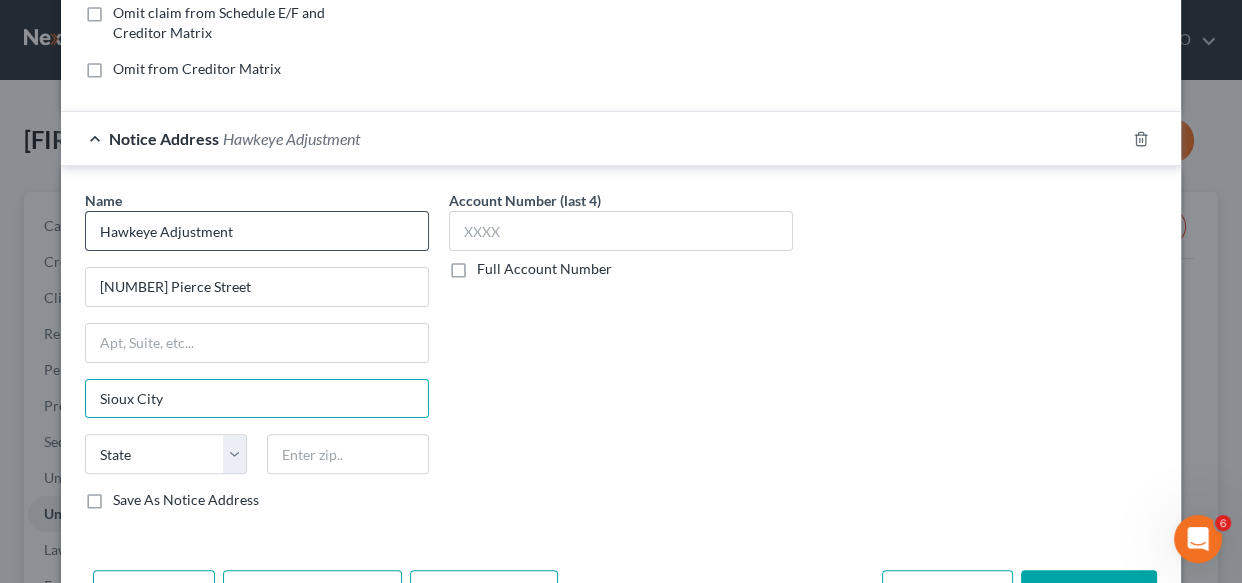 type on "Sioux City" 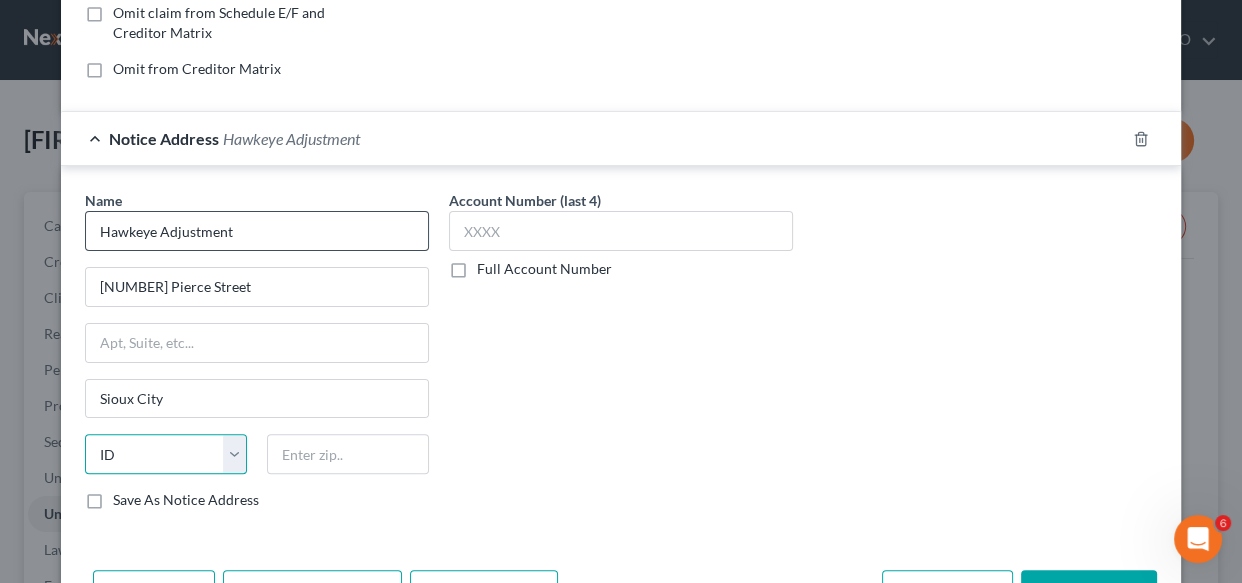 select on "16" 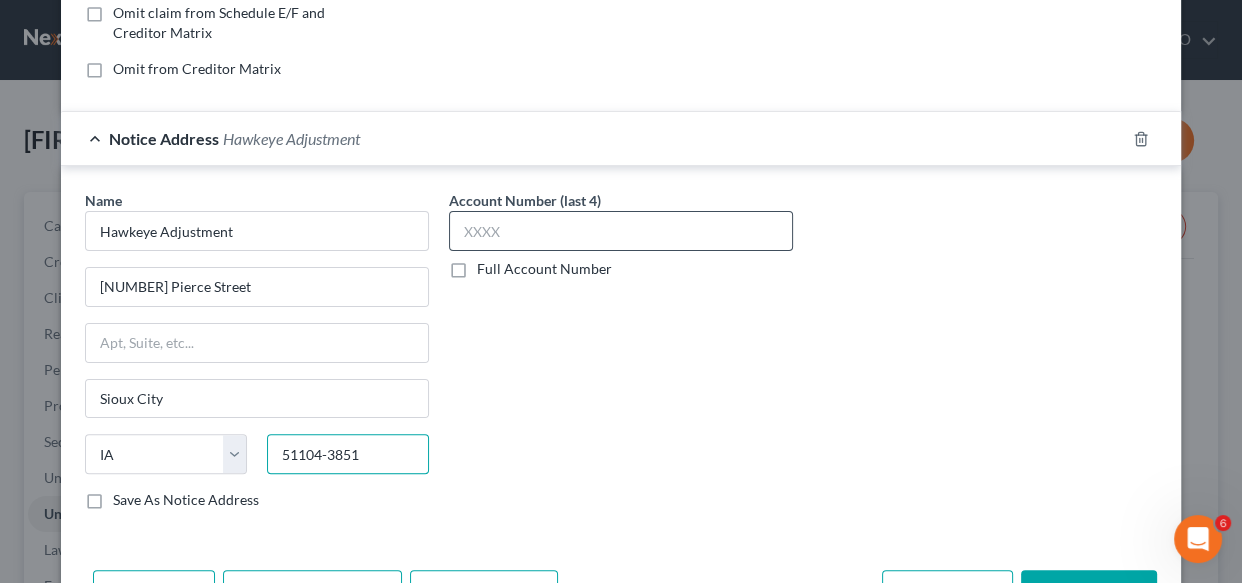 type on "51104-3851" 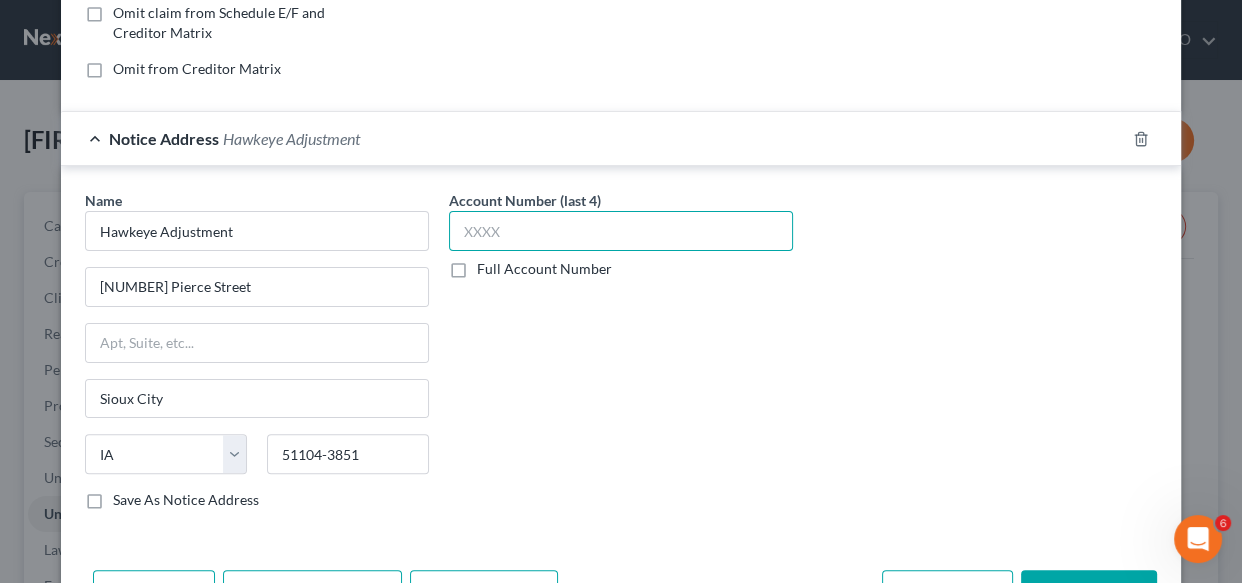 click at bounding box center [621, 231] 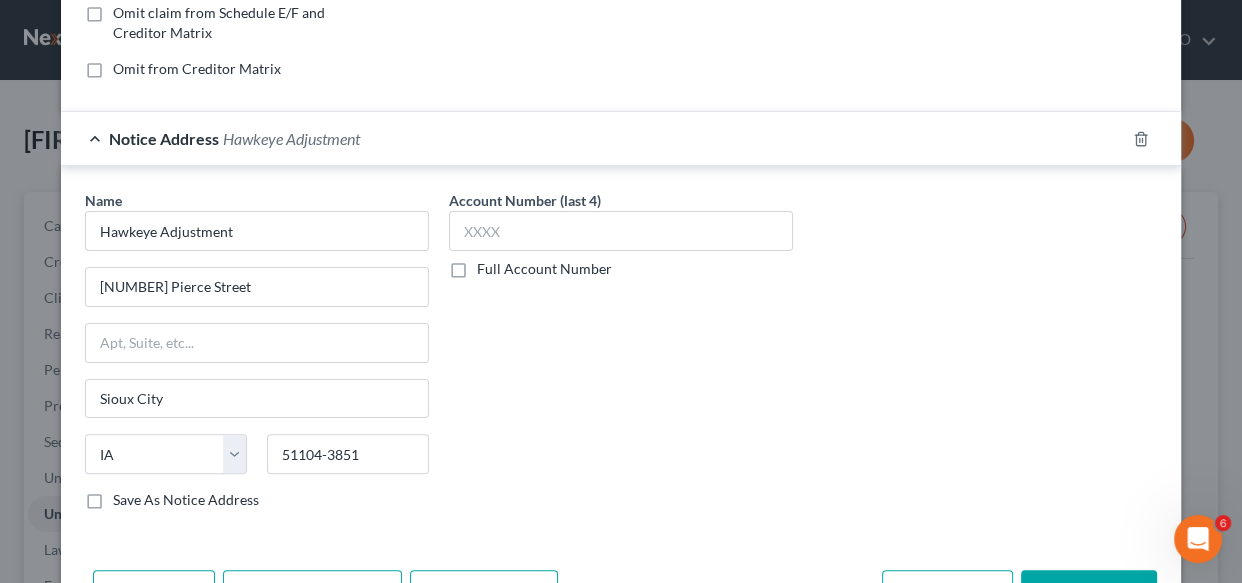 click on "Save As Notice Address" at bounding box center [186, 500] 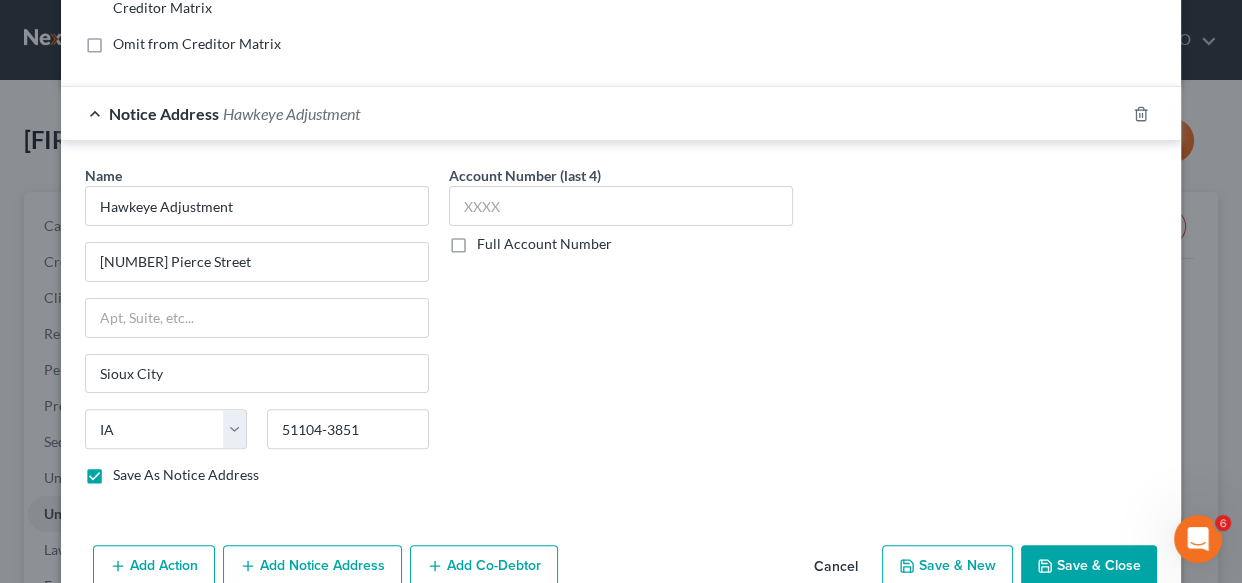 scroll, scrollTop: 461, scrollLeft: 0, axis: vertical 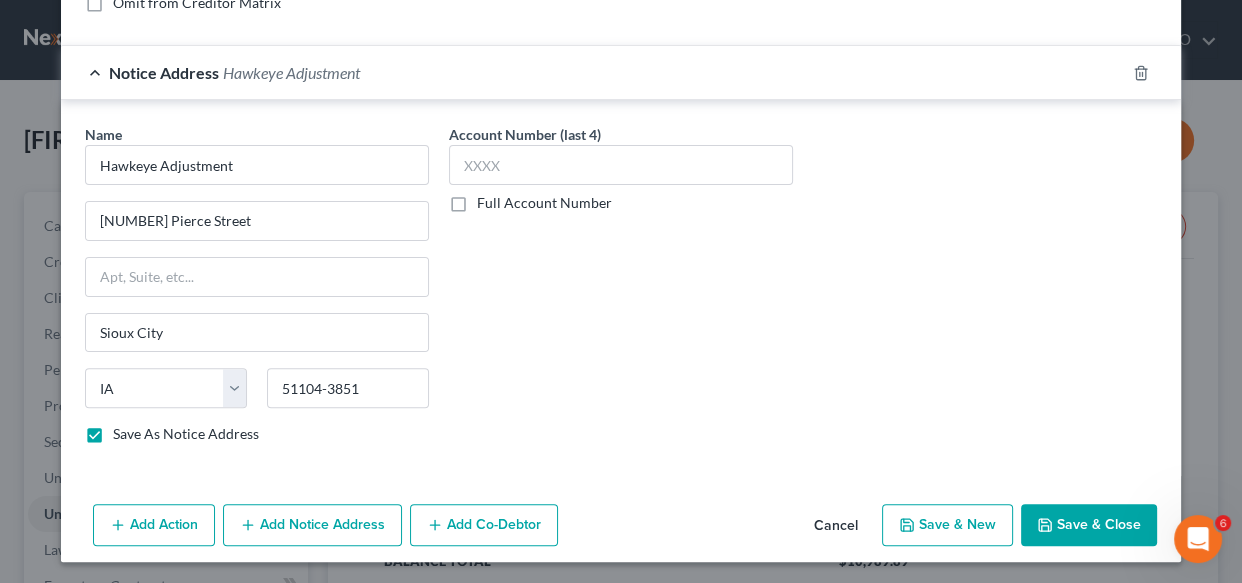 click on "Save & New" at bounding box center [947, 525] 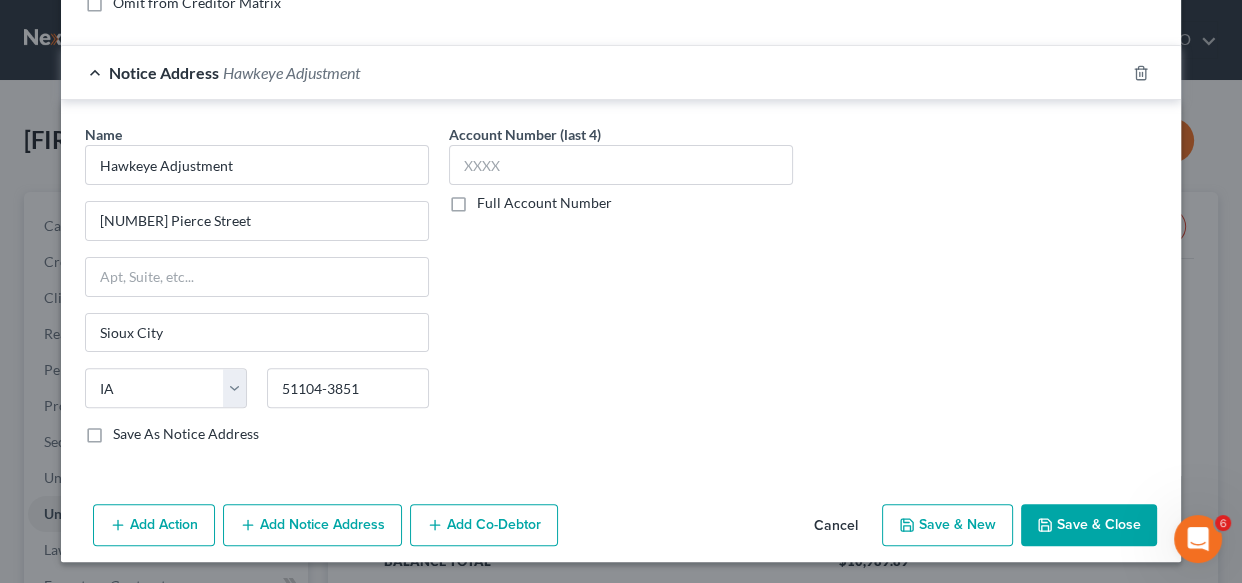 select on "2" 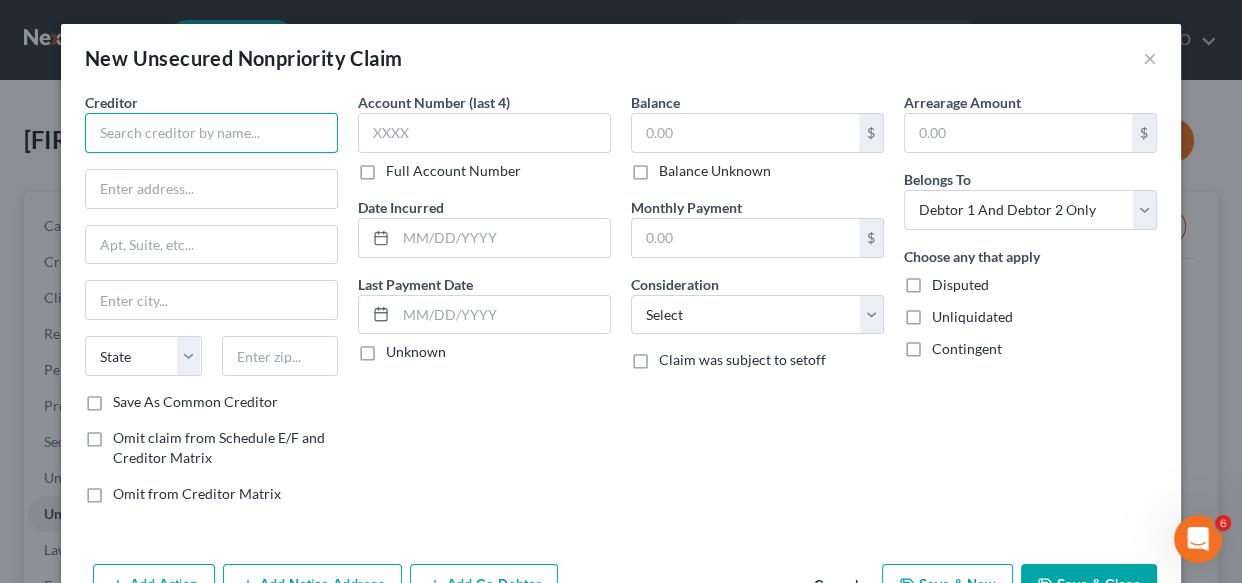 click at bounding box center [211, 133] 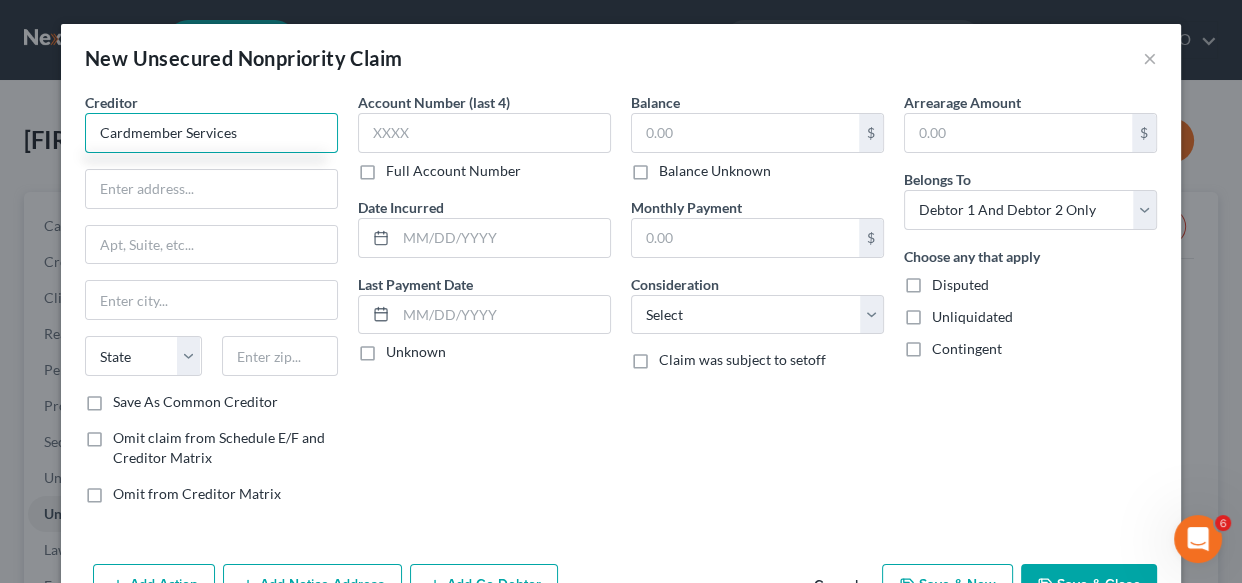 type on "Cardmember Services" 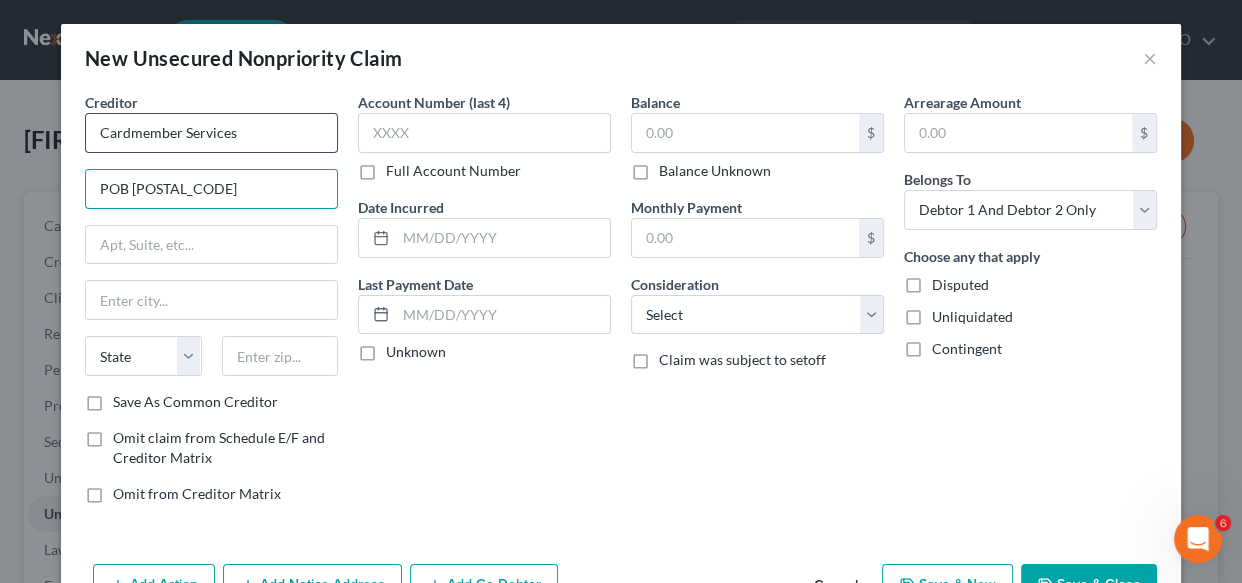 type on "POB 15548" 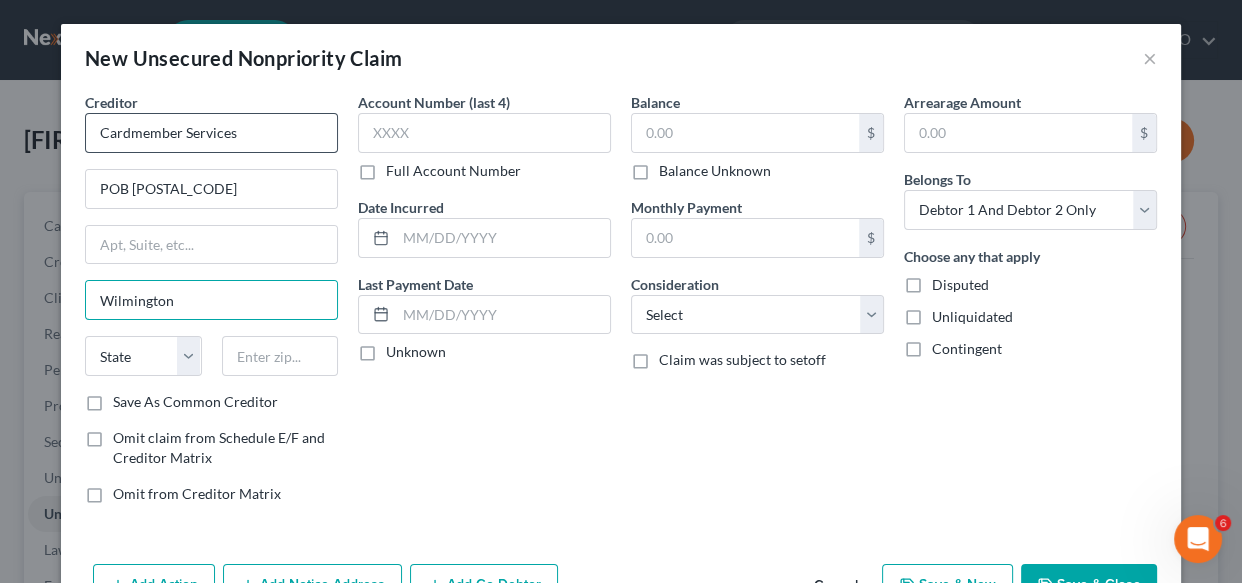 type on "Wilmington" 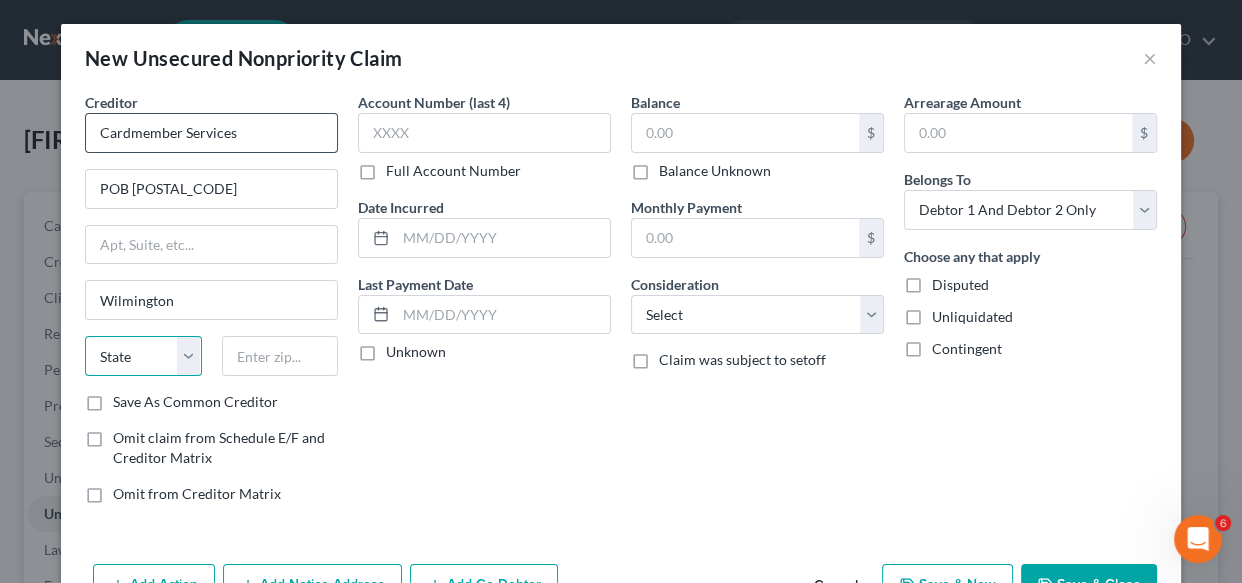 select on "7" 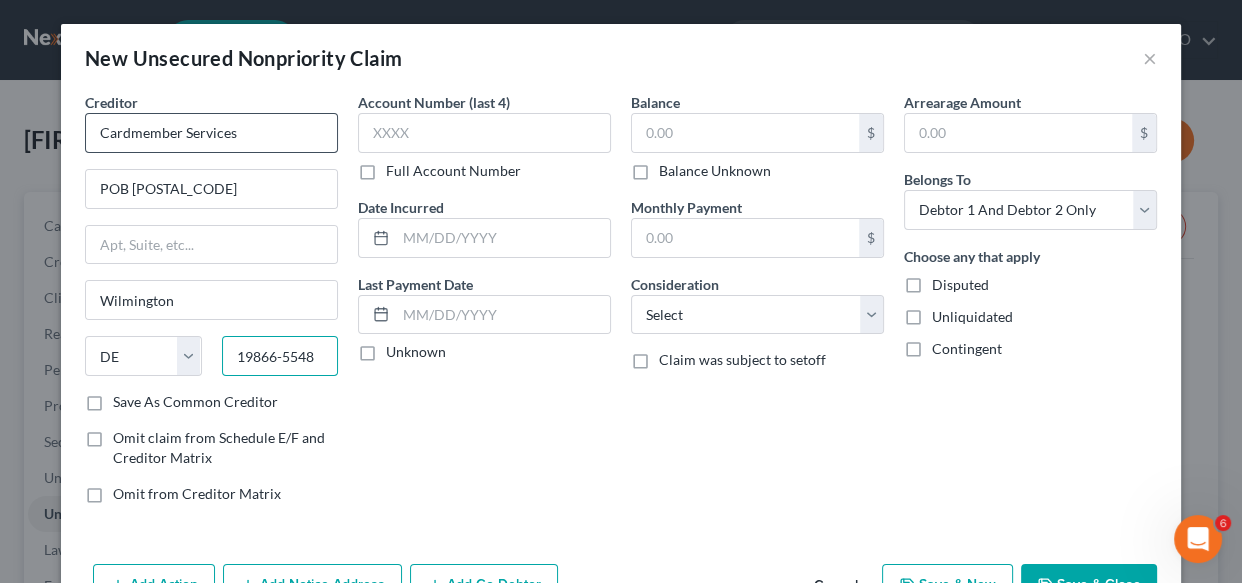 type on "19866-5548" 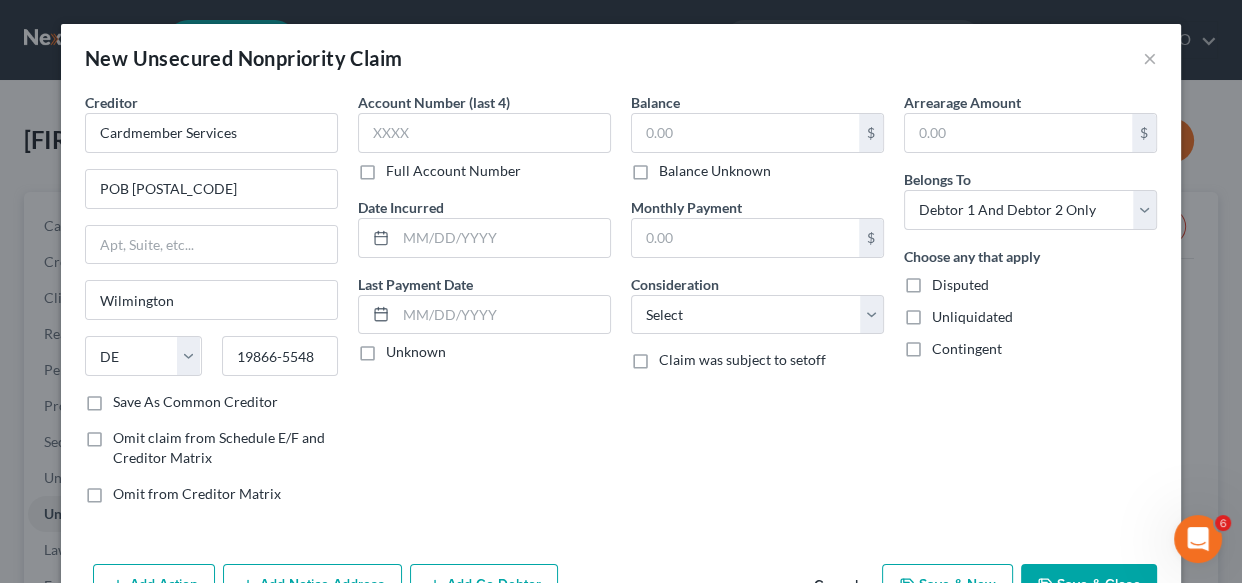 click on "Save As Common Creditor" at bounding box center [195, 402] 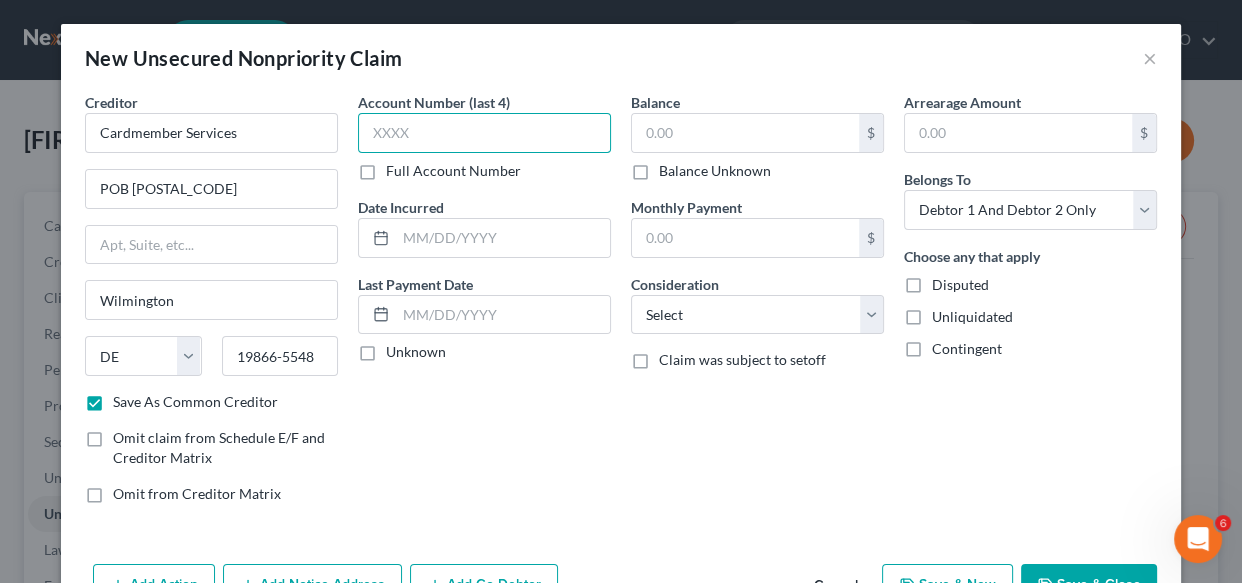 click at bounding box center (484, 133) 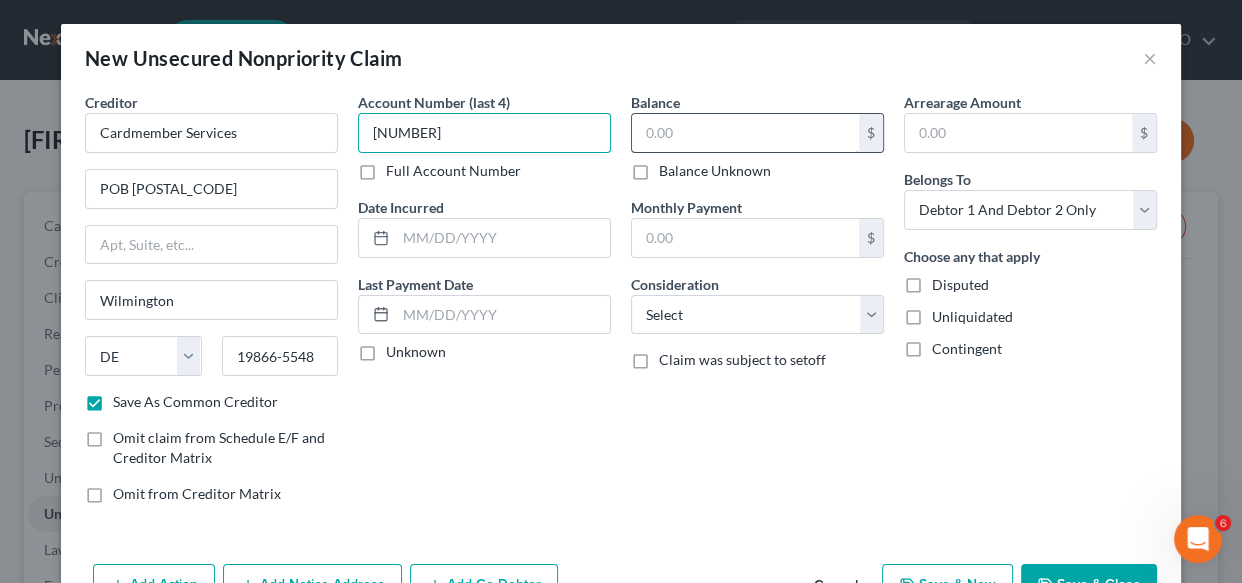 type on "8056" 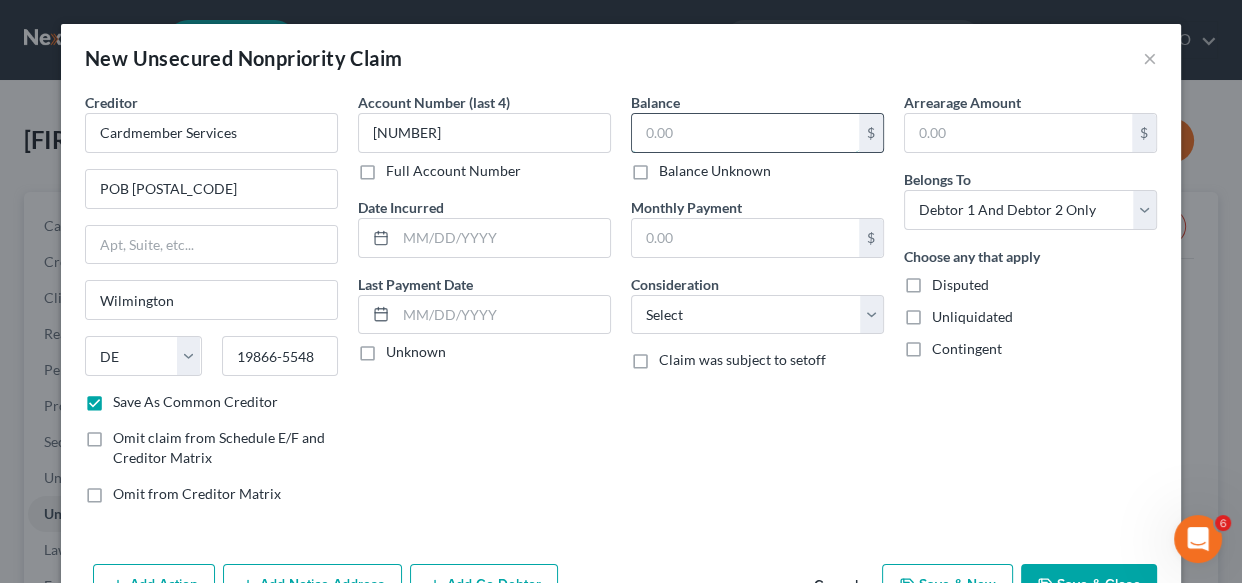 click at bounding box center (745, 133) 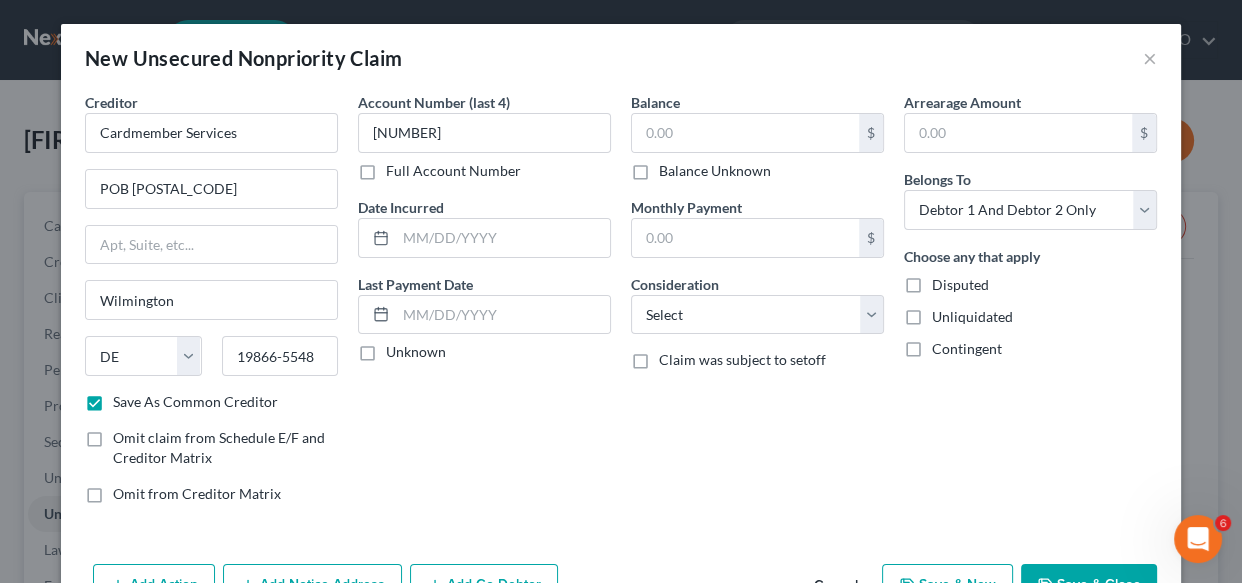 click on "Balance Unknown" at bounding box center [715, 171] 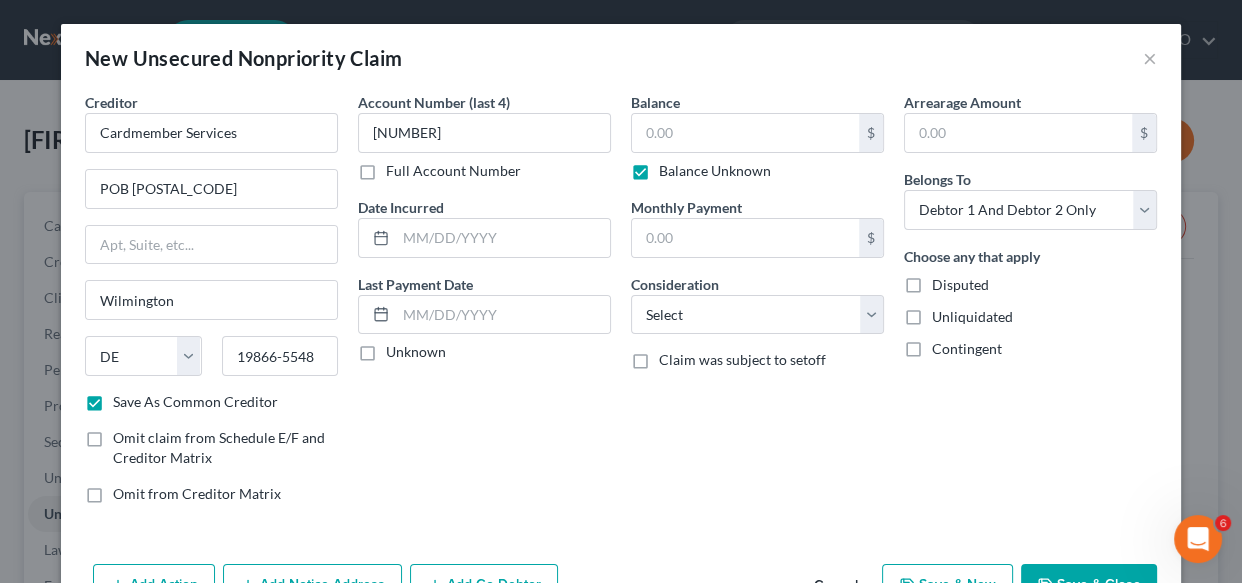 type on "0.00" 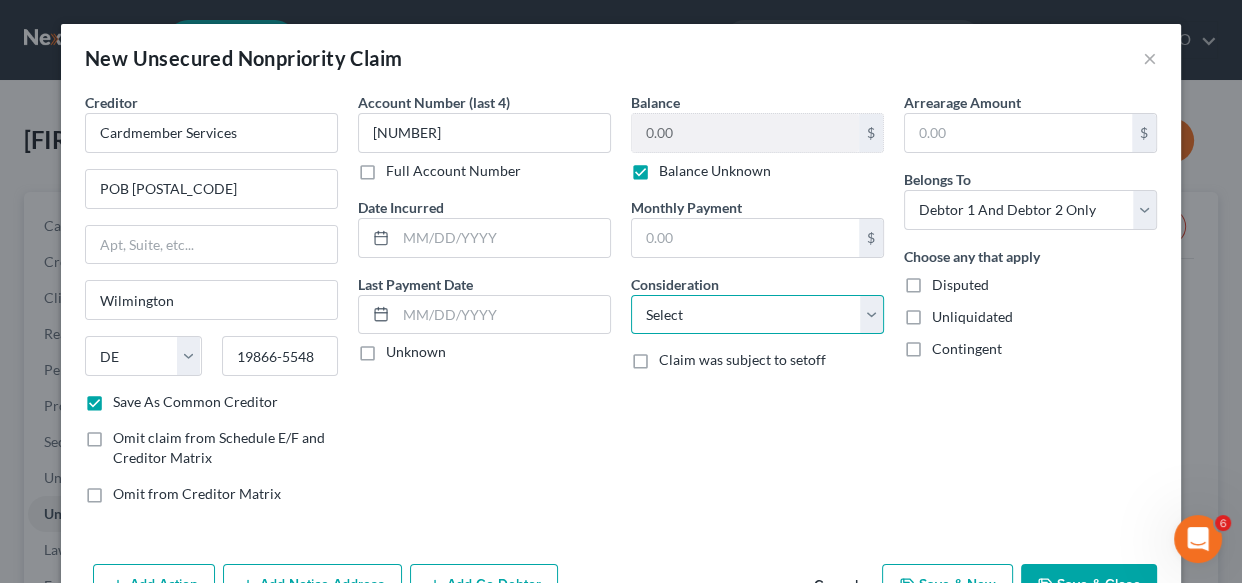 click on "Select Cable / Satellite Services Collection Agency Credit Card Debt Debt Counseling / Attorneys Deficiency Balance Domestic Support Obligations Home / Car Repairs Income Taxes Judgment Liens Medical Services Monies Loaned / Advanced Mortgage Obligation From Divorce Or Separation Obligation To Pensions Other Overdrawn Bank Account Promised To Help Pay Creditors Student Loans Suppliers And Vendors Telephone / Internet Services Utility Services" at bounding box center [757, 315] 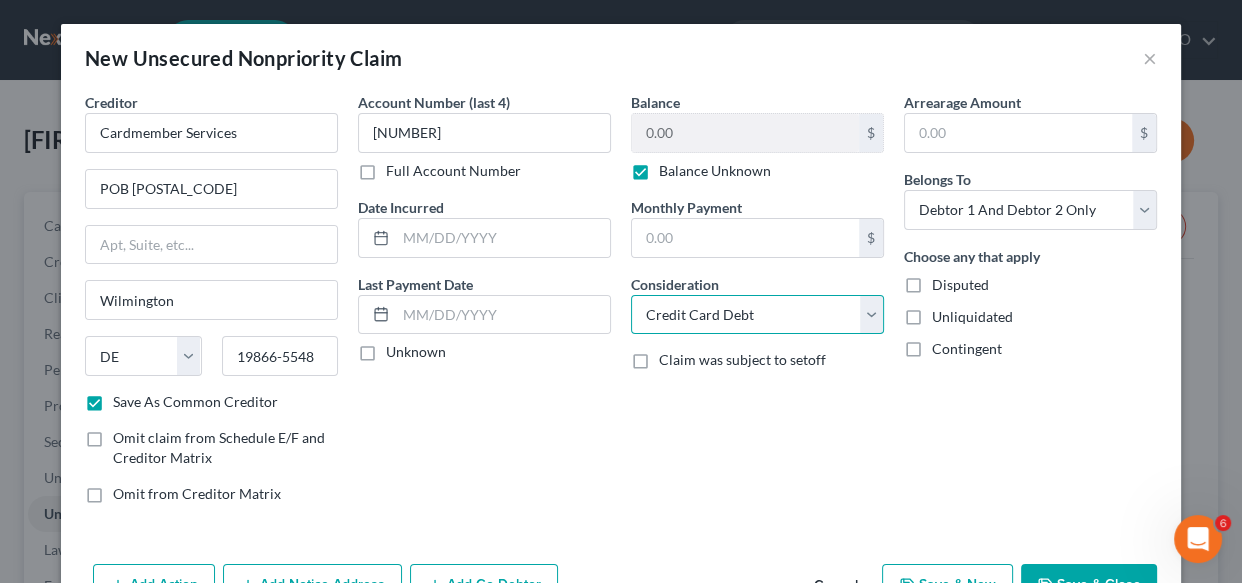 click on "Select Cable / Satellite Services Collection Agency Credit Card Debt Debt Counseling / Attorneys Deficiency Balance Domestic Support Obligations Home / Car Repairs Income Taxes Judgment Liens Medical Services Monies Loaned / Advanced Mortgage Obligation From Divorce Or Separation Obligation To Pensions Other Overdrawn Bank Account Promised To Help Pay Creditors Student Loans Suppliers And Vendors Telephone / Internet Services Utility Services" at bounding box center (757, 315) 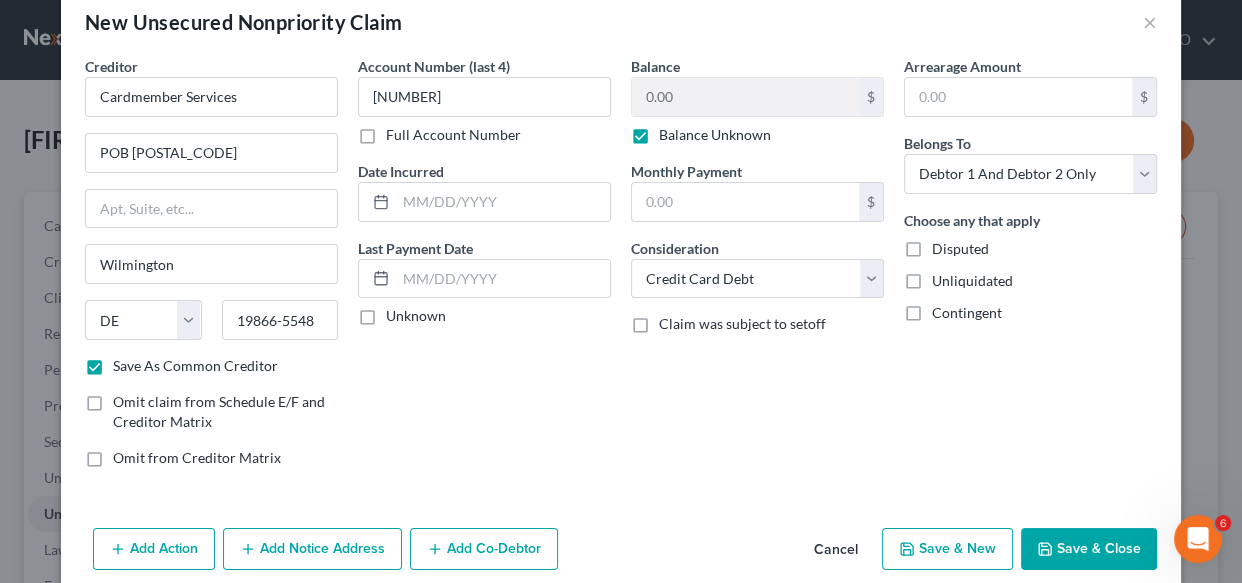 scroll, scrollTop: 61, scrollLeft: 0, axis: vertical 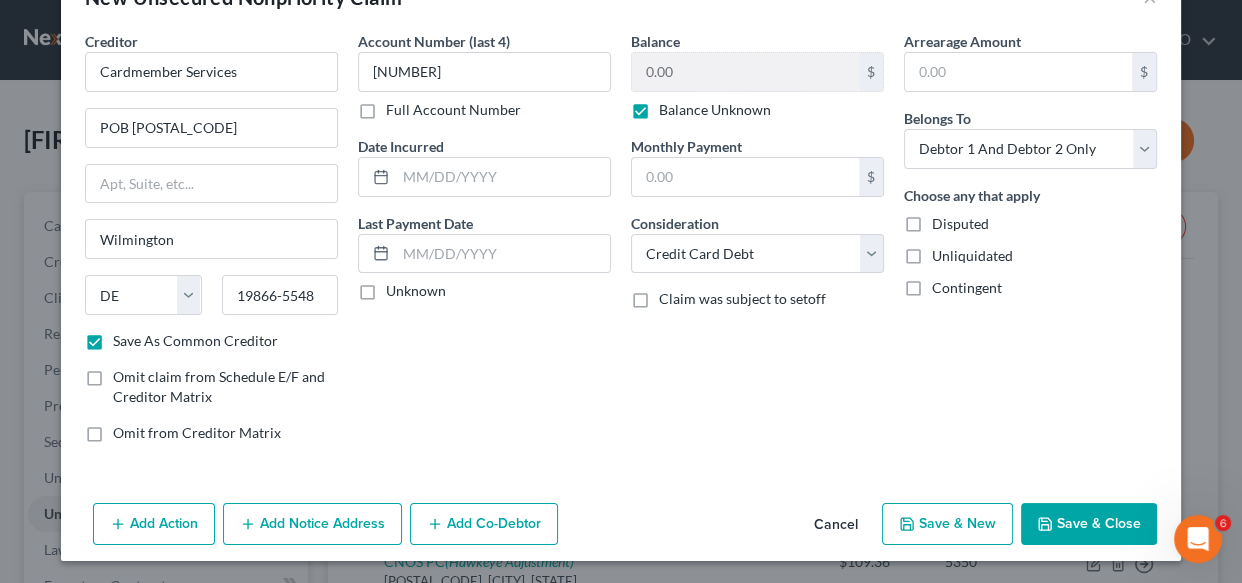 click on "Save & New" at bounding box center (947, 524) 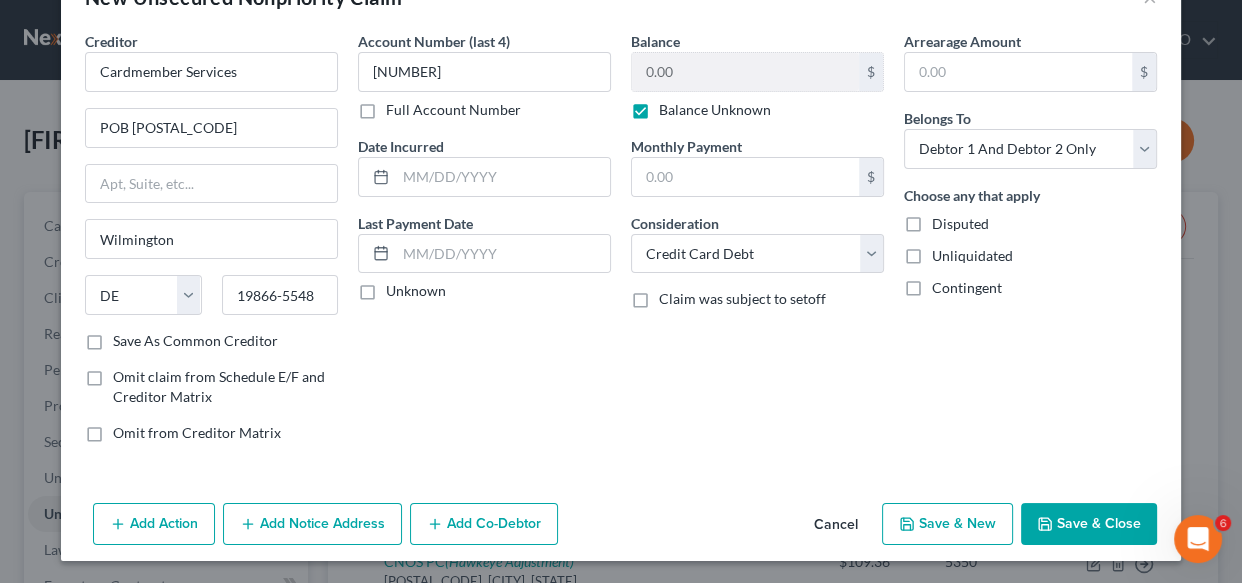 checkbox on "false" 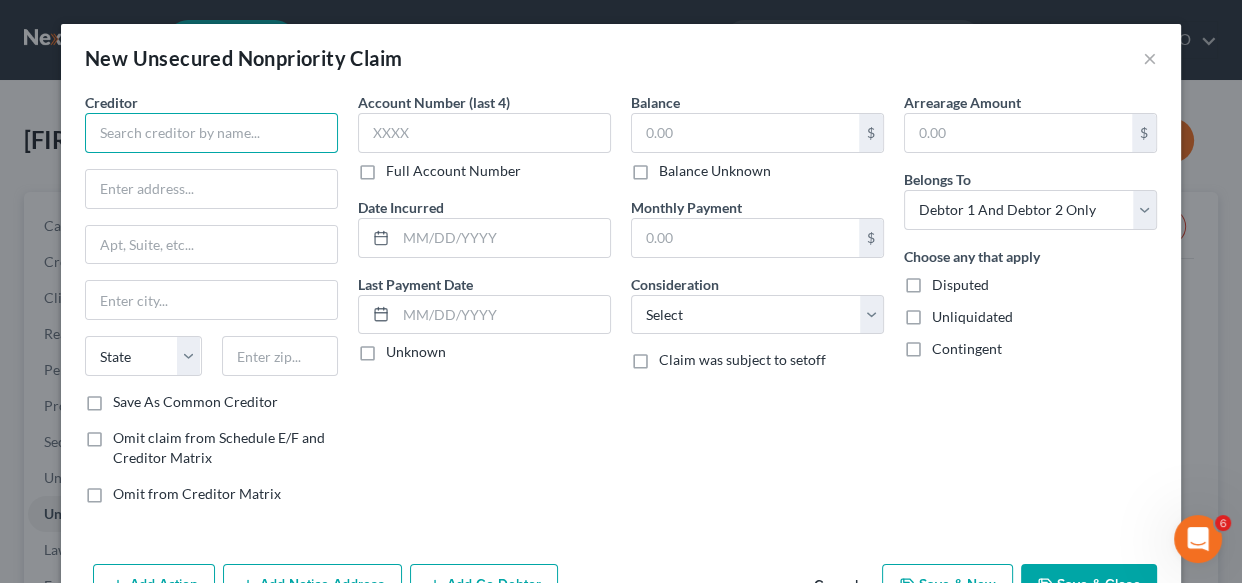 click at bounding box center (211, 133) 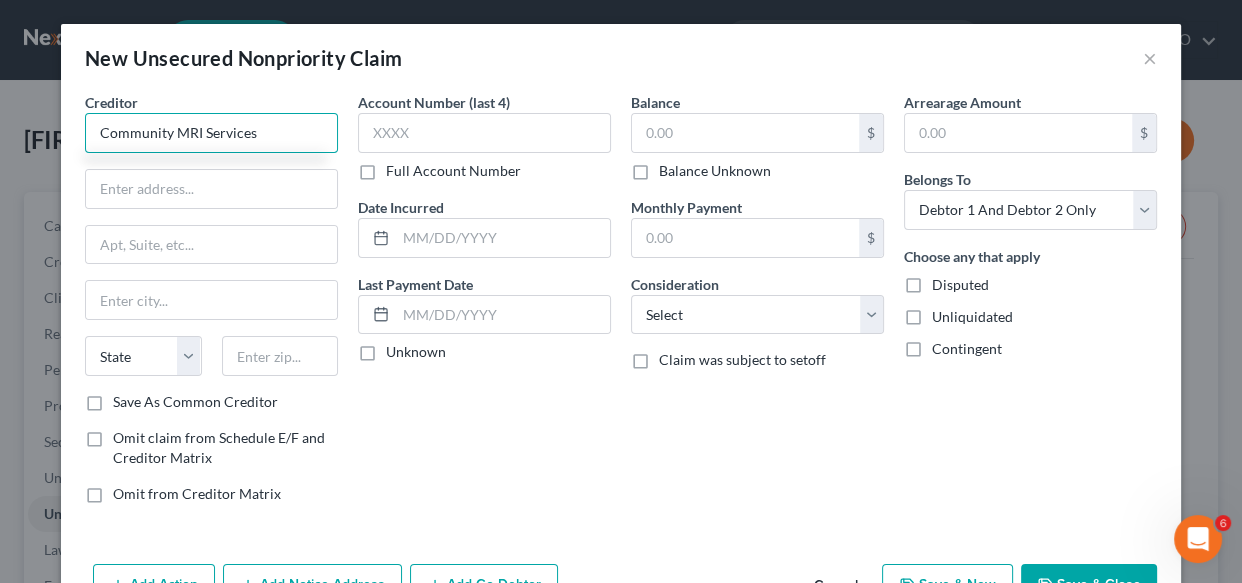 type on "Community MRI Services" 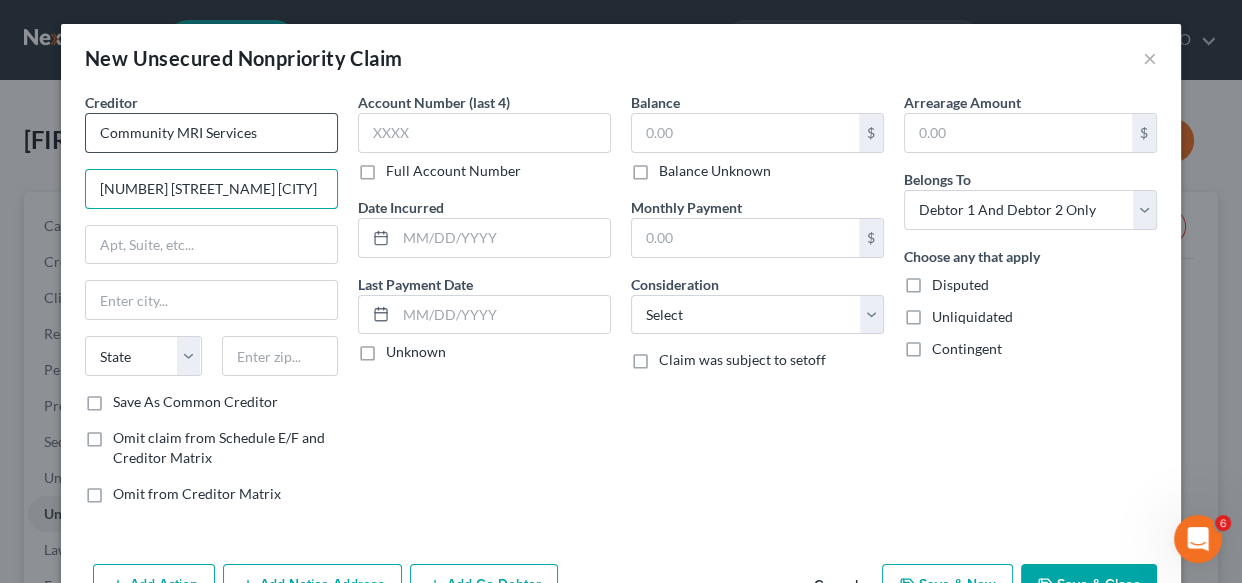 type on "2829 University Drive South" 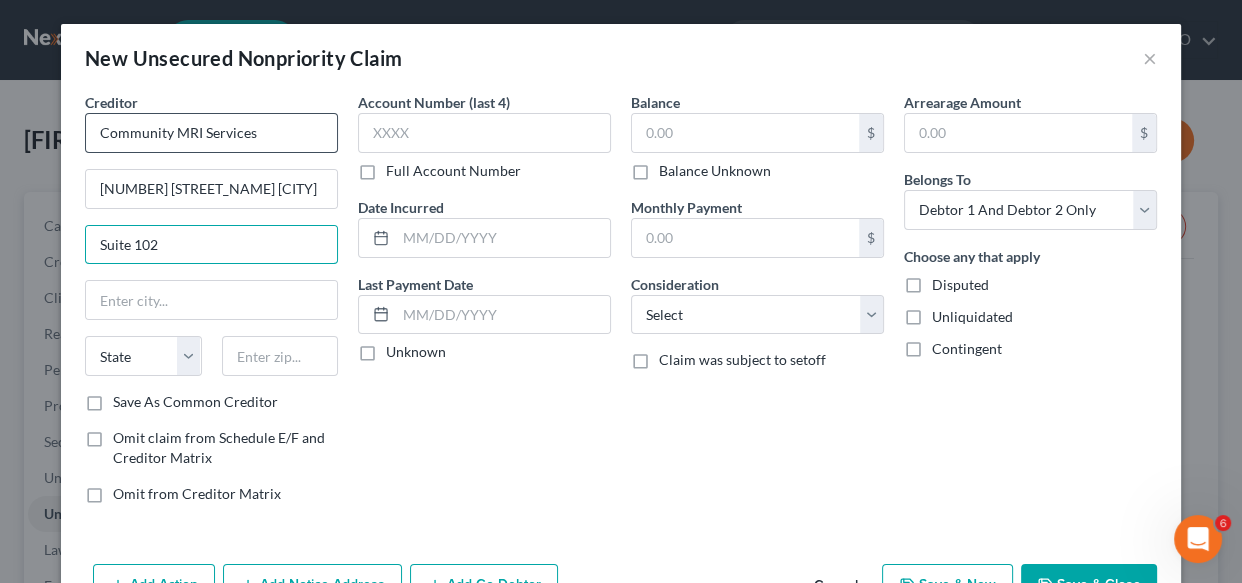 type on "Suite 102" 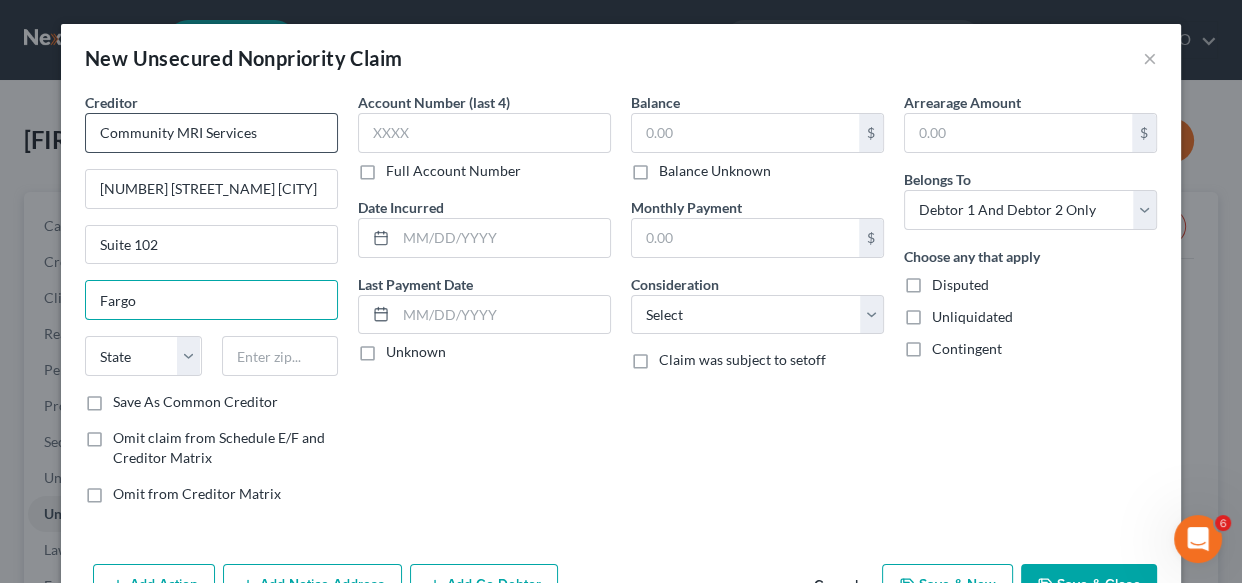 type on "Fargo" 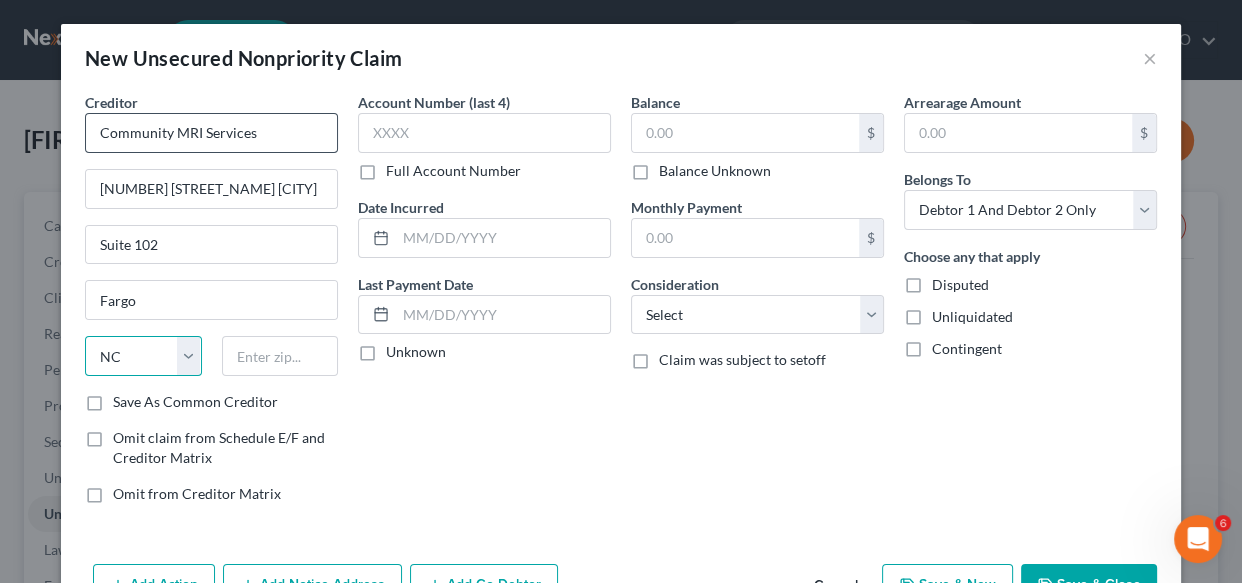 select on "29" 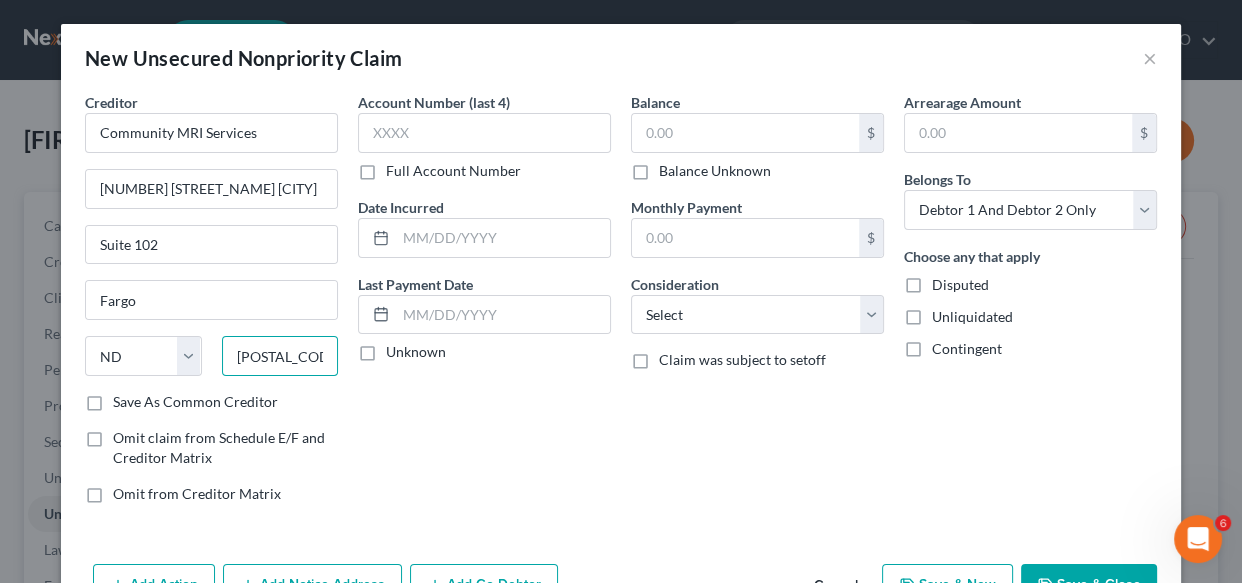 type on "58103-6050" 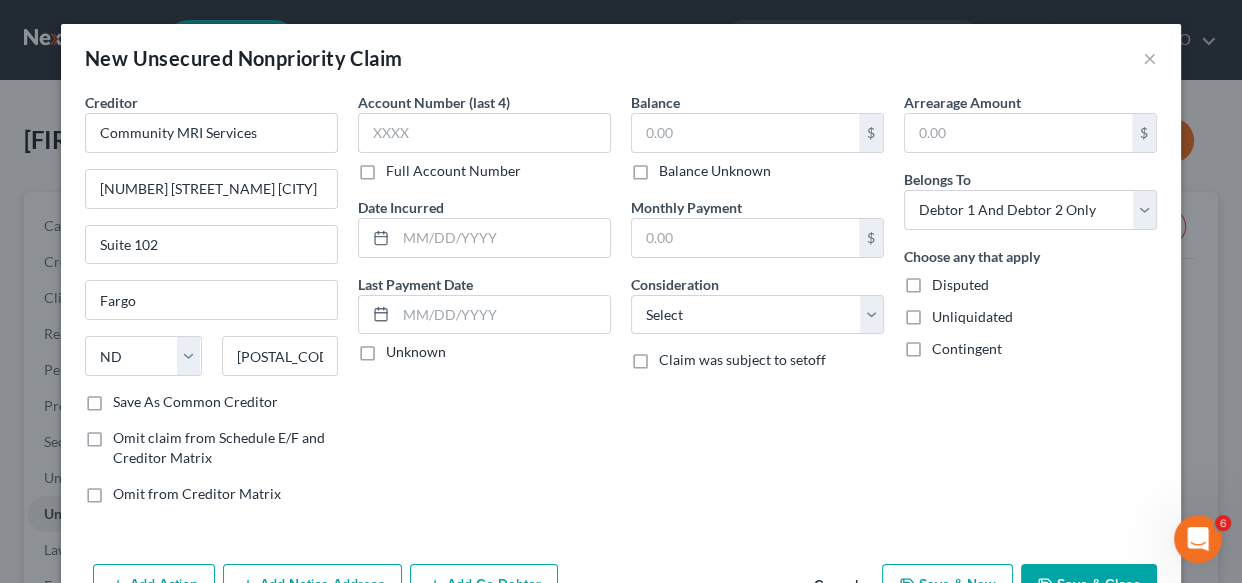 click on "Save As Common Creditor" at bounding box center (195, 402) 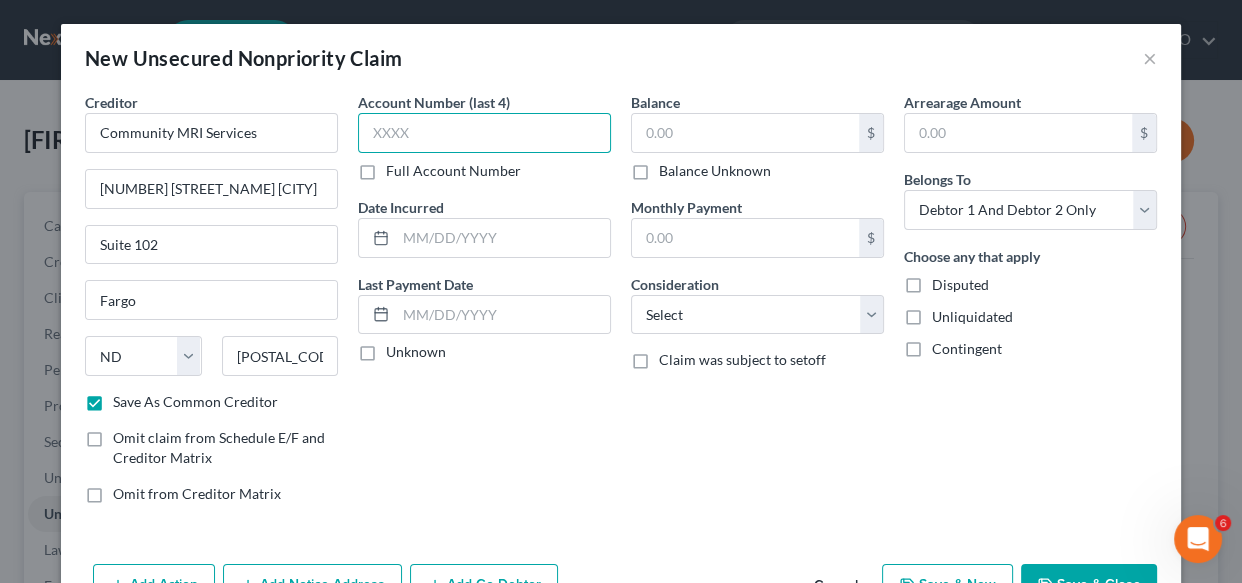click at bounding box center (484, 133) 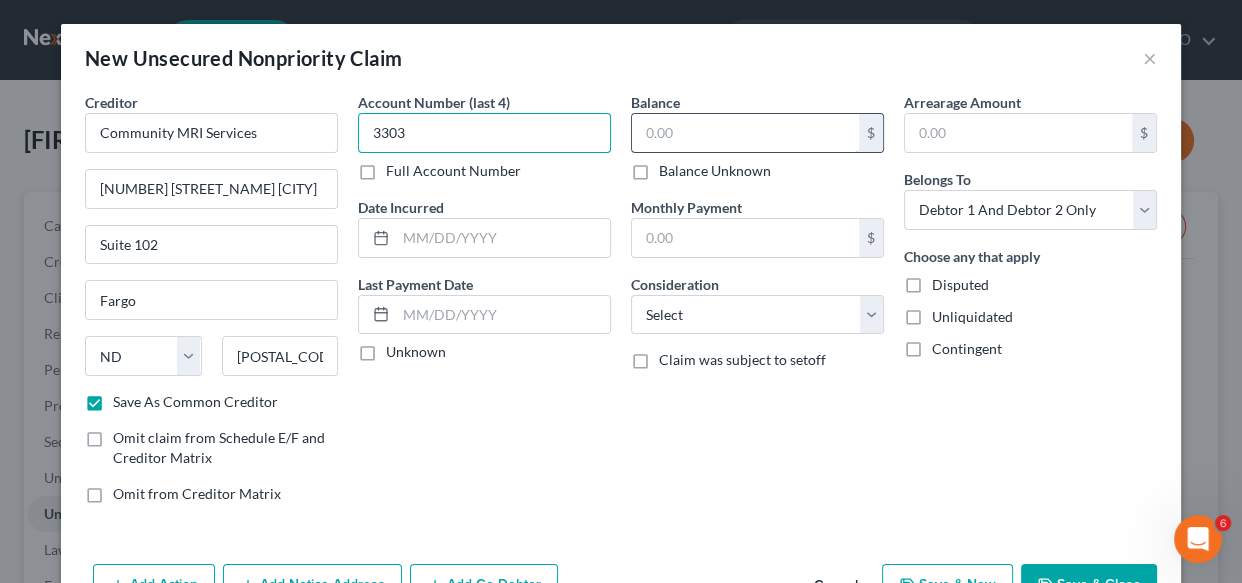 type on "3303" 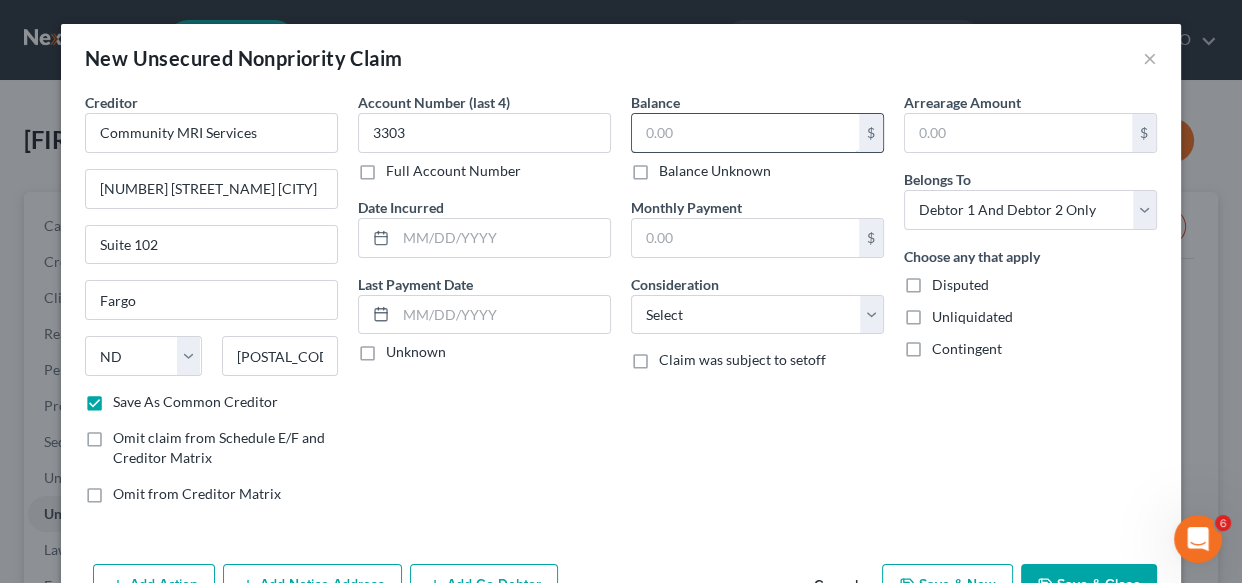 click at bounding box center (745, 133) 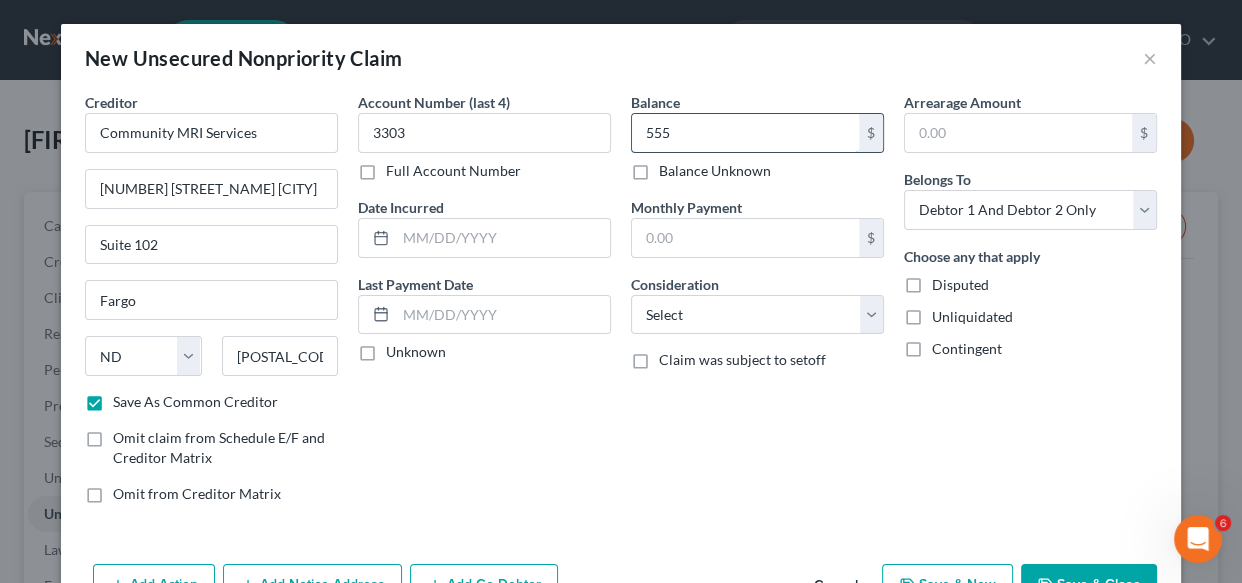 type on "555" 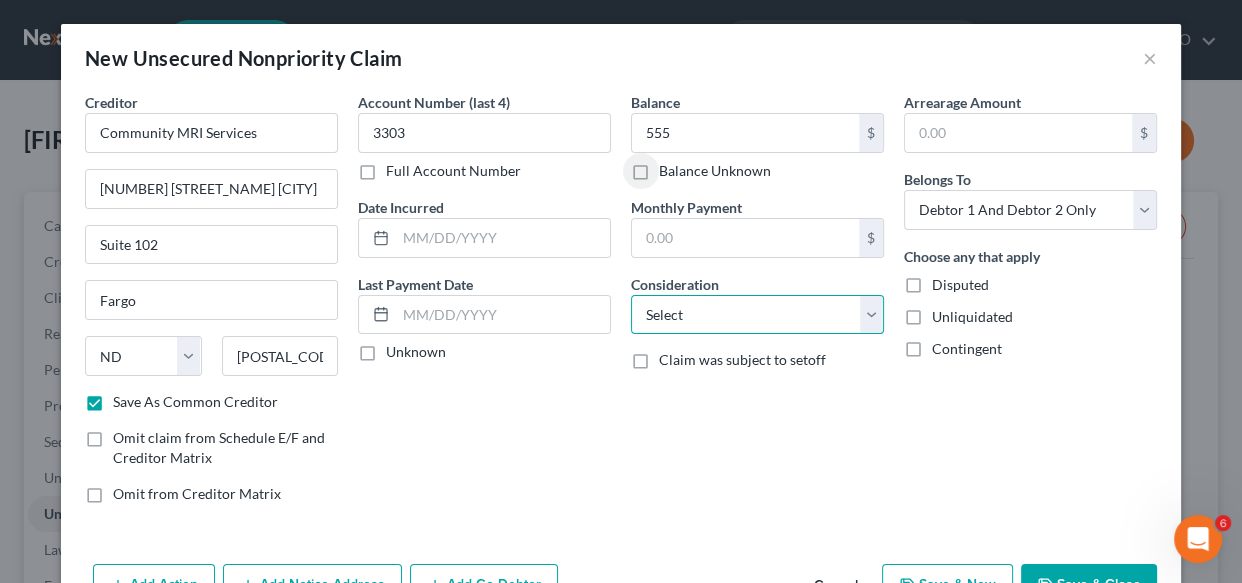 click on "Select Cable / Satellite Services Collection Agency Credit Card Debt Debt Counseling / Attorneys Deficiency Balance Domestic Support Obligations Home / Car Repairs Income Taxes Judgment Liens Medical Services Monies Loaned / Advanced Mortgage Obligation From Divorce Or Separation Obligation To Pensions Other Overdrawn Bank Account Promised To Help Pay Creditors Student Loans Suppliers And Vendors Telephone / Internet Services Utility Services" at bounding box center [757, 315] 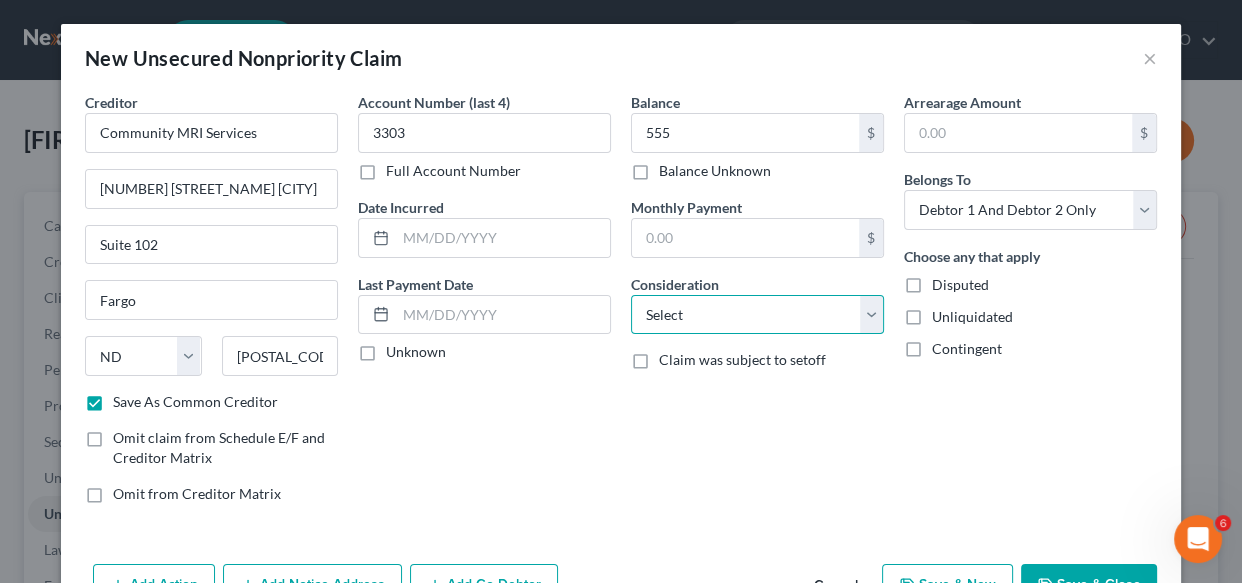 select on "9" 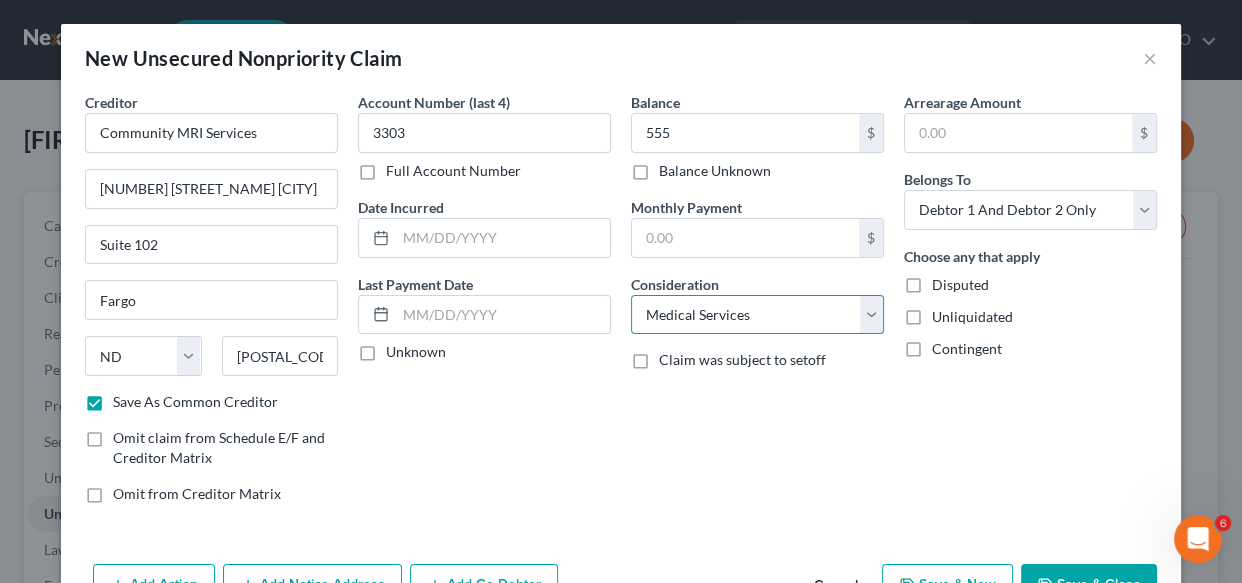 click on "Select Cable / Satellite Services Collection Agency Credit Card Debt Debt Counseling / Attorneys Deficiency Balance Domestic Support Obligations Home / Car Repairs Income Taxes Judgment Liens Medical Services Monies Loaned / Advanced Mortgage Obligation From Divorce Or Separation Obligation To Pensions Other Overdrawn Bank Account Promised To Help Pay Creditors Student Loans Suppliers And Vendors Telephone / Internet Services Utility Services" at bounding box center (757, 315) 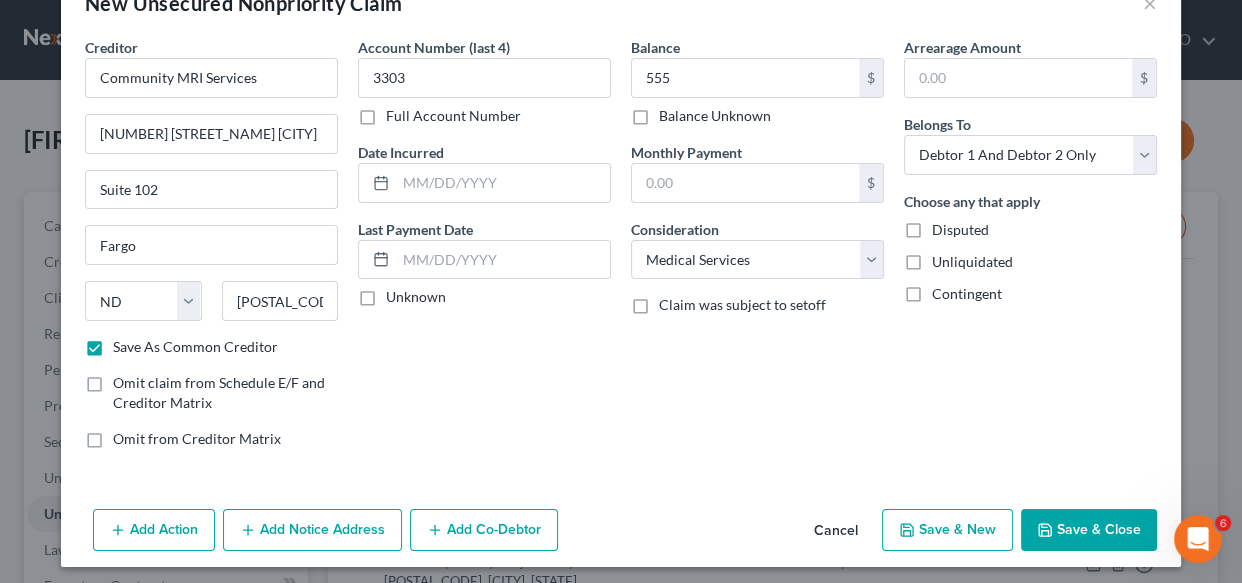 scroll, scrollTop: 61, scrollLeft: 0, axis: vertical 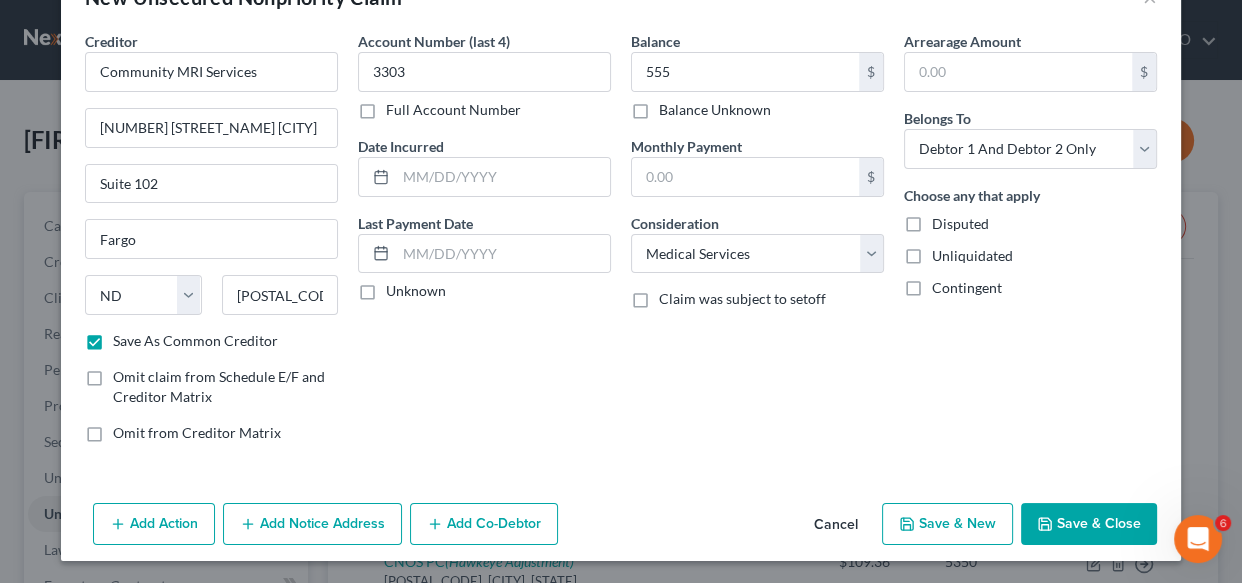 click on "Add Notice Address" at bounding box center (312, 524) 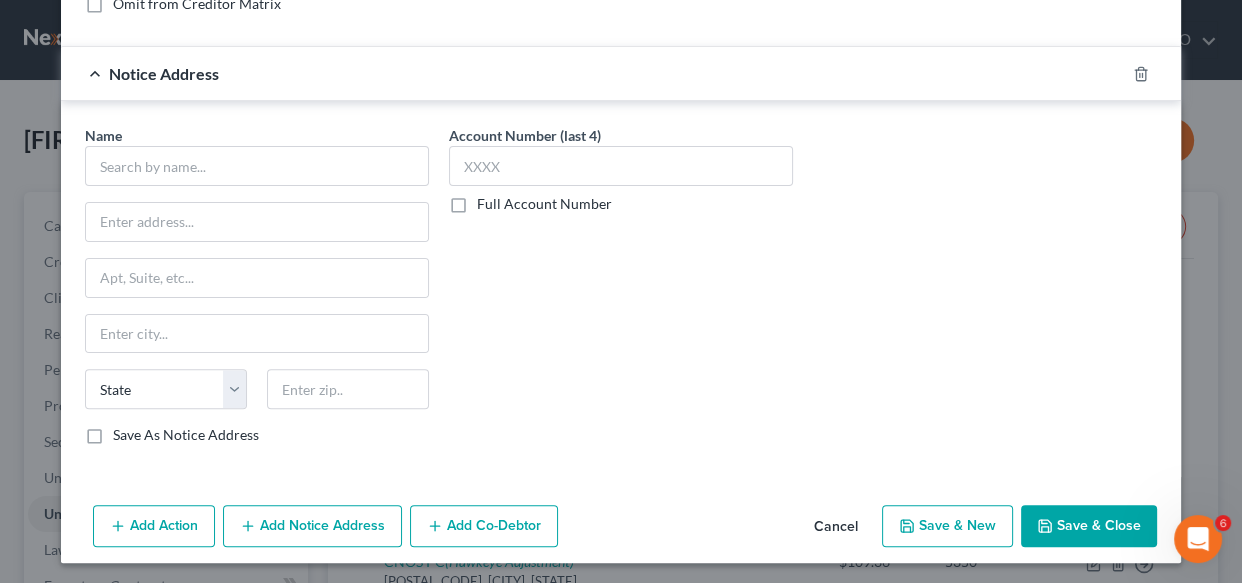 scroll, scrollTop: 491, scrollLeft: 0, axis: vertical 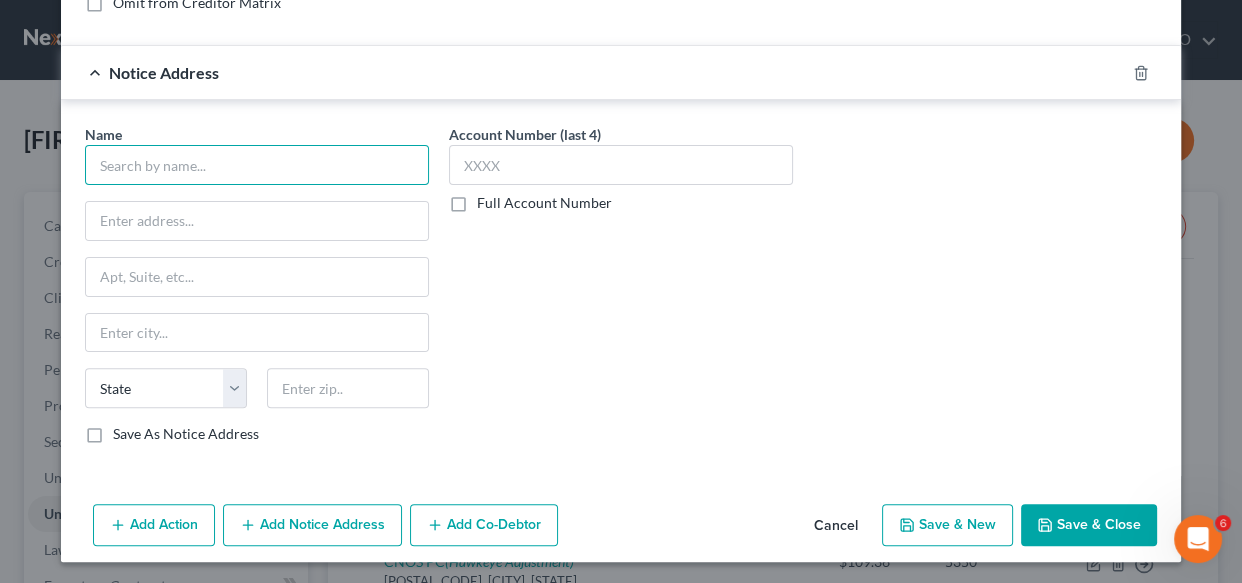 click at bounding box center (257, 165) 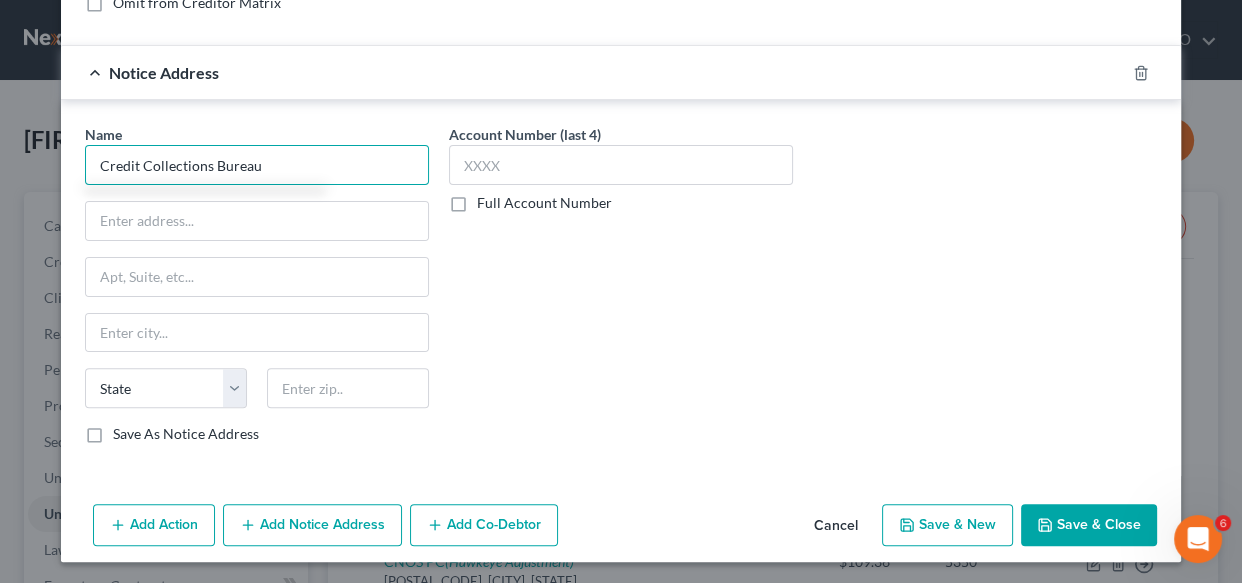 type on "Credit Collections Bureau" 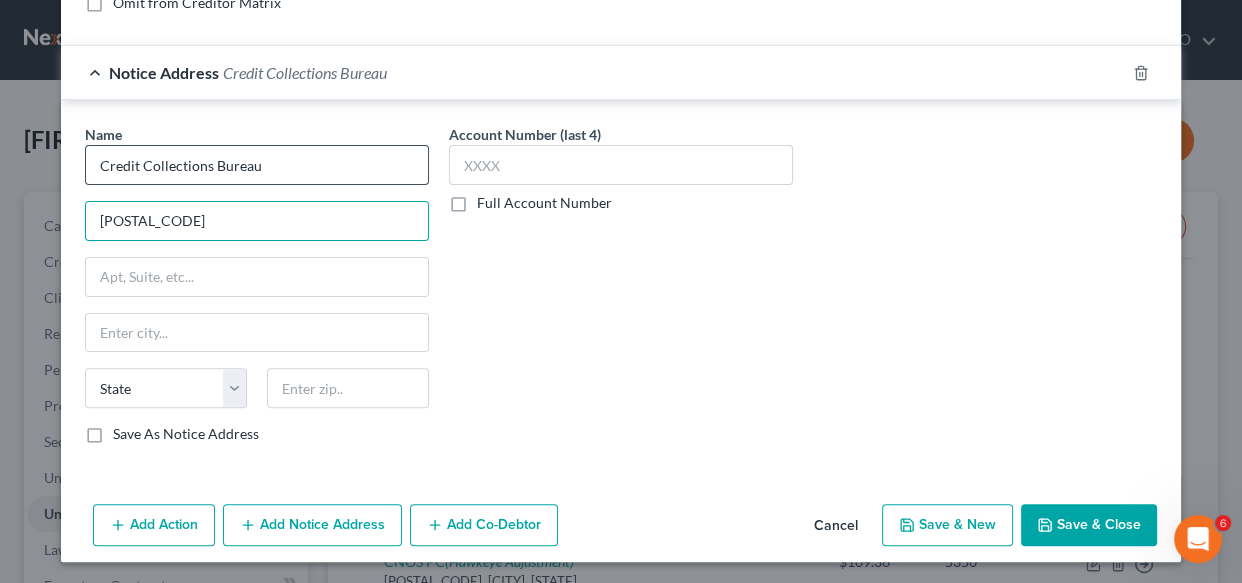type on "POB 778" 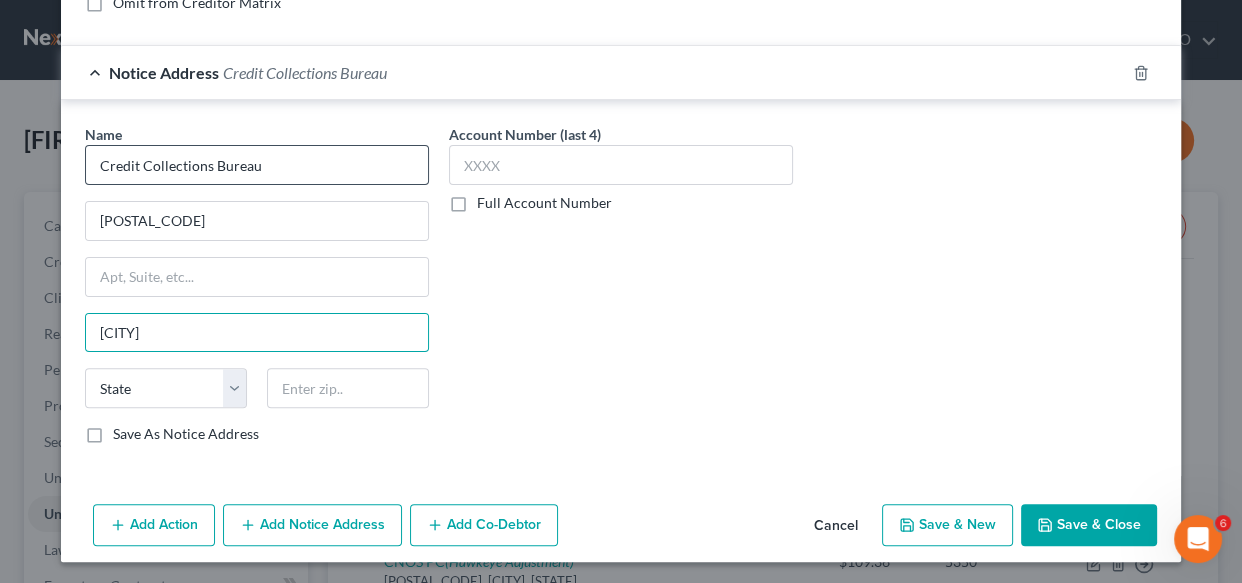 type on "Bismarck" 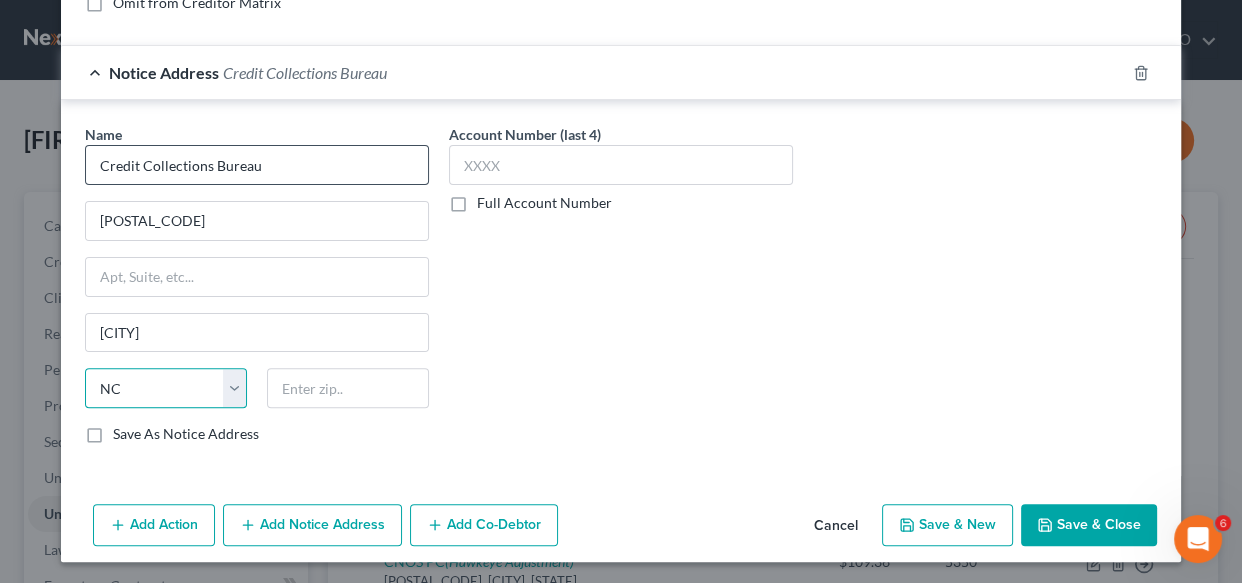 select on "29" 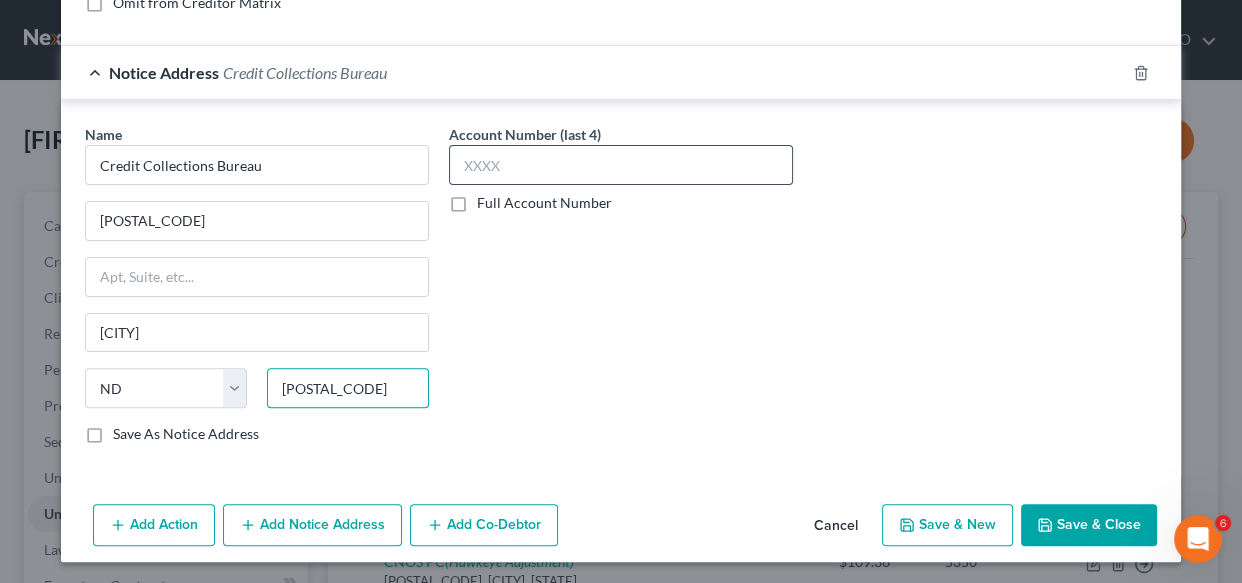 type on "58502-0778" 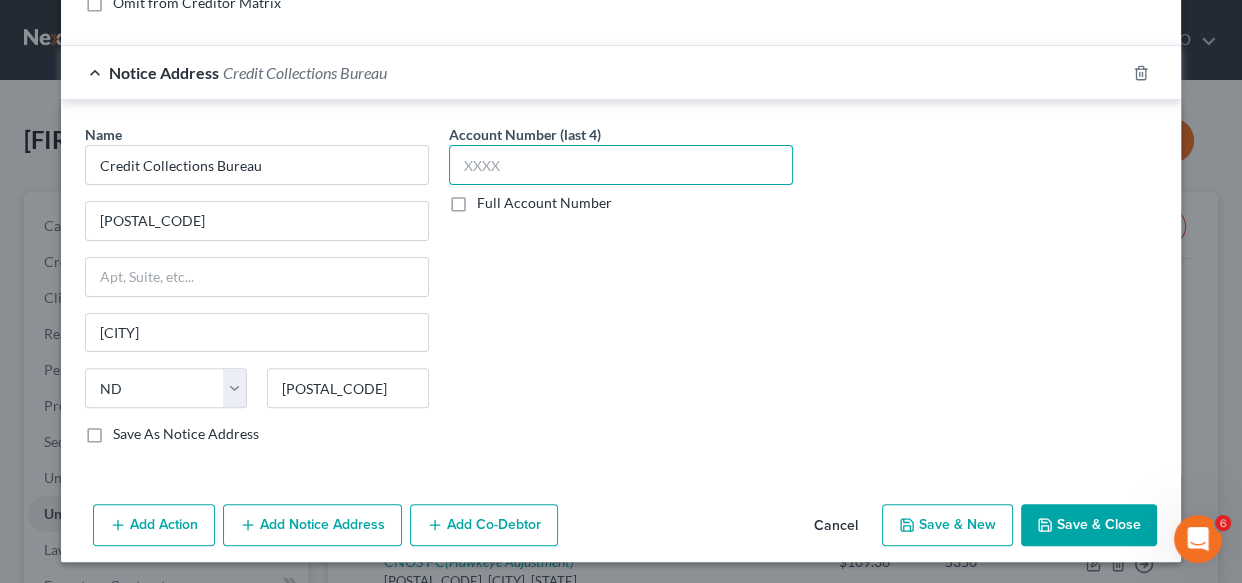 click at bounding box center (621, 165) 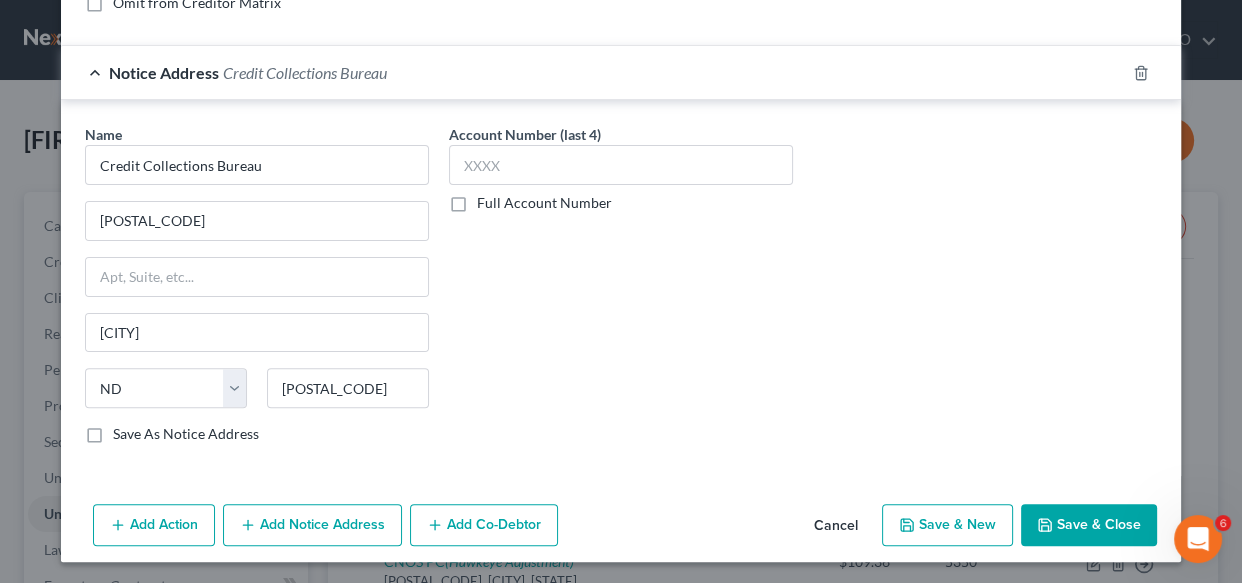 click on "Save As Notice Address" at bounding box center [186, 434] 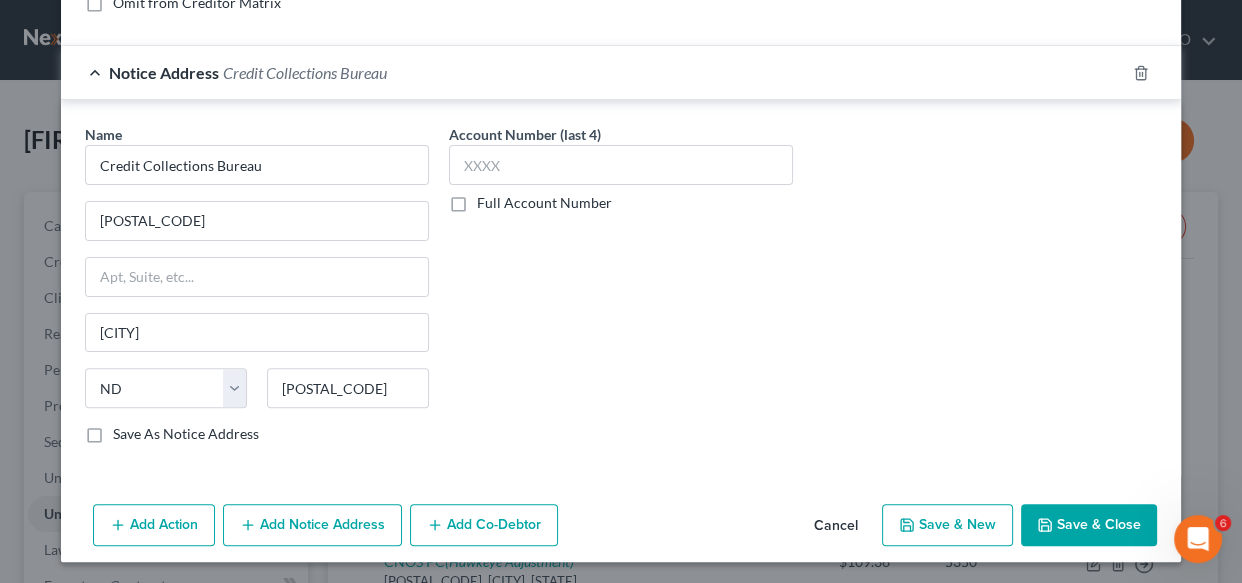 click on "Save As Notice Address" at bounding box center [127, 430] 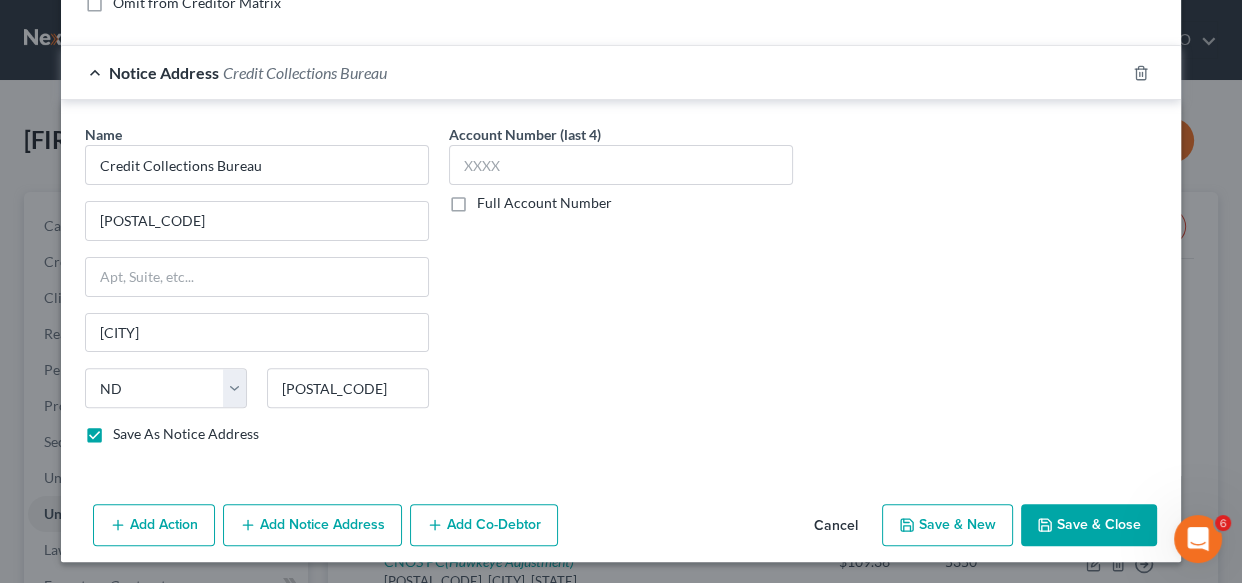 click on "Save & New" at bounding box center (947, 525) 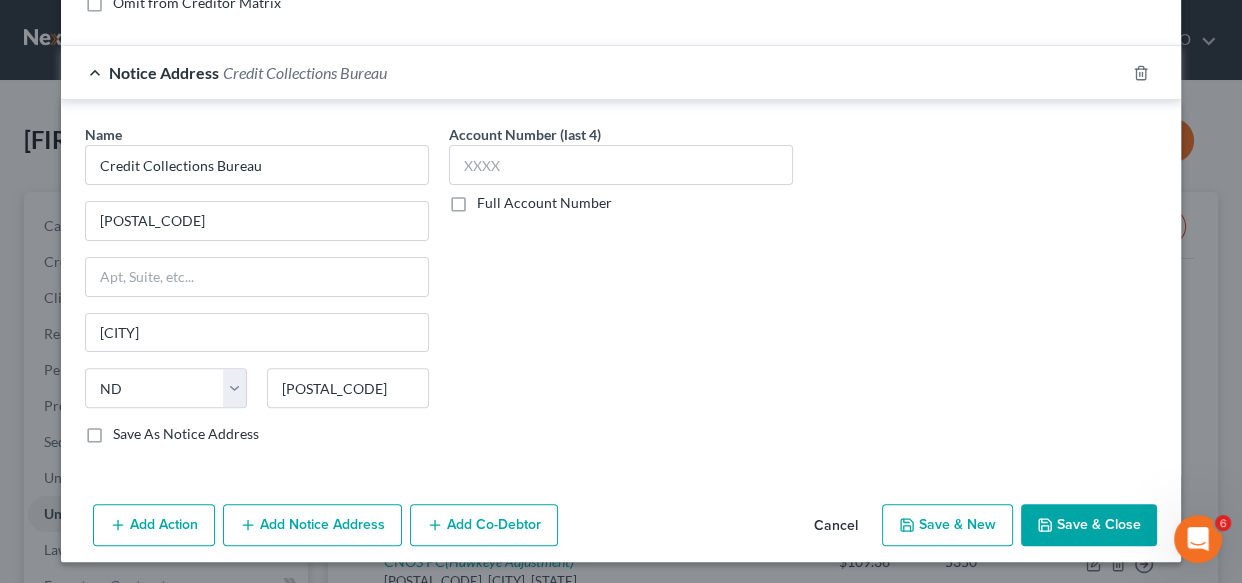 select on "2" 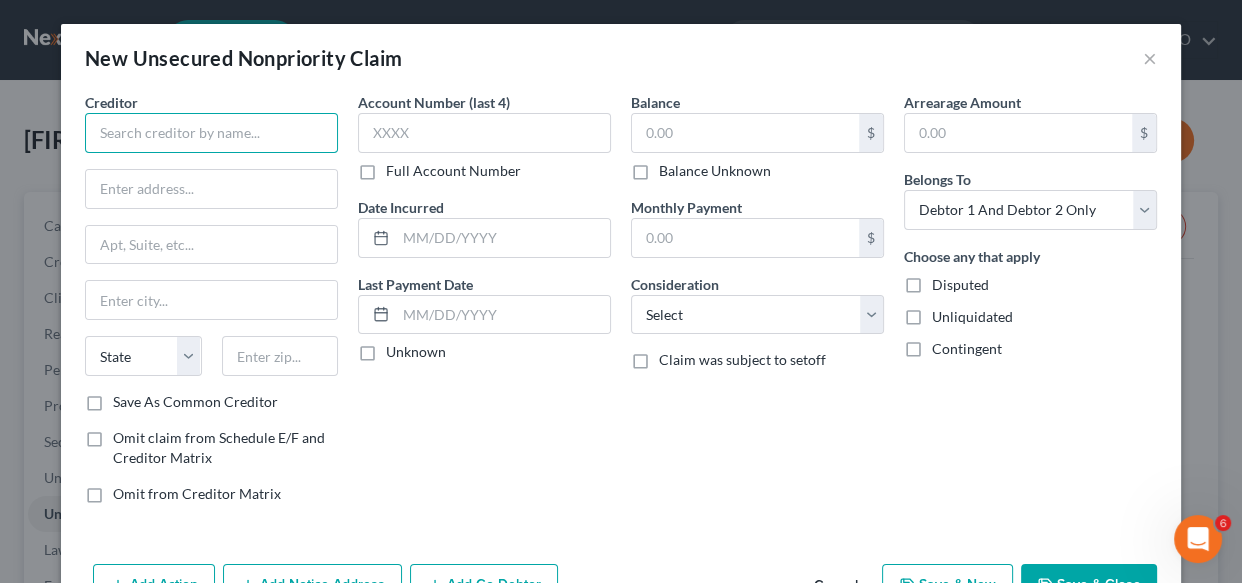 click at bounding box center [211, 133] 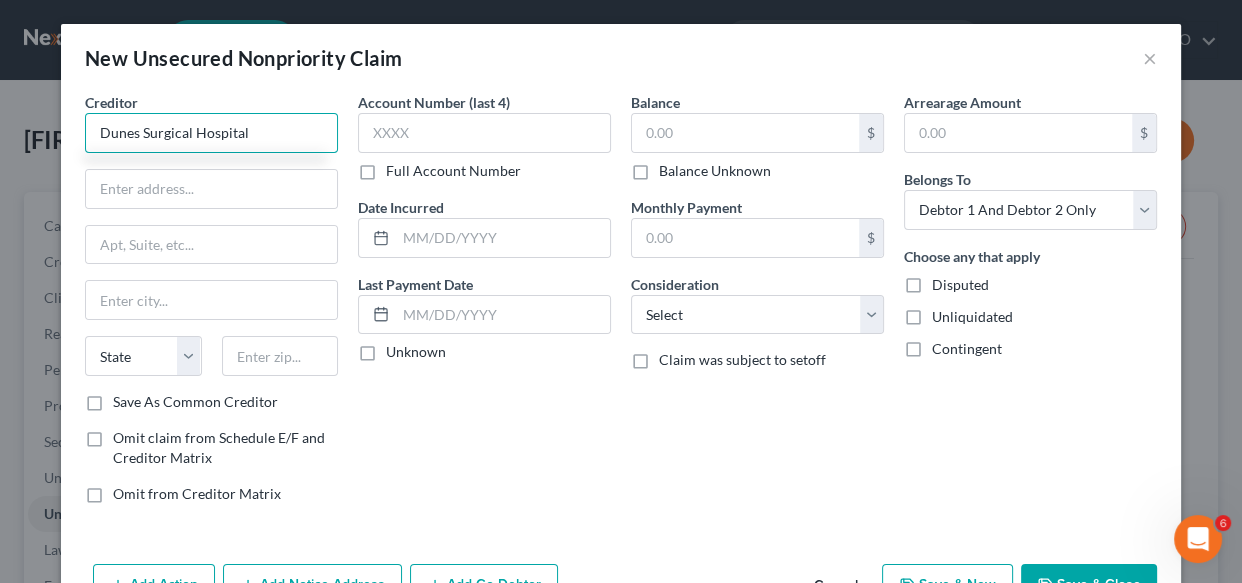type on "Dunes Surgical Hospital" 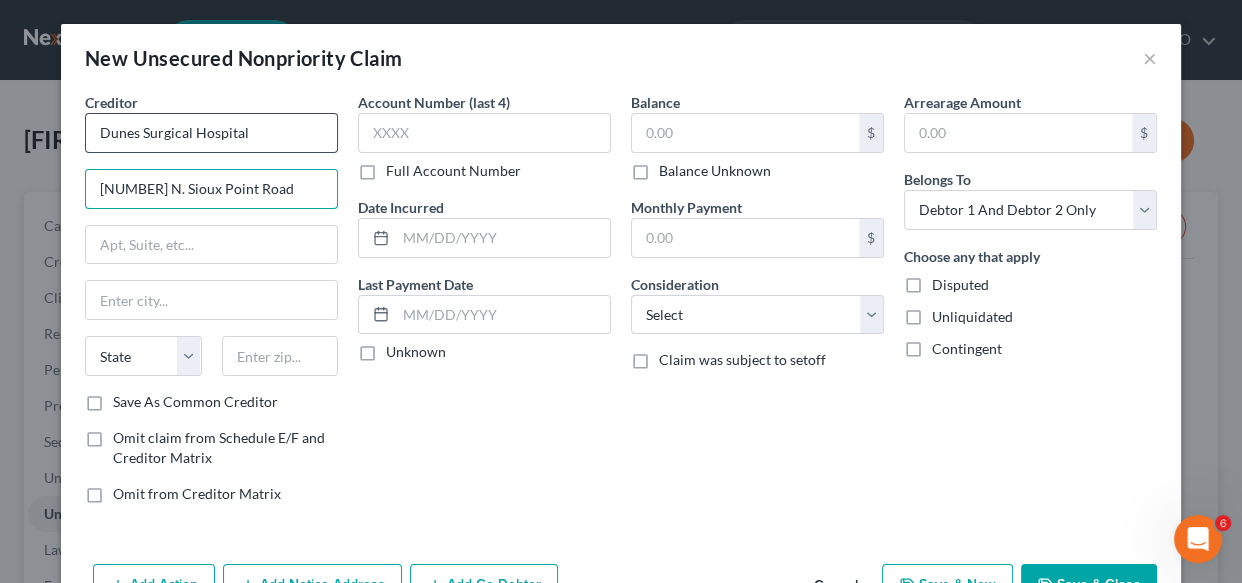 type on "600 N. Sioux Point Road" 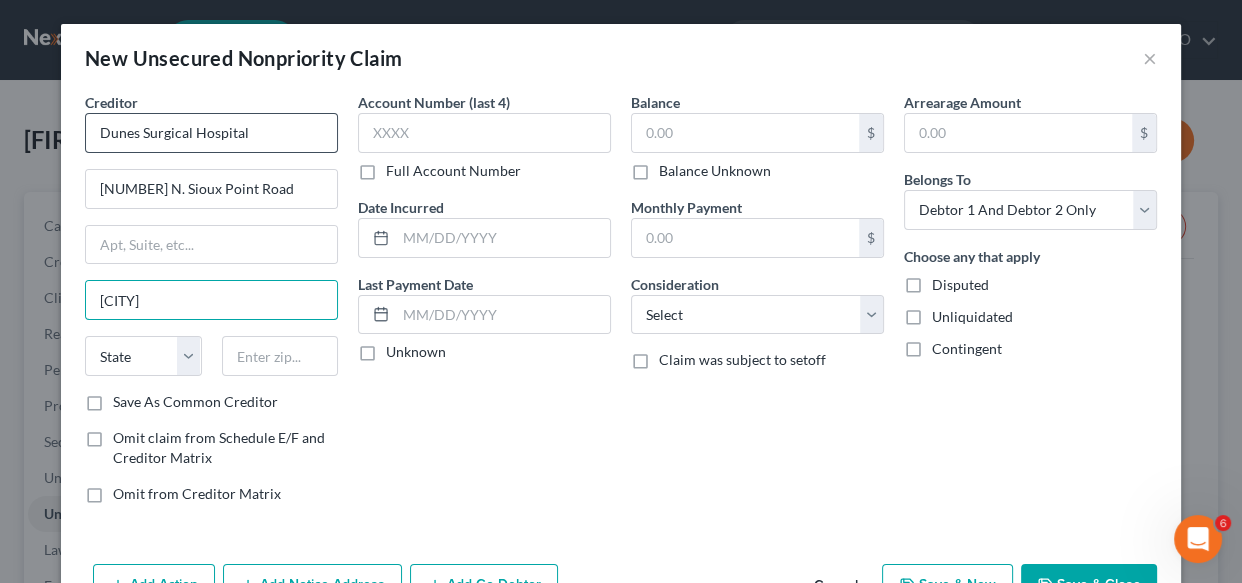 type on "Dakota Dunes" 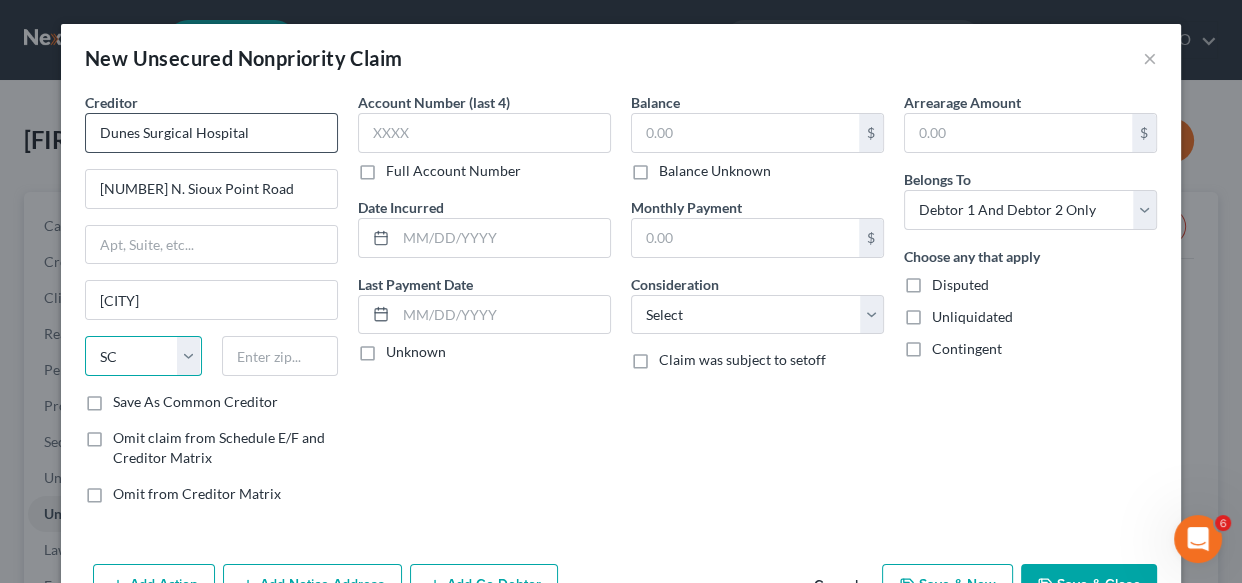 select on "43" 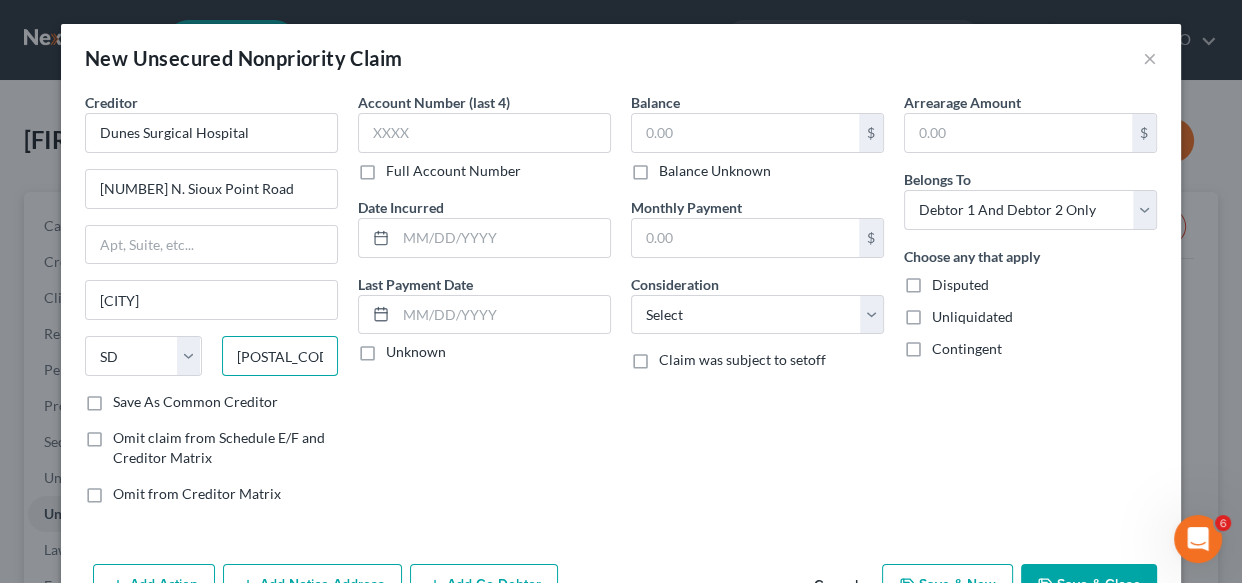 type on "57049-5000" 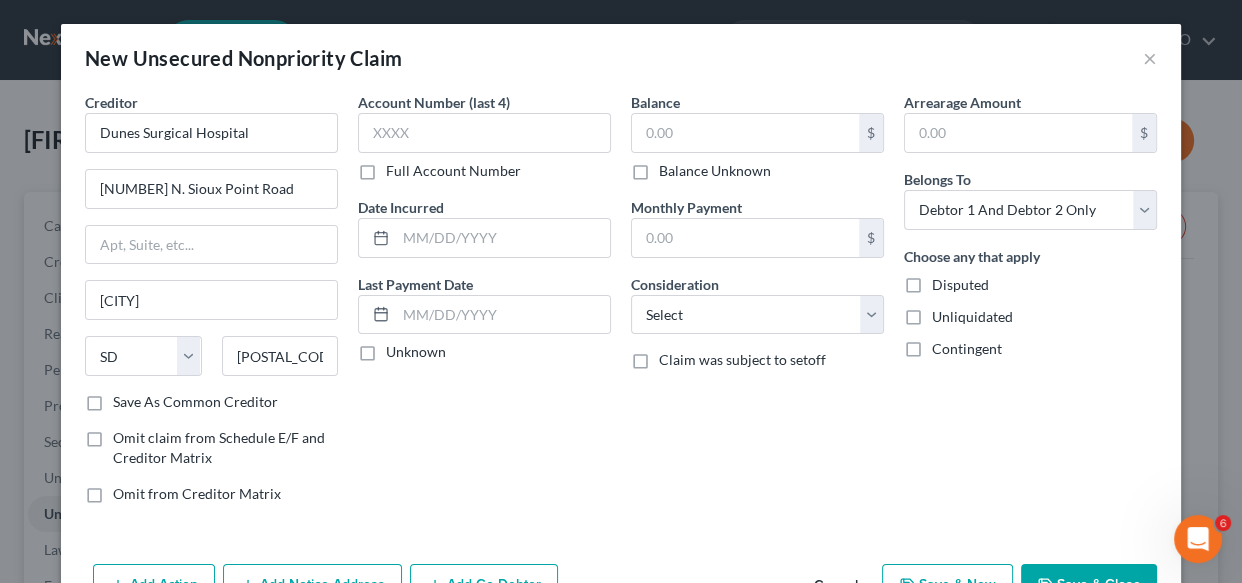 click on "Save As Common Creditor" at bounding box center [195, 402] 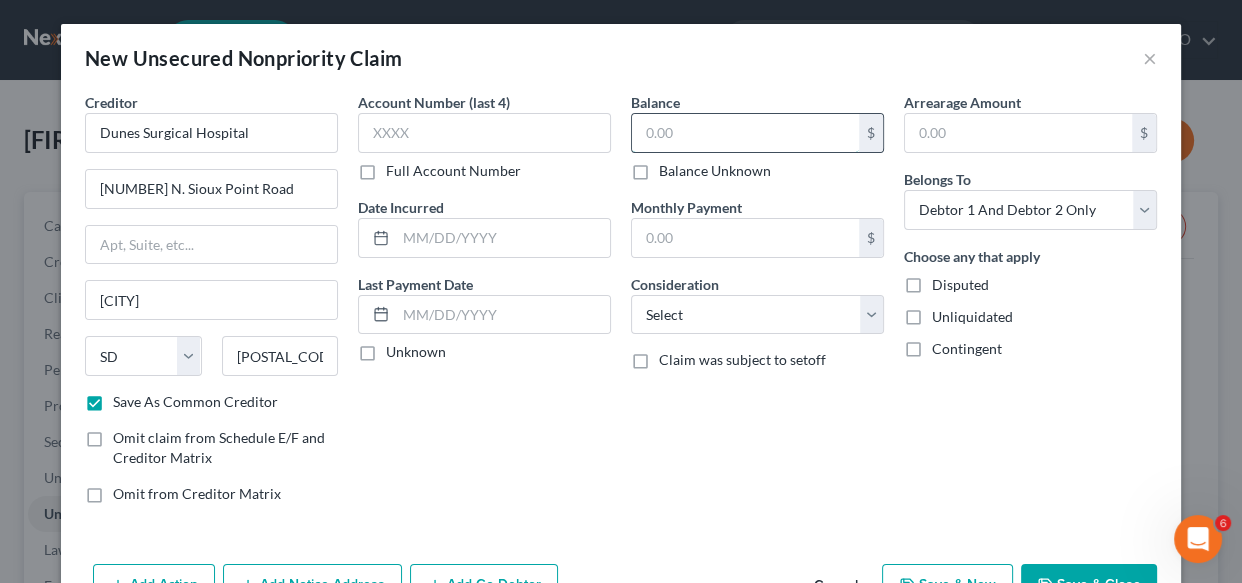 click at bounding box center [745, 133] 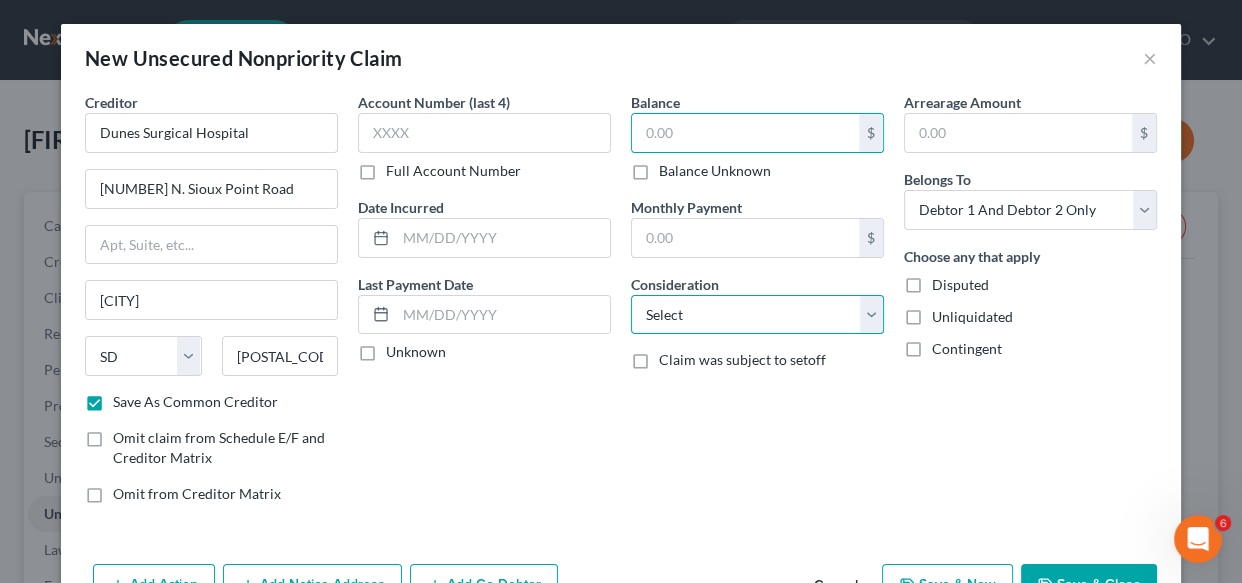 click on "Select Cable / Satellite Services Collection Agency Credit Card Debt Debt Counseling / Attorneys Deficiency Balance Domestic Support Obligations Home / Car Repairs Income Taxes Judgment Liens Medical Services Monies Loaned / Advanced Mortgage Obligation From Divorce Or Separation Obligation To Pensions Other Overdrawn Bank Account Promised To Help Pay Creditors Student Loans Suppliers And Vendors Telephone / Internet Services Utility Services" at bounding box center (757, 315) 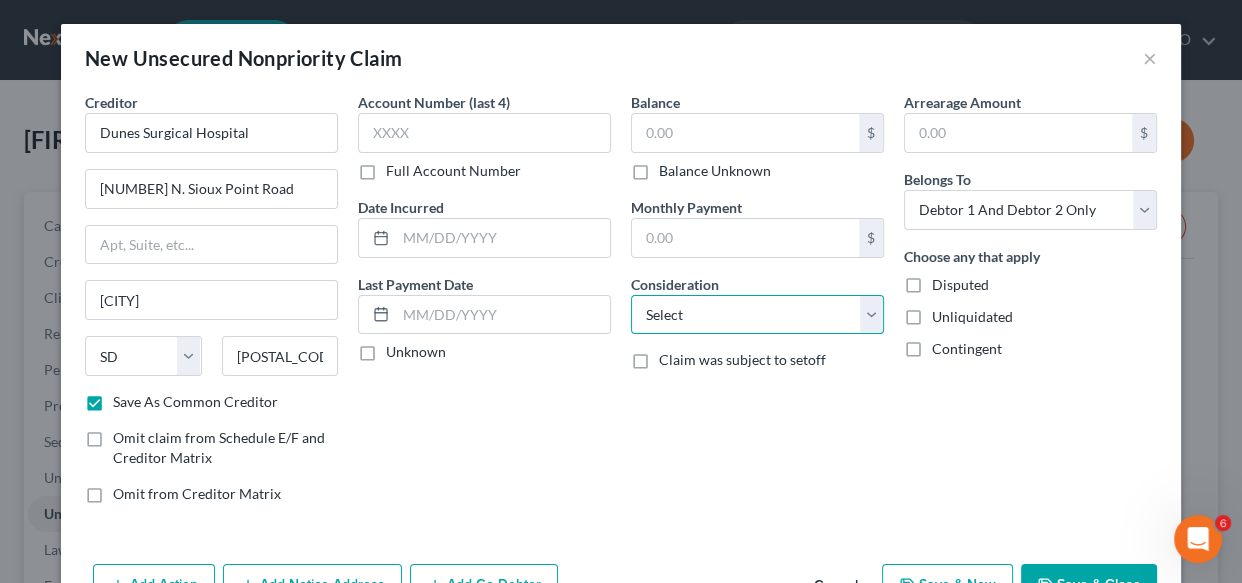 select on "9" 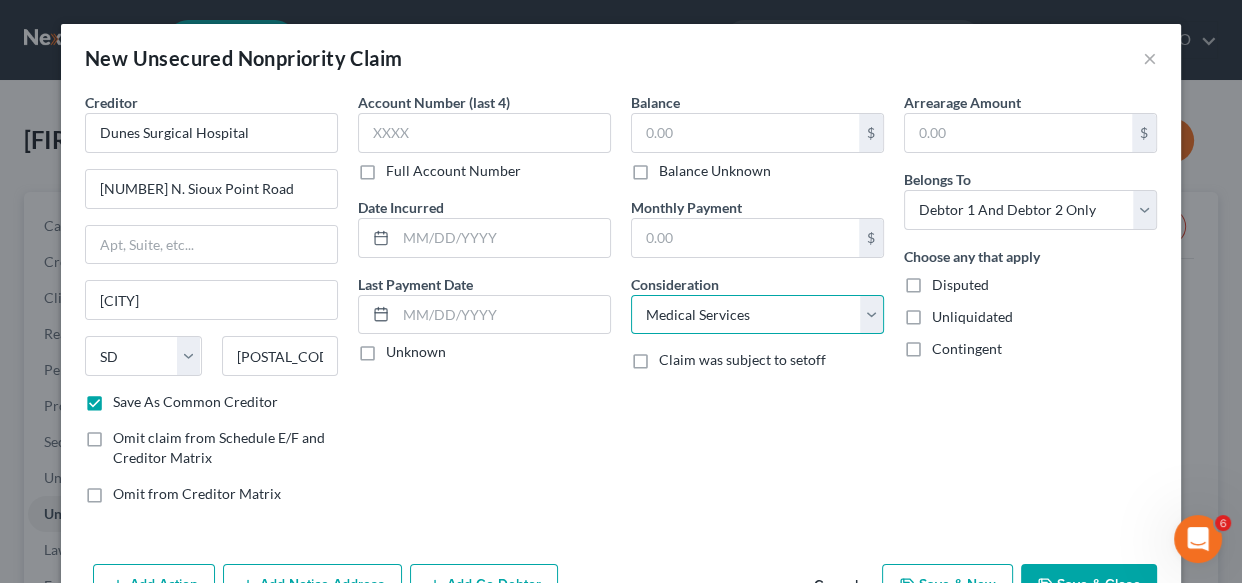 click on "Select Cable / Satellite Services Collection Agency Credit Card Debt Debt Counseling / Attorneys Deficiency Balance Domestic Support Obligations Home / Car Repairs Income Taxes Judgment Liens Medical Services Monies Loaned / Advanced Mortgage Obligation From Divorce Or Separation Obligation To Pensions Other Overdrawn Bank Account Promised To Help Pay Creditors Student Loans Suppliers And Vendors Telephone / Internet Services Utility Services" at bounding box center (757, 315) 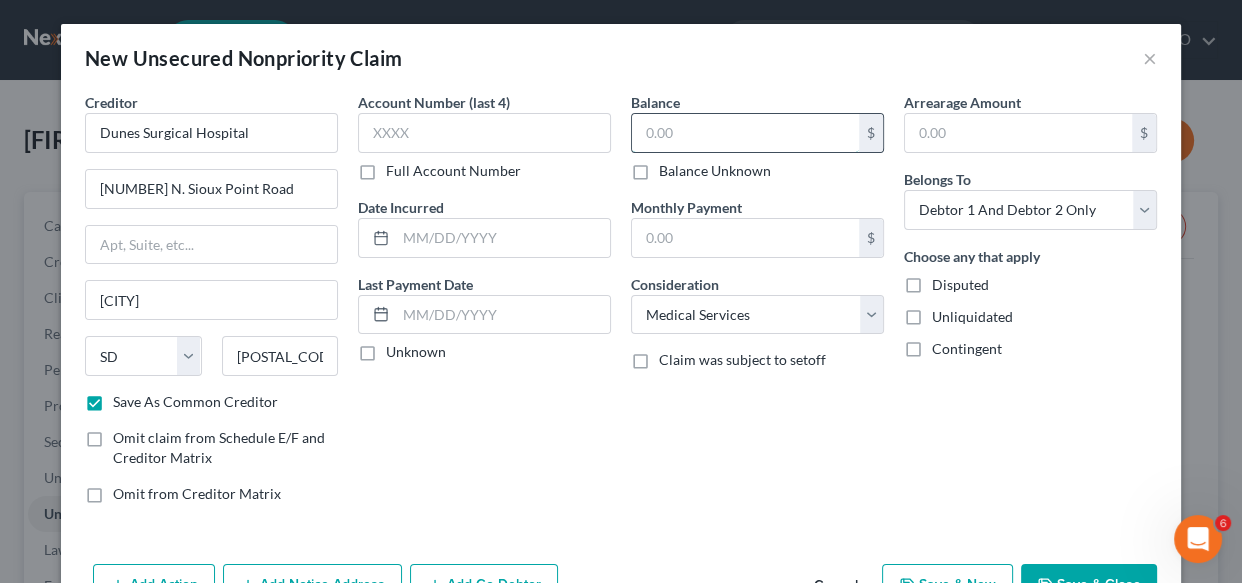 click at bounding box center [745, 133] 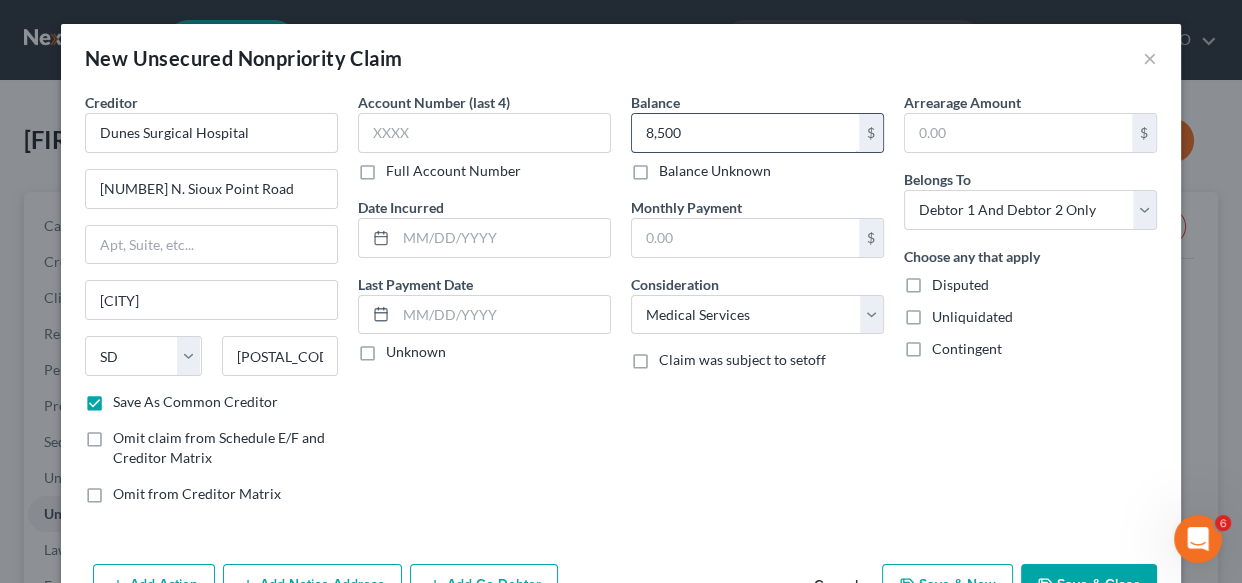 type on "8,500" 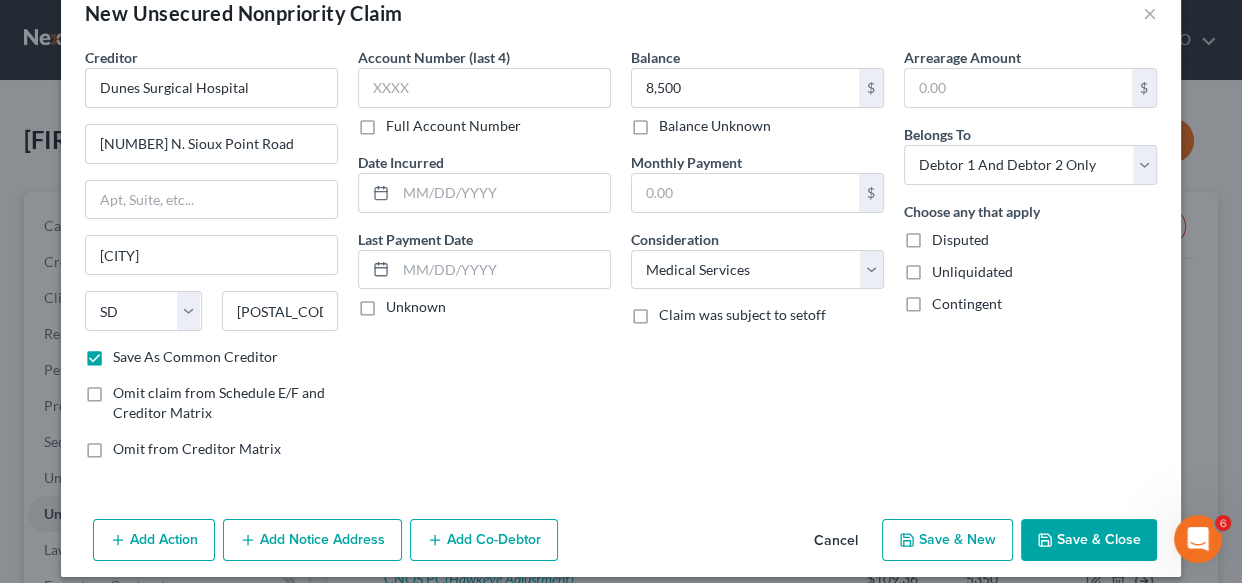 scroll, scrollTop: 61, scrollLeft: 0, axis: vertical 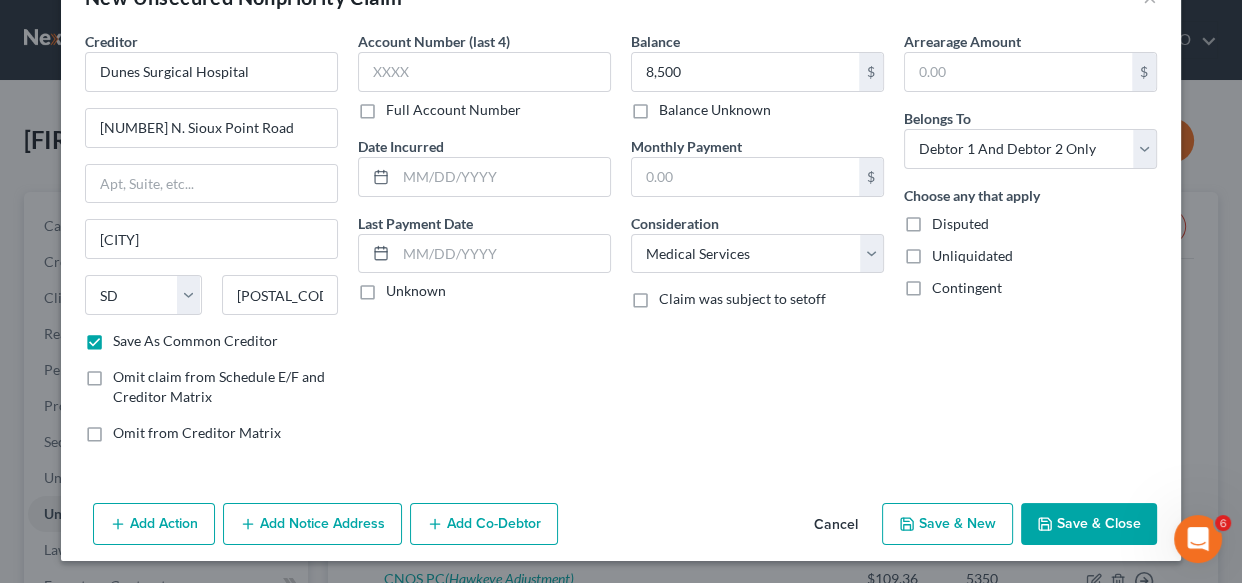 click on "Add Notice Address" at bounding box center (312, 524) 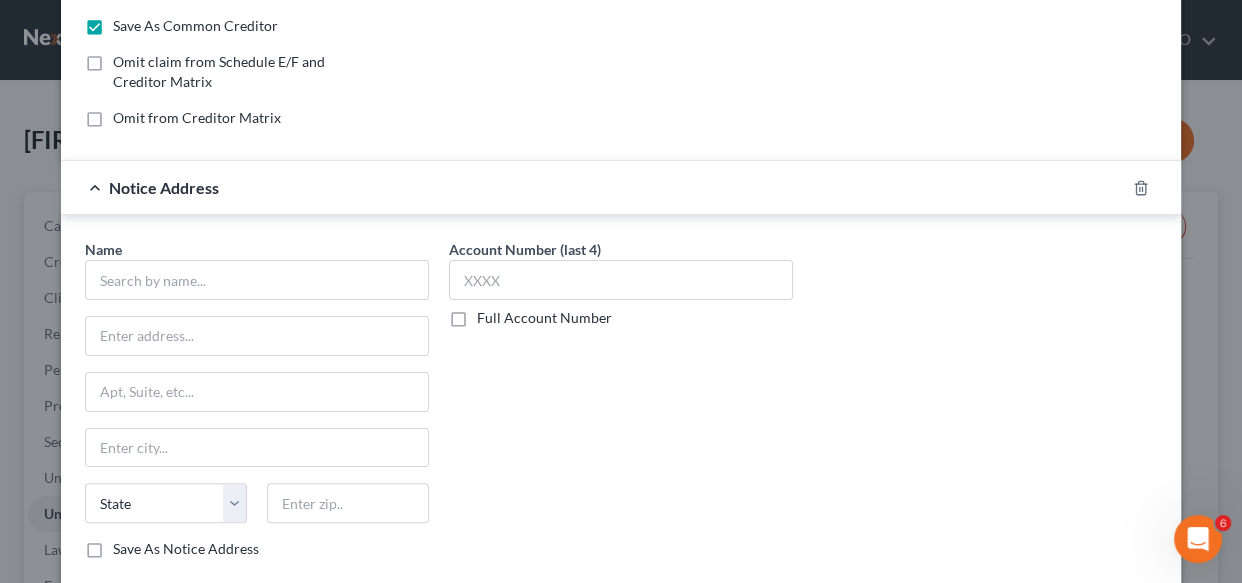 scroll, scrollTop: 389, scrollLeft: 0, axis: vertical 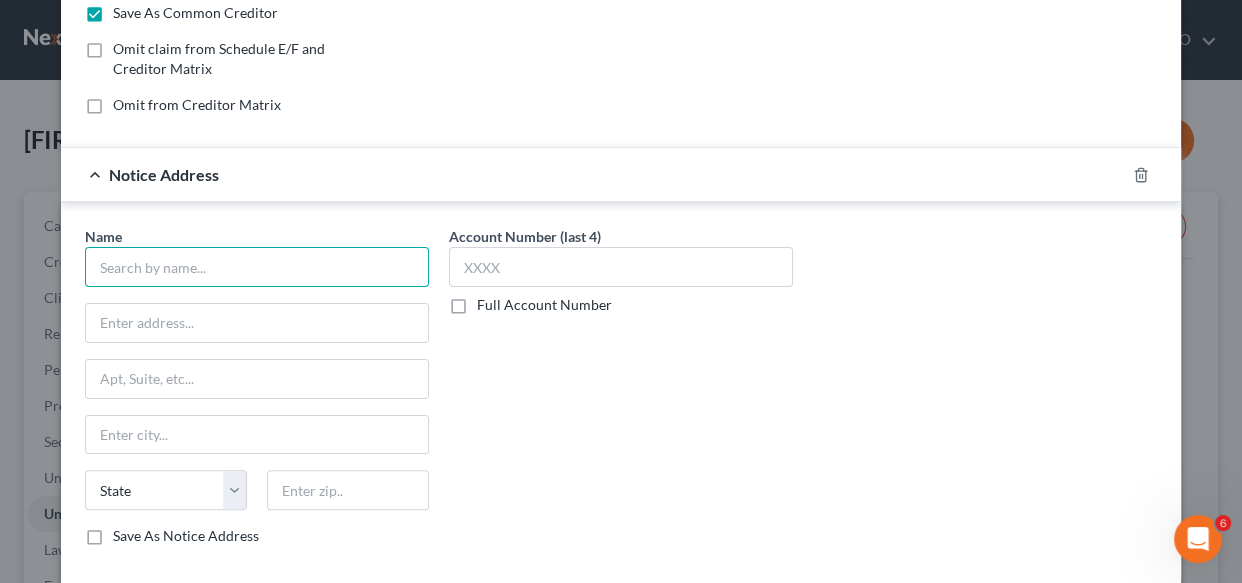 click at bounding box center [257, 267] 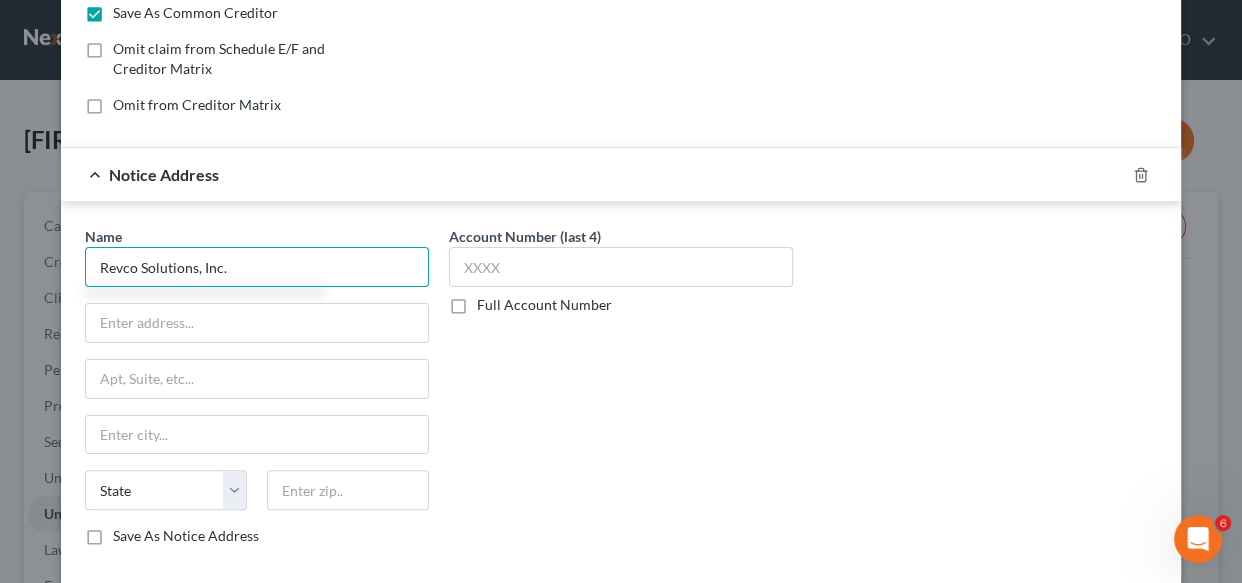 type on "Revco Solutions, Inc." 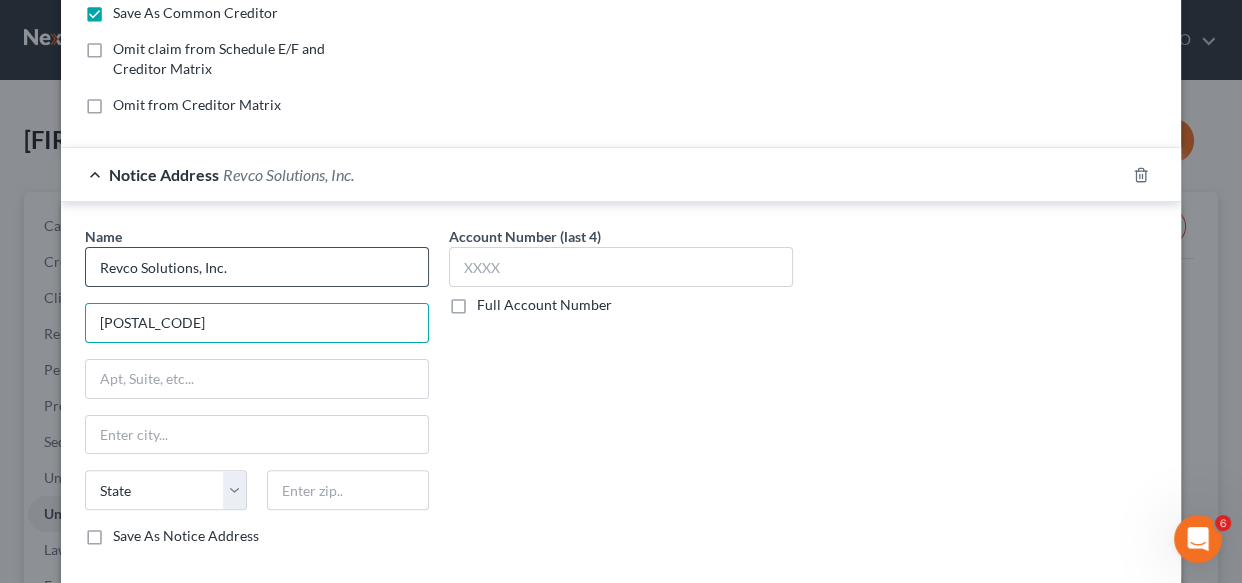 type on "POB 163279" 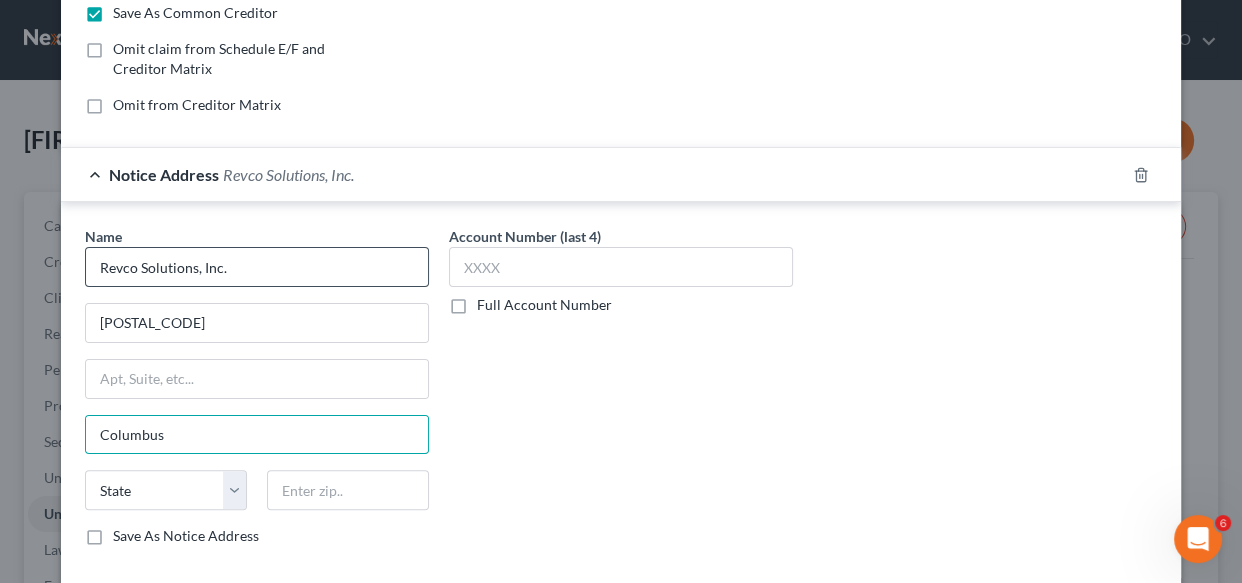 type on "Columbus" 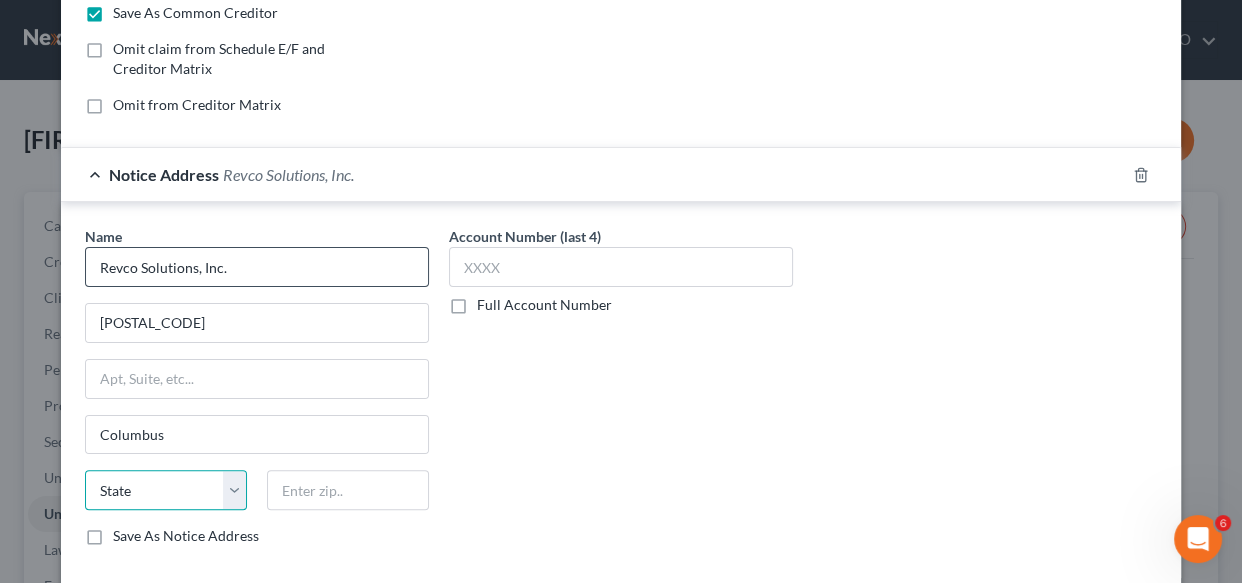 select on "36" 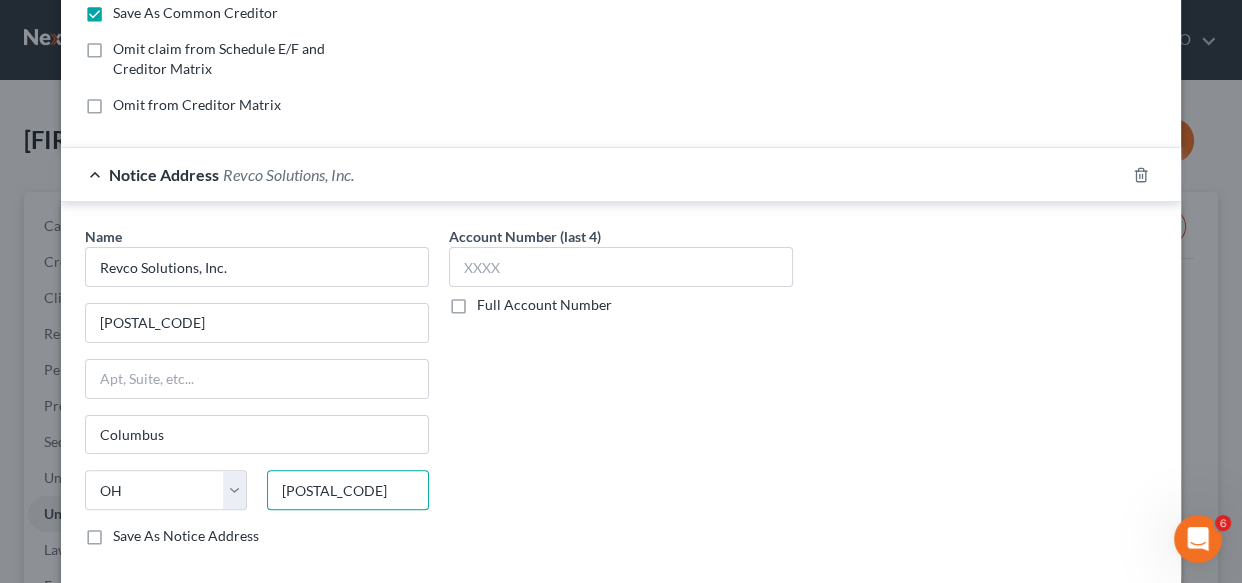 type on "43216-3279" 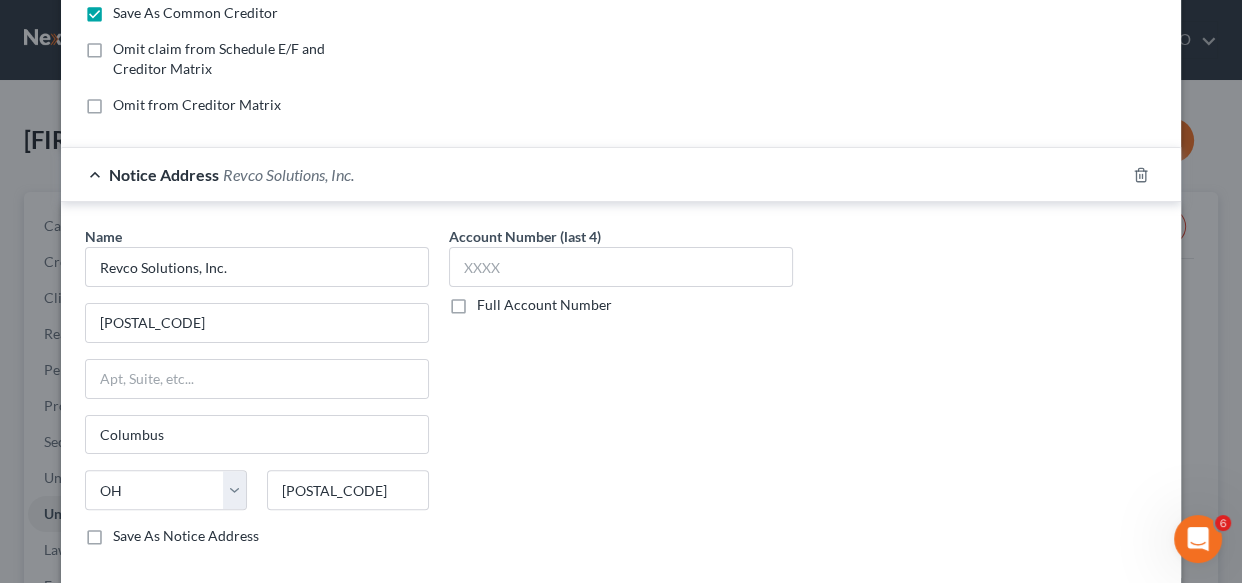 click on "Save As Notice Address" at bounding box center [186, 536] 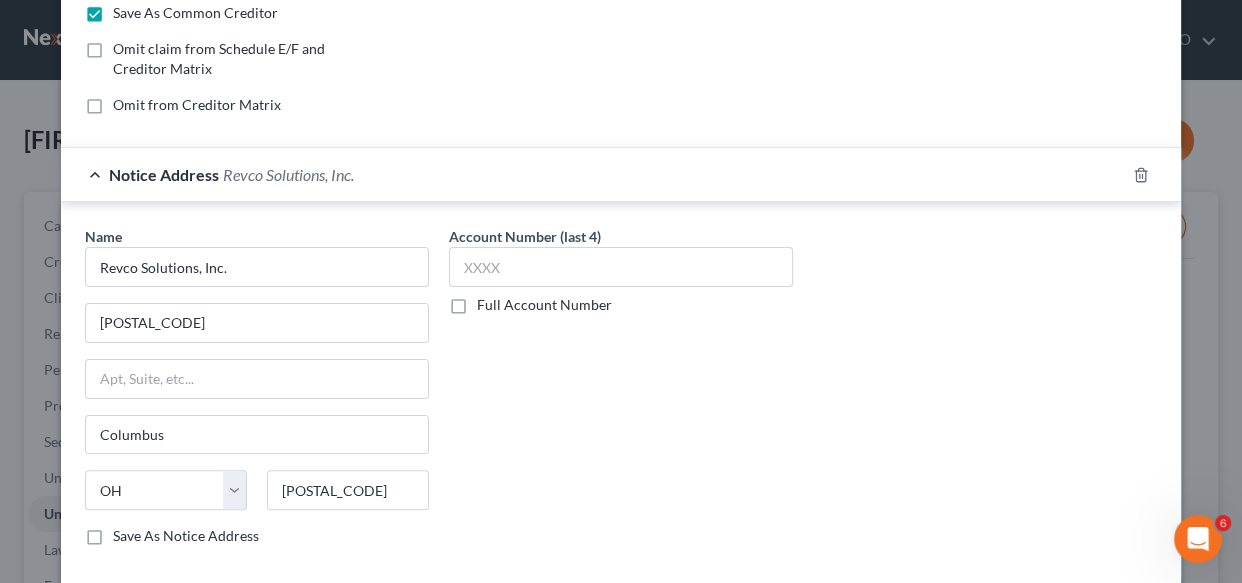 checkbox on "true" 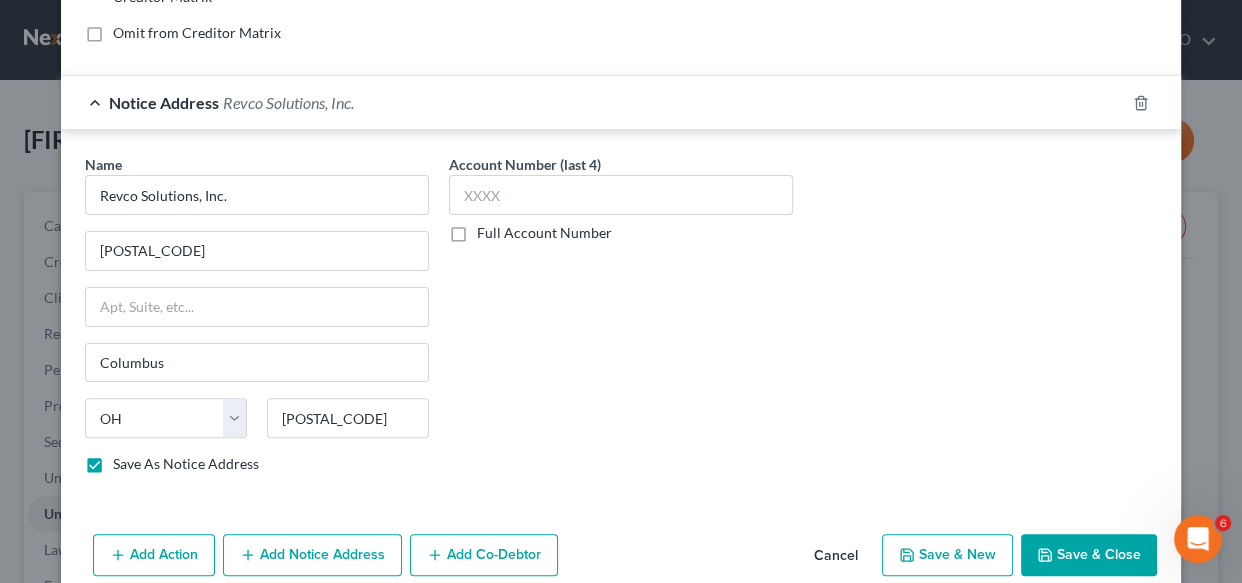 scroll, scrollTop: 491, scrollLeft: 0, axis: vertical 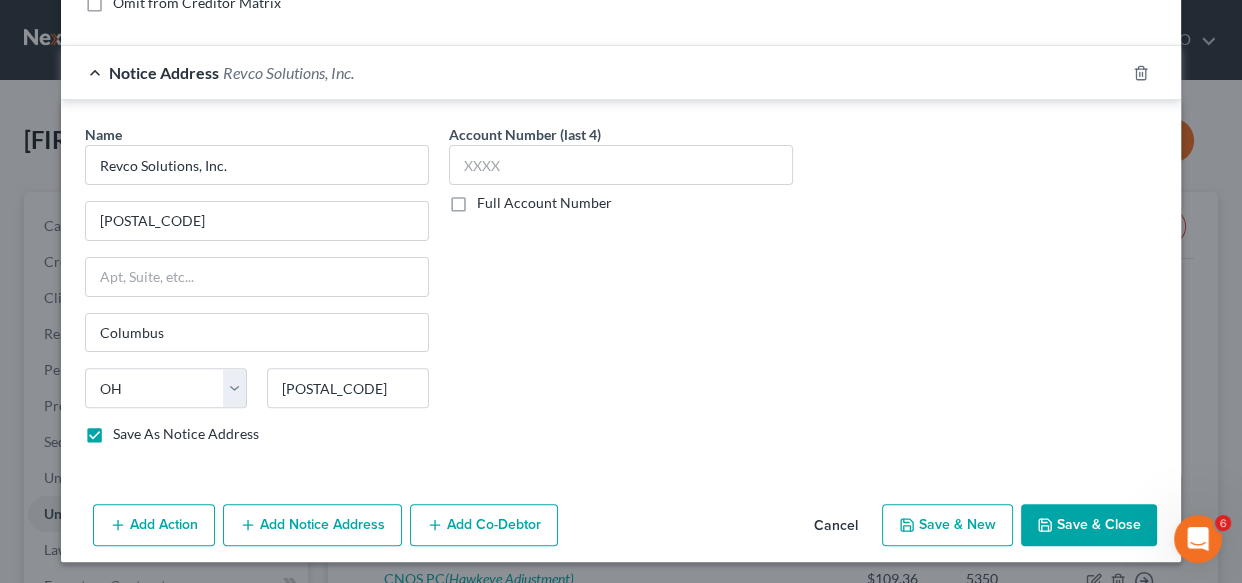 click on "Save & New" at bounding box center (947, 525) 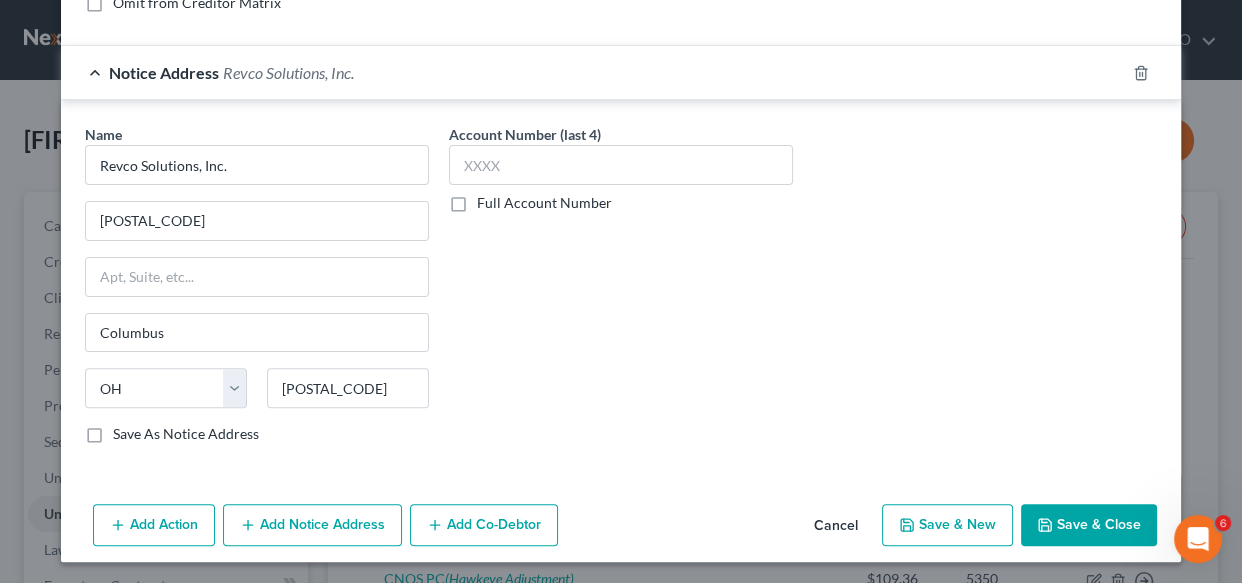 checkbox on "false" 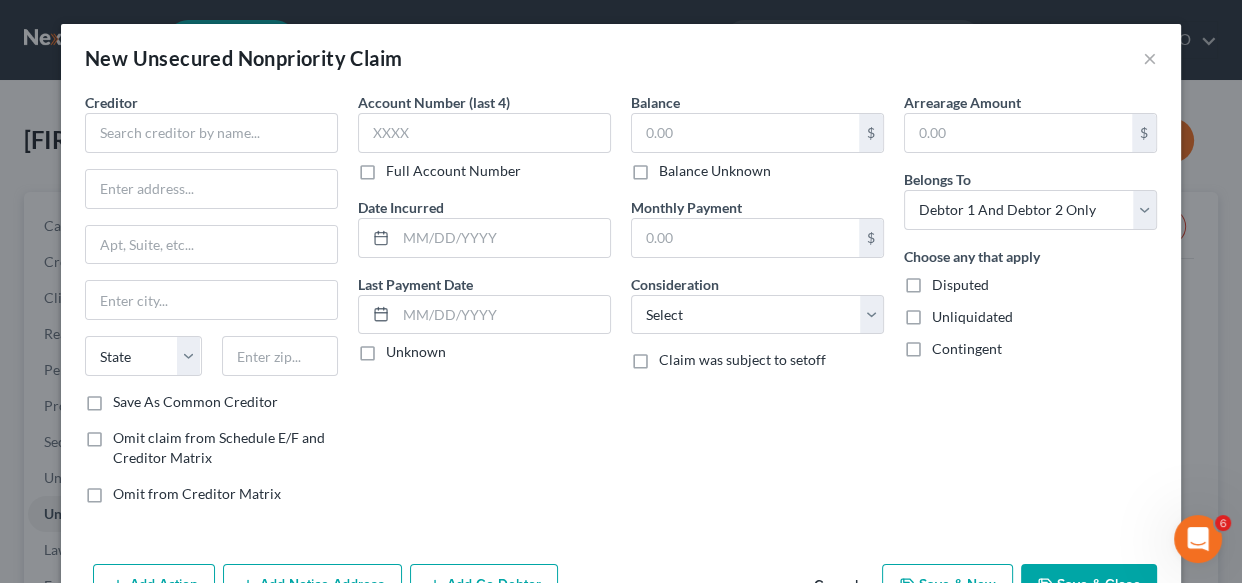 type on "8,500.00" 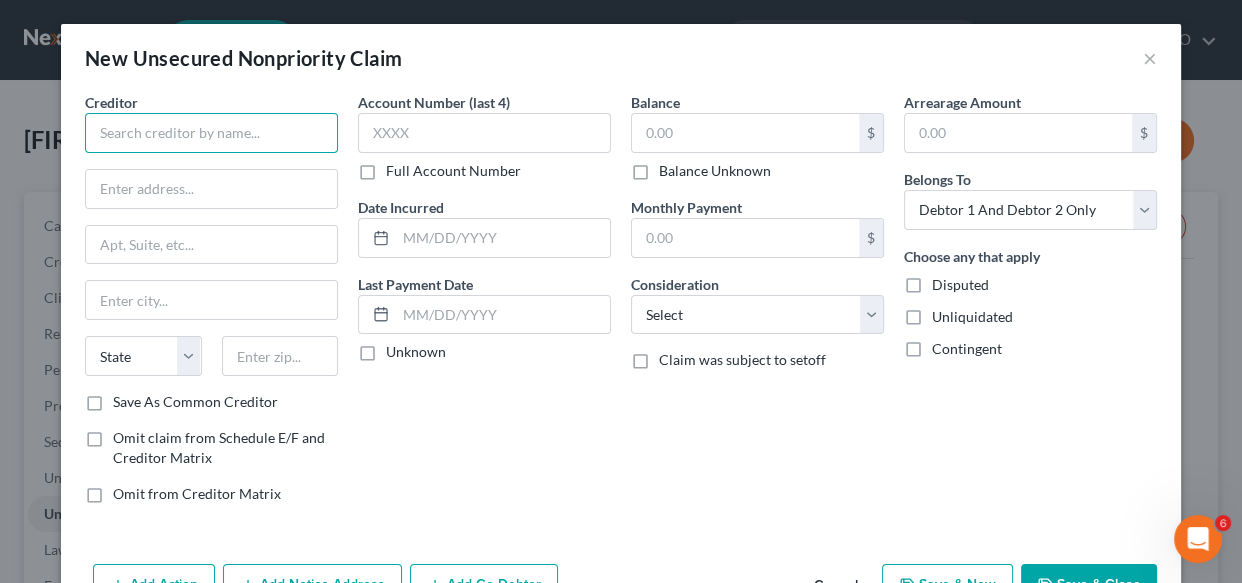 click at bounding box center (211, 133) 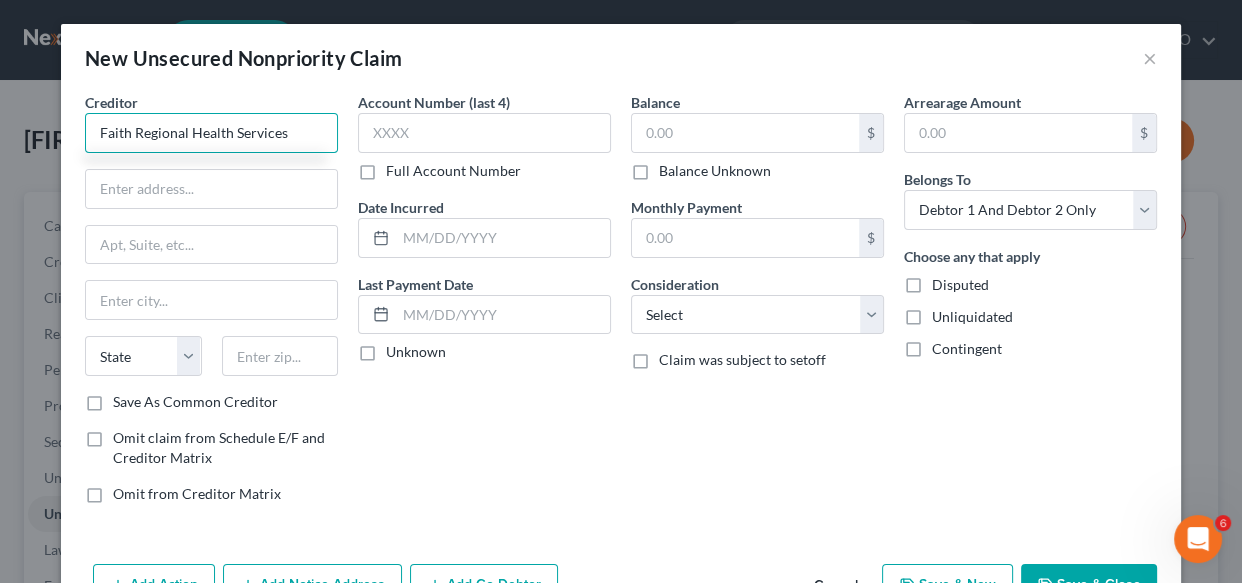 type on "Faith Regional Health Services" 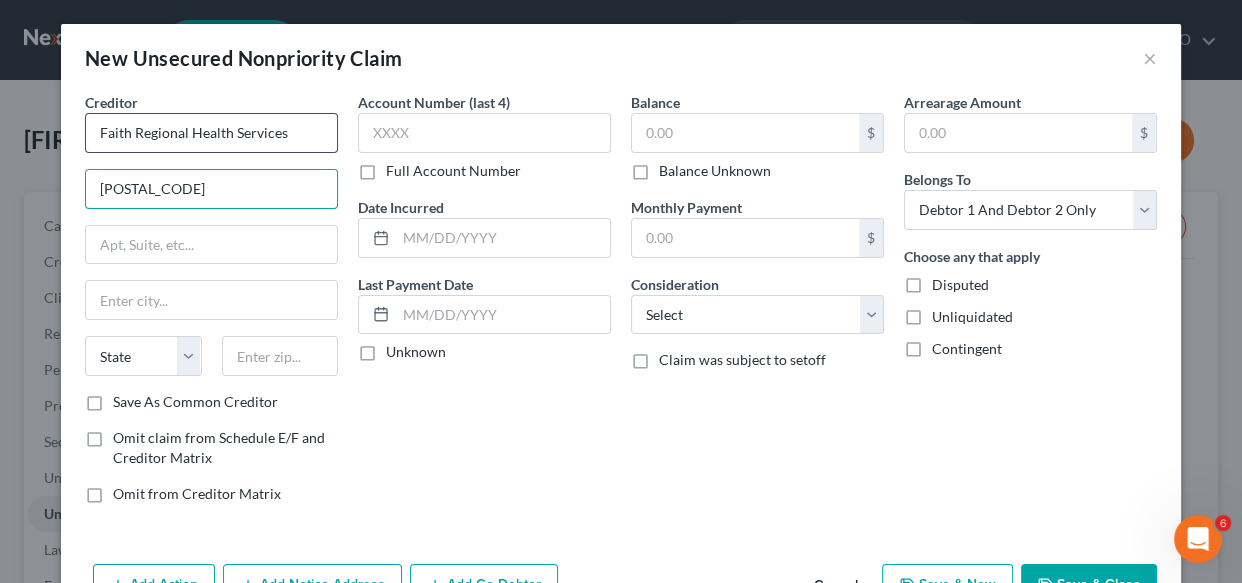 type on "POB 860645" 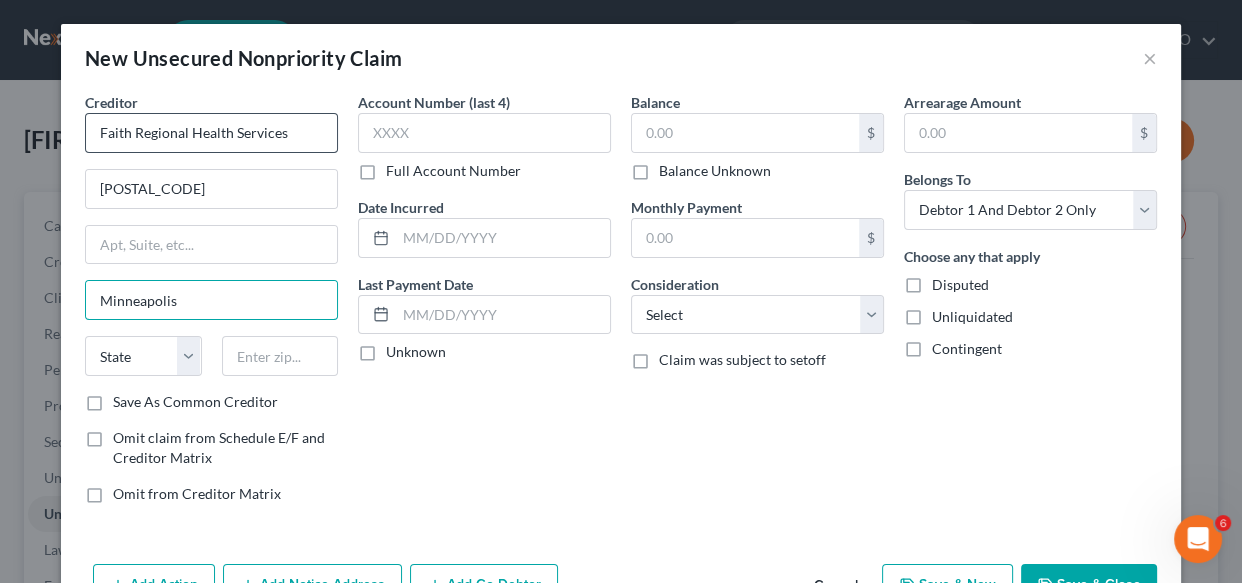 type on "Minneapolis" 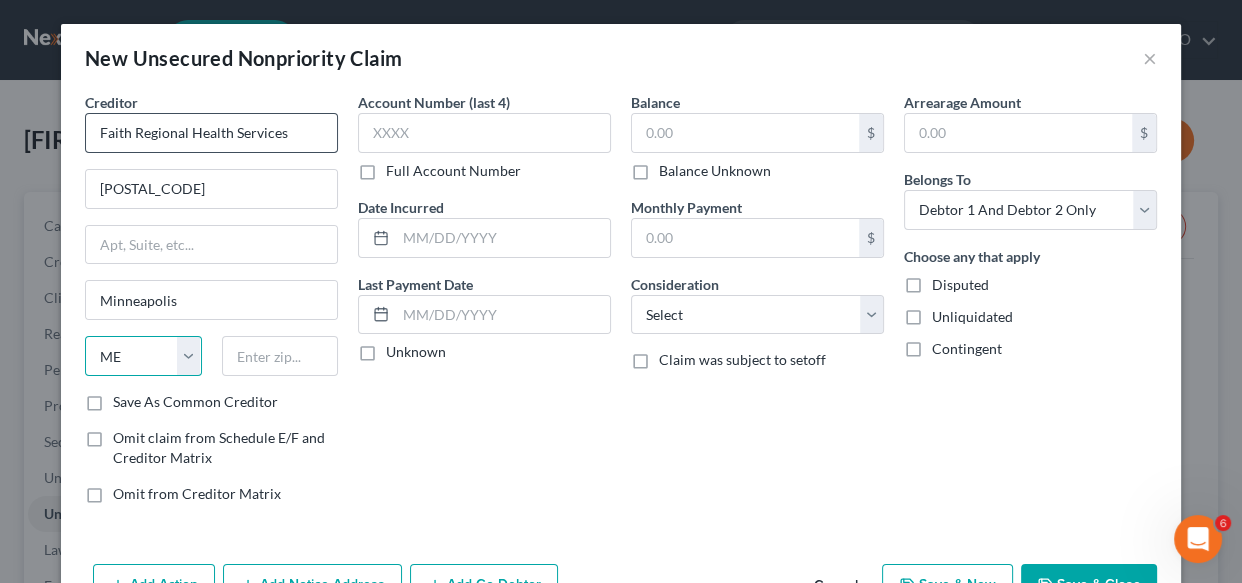 select on "24" 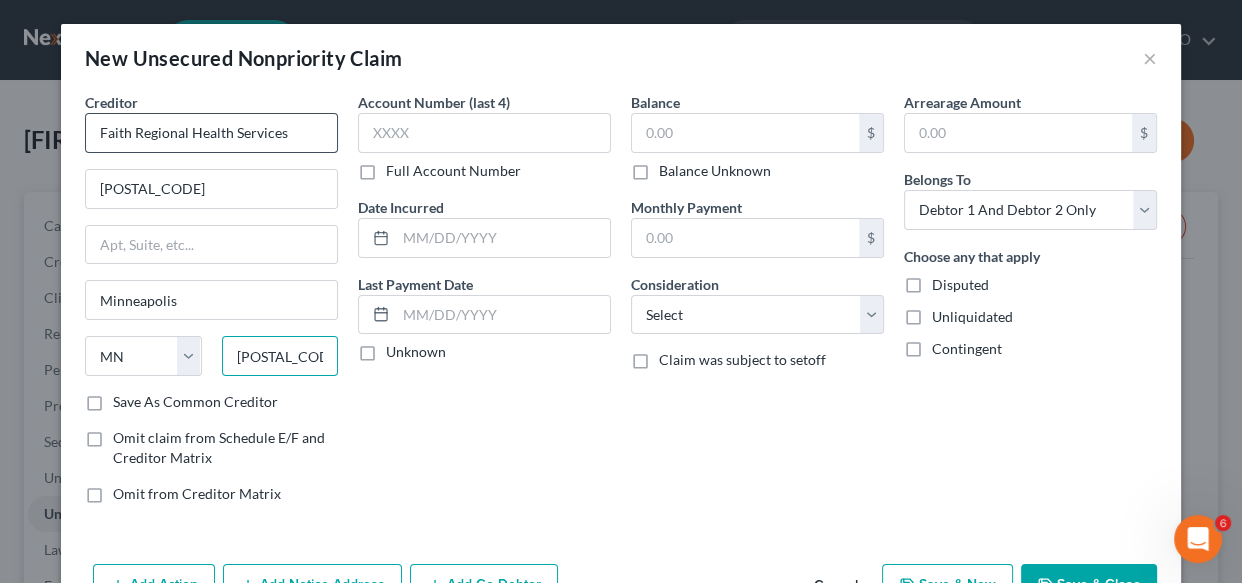 type on "55486-0645" 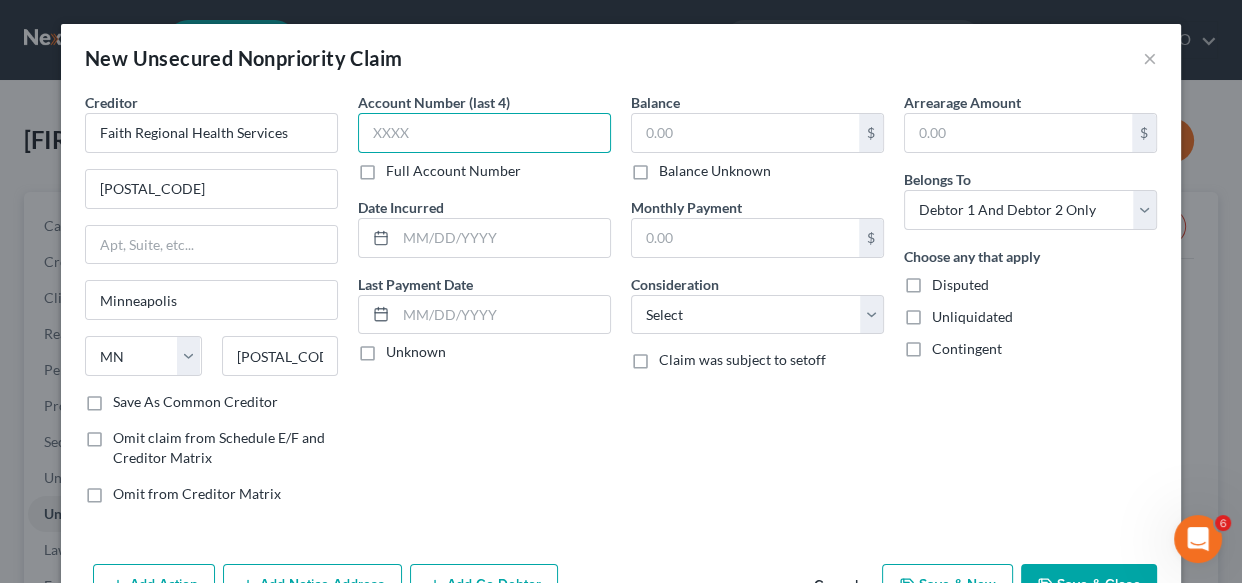 click at bounding box center [484, 133] 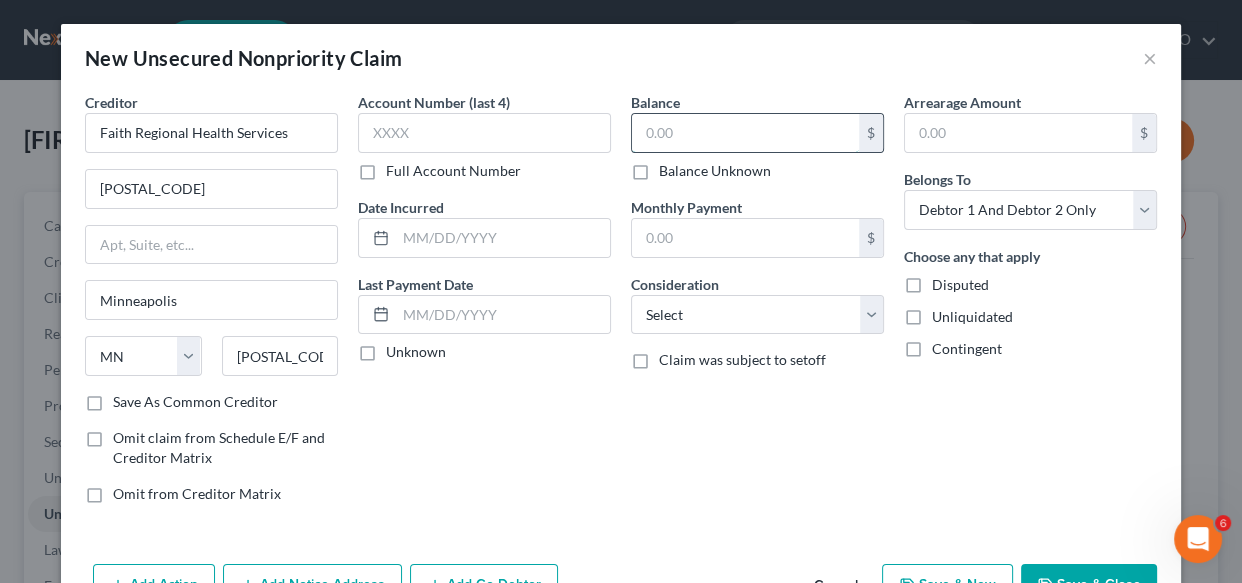 click at bounding box center [745, 133] 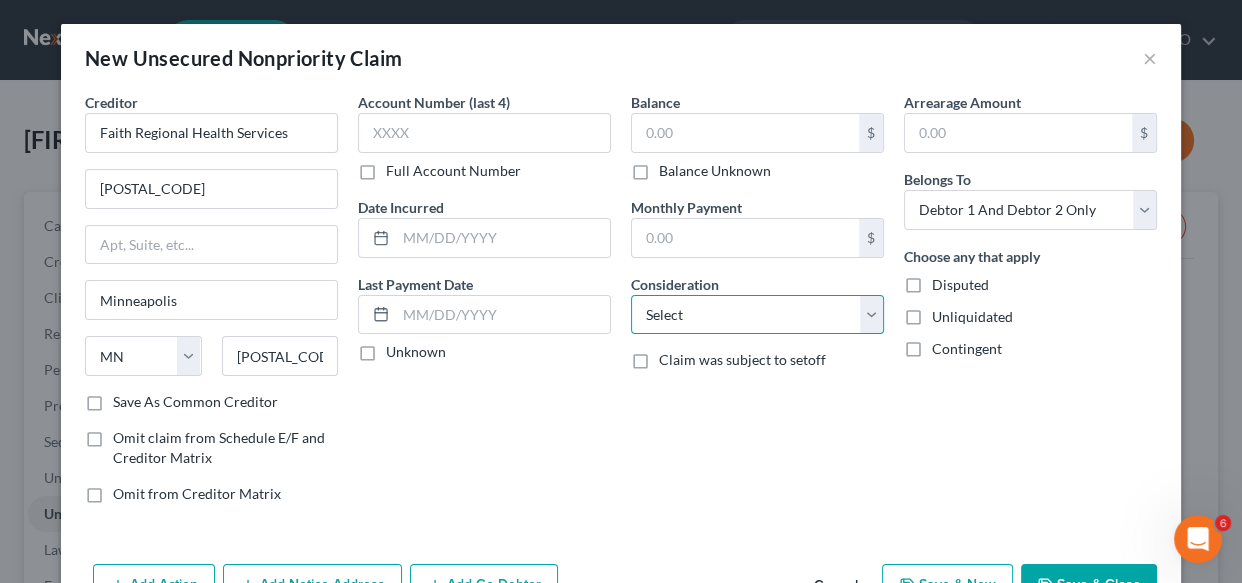 click on "Select Cable / Satellite Services Collection Agency Credit Card Debt Debt Counseling / Attorneys Deficiency Balance Domestic Support Obligations Home / Car Repairs Income Taxes Judgment Liens Medical Services Monies Loaned / Advanced Mortgage Obligation From Divorce Or Separation Obligation To Pensions Other Overdrawn Bank Account Promised To Help Pay Creditors Student Loans Suppliers And Vendors Telephone / Internet Services Utility Services" at bounding box center [757, 315] 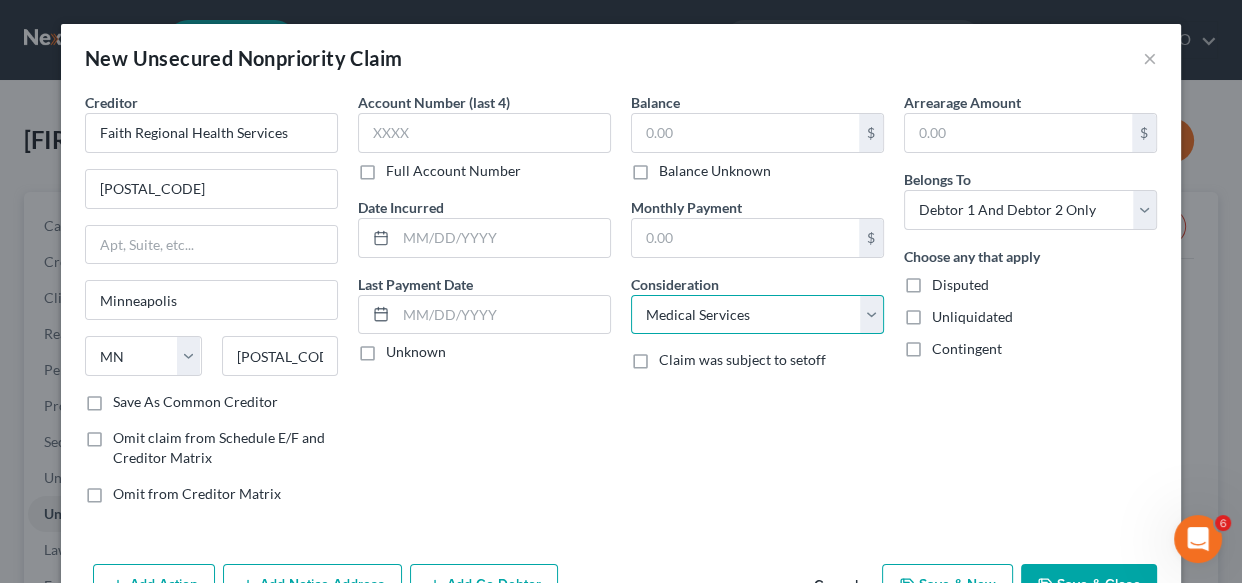 click on "Select Cable / Satellite Services Collection Agency Credit Card Debt Debt Counseling / Attorneys Deficiency Balance Domestic Support Obligations Home / Car Repairs Income Taxes Judgment Liens Medical Services Monies Loaned / Advanced Mortgage Obligation From Divorce Or Separation Obligation To Pensions Other Overdrawn Bank Account Promised To Help Pay Creditors Student Loans Suppliers And Vendors Telephone / Internet Services Utility Services" at bounding box center [757, 315] 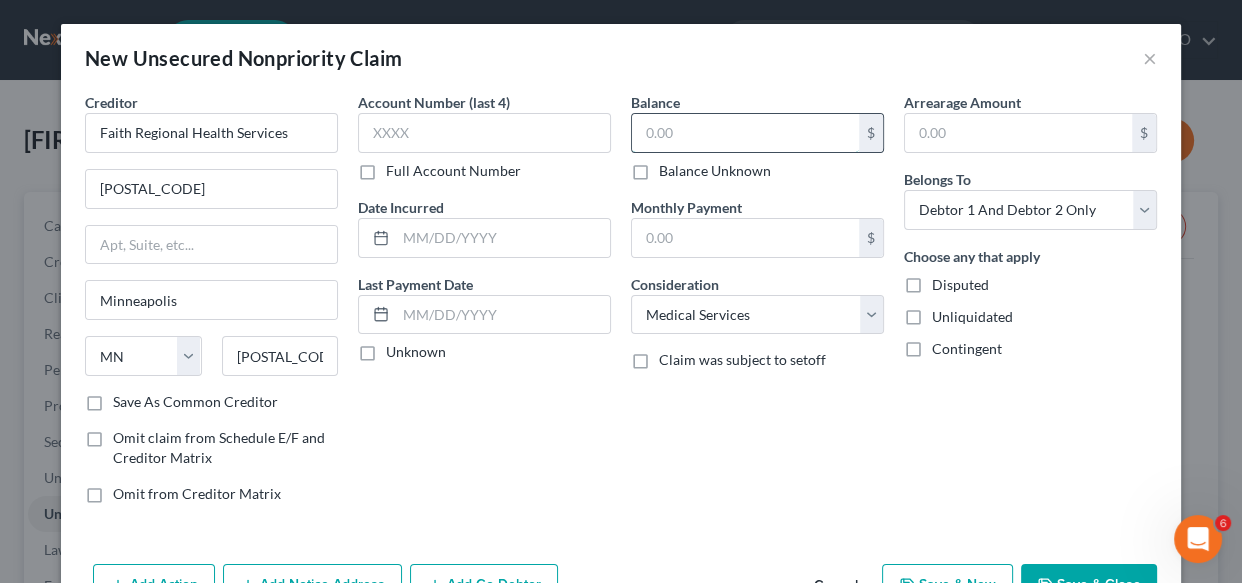 click at bounding box center (745, 133) 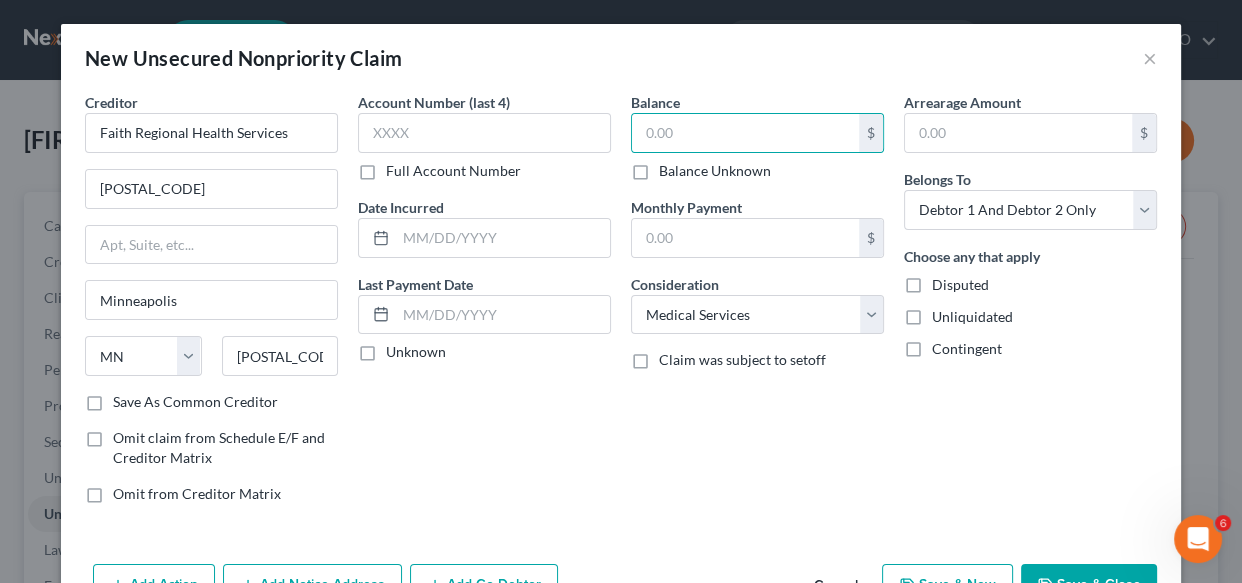 click on "Balance Unknown" at bounding box center [715, 171] 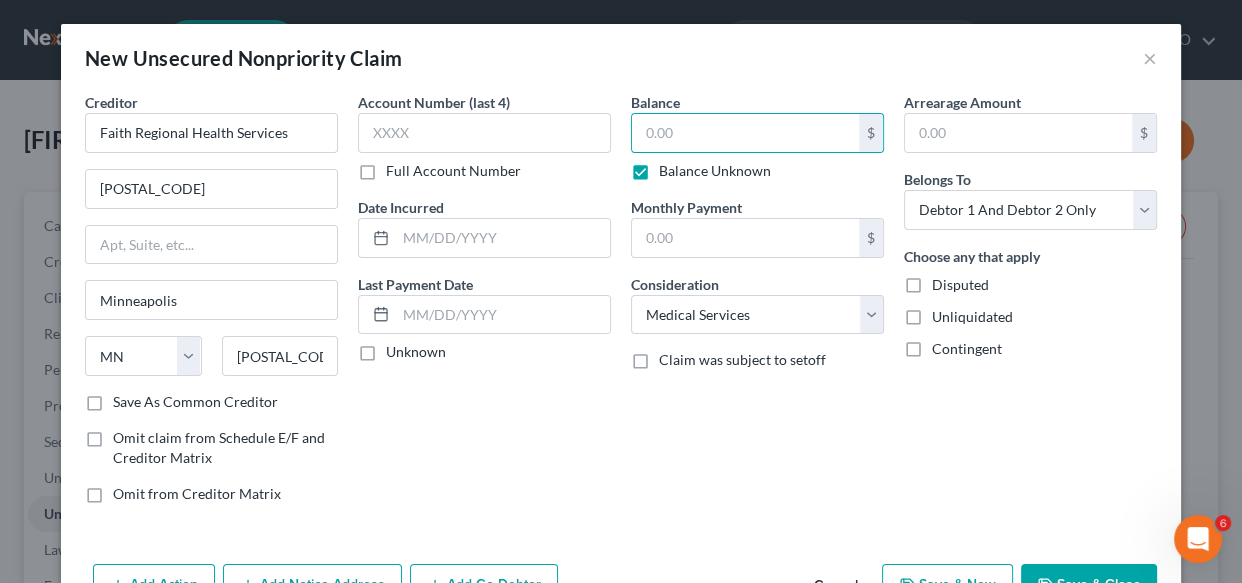 type on "0.00" 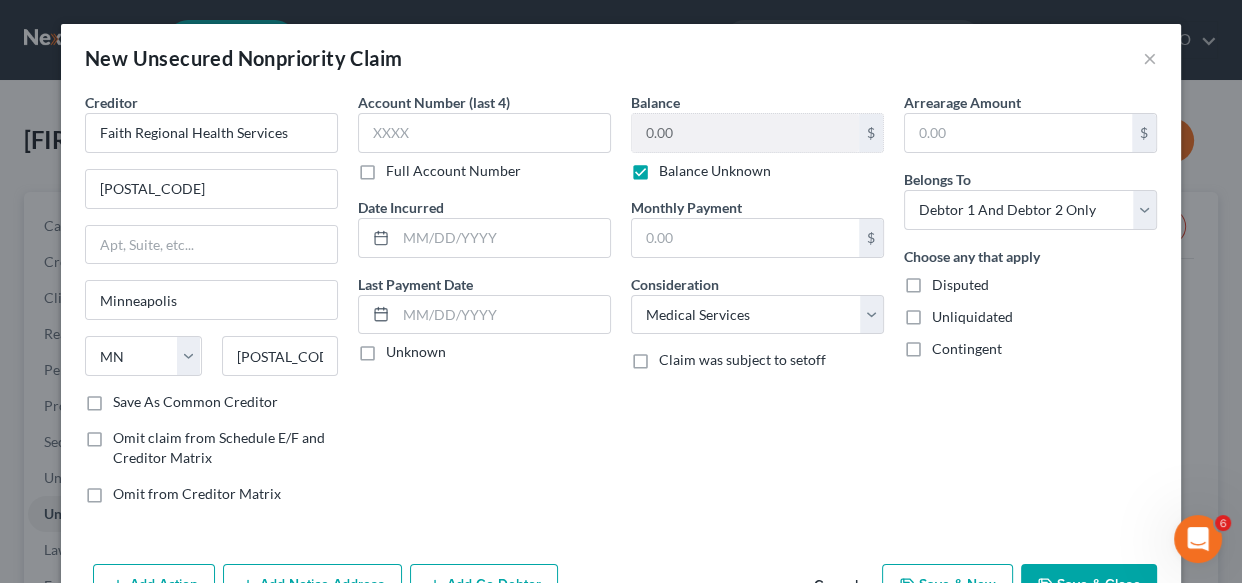 click on "Save As Common Creditor" at bounding box center [195, 402] 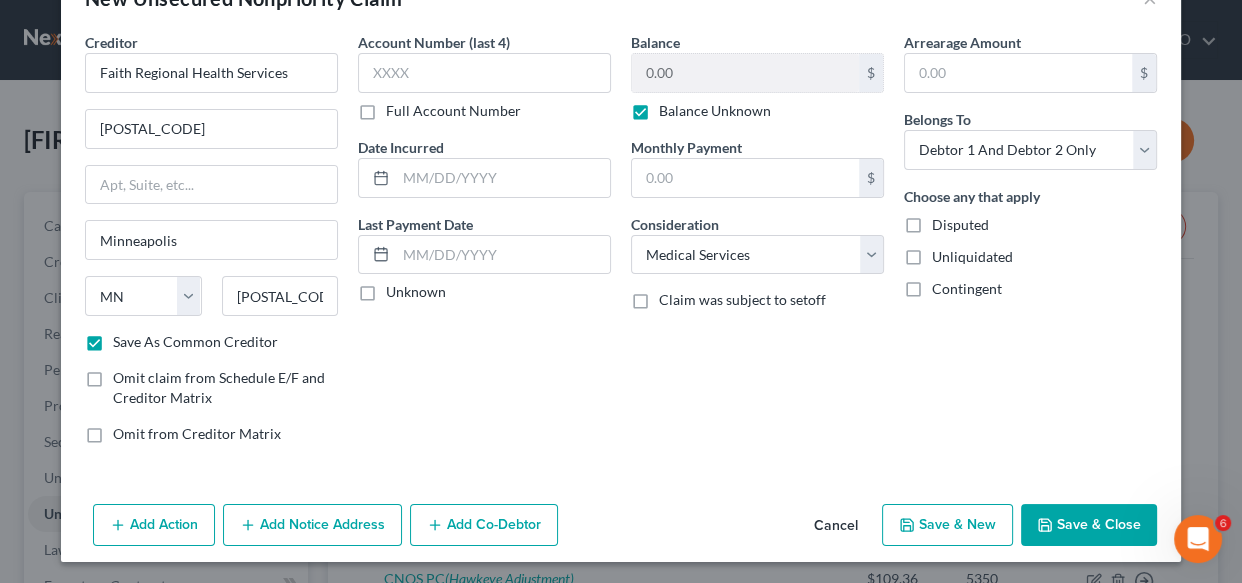 scroll, scrollTop: 61, scrollLeft: 0, axis: vertical 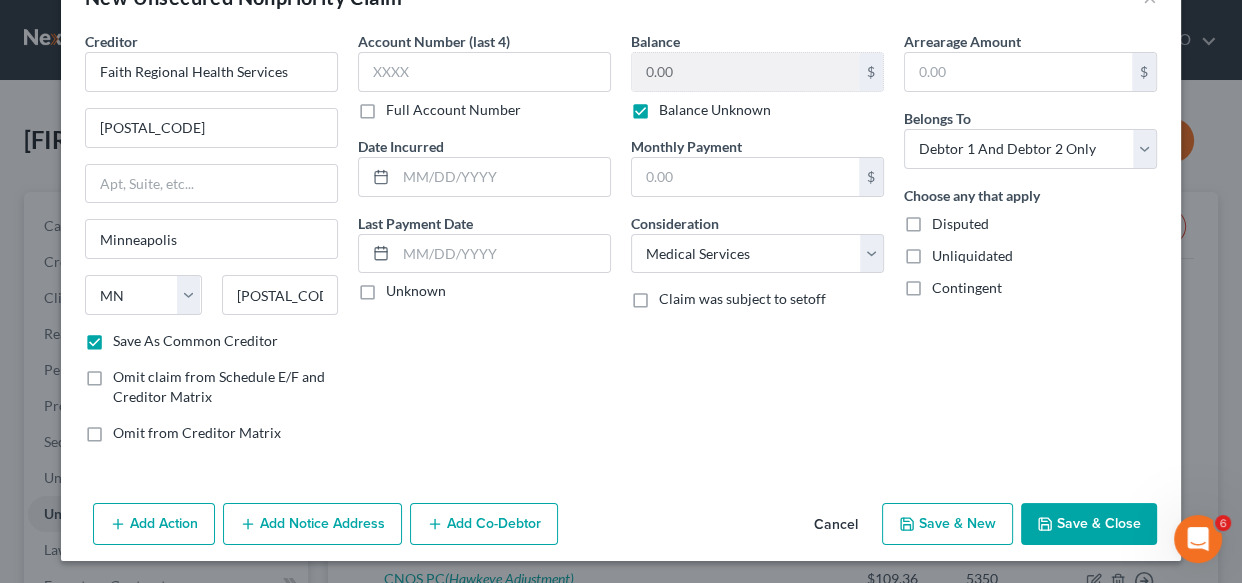 click on "Add Notice Address" at bounding box center (312, 524) 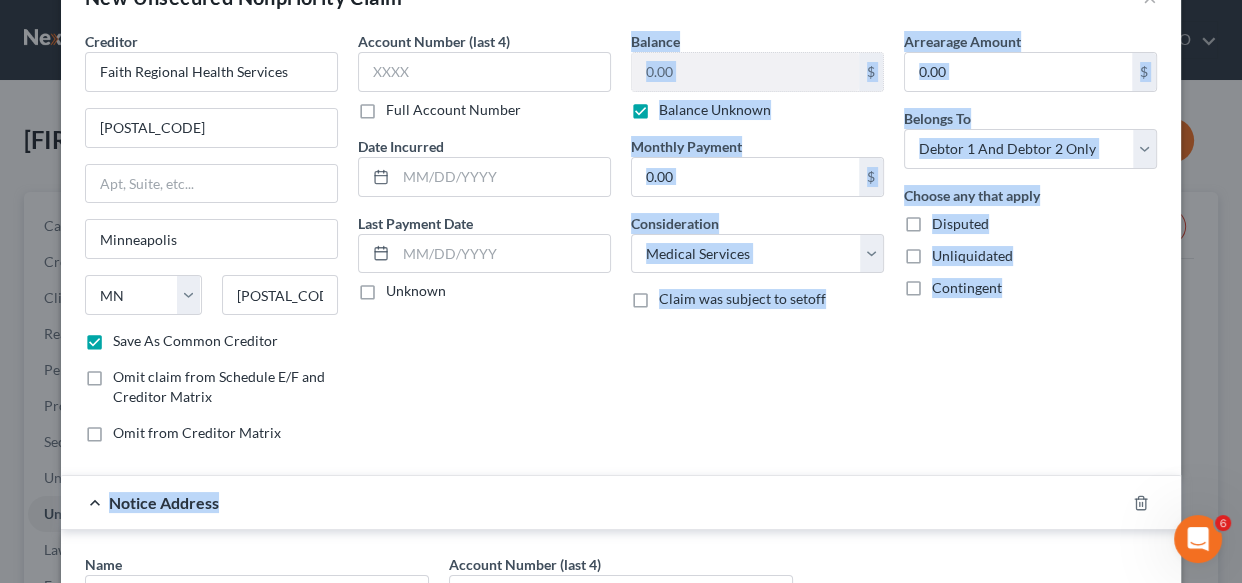drag, startPoint x: 318, startPoint y: 527, endPoint x: 548, endPoint y: 394, distance: 265.6859 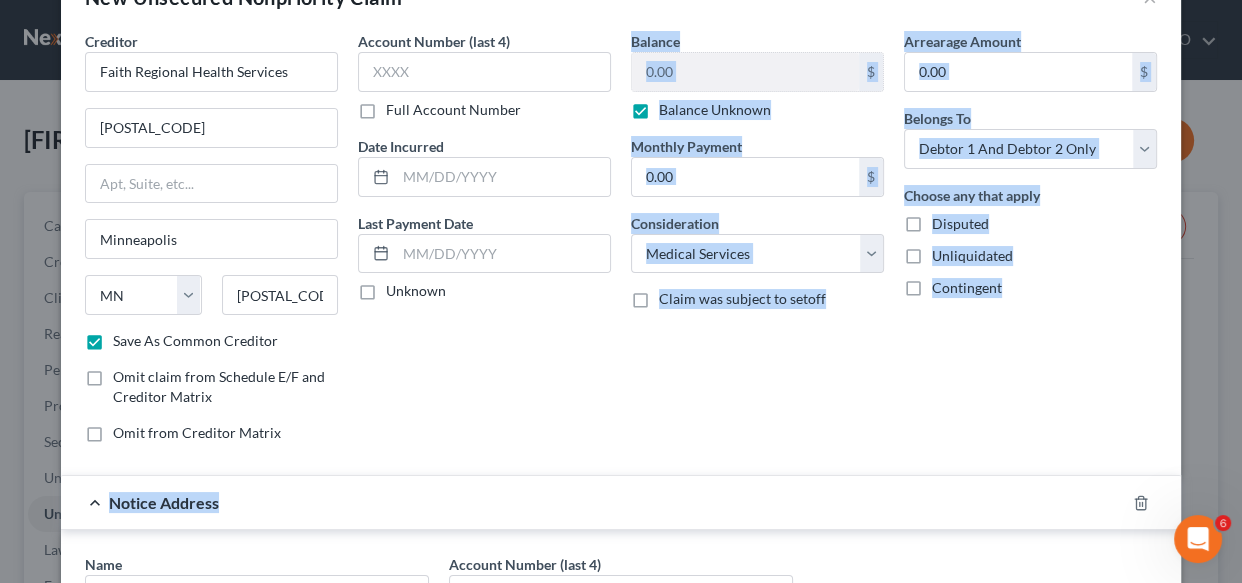 click on "Balance
0.00 $
Balance Unknown
Balance Undetermined
0.00 $
Balance Unknown
Monthly Payment $ Consideration Select Cable / Satellite Services Collection Agency Credit Card Debt Debt Counseling / Attorneys Deficiency Balance Domestic Support Obligations Home / Car Repairs Income Taxes Judgment Liens Medical Services Monies Loaned / Advanced Mortgage Obligation From Divorce Or Separation Obligation To Pensions Other Overdrawn Bank Account Promised To Help Pay Creditors Student Loans Suppliers And Vendors Telephone / Internet Services Utility Services Claim was subject to setoff" at bounding box center [757, 245] 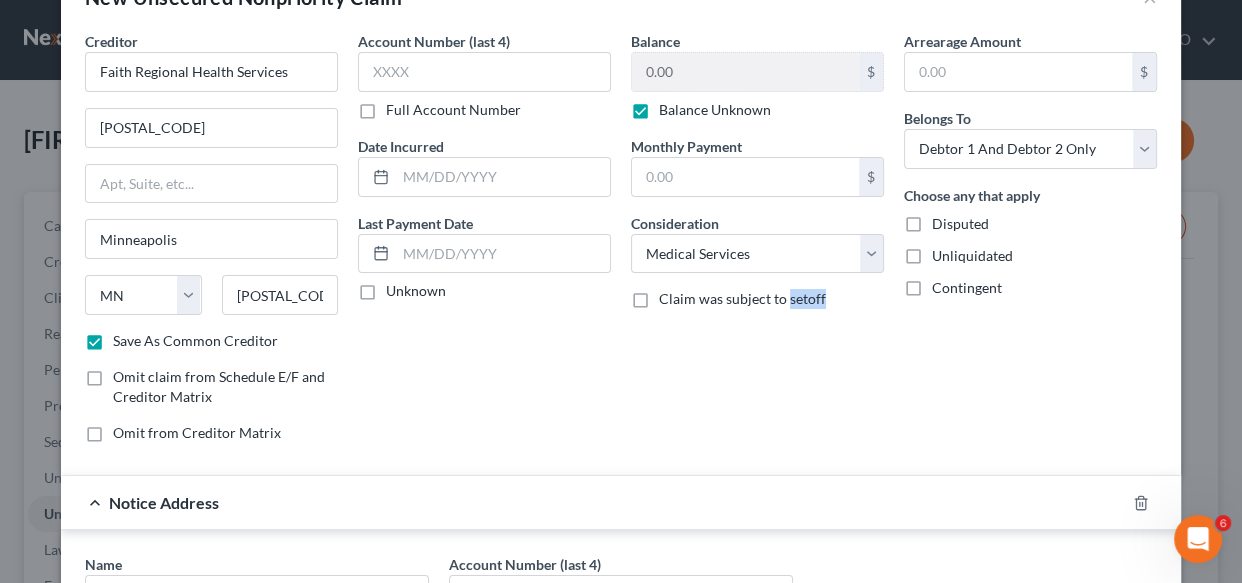 click on "Balance
0.00 $
Balance Unknown
Balance Undetermined
0.00 $
Balance Unknown
Monthly Payment $ Consideration Select Cable / Satellite Services Collection Agency Credit Card Debt Debt Counseling / Attorneys Deficiency Balance Domestic Support Obligations Home / Car Repairs Income Taxes Judgment Liens Medical Services Monies Loaned / Advanced Mortgage Obligation From Divorce Or Separation Obligation To Pensions Other Overdrawn Bank Account Promised To Help Pay Creditors Student Loans Suppliers And Vendors Telephone / Internet Services Utility Services Claim was subject to setoff" at bounding box center (757, 245) 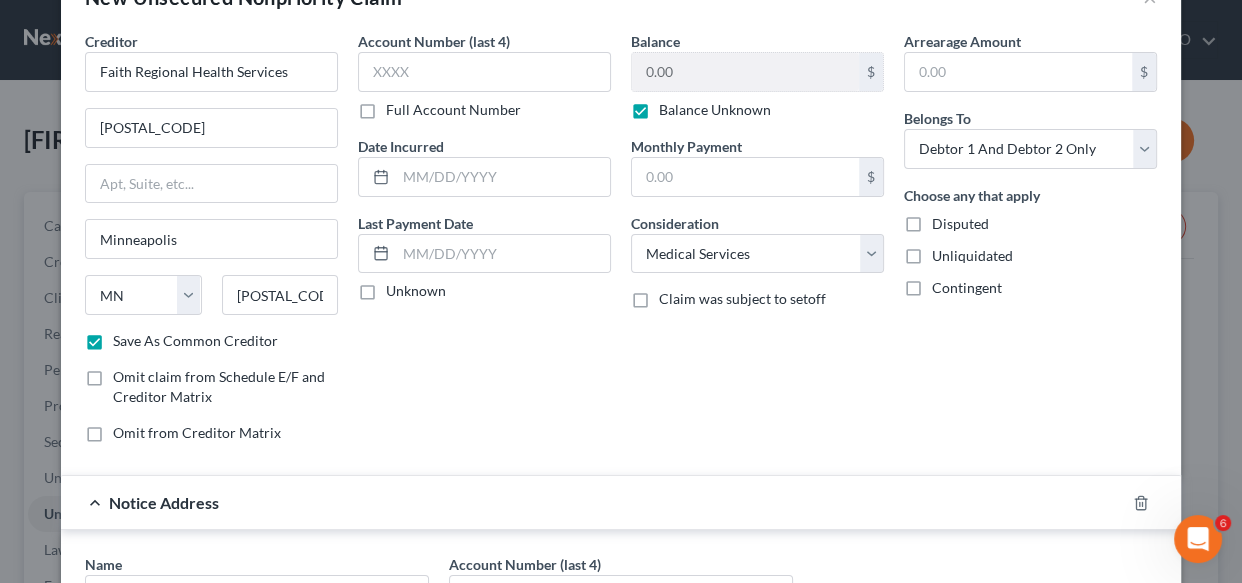 click on "Balance
0.00 $
Balance Unknown
Balance Undetermined
0.00 $
Balance Unknown
Monthly Payment $ Consideration Select Cable / Satellite Services Collection Agency Credit Card Debt Debt Counseling / Attorneys Deficiency Balance Domestic Support Obligations Home / Car Repairs Income Taxes Judgment Liens Medical Services Monies Loaned / Advanced Mortgage Obligation From Divorce Or Separation Obligation To Pensions Other Overdrawn Bank Account Promised To Help Pay Creditors Student Loans Suppliers And Vendors Telephone / Internet Services Utility Services Claim was subject to setoff" at bounding box center (757, 245) 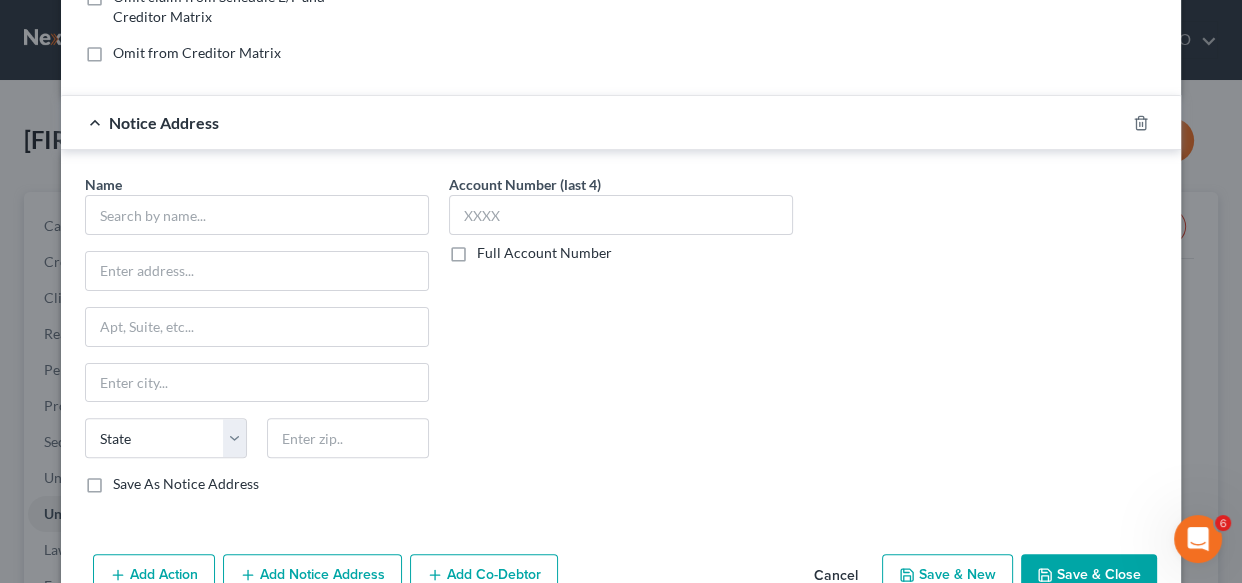 scroll, scrollTop: 461, scrollLeft: 0, axis: vertical 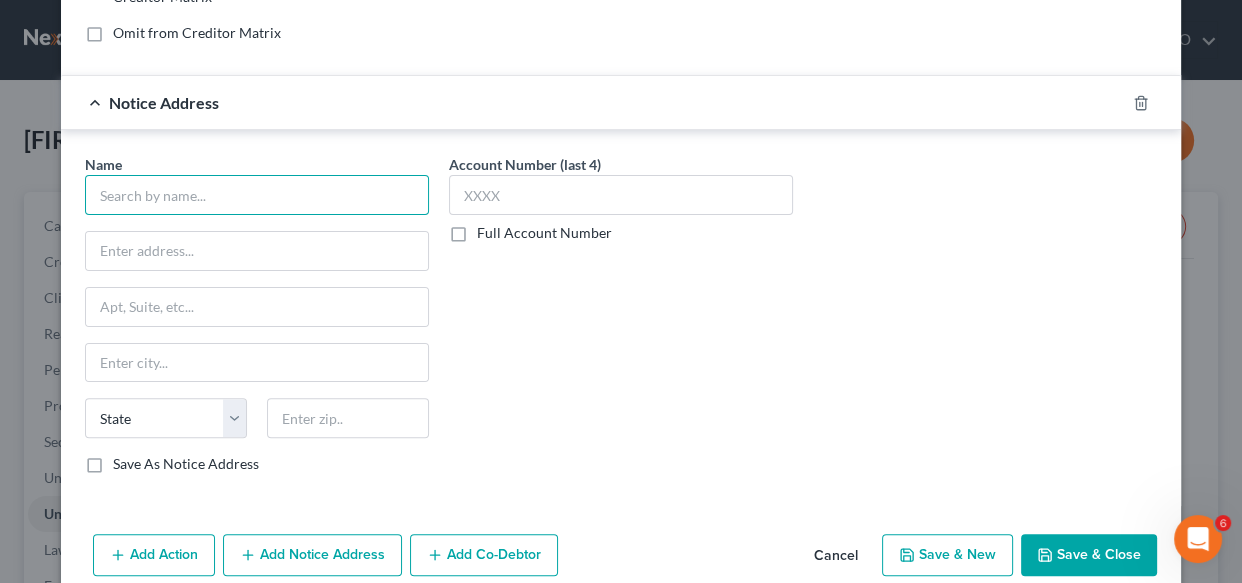 click at bounding box center (257, 195) 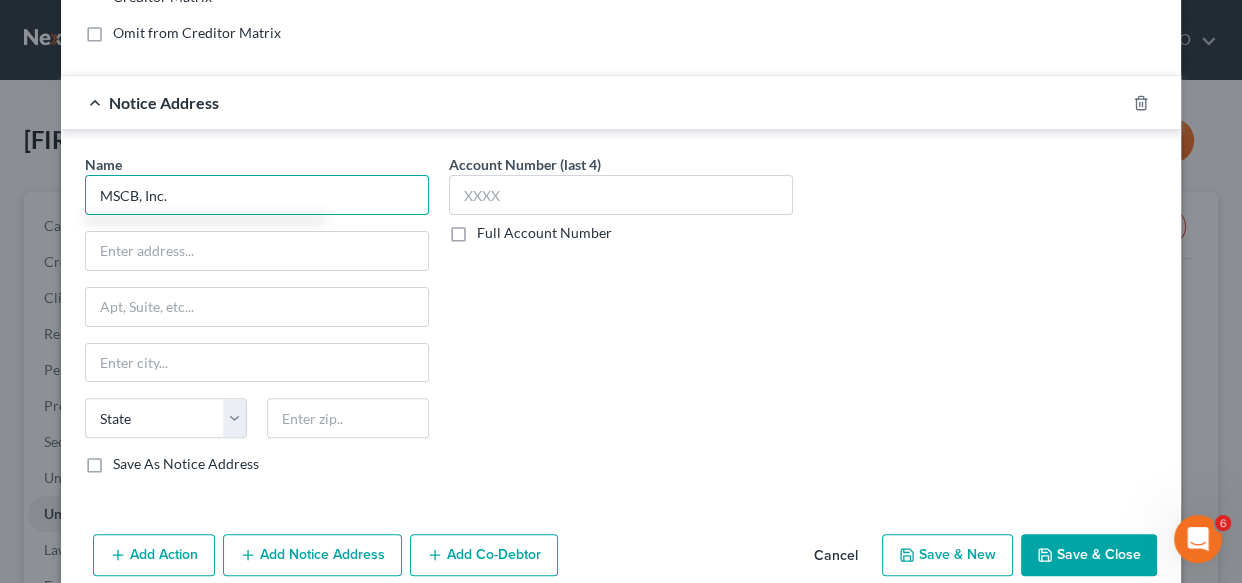 type on "MSCB, Inc." 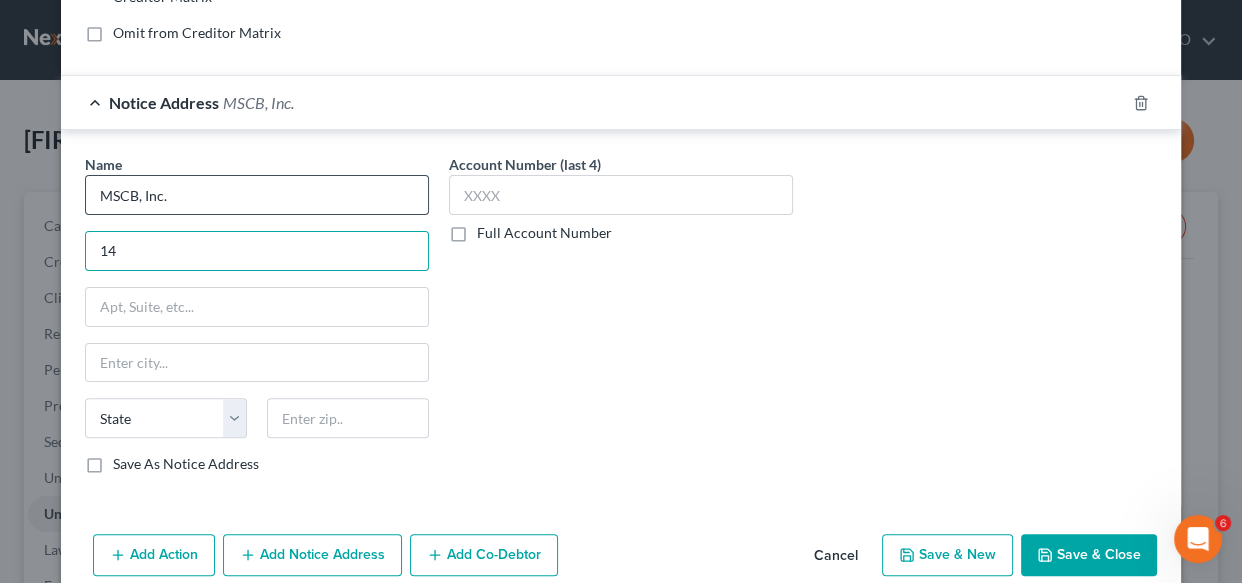 type on "1" 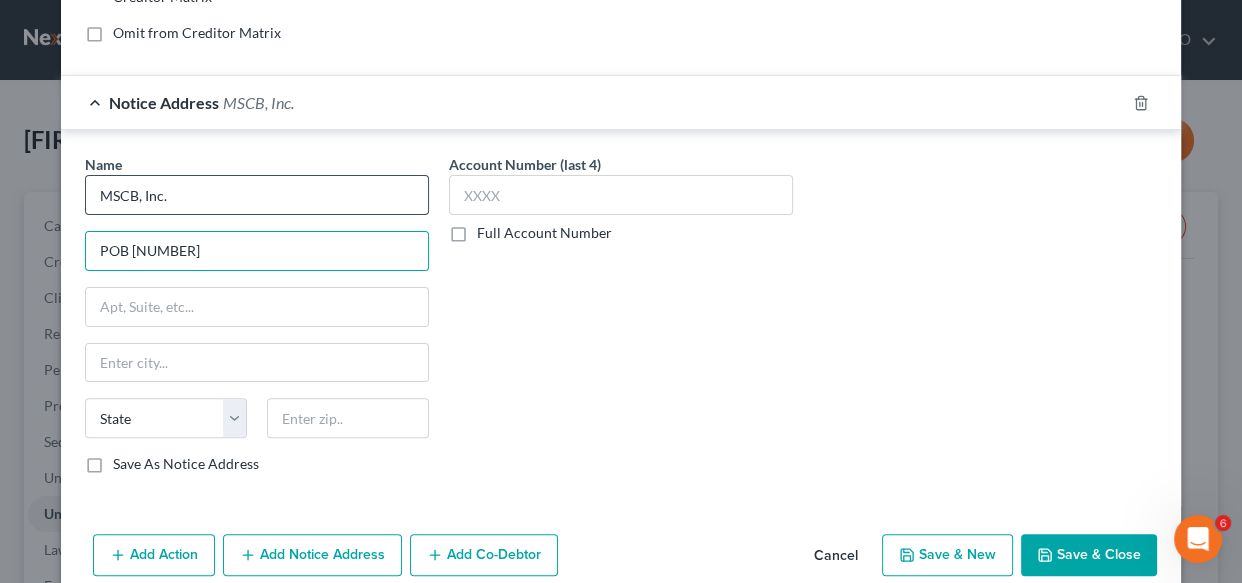type on "POB 1567" 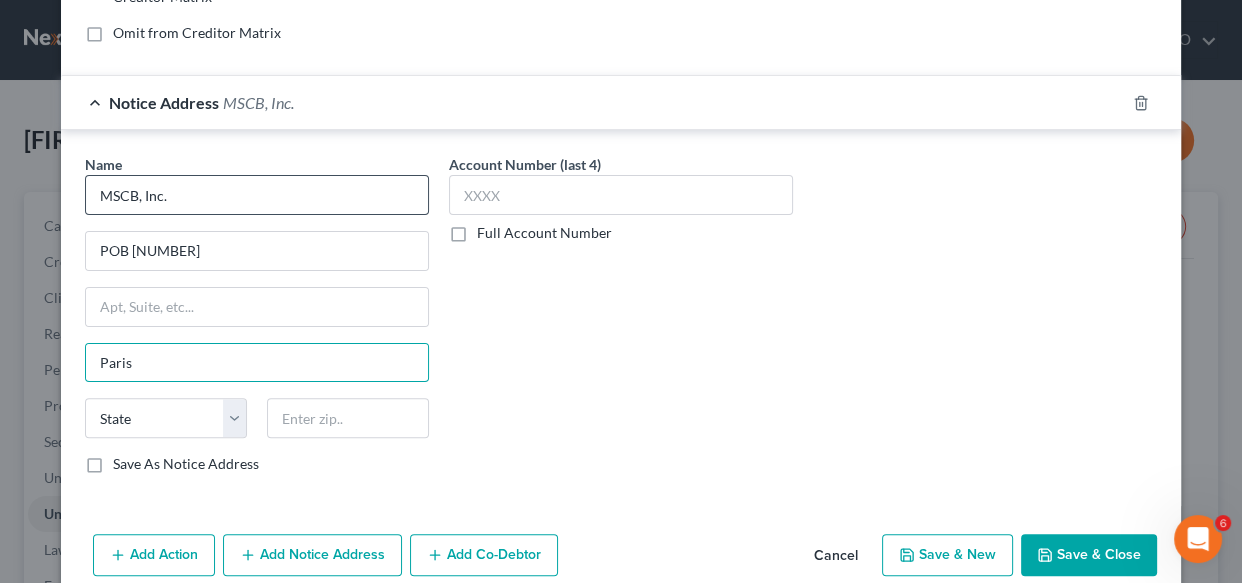 type on "Paris" 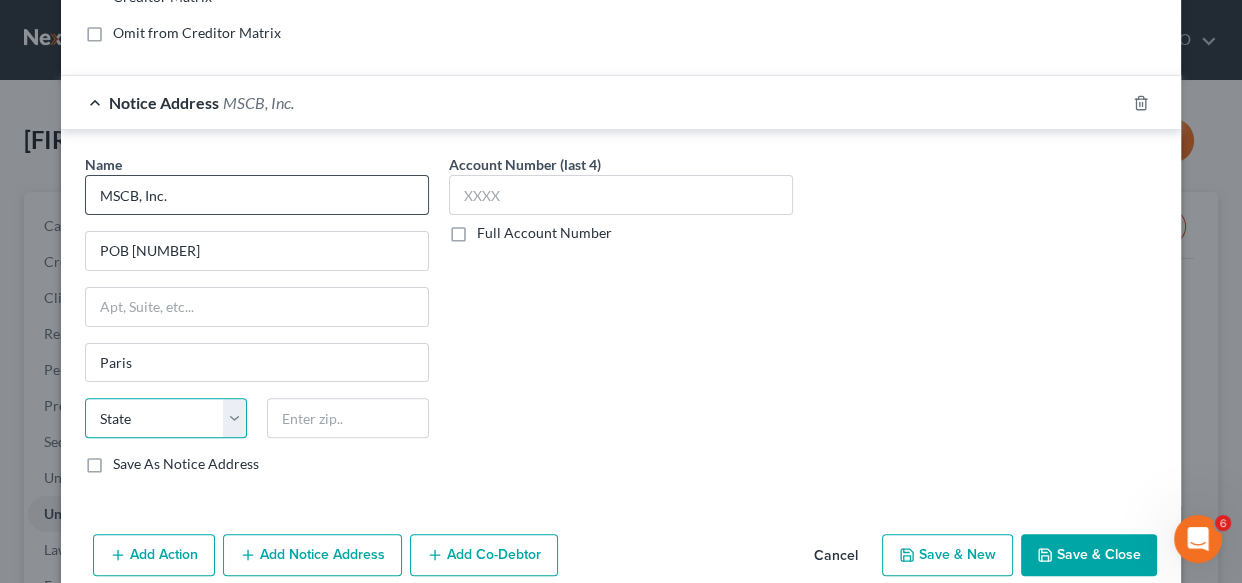 select on "44" 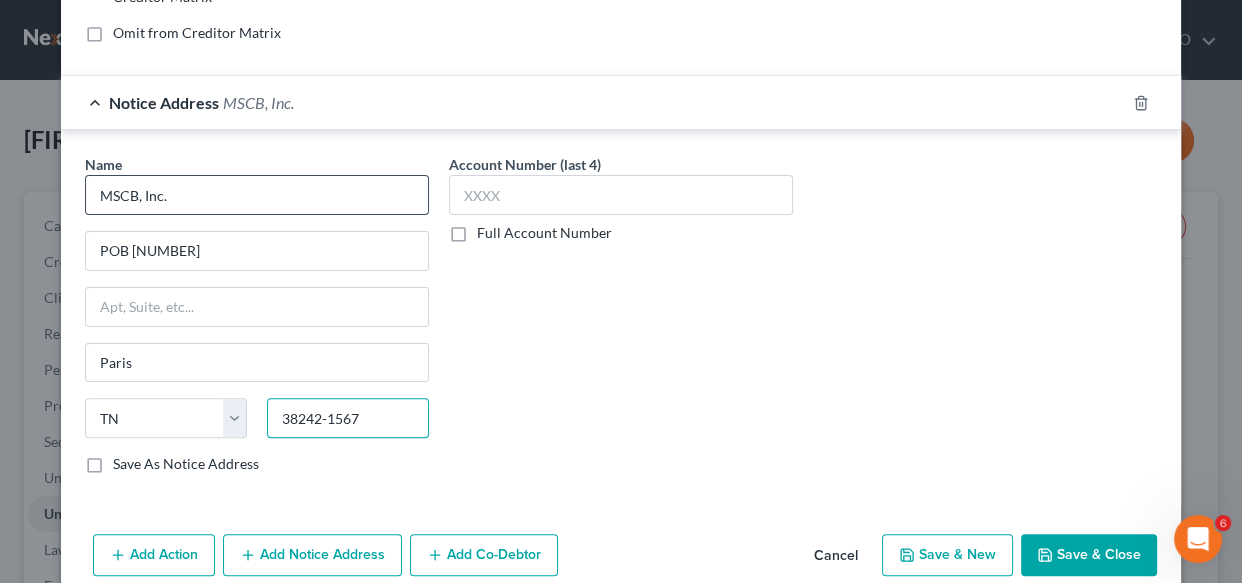 type on "38242-1567" 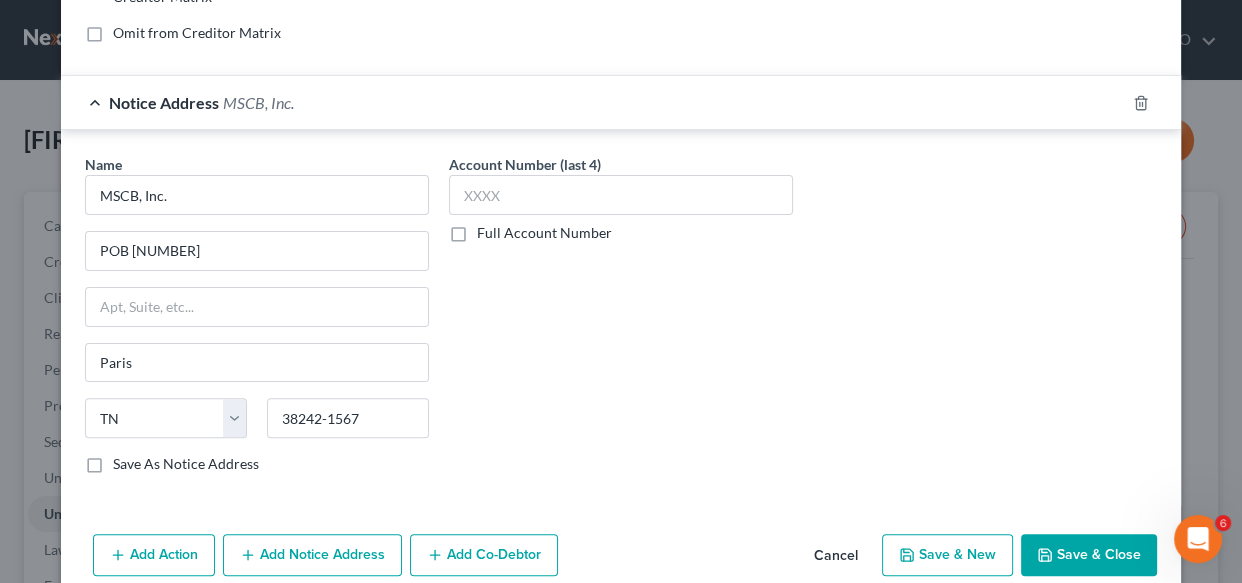 click on "Save As Notice Address" at bounding box center [186, 464] 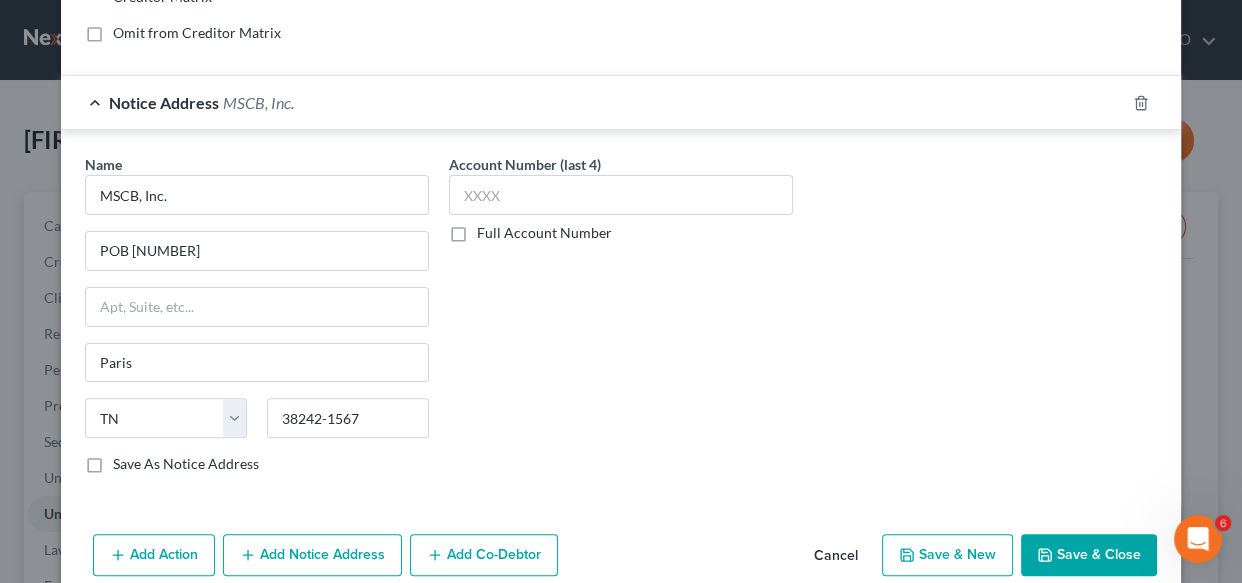 click on "Save As Notice Address" at bounding box center [127, 460] 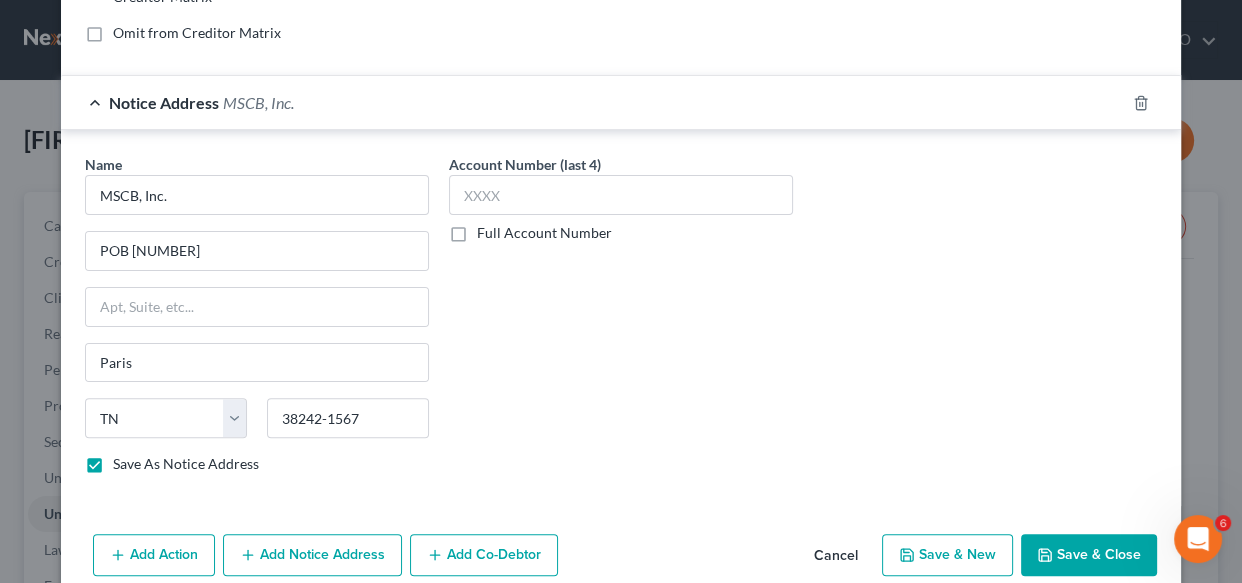 click on "Save & New" at bounding box center [947, 555] 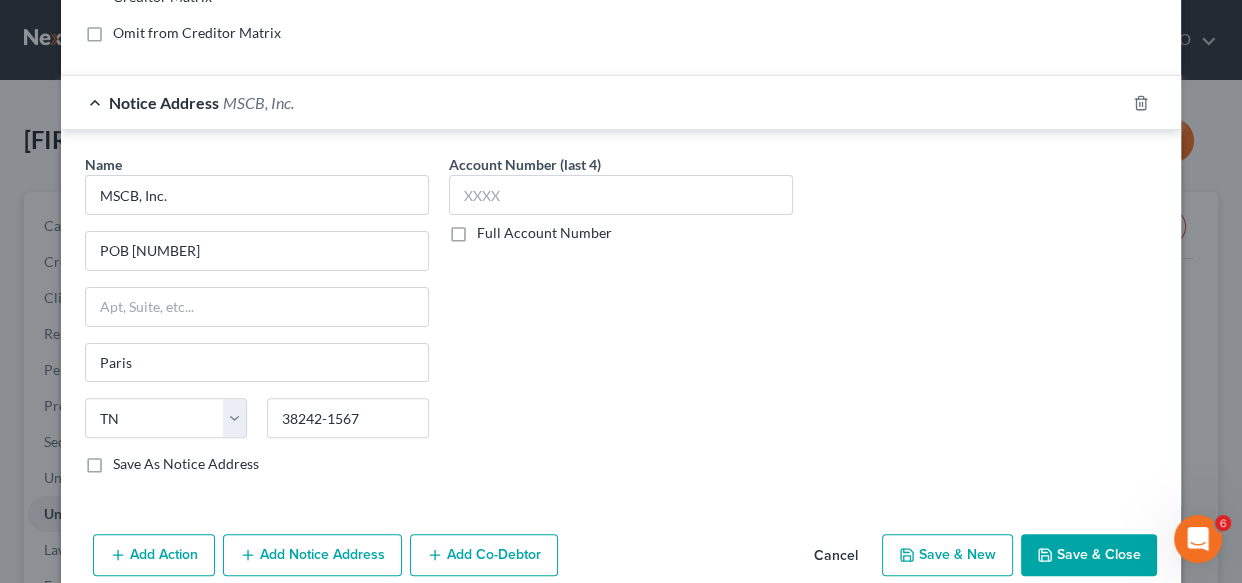 select on "2" 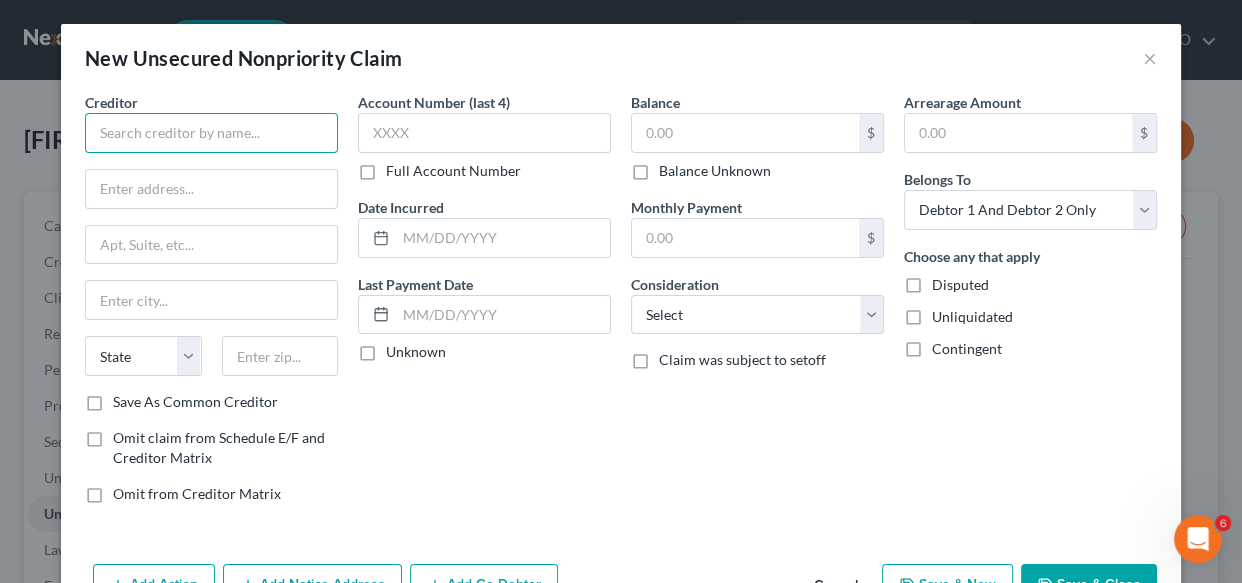 click at bounding box center [211, 133] 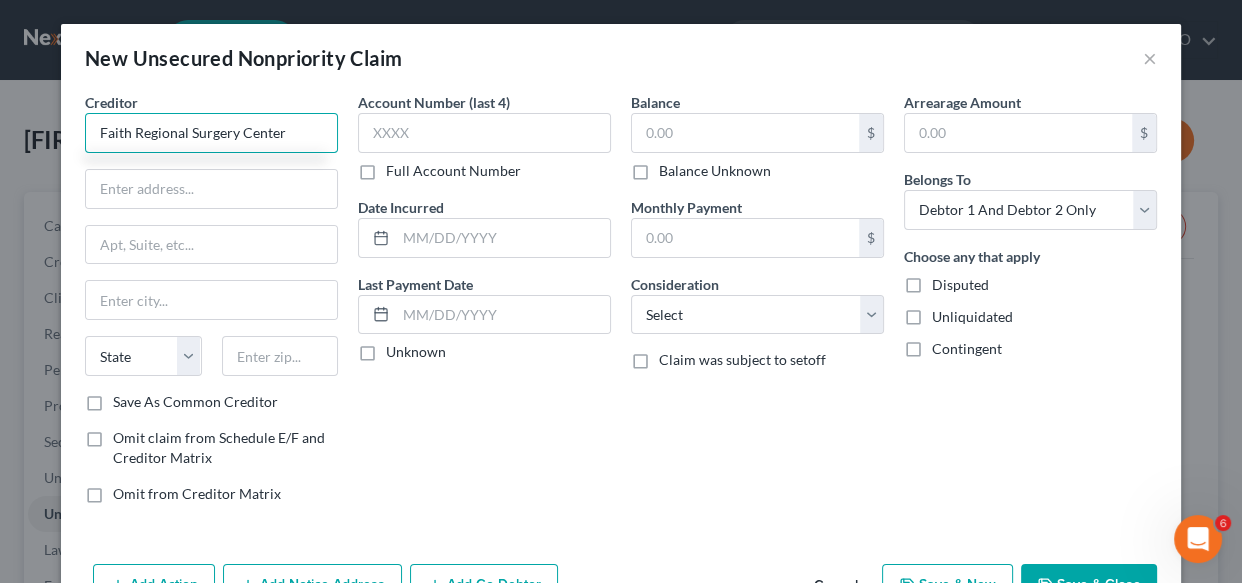 type on "Faith Regional Surgery Center" 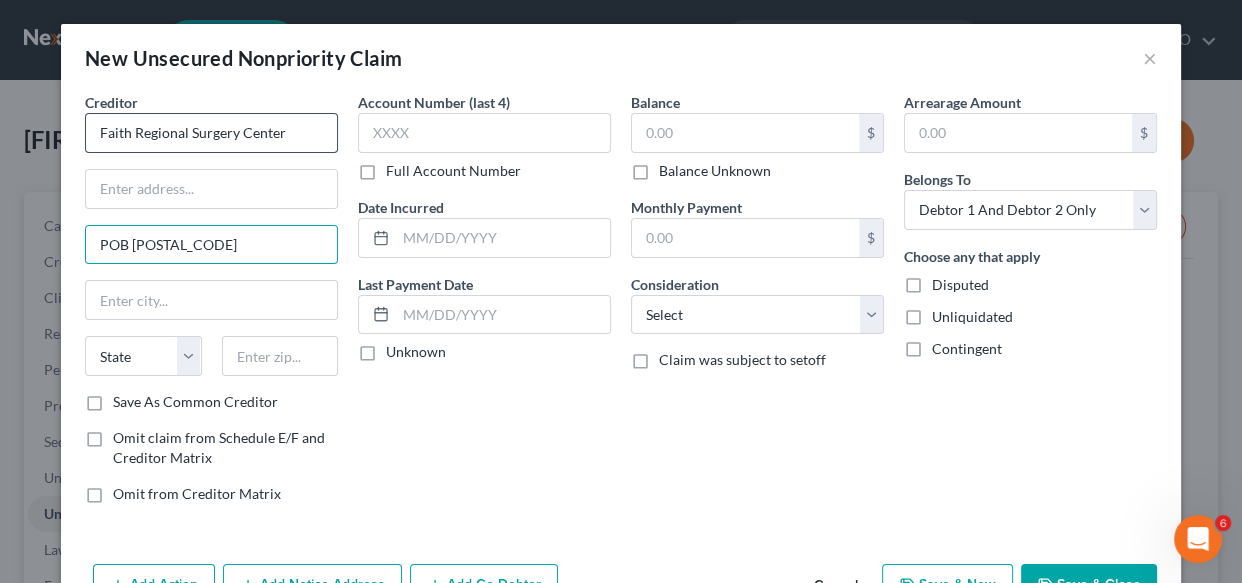 type on "POB 853366" 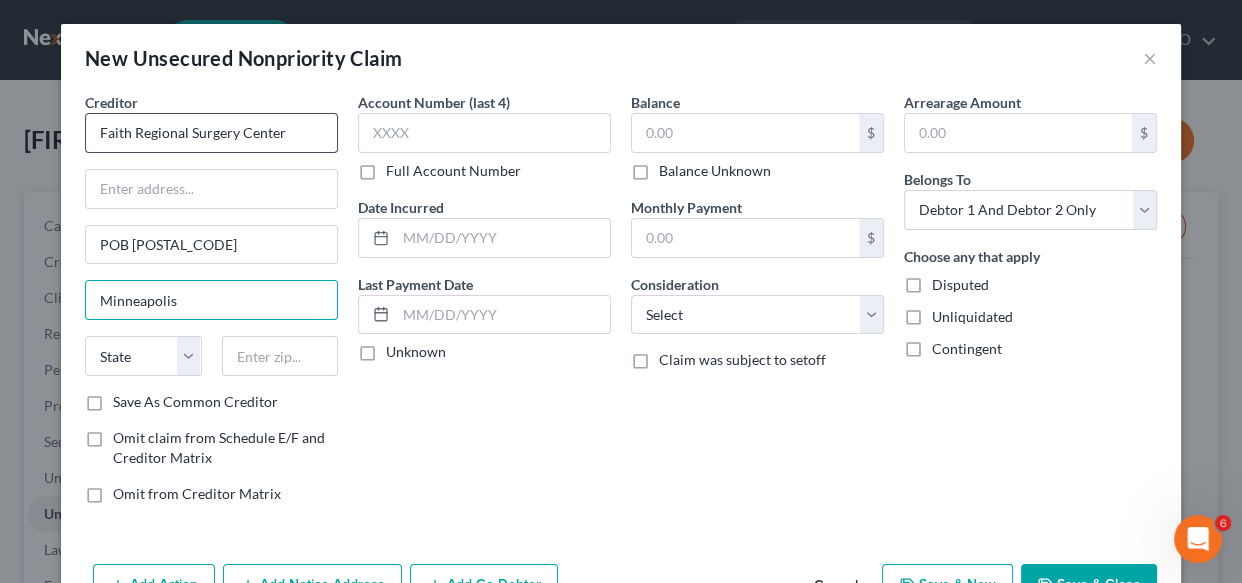 type on "Minneapolis" 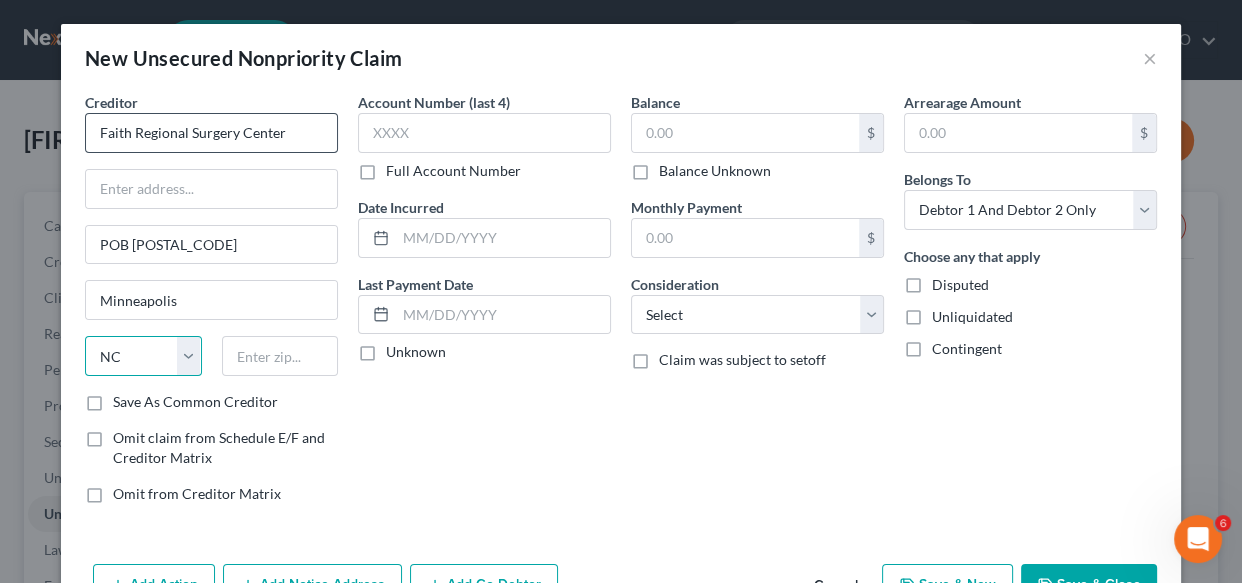 select on "34" 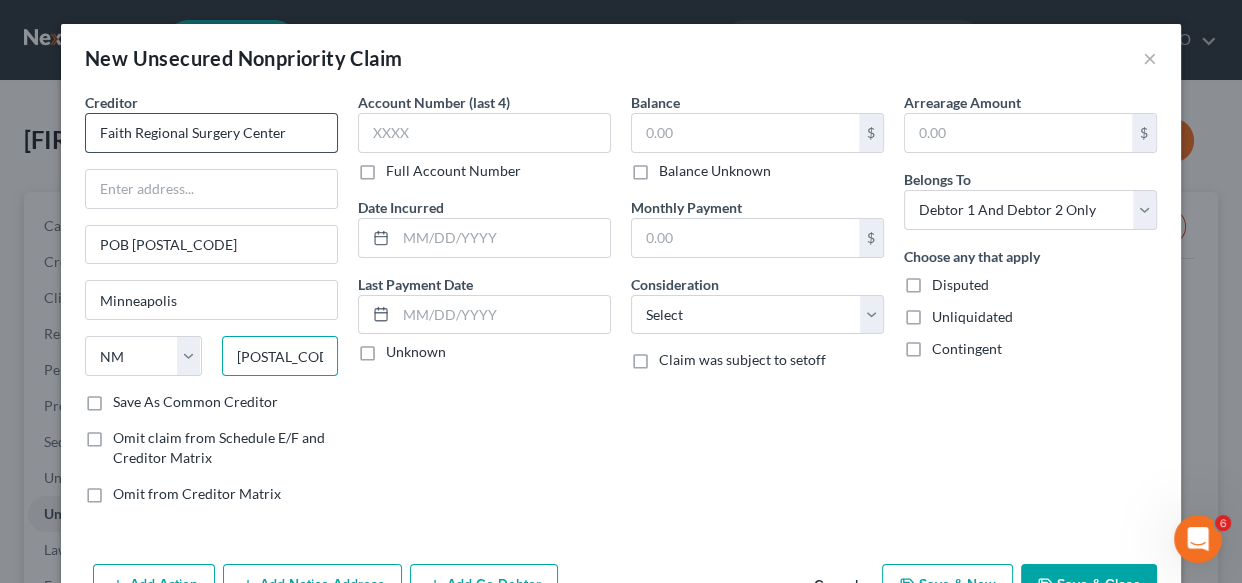 type on "55485-3366" 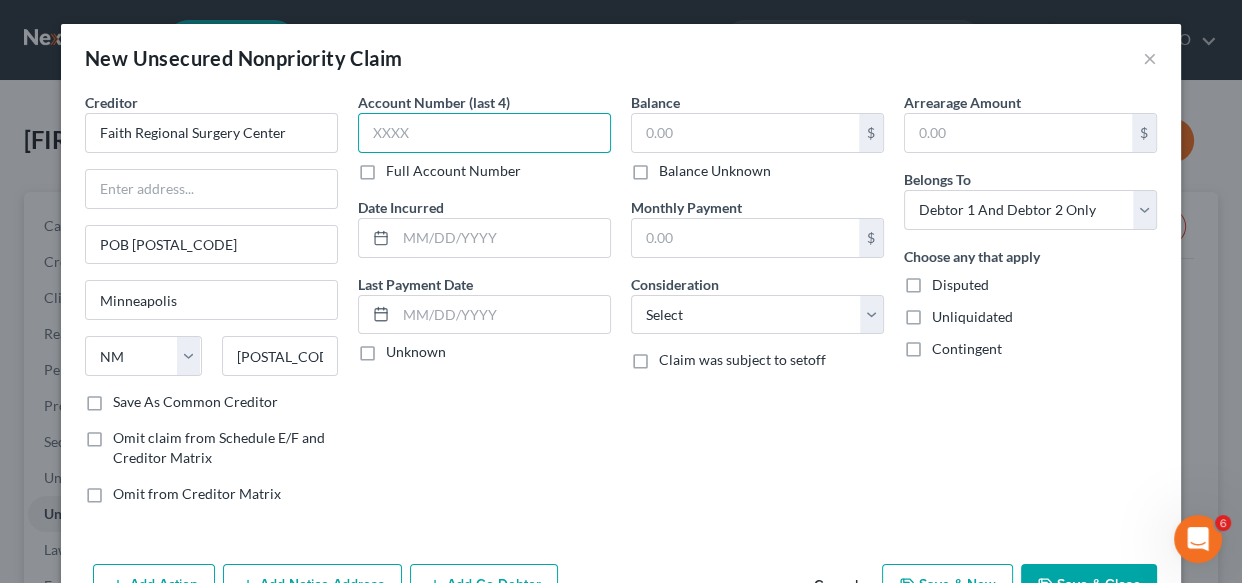 click at bounding box center [484, 133] 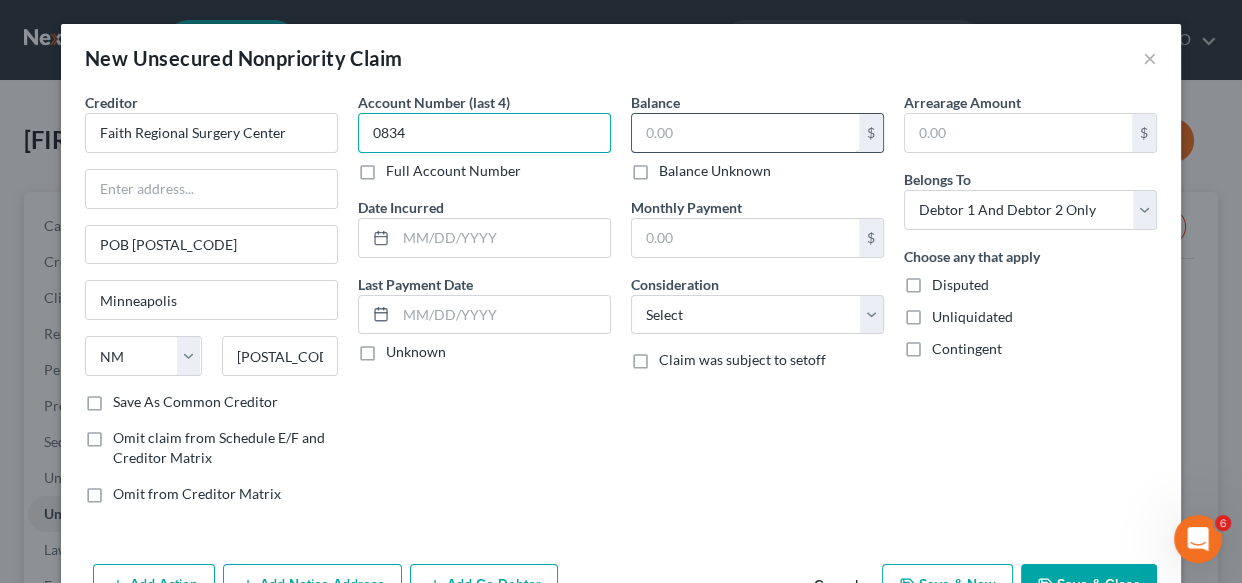type on "0834" 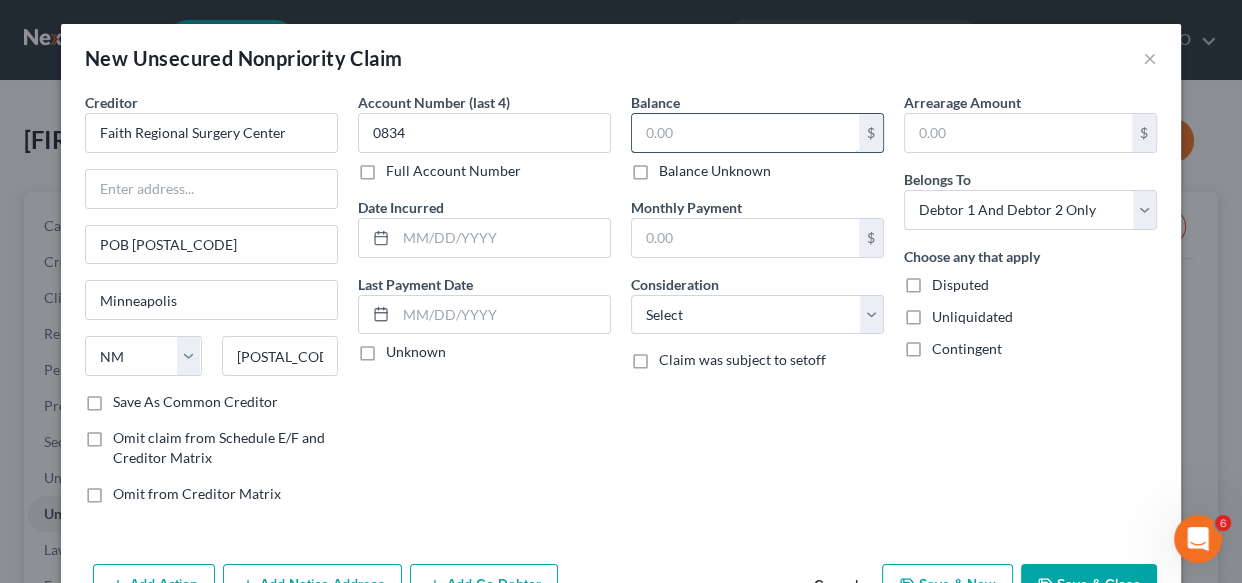 click at bounding box center [745, 133] 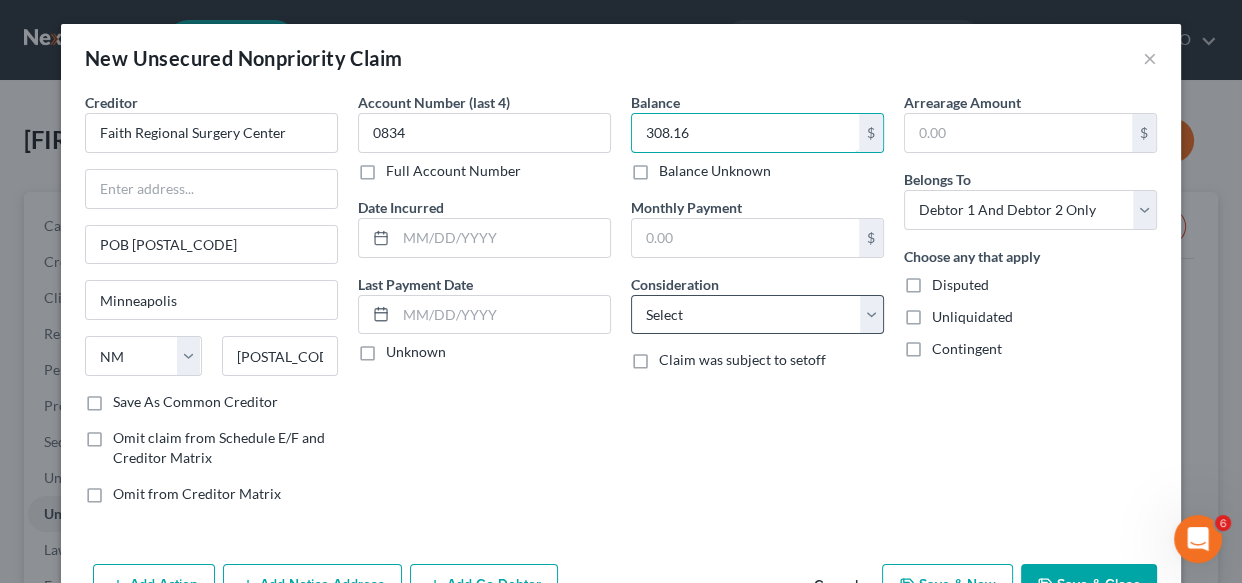 type on "308.16" 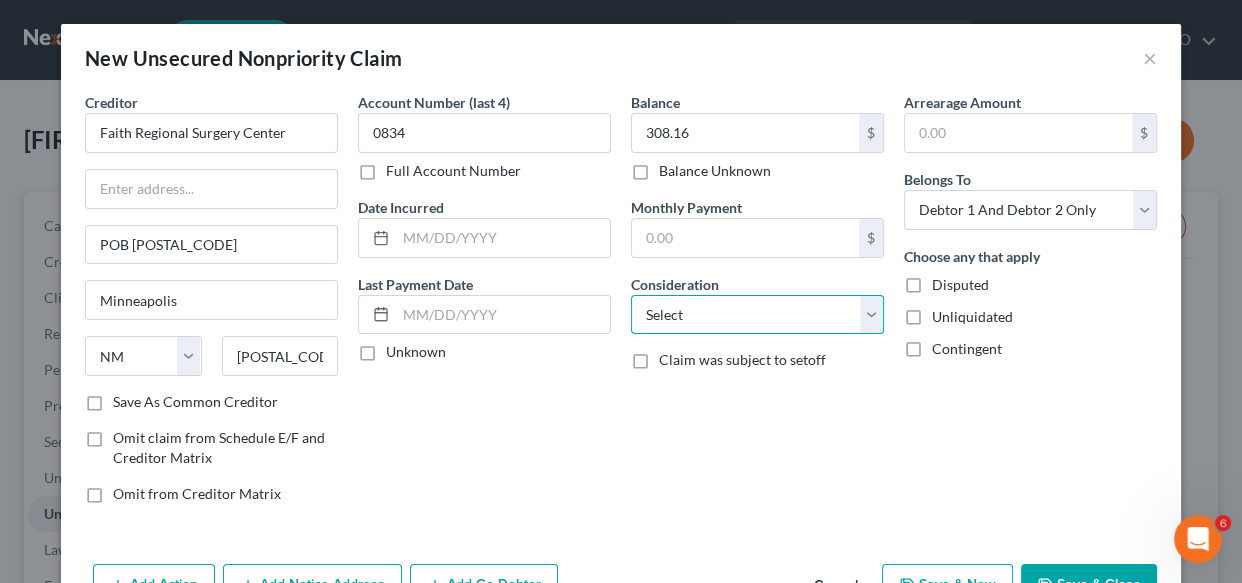 click on "Select Cable / Satellite Services Collection Agency Credit Card Debt Debt Counseling / Attorneys Deficiency Balance Domestic Support Obligations Home / Car Repairs Income Taxes Judgment Liens Medical Services Monies Loaned / Advanced Mortgage Obligation From Divorce Or Separation Obligation To Pensions Other Overdrawn Bank Account Promised To Help Pay Creditors Student Loans Suppliers And Vendors Telephone / Internet Services Utility Services" at bounding box center (757, 315) 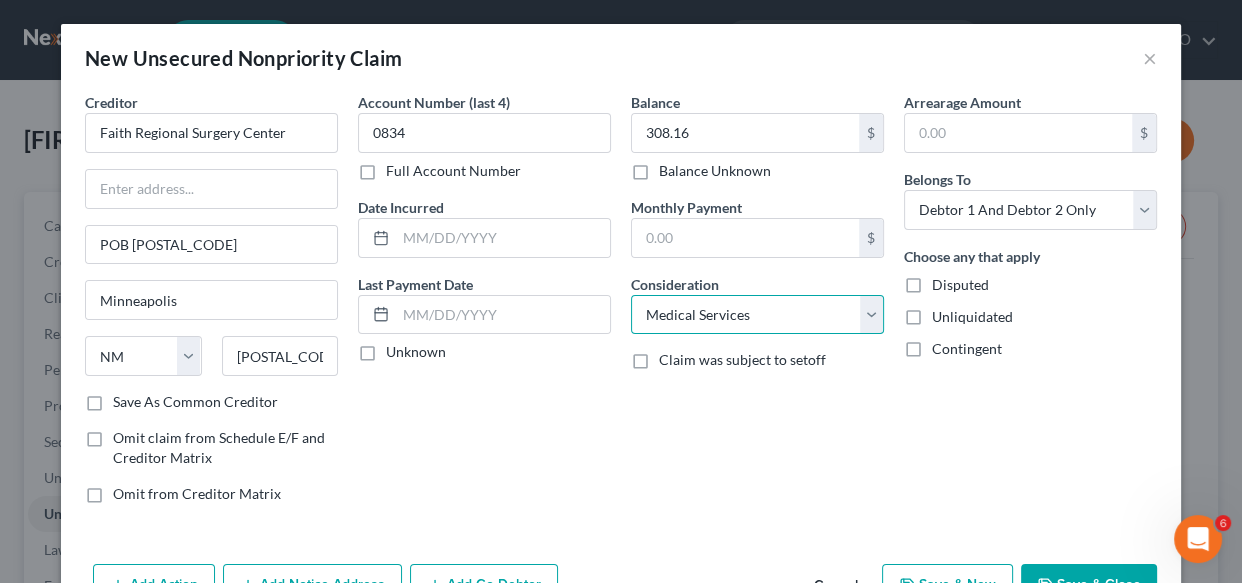 click on "Select Cable / Satellite Services Collection Agency Credit Card Debt Debt Counseling / Attorneys Deficiency Balance Domestic Support Obligations Home / Car Repairs Income Taxes Judgment Liens Medical Services Monies Loaned / Advanced Mortgage Obligation From Divorce Or Separation Obligation To Pensions Other Overdrawn Bank Account Promised To Help Pay Creditors Student Loans Suppliers And Vendors Telephone / Internet Services Utility Services" at bounding box center (757, 315) 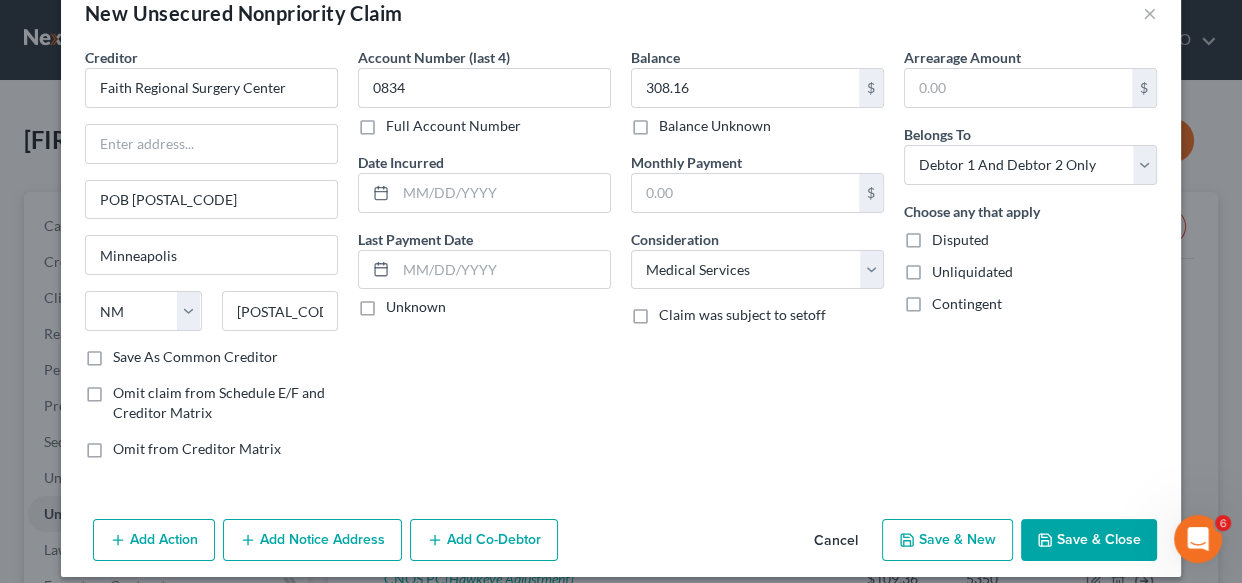 scroll, scrollTop: 61, scrollLeft: 0, axis: vertical 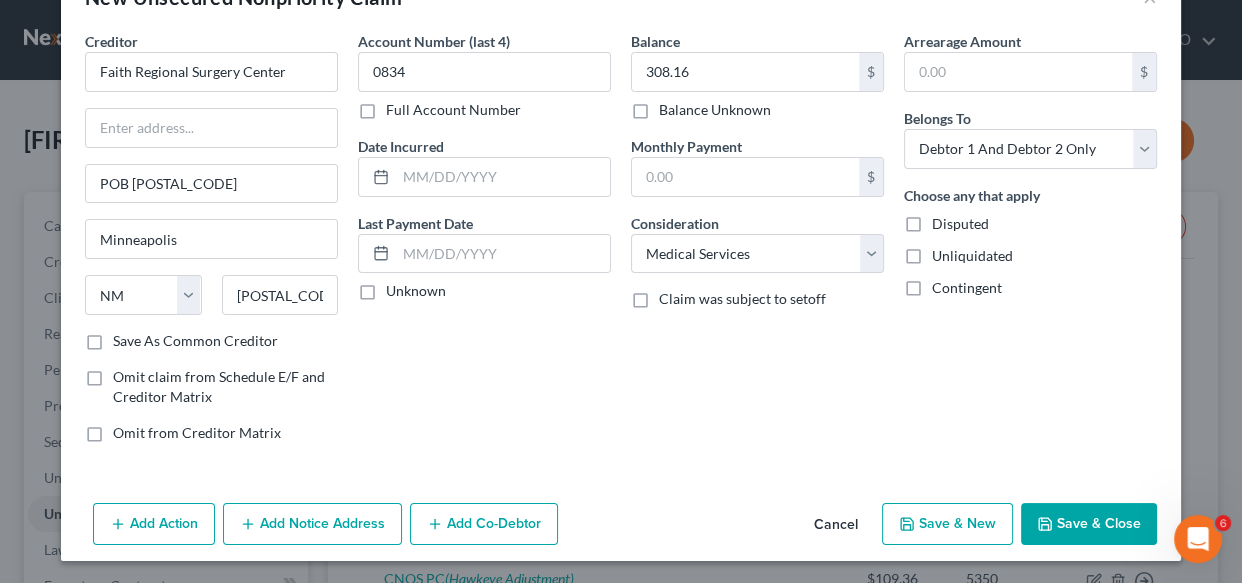 click on "Save & New" at bounding box center [947, 524] 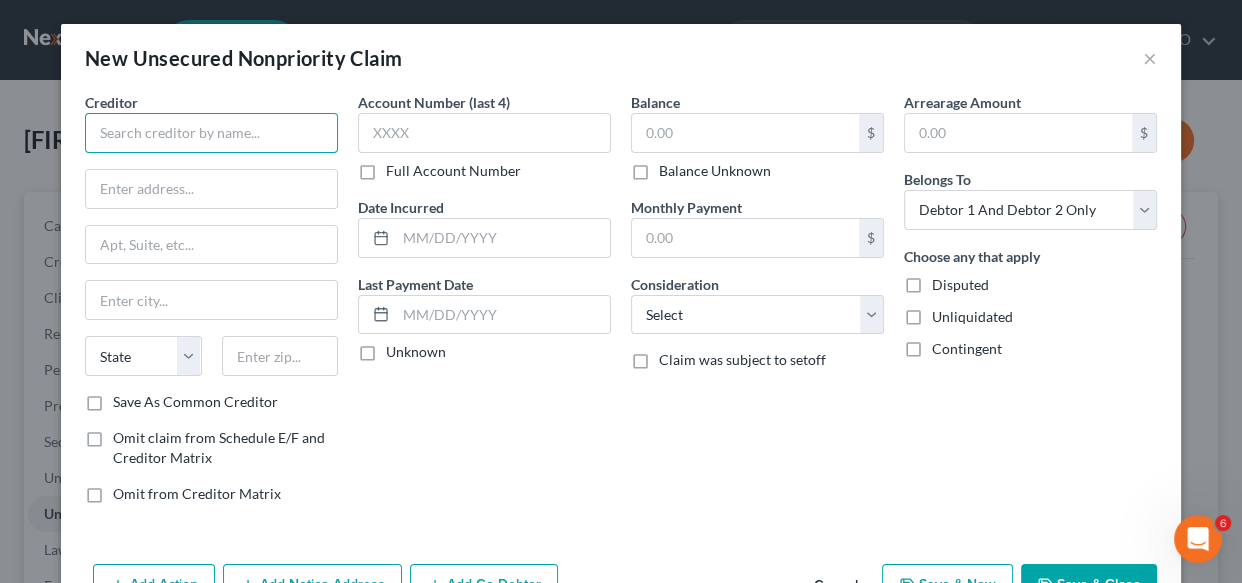 click at bounding box center [211, 133] 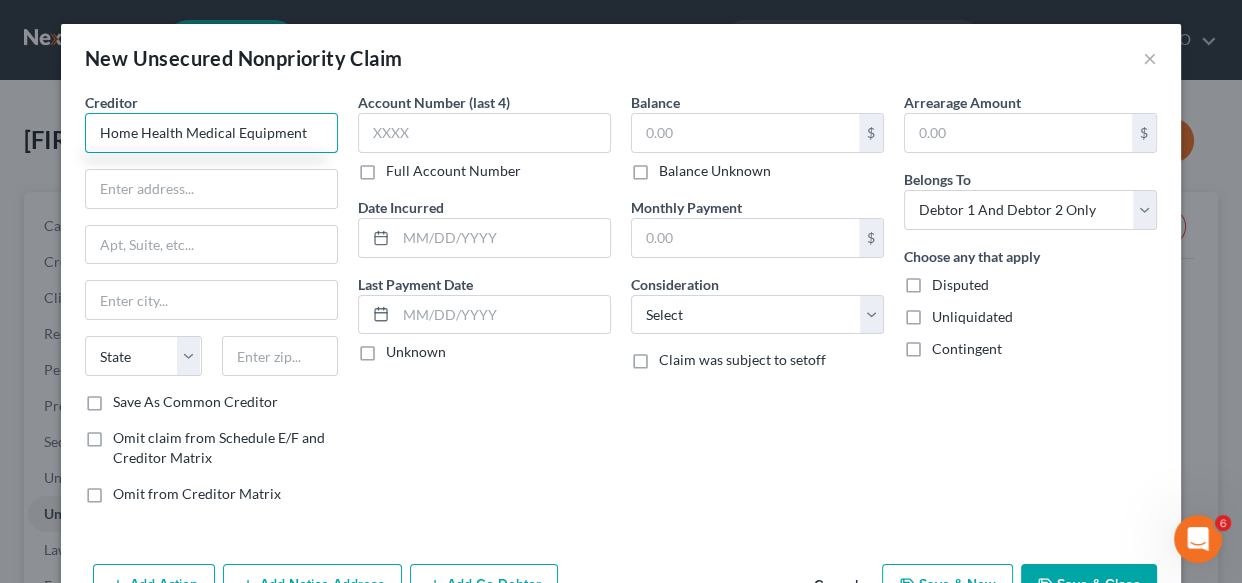 type on "Home Health Medical Equipment" 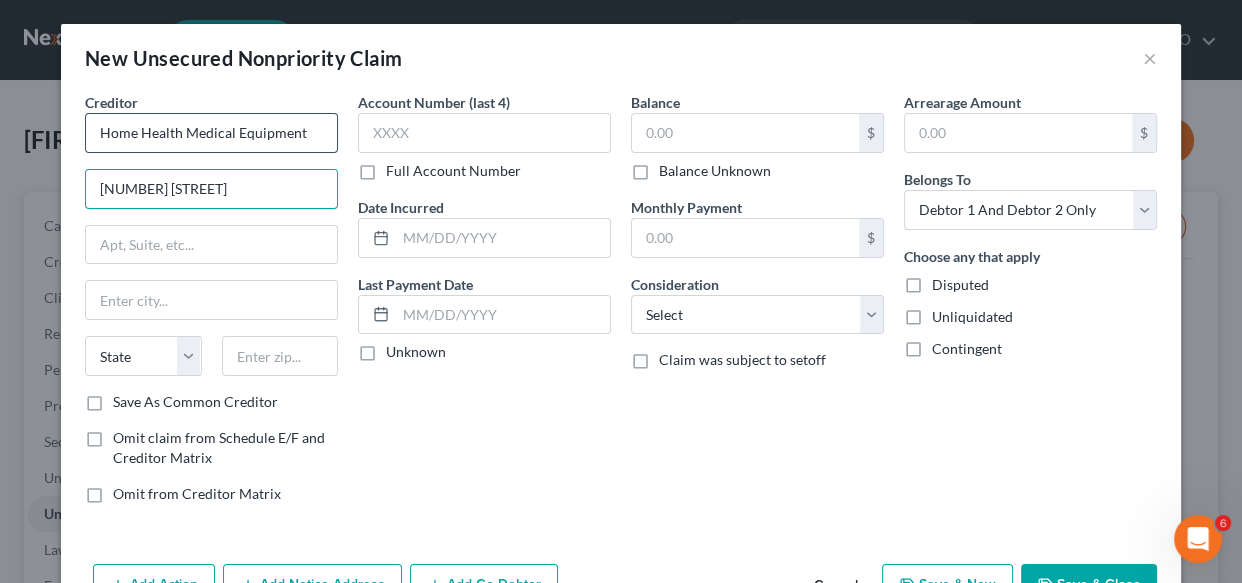 type on "2614 W. Norfolk Avenue" 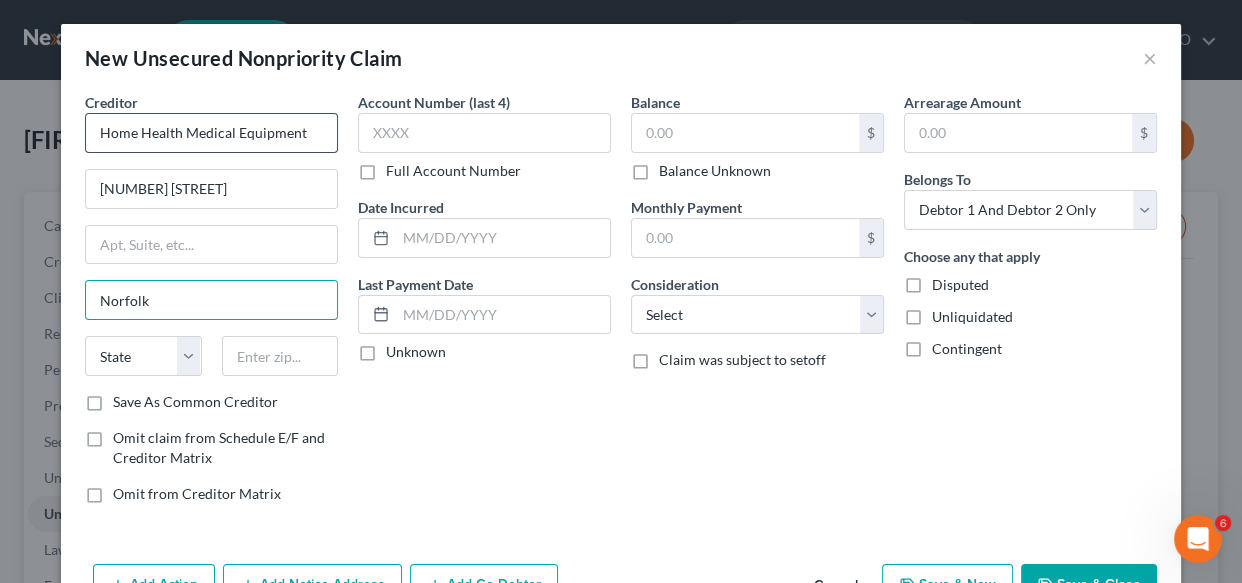 type on "Norfolk" 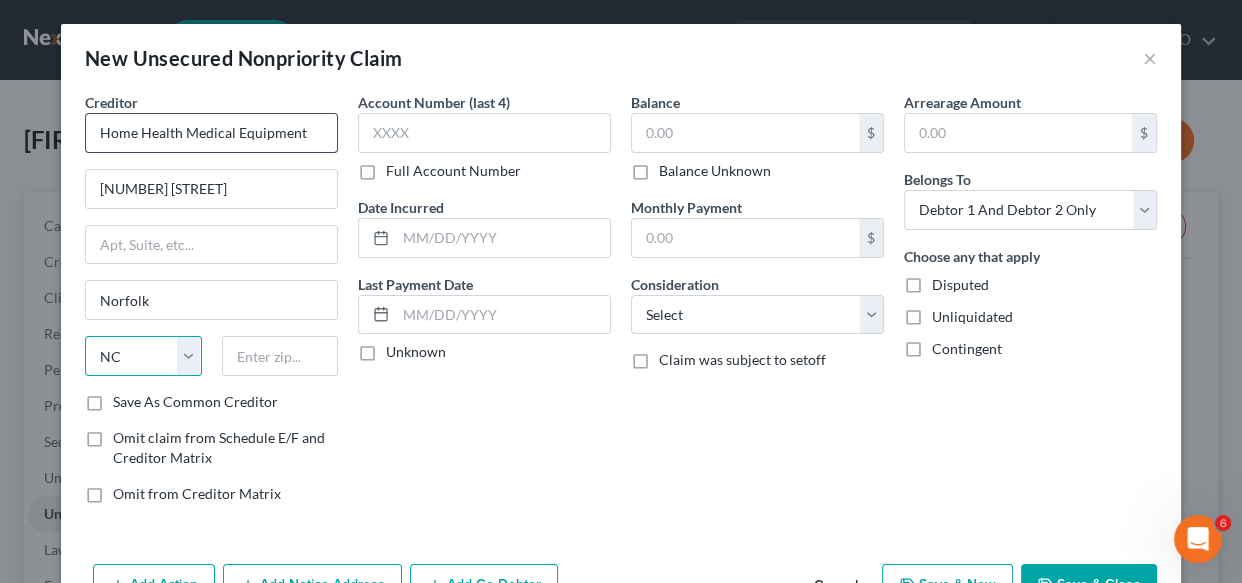select on "30" 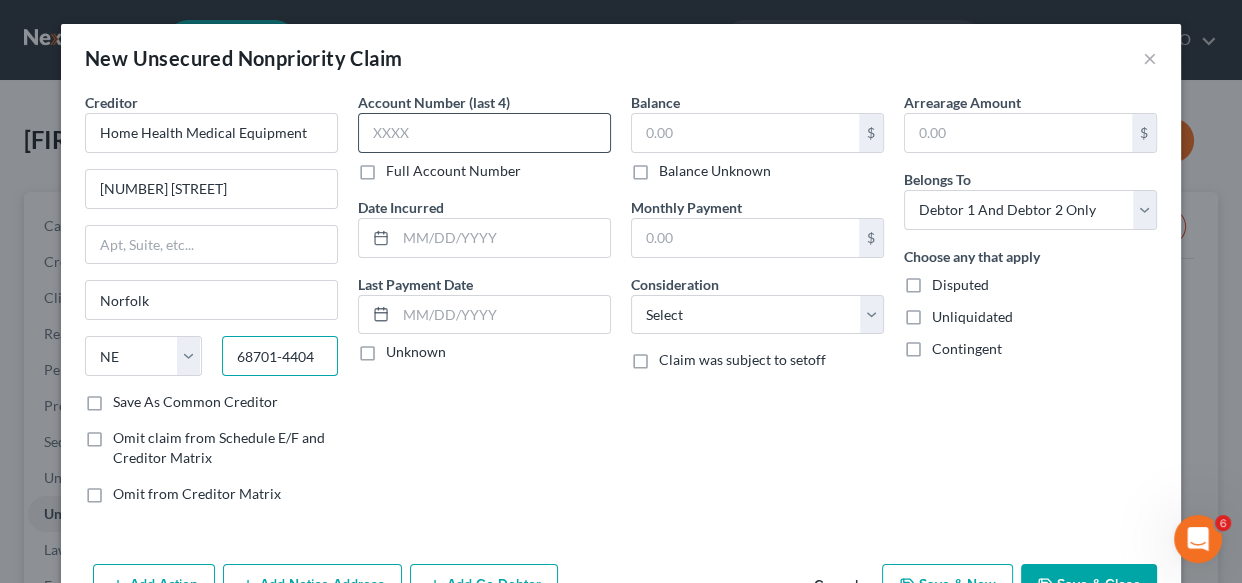 type on "68701-4404" 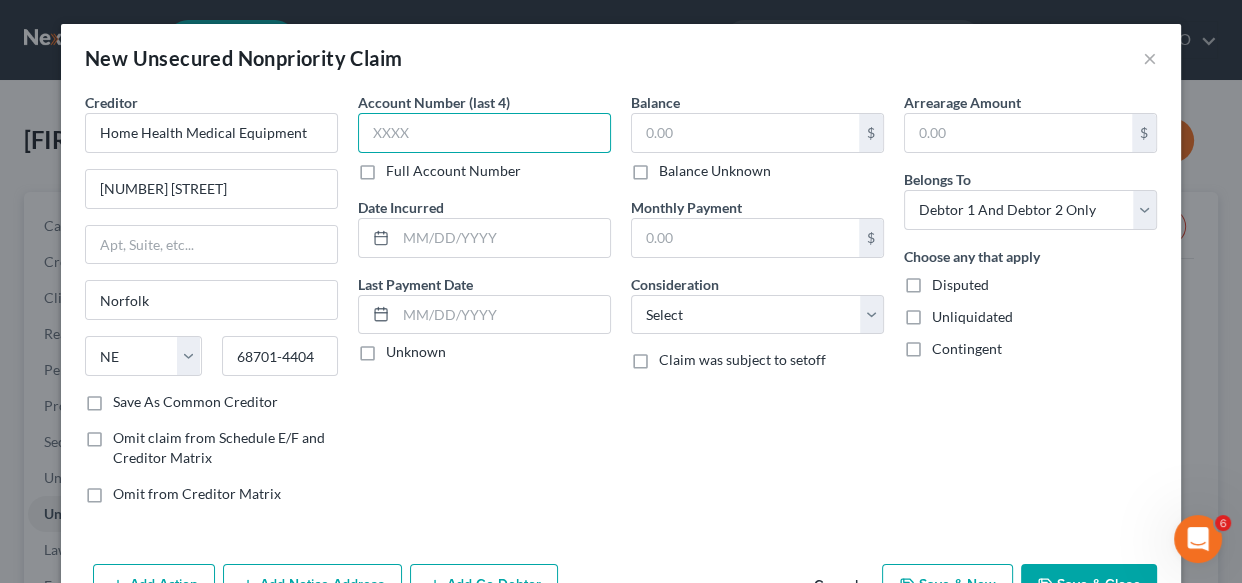 click at bounding box center (484, 133) 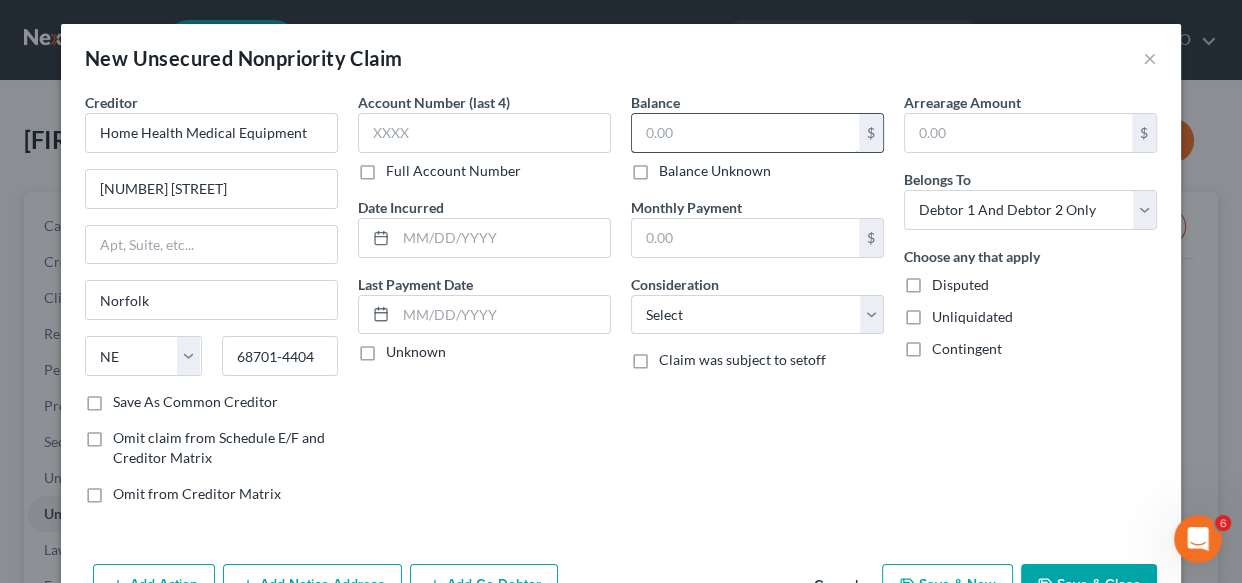click at bounding box center [745, 133] 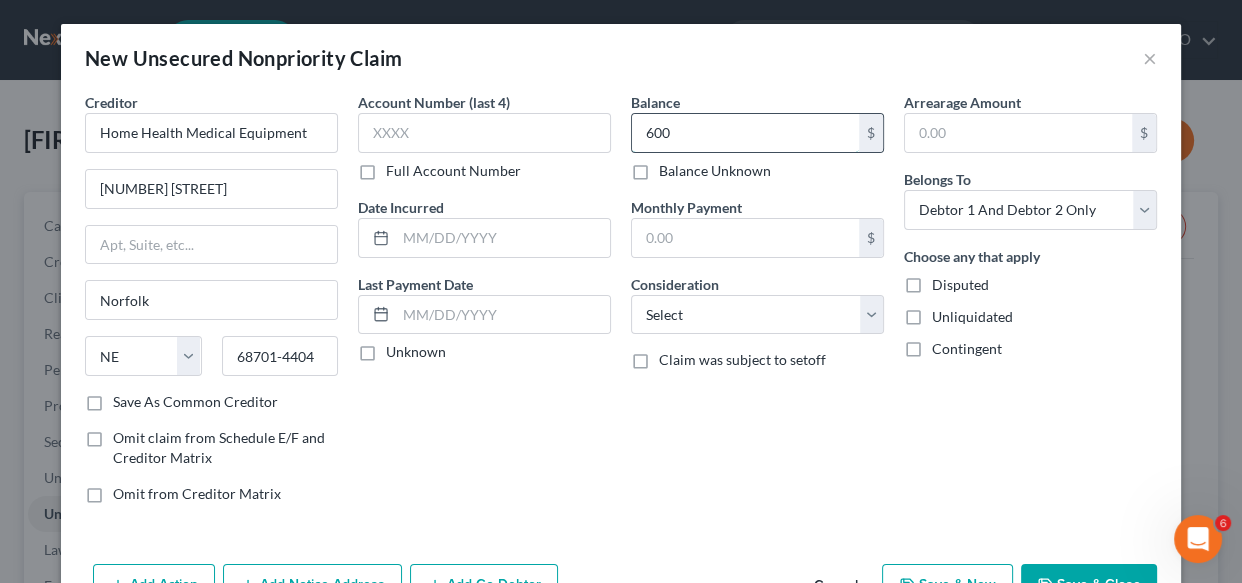 click on "600" at bounding box center [745, 133] 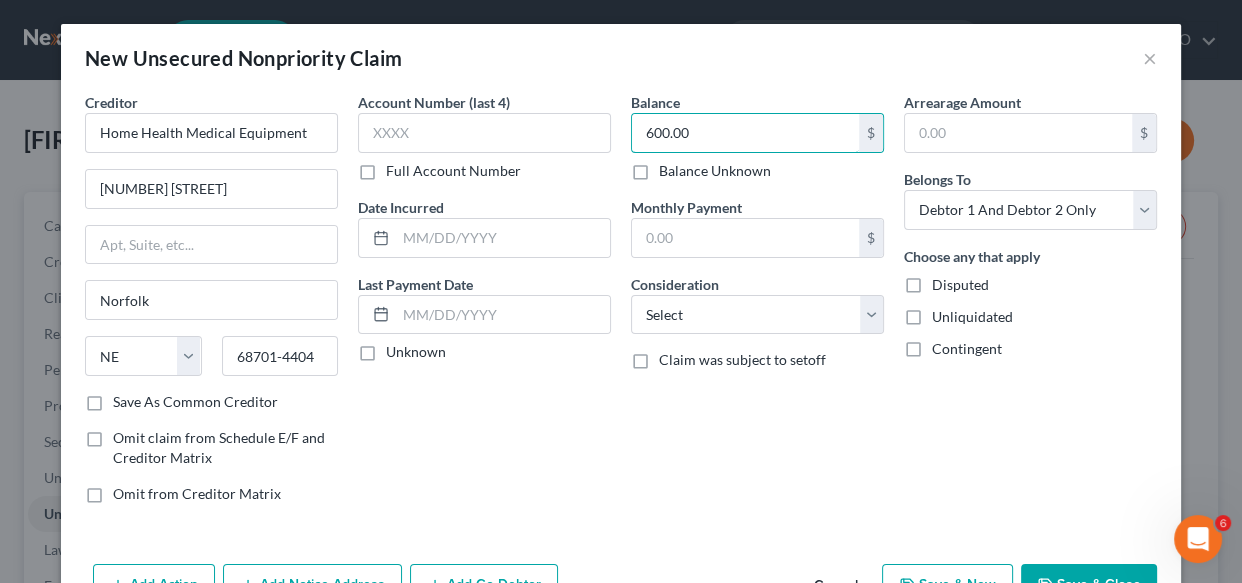 type on "600.00" 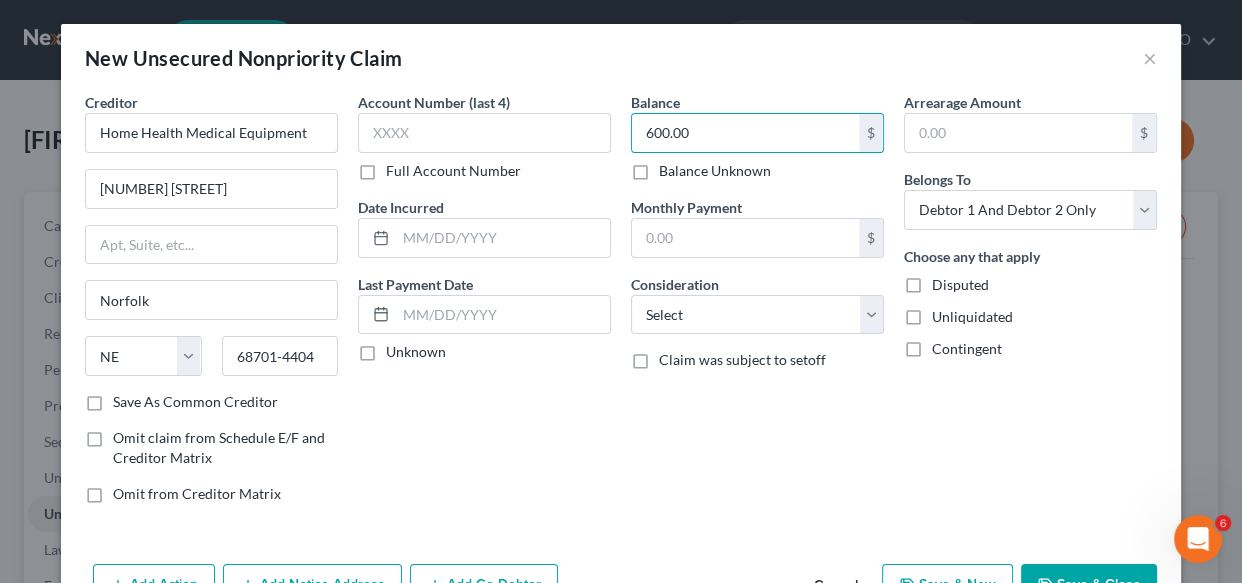 click on "Consideration Select Cable / Satellite Services Collection Agency Credit Card Debt Debt Counseling / Attorneys Deficiency Balance Domestic Support Obligations Home / Car Repairs Income Taxes Judgment Liens Medical Services Monies Loaned / Advanced Mortgage Obligation From Divorce Or Separation Obligation To Pensions Other Overdrawn Bank Account Promised To Help Pay Creditors Student Loans Suppliers And Vendors Telephone / Internet Services Utility Services" at bounding box center (757, 304) 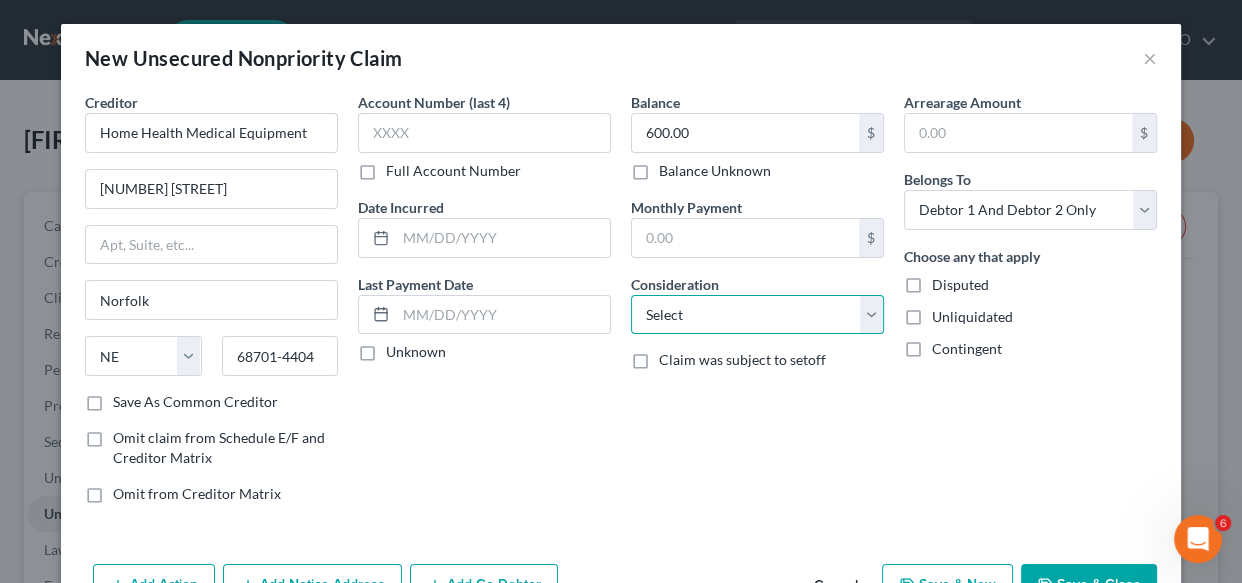 click on "Select Cable / Satellite Services Collection Agency Credit Card Debt Debt Counseling / Attorneys Deficiency Balance Domestic Support Obligations Home / Car Repairs Income Taxes Judgment Liens Medical Services Monies Loaned / Advanced Mortgage Obligation From Divorce Or Separation Obligation To Pensions Other Overdrawn Bank Account Promised To Help Pay Creditors Student Loans Suppliers And Vendors Telephone / Internet Services Utility Services" at bounding box center (757, 315) 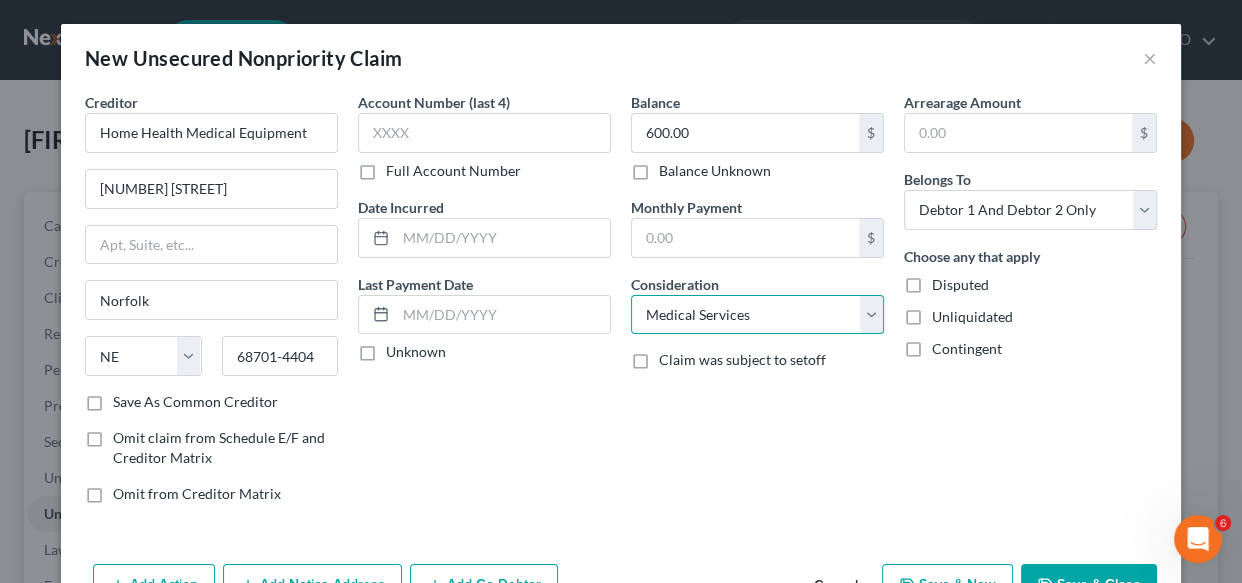 click on "Select Cable / Satellite Services Collection Agency Credit Card Debt Debt Counseling / Attorneys Deficiency Balance Domestic Support Obligations Home / Car Repairs Income Taxes Judgment Liens Medical Services Monies Loaned / Advanced Mortgage Obligation From Divorce Or Separation Obligation To Pensions Other Overdrawn Bank Account Promised To Help Pay Creditors Student Loans Suppliers And Vendors Telephone / Internet Services Utility Services" at bounding box center [757, 315] 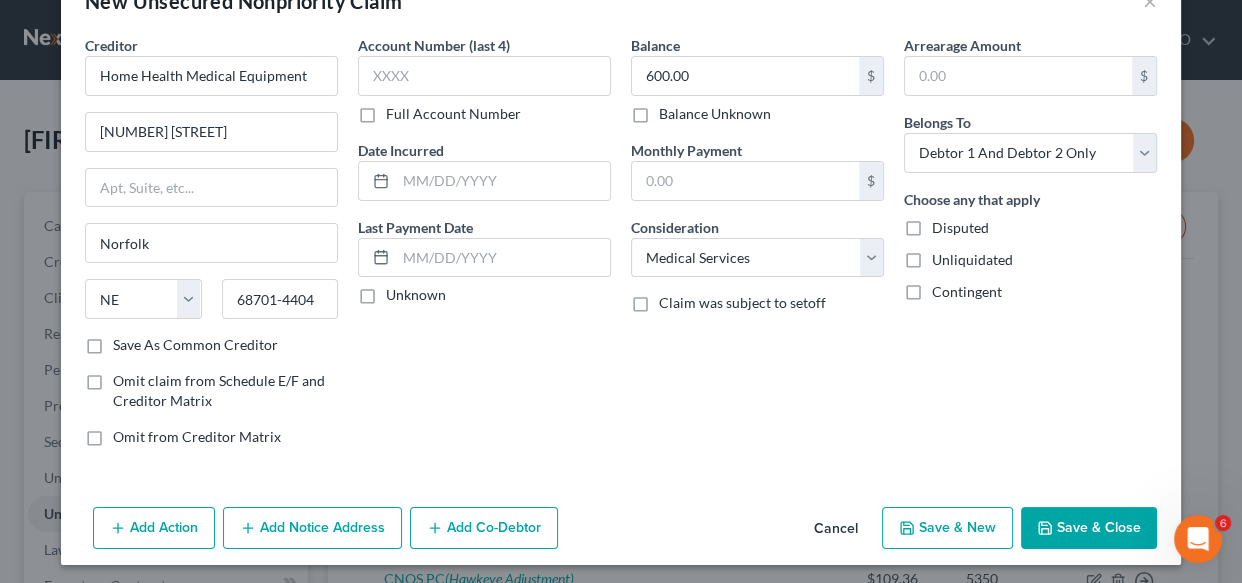 scroll, scrollTop: 61, scrollLeft: 0, axis: vertical 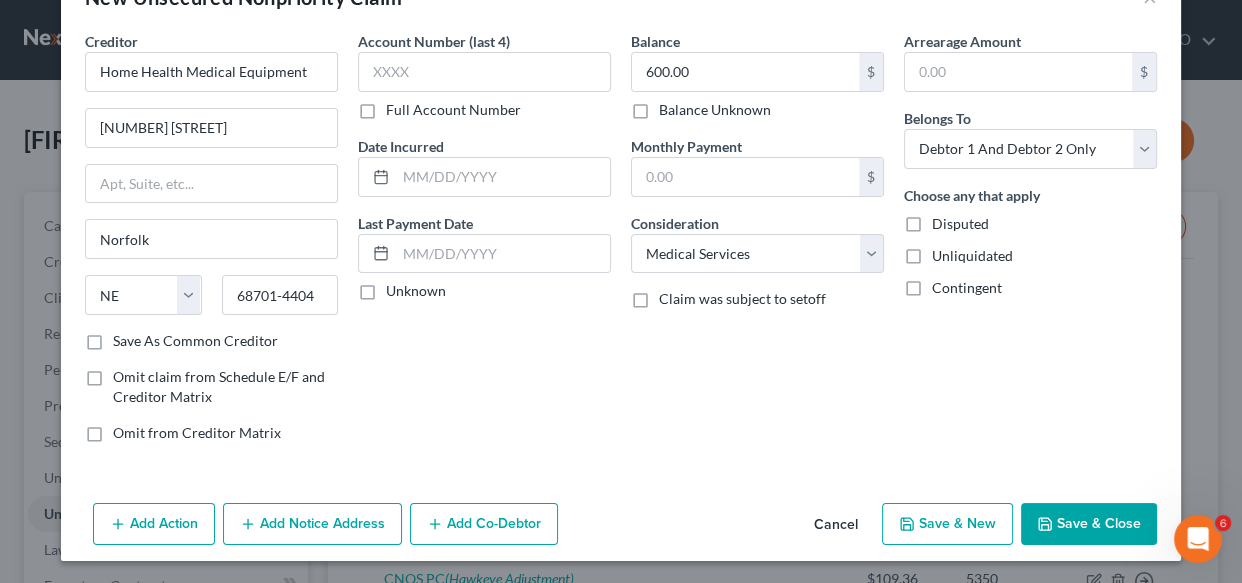 click on "Save & New" at bounding box center [947, 524] 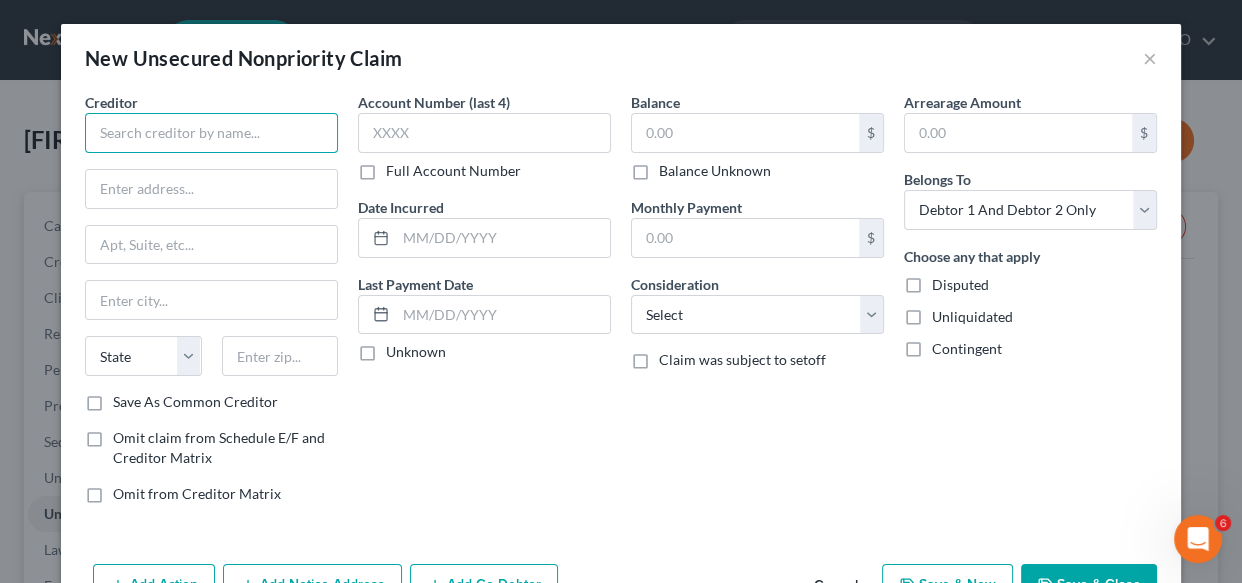 click at bounding box center (211, 133) 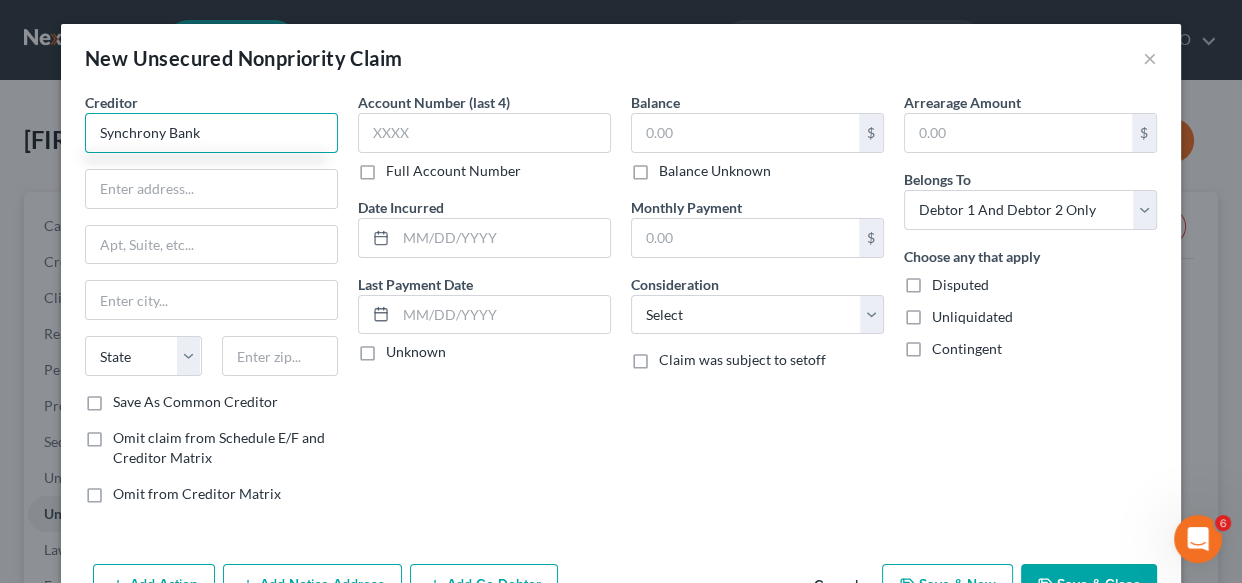 type on "Synchrony Bank" 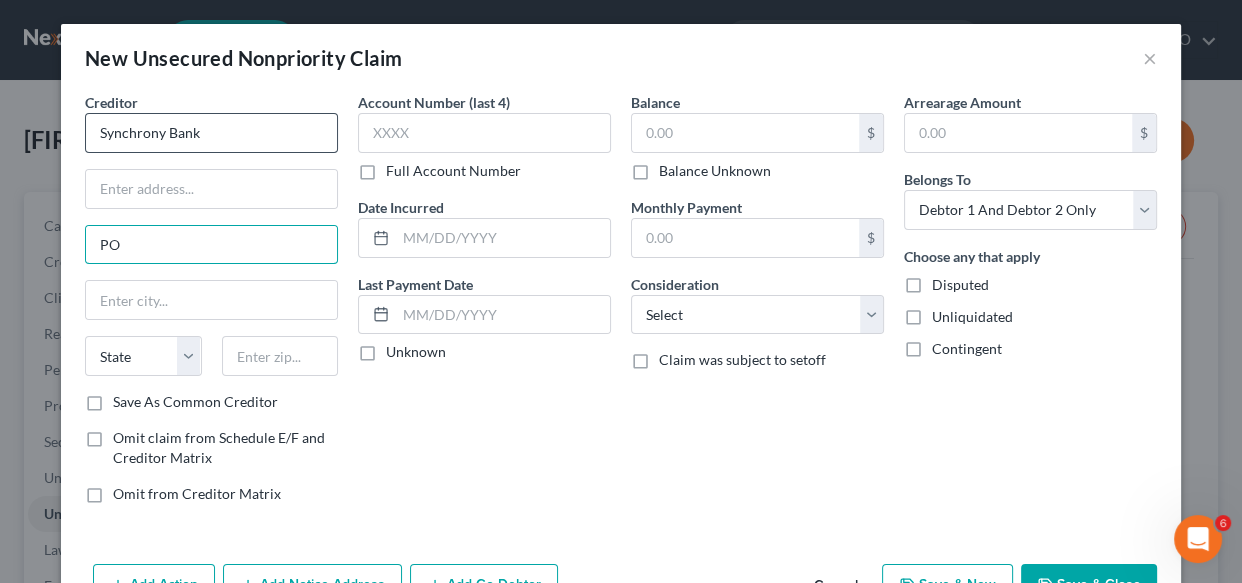 type on "P" 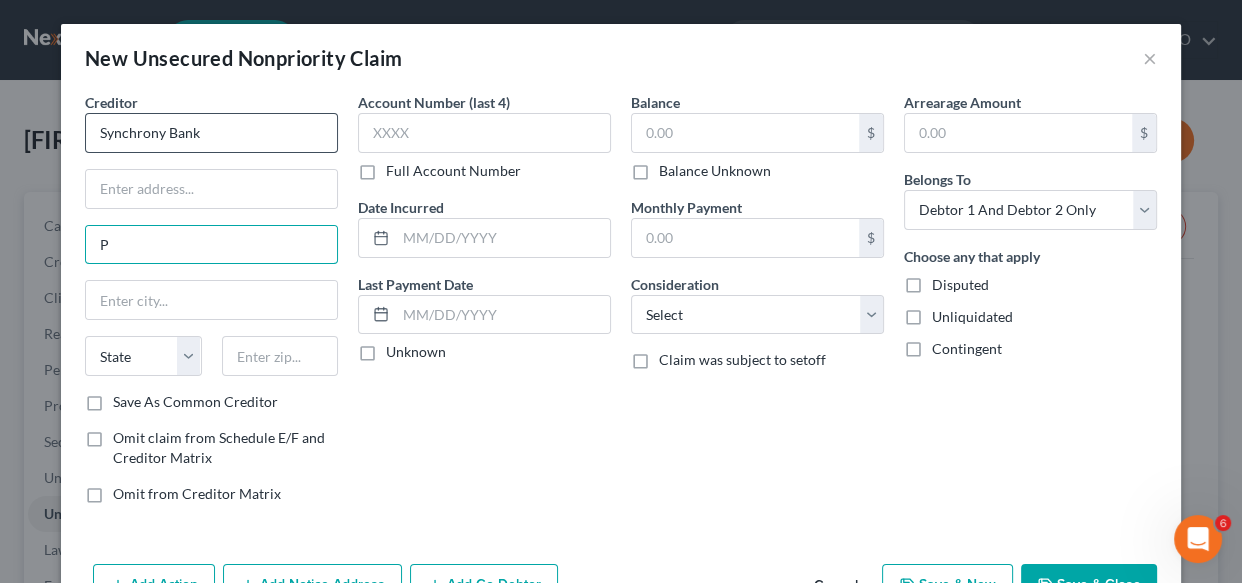 type 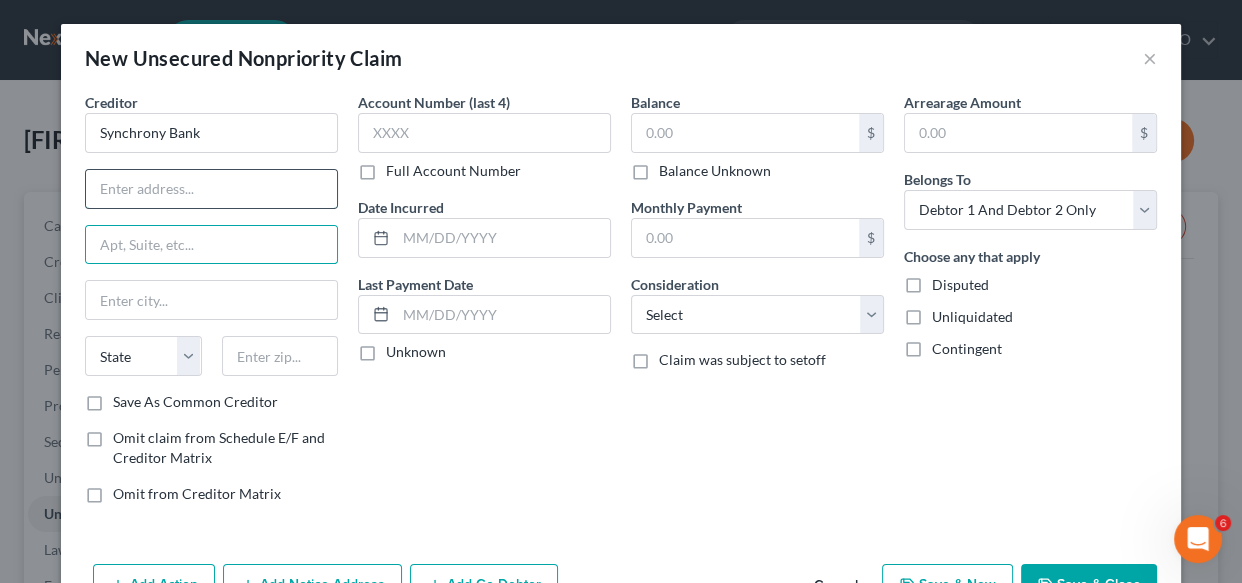 click at bounding box center (211, 189) 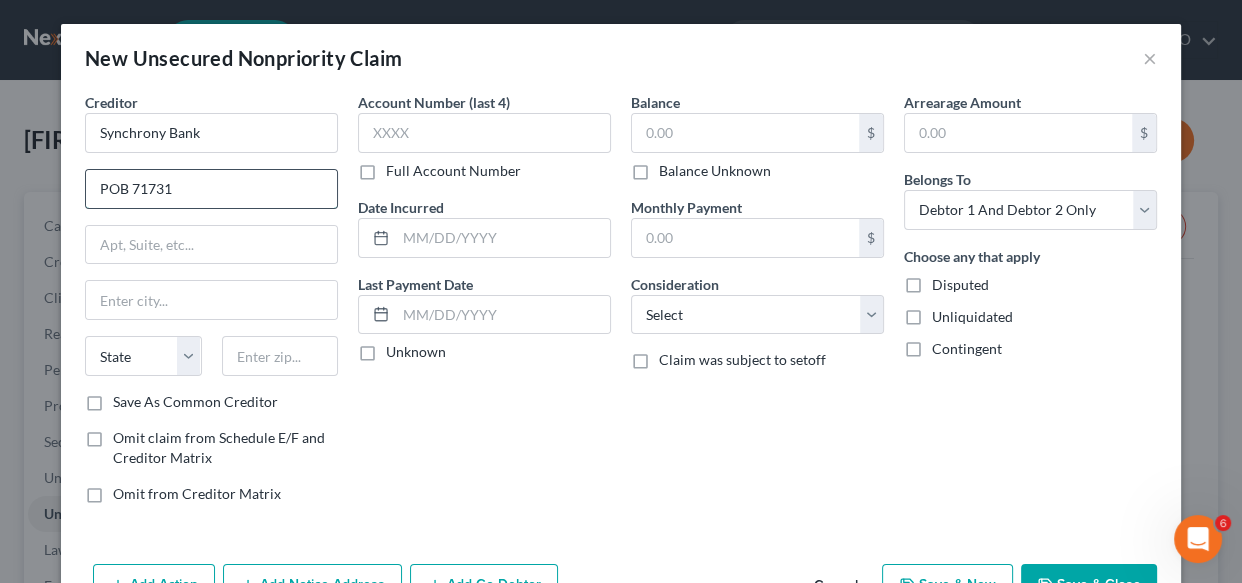 type on "POB 71731" 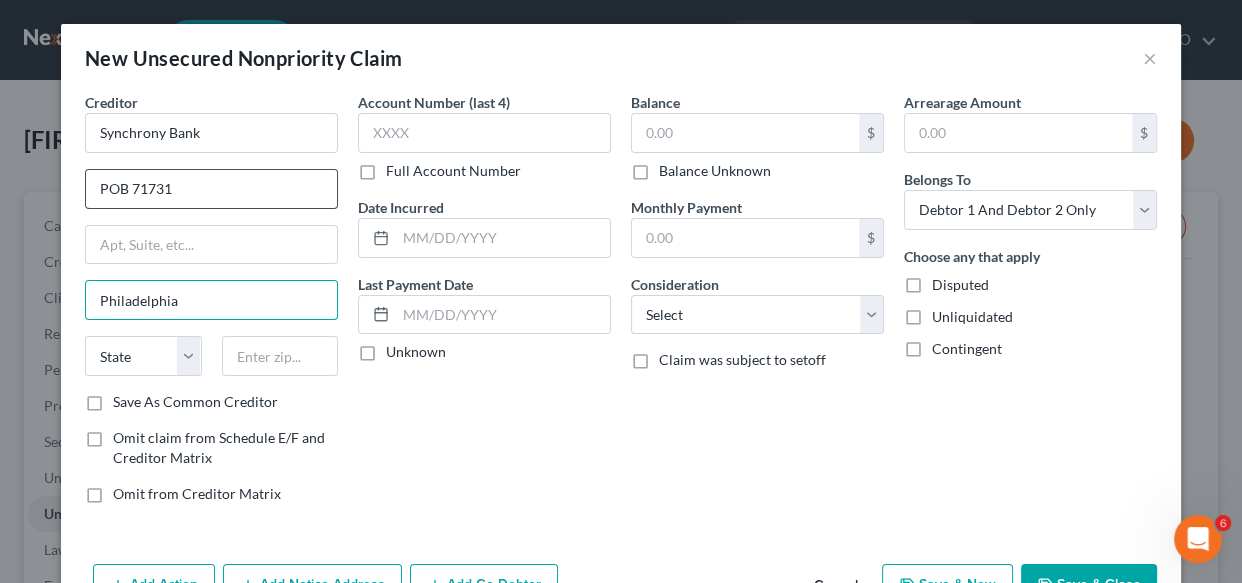type on "Philadelphia" 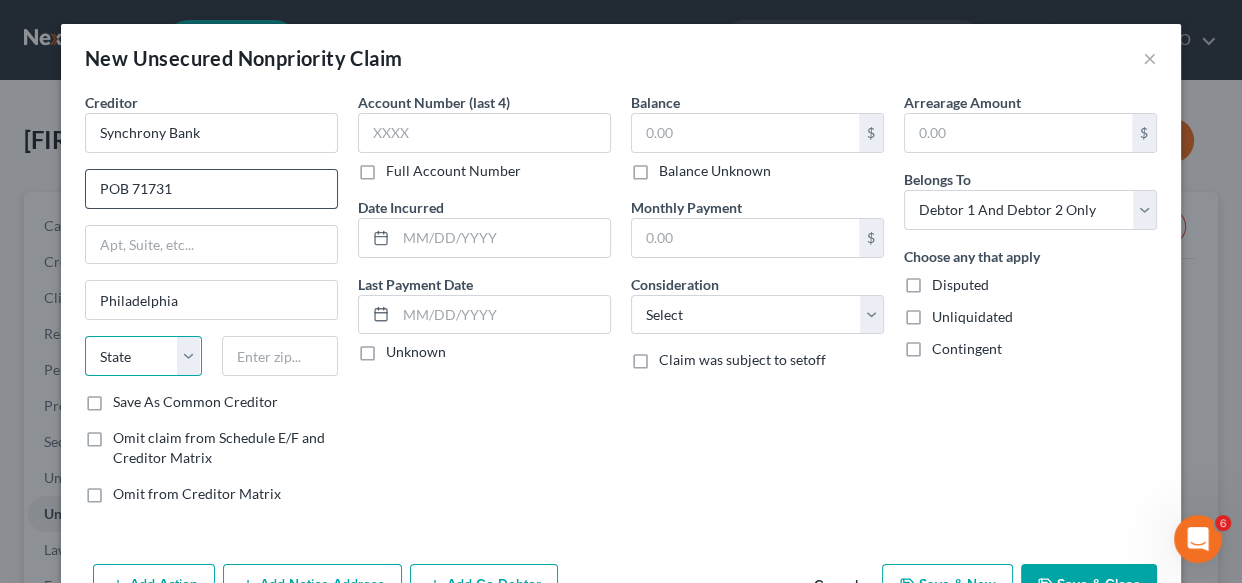 select on "39" 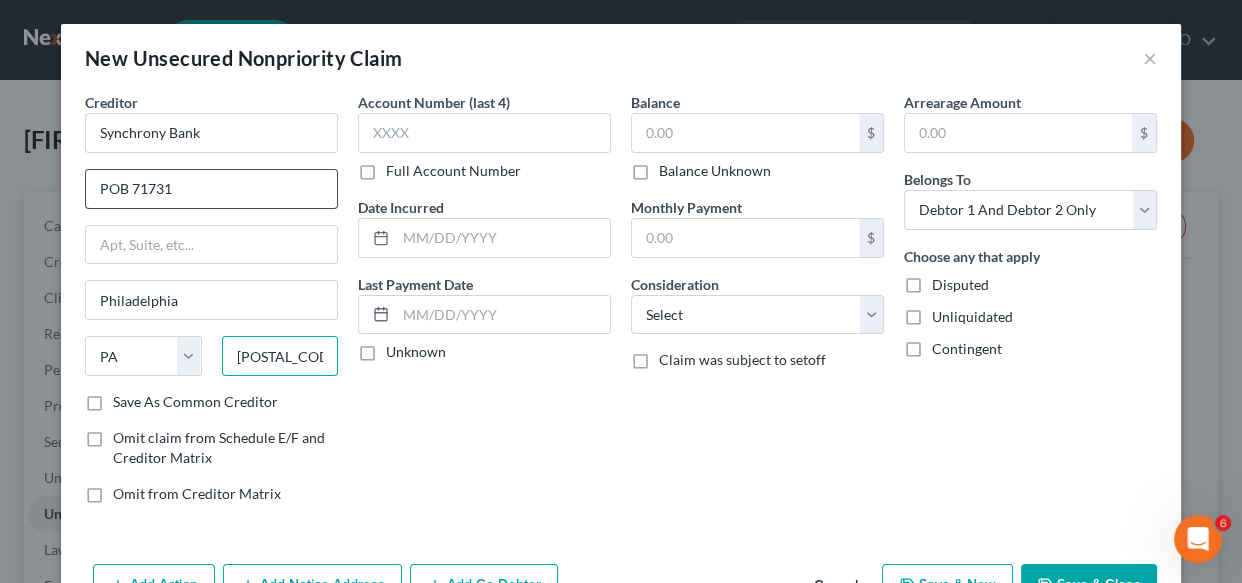 type on "19176-1731" 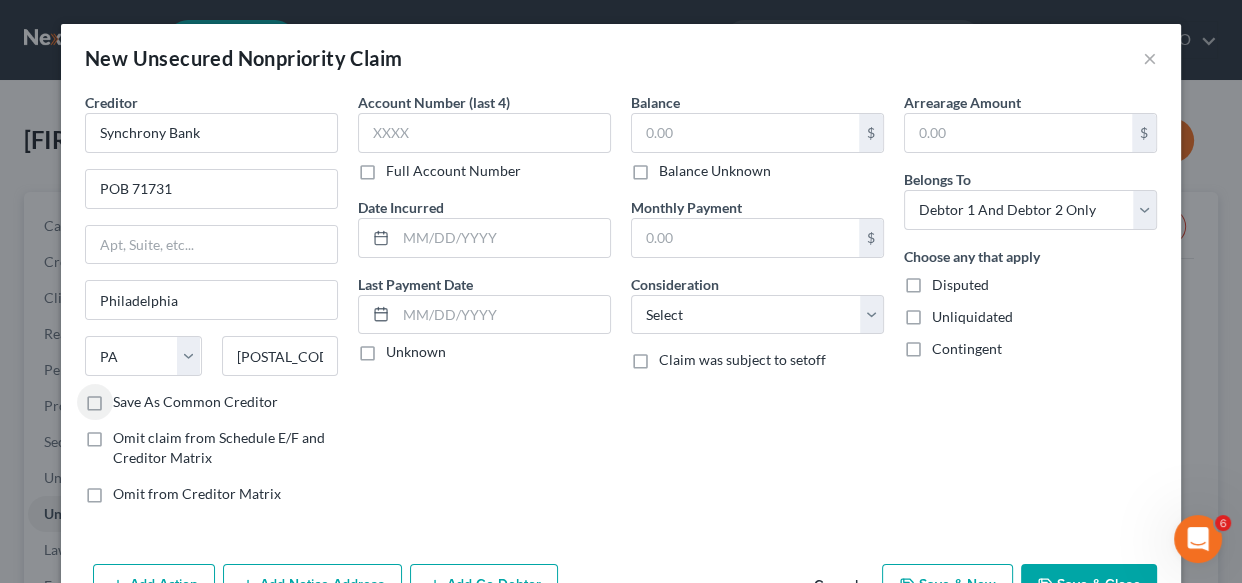 click on "Save As Common Creditor" at bounding box center (195, 402) 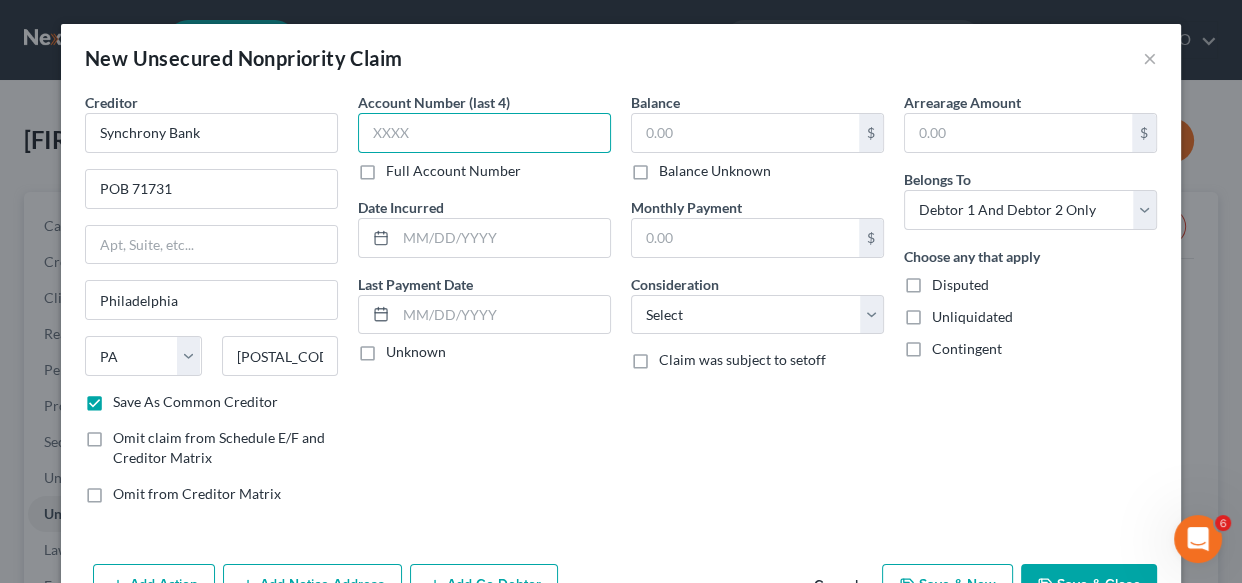 click at bounding box center (484, 133) 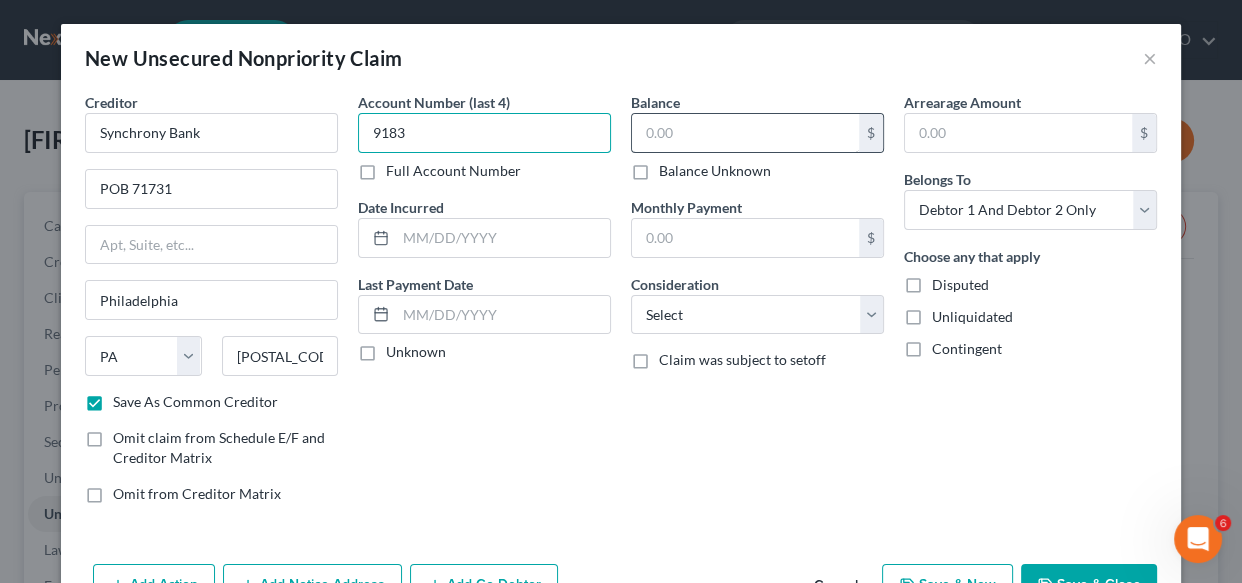 type on "9183" 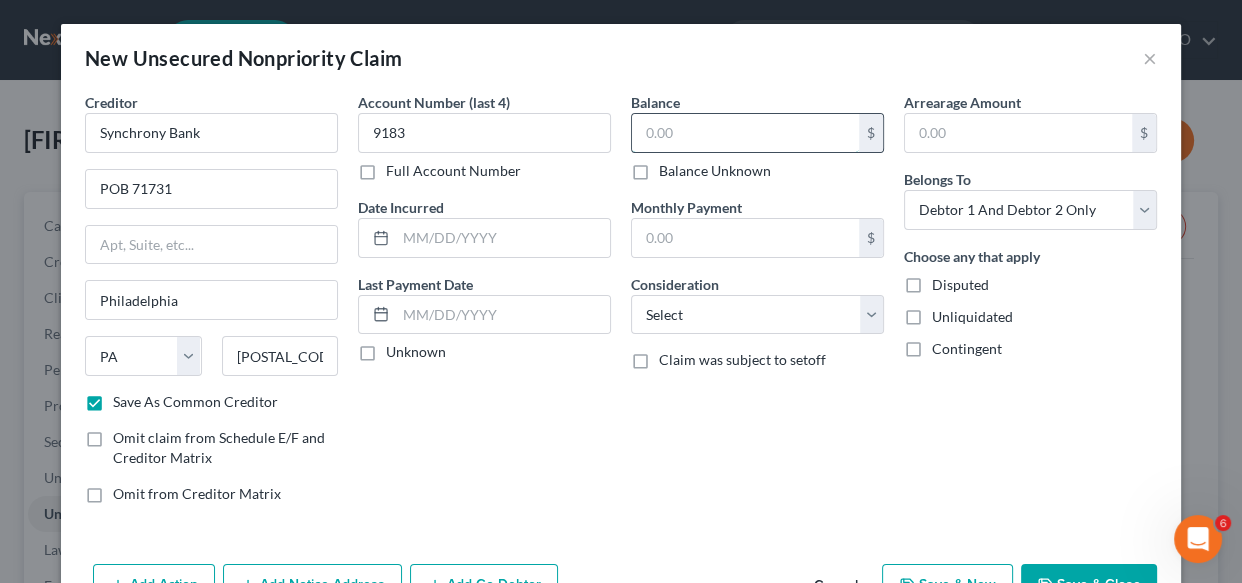 click at bounding box center (745, 133) 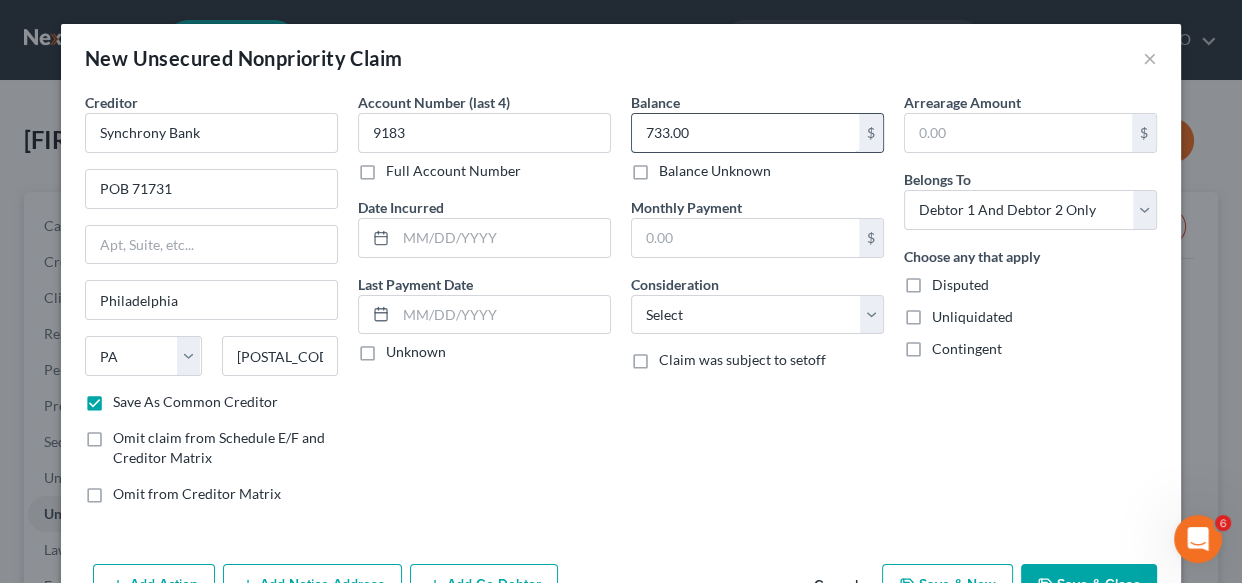 type on "733.00" 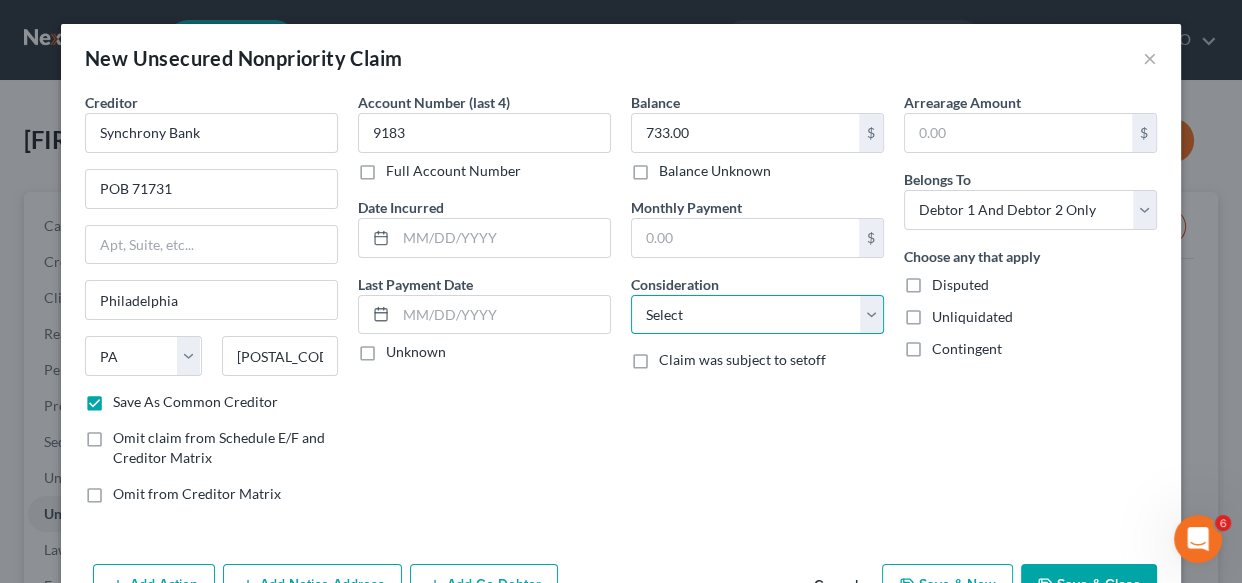 click on "Select Cable / Satellite Services Collection Agency Credit Card Debt Debt Counseling / Attorneys Deficiency Balance Domestic Support Obligations Home / Car Repairs Income Taxes Judgment Liens Medical Services Monies Loaned / Advanced Mortgage Obligation From Divorce Or Separation Obligation To Pensions Other Overdrawn Bank Account Promised To Help Pay Creditors Student Loans Suppliers And Vendors Telephone / Internet Services Utility Services" at bounding box center (757, 315) 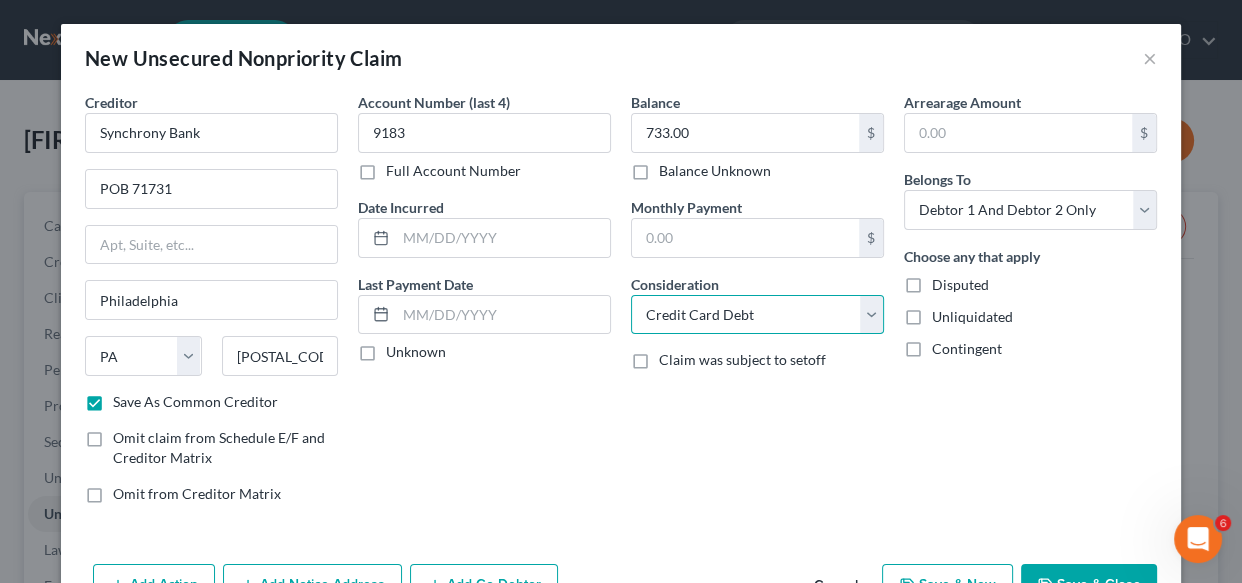 click on "Select Cable / Satellite Services Collection Agency Credit Card Debt Debt Counseling / Attorneys Deficiency Balance Domestic Support Obligations Home / Car Repairs Income Taxes Judgment Liens Medical Services Monies Loaned / Advanced Mortgage Obligation From Divorce Or Separation Obligation To Pensions Other Overdrawn Bank Account Promised To Help Pay Creditors Student Loans Suppliers And Vendors Telephone / Internet Services Utility Services" at bounding box center [757, 315] 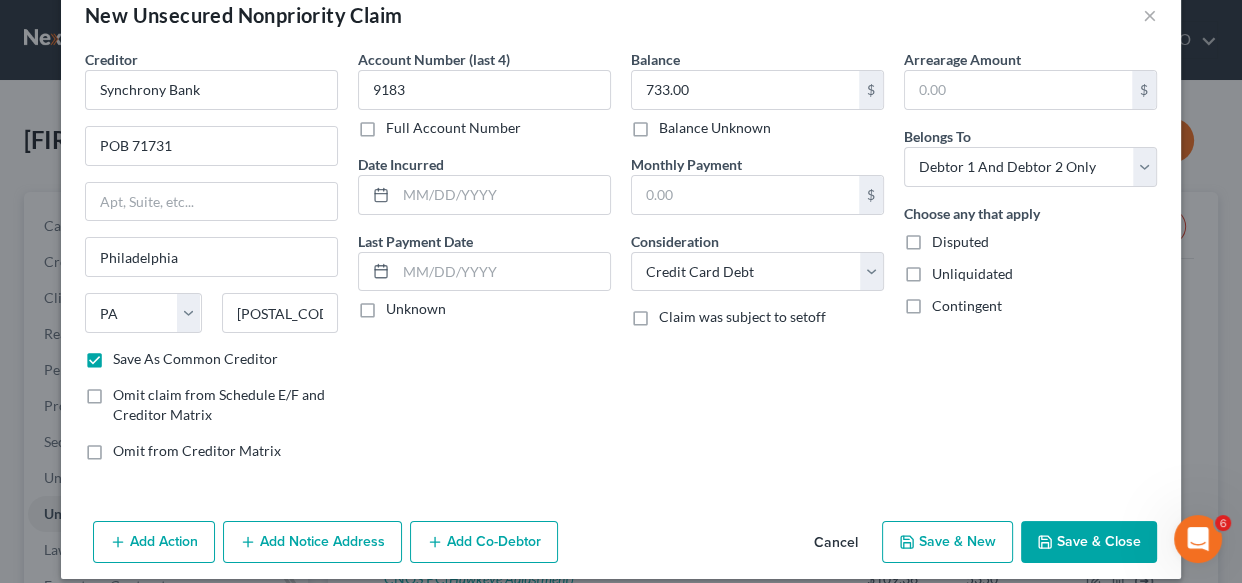 scroll, scrollTop: 61, scrollLeft: 0, axis: vertical 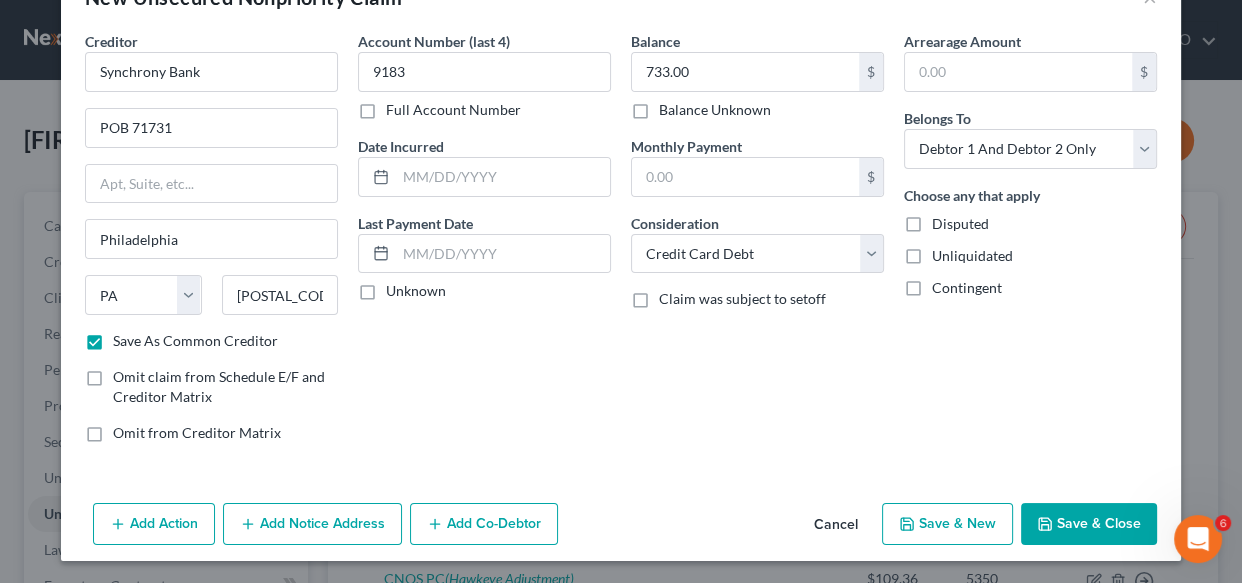 click on "Save & New" at bounding box center [947, 524] 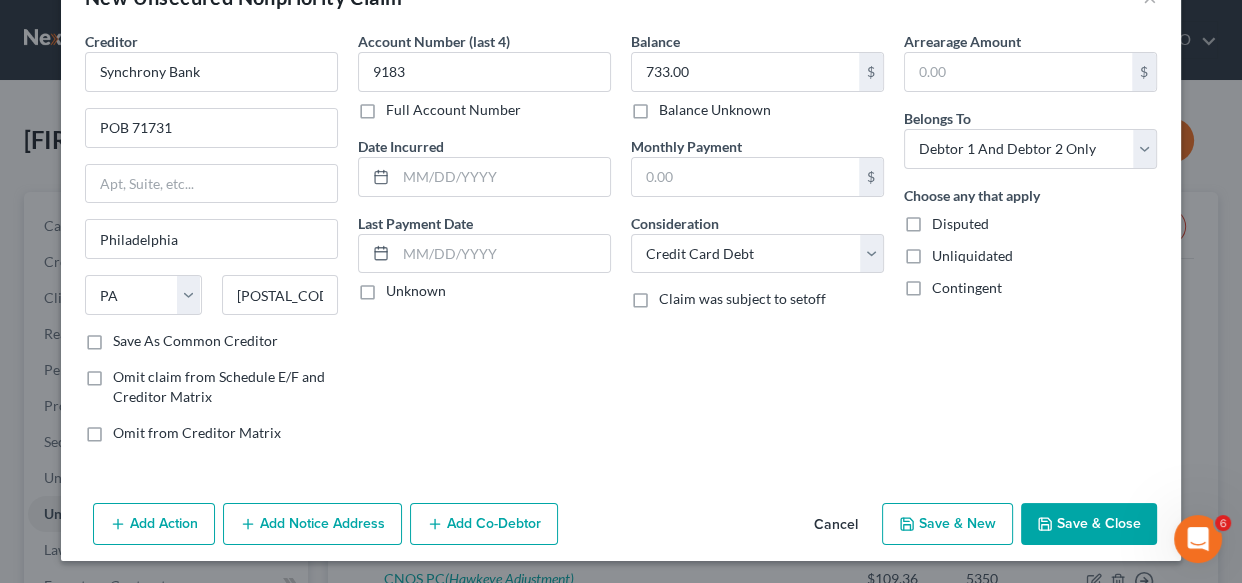 checkbox on "false" 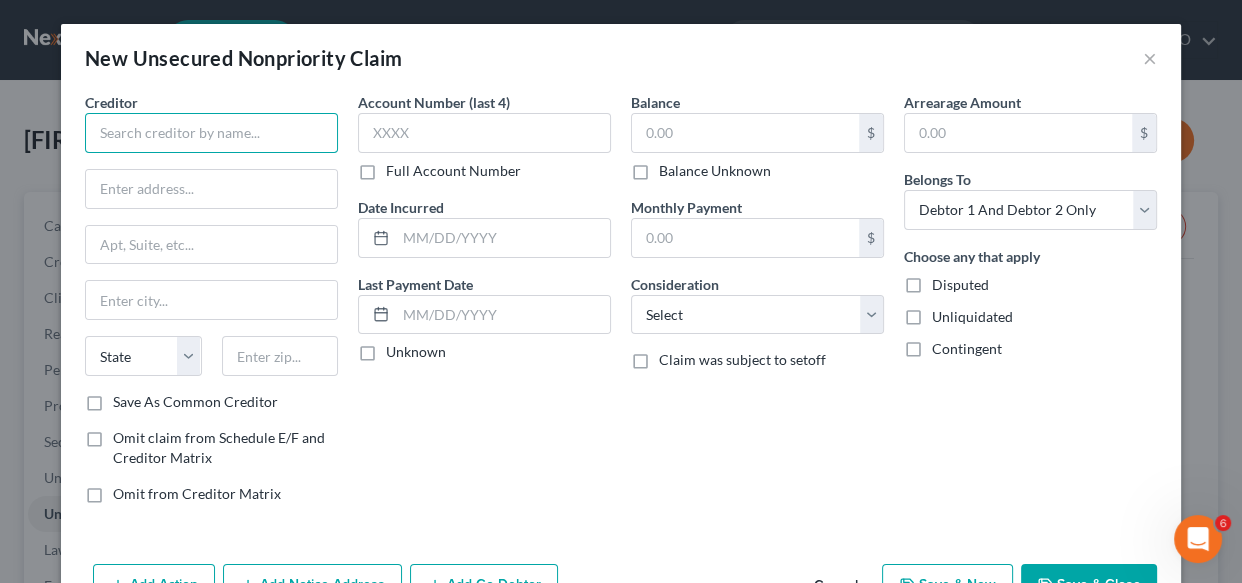 click at bounding box center [211, 133] 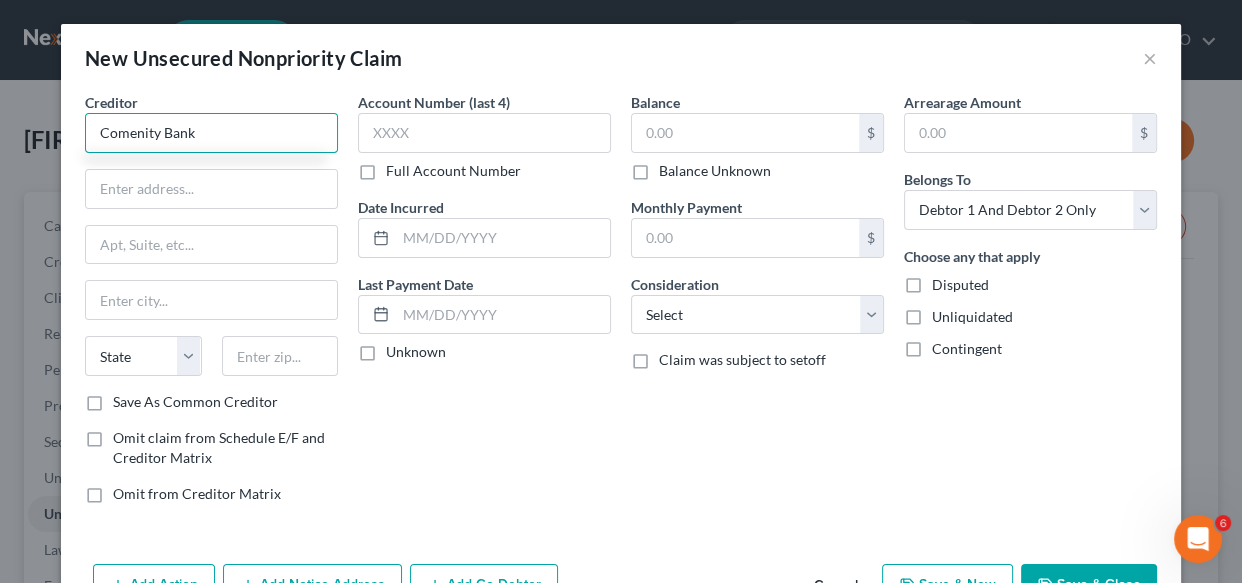 type on "Comenity Bank" 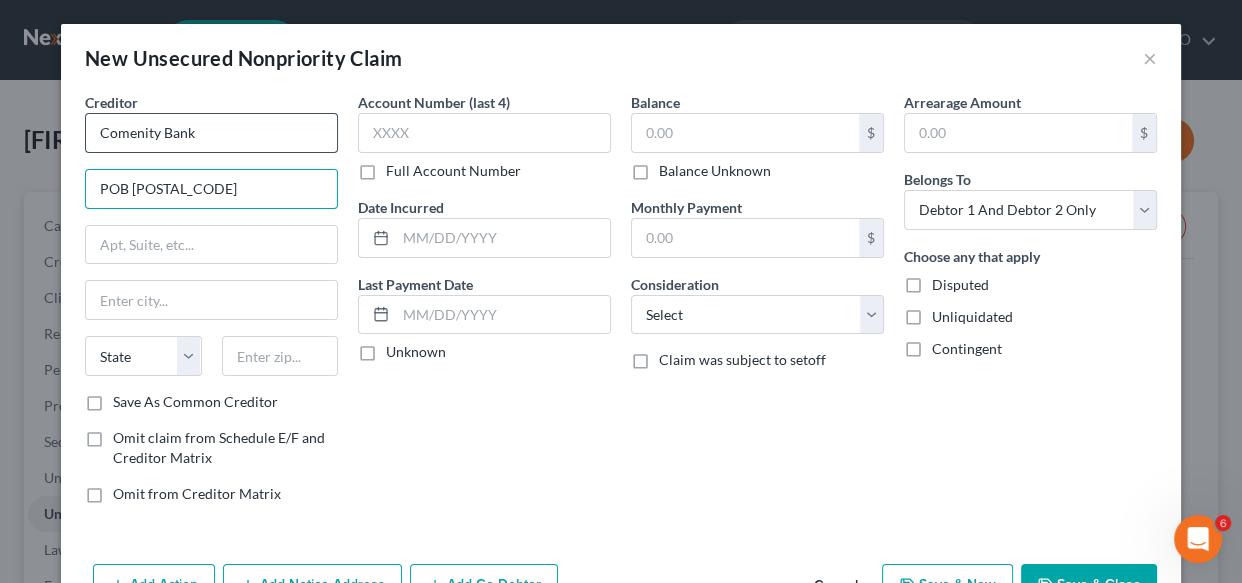 type on "POB 182125" 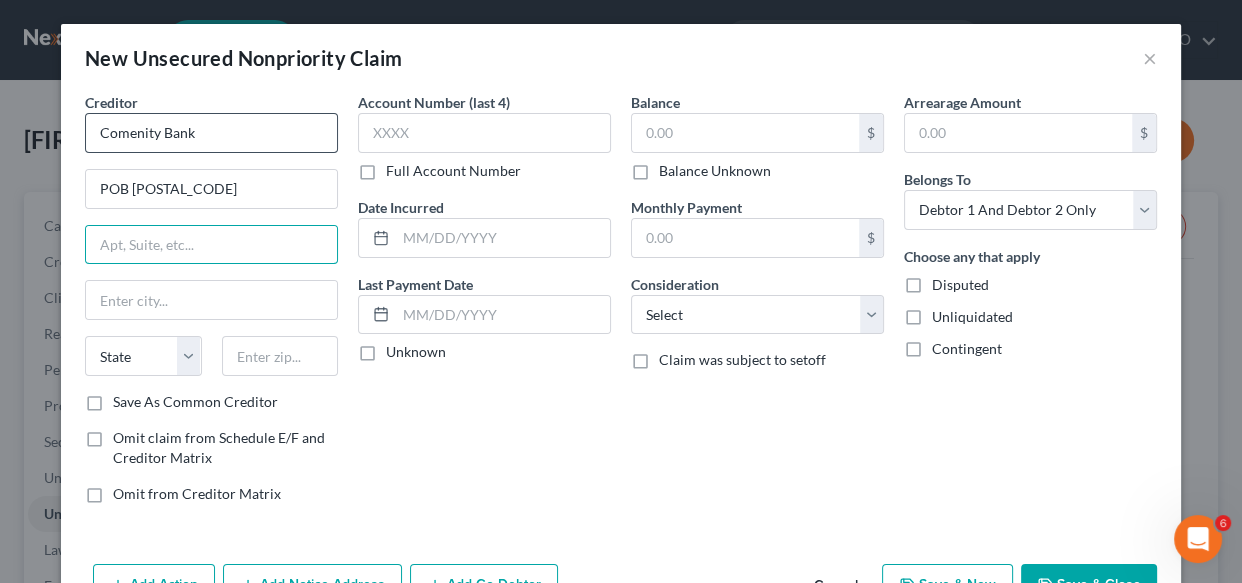 type on "D" 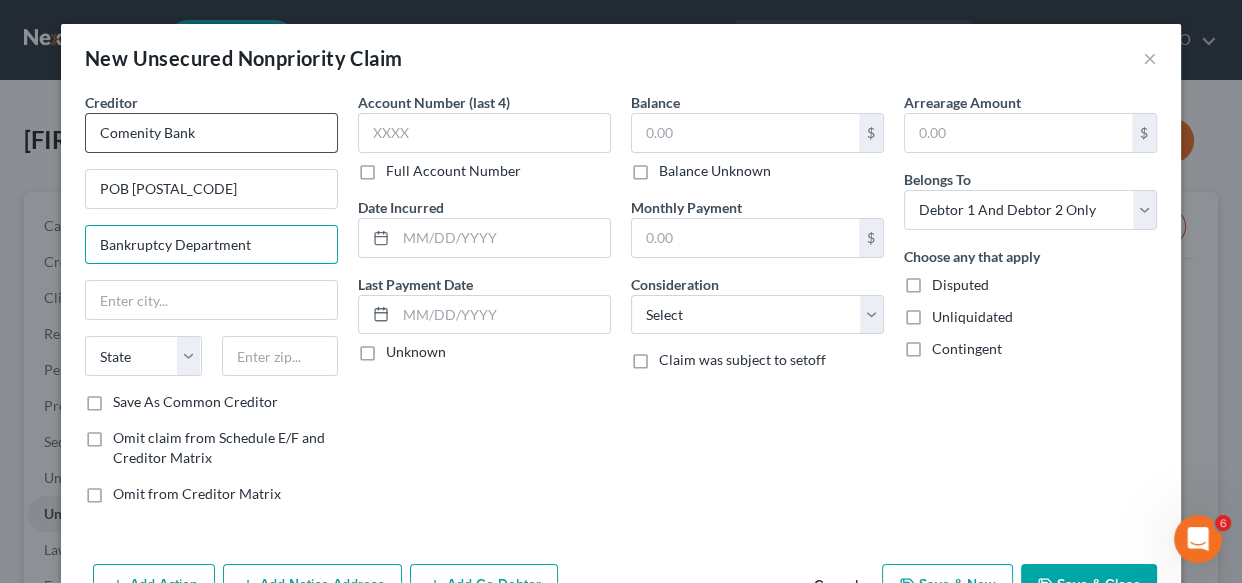 type on "Bankruptcy Department" 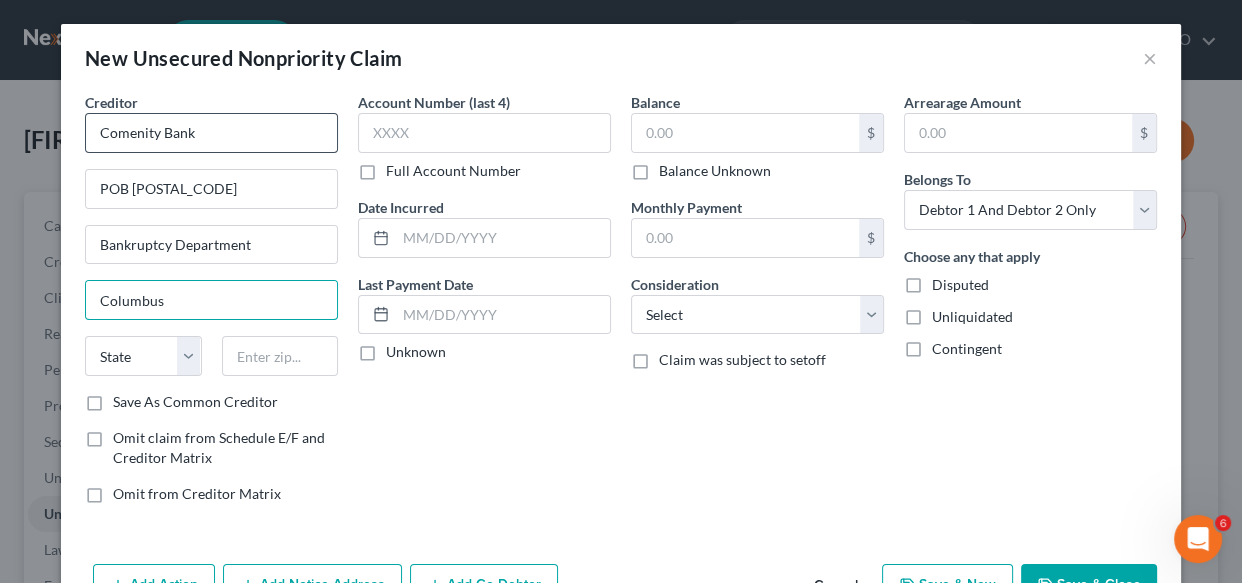 type on "Columbus" 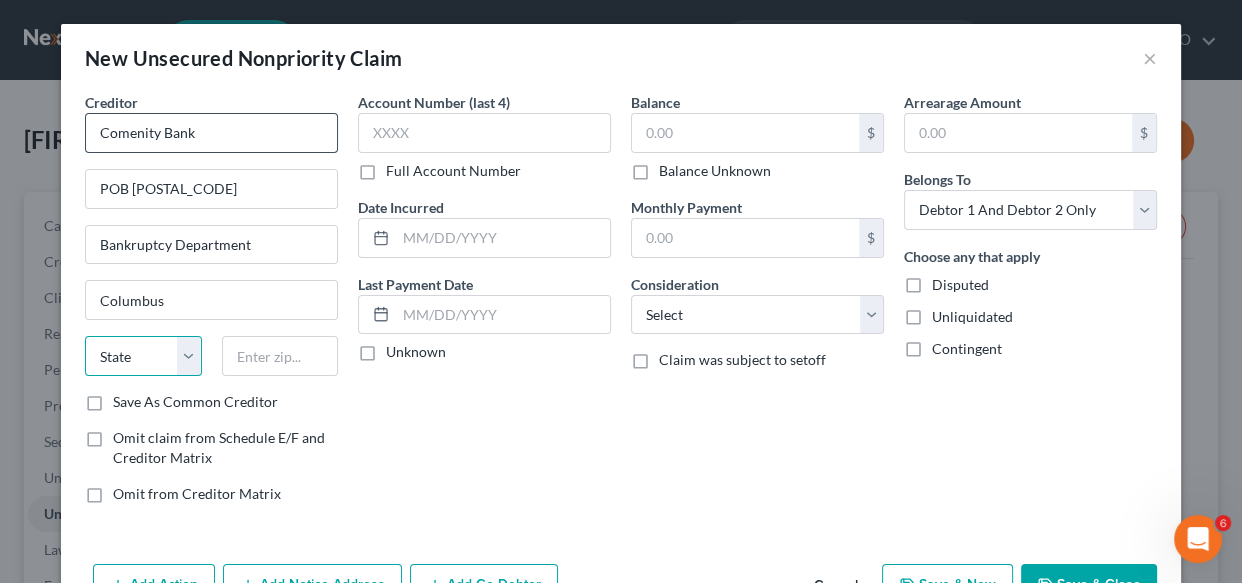 select on "36" 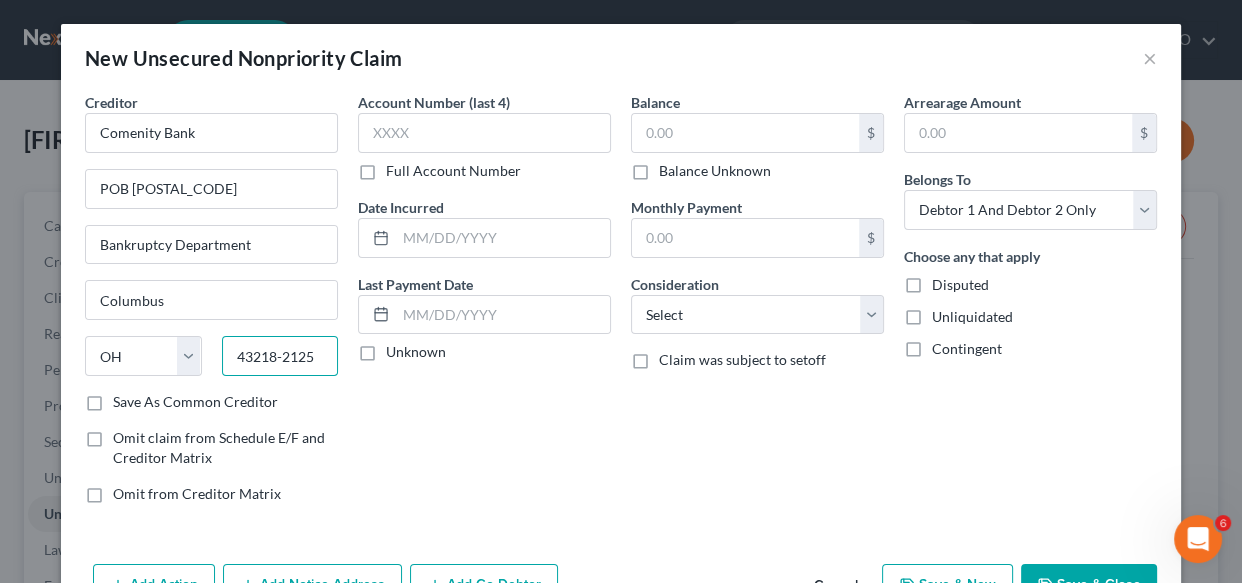 type on "43218-2125" 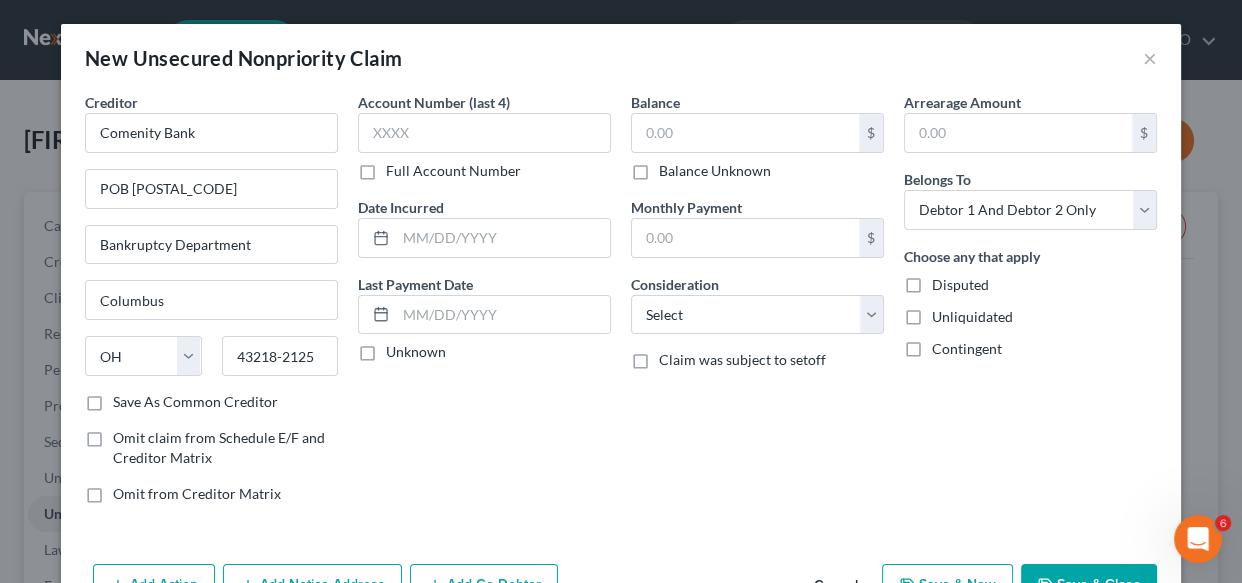 click on "Save As Common Creditor" at bounding box center (195, 402) 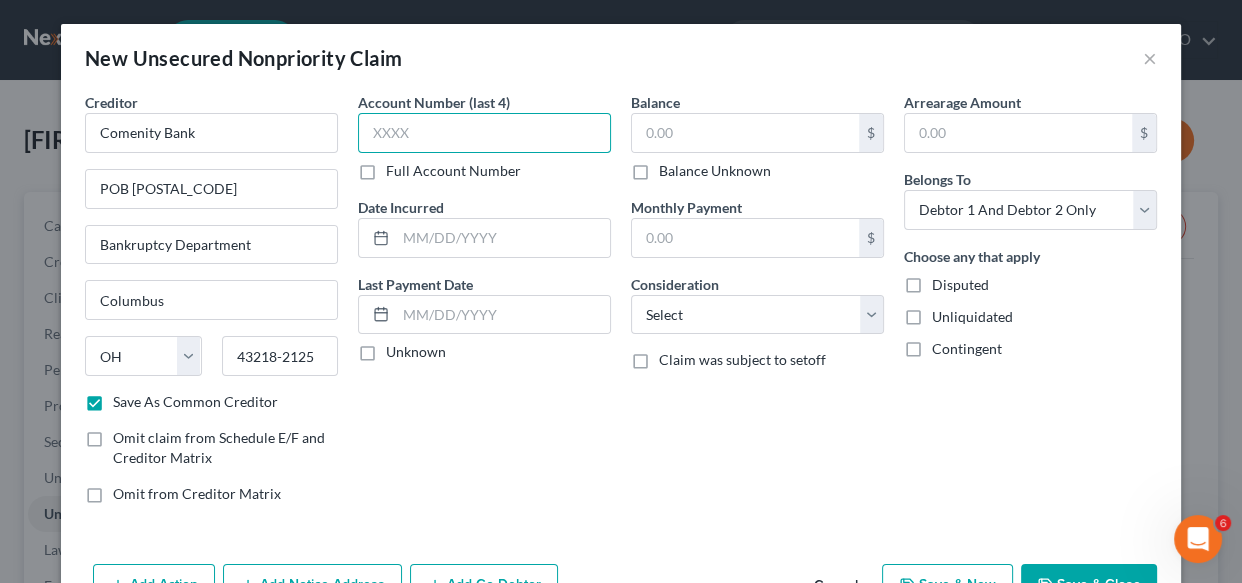 click at bounding box center [484, 133] 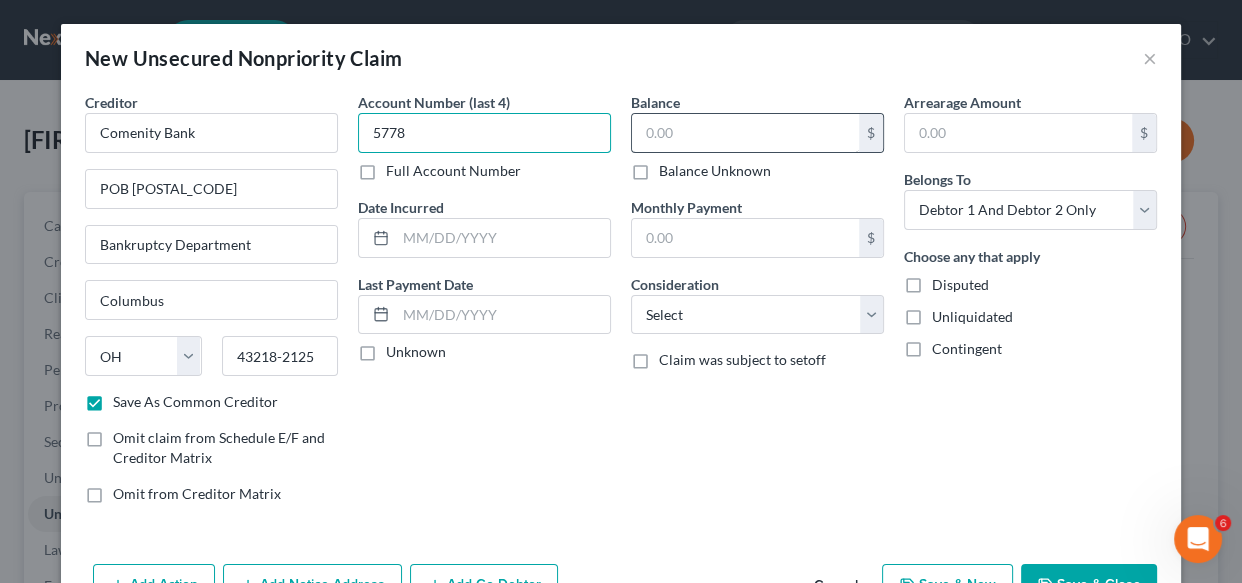 type on "5778" 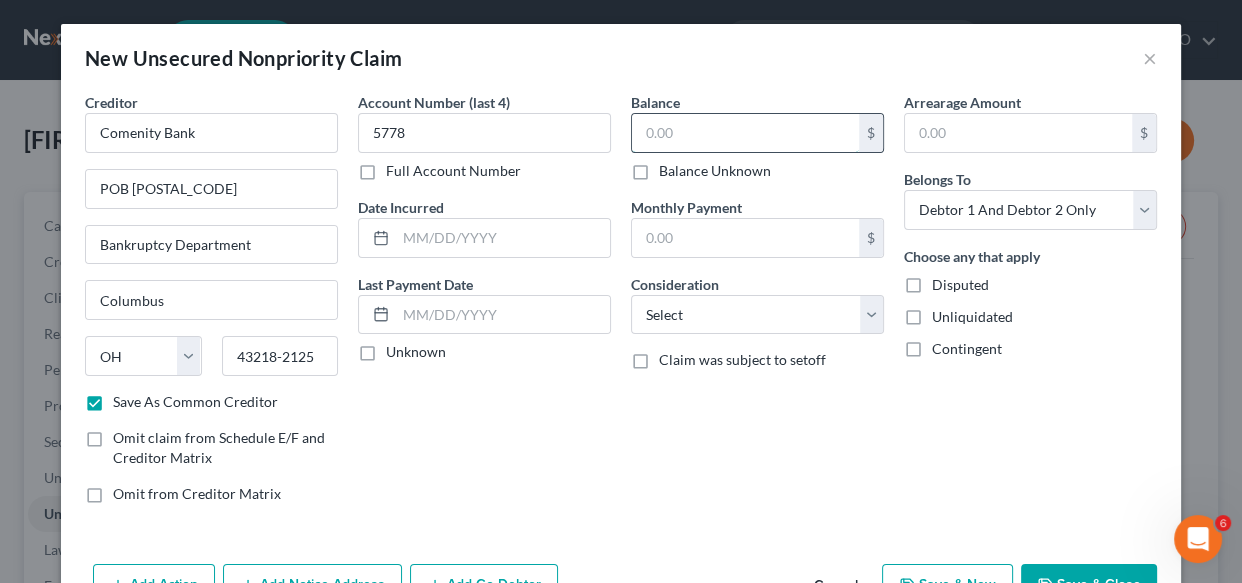 click at bounding box center (745, 133) 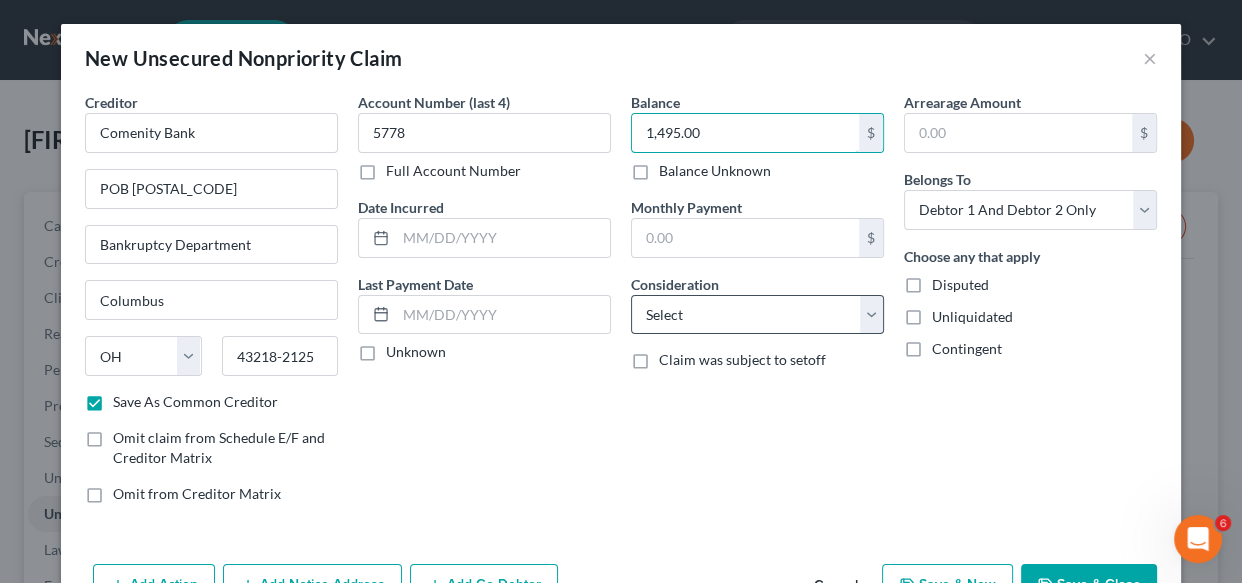 type on "1,495.00" 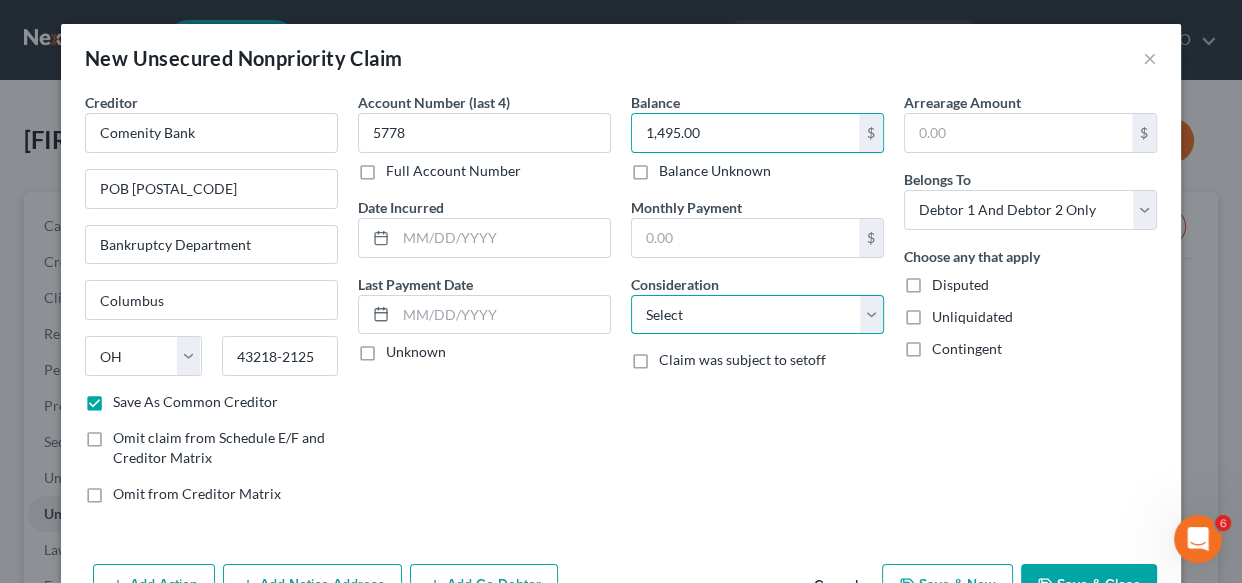 click on "Select Cable / Satellite Services Collection Agency Credit Card Debt Debt Counseling / Attorneys Deficiency Balance Domestic Support Obligations Home / Car Repairs Income Taxes Judgment Liens Medical Services Monies Loaned / Advanced Mortgage Obligation From Divorce Or Separation Obligation To Pensions Other Overdrawn Bank Account Promised To Help Pay Creditors Student Loans Suppliers And Vendors Telephone / Internet Services Utility Services" at bounding box center (757, 315) 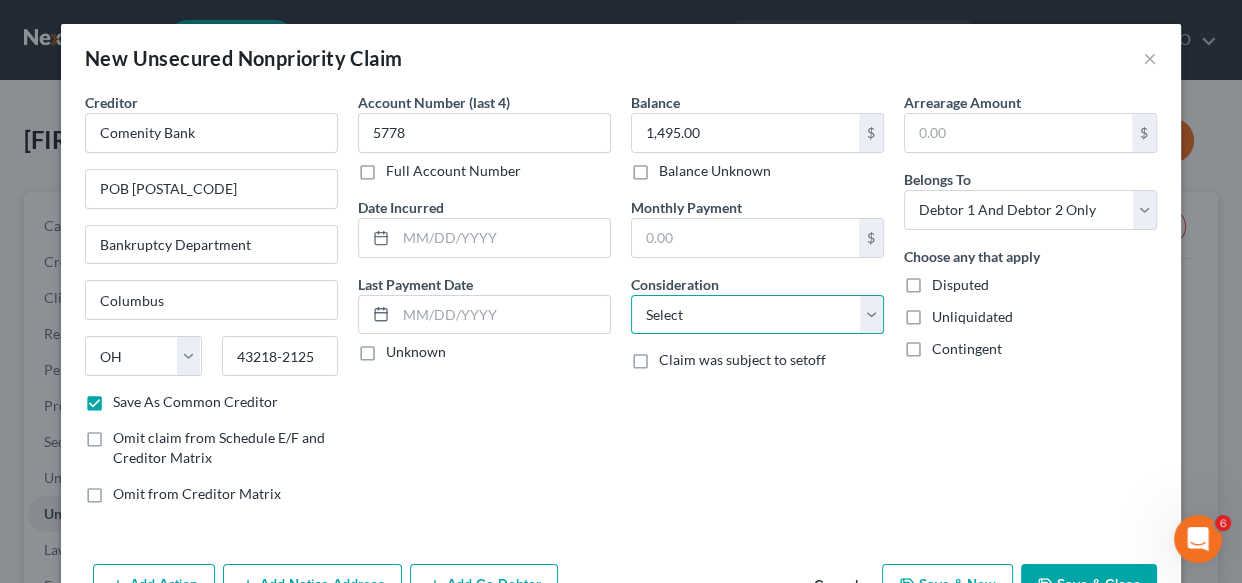 select on "2" 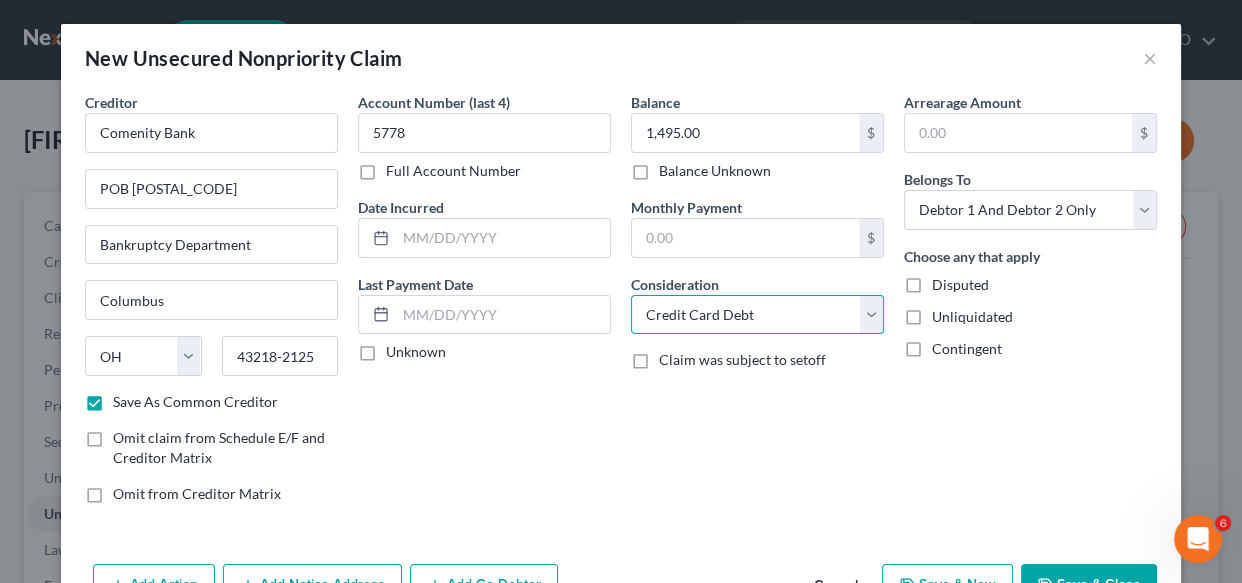 click on "Select Cable / Satellite Services Collection Agency Credit Card Debt Debt Counseling / Attorneys Deficiency Balance Domestic Support Obligations Home / Car Repairs Income Taxes Judgment Liens Medical Services Monies Loaned / Advanced Mortgage Obligation From Divorce Or Separation Obligation To Pensions Other Overdrawn Bank Account Promised To Help Pay Creditors Student Loans Suppliers And Vendors Telephone / Internet Services Utility Services" at bounding box center (757, 315) 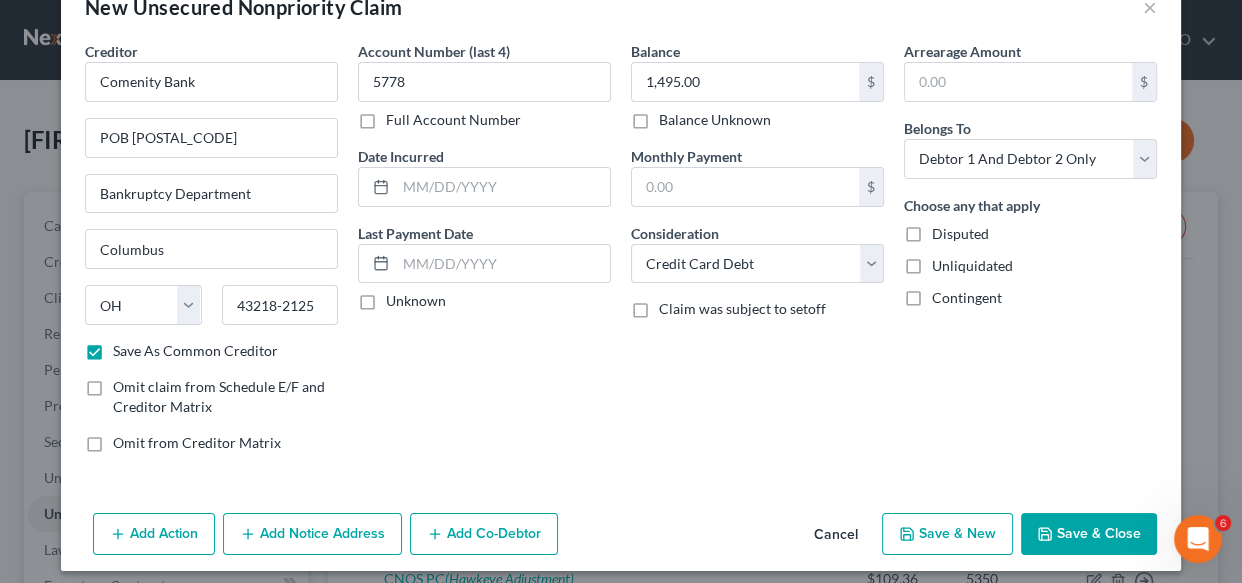 scroll, scrollTop: 61, scrollLeft: 0, axis: vertical 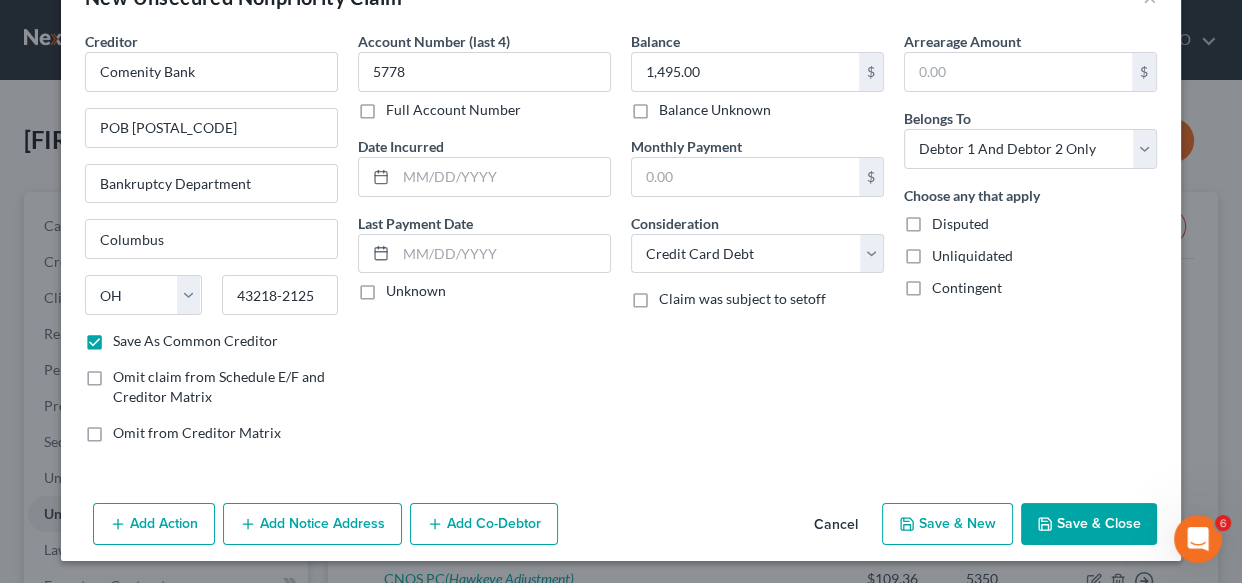 click 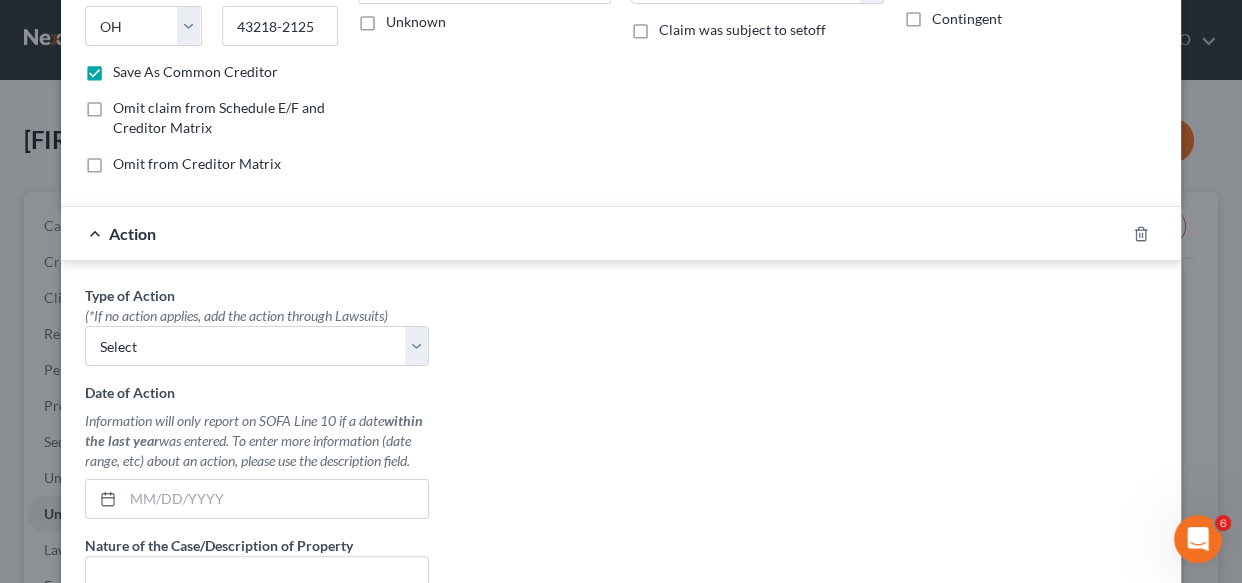 scroll, scrollTop: 352, scrollLeft: 0, axis: vertical 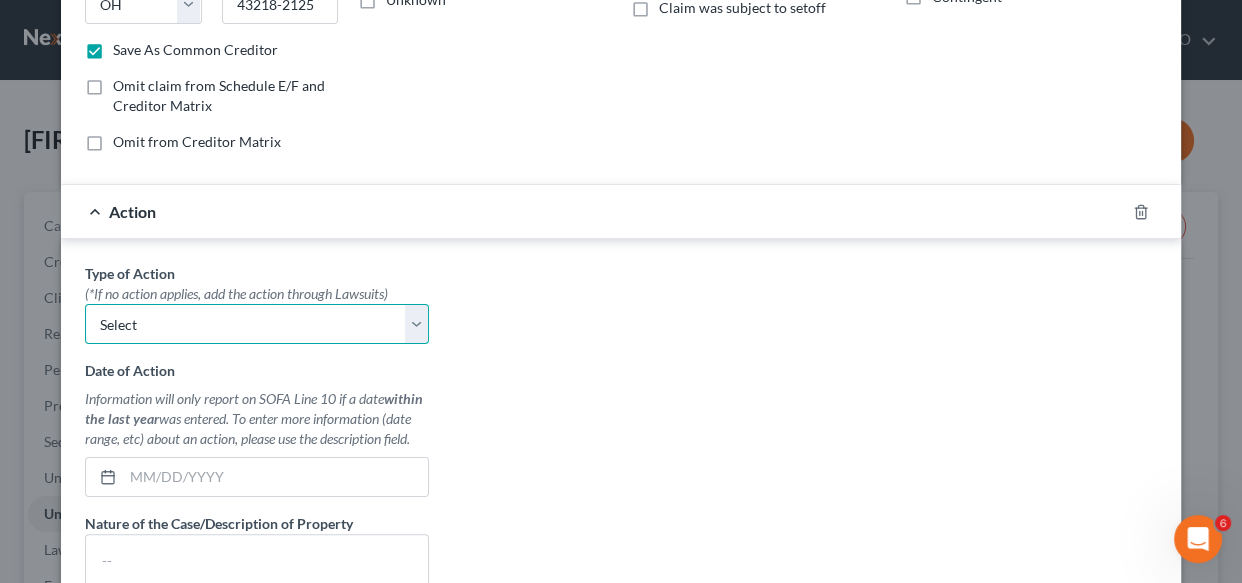 click on "Select Repossession Garnishment Foreclosure Personal Injury Attached, Seized, Or Levied" at bounding box center [257, 324] 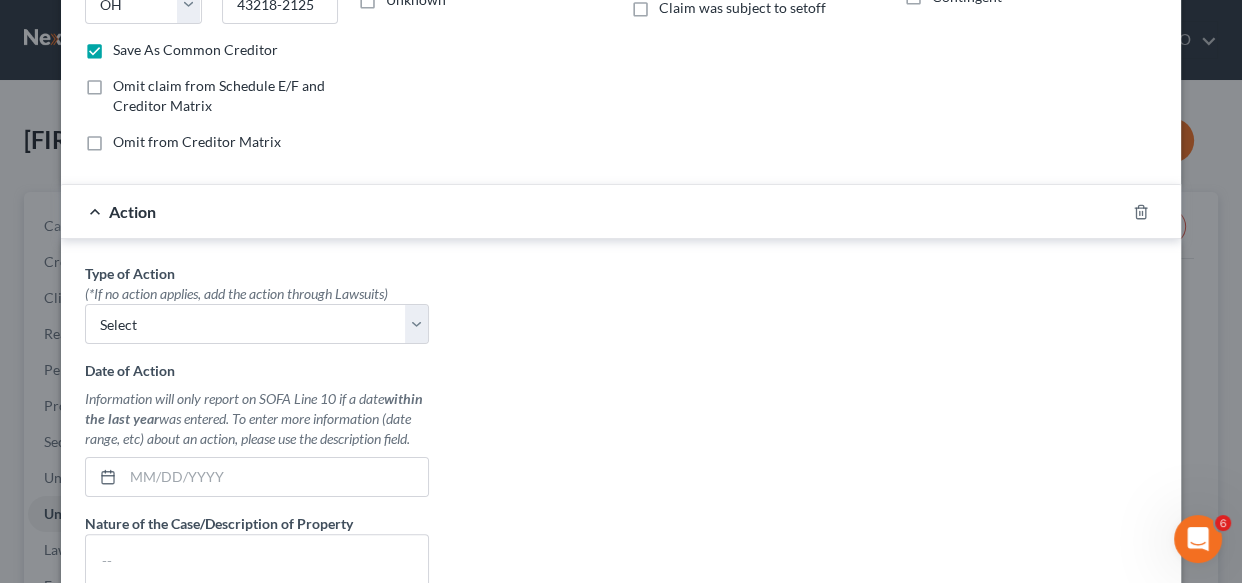 click on "Type of Action
*
(*If no action applies, add the action through Lawsuits) Select Repossession Garnishment Foreclosure Personal Injury Attached, Seized, Or Levied Date of Action Information will only report on SOFA Line 10 if a date  within the last year  was entered. To enter more information (date range, etc) about an action, please use the description field.         Nature of the Case/Description of Property Value of Property
$
Value Unknown
Balance Undetermined
$
Value Unknown
Add to SOFA #9 (Lawsuit)" at bounding box center (621, 513) 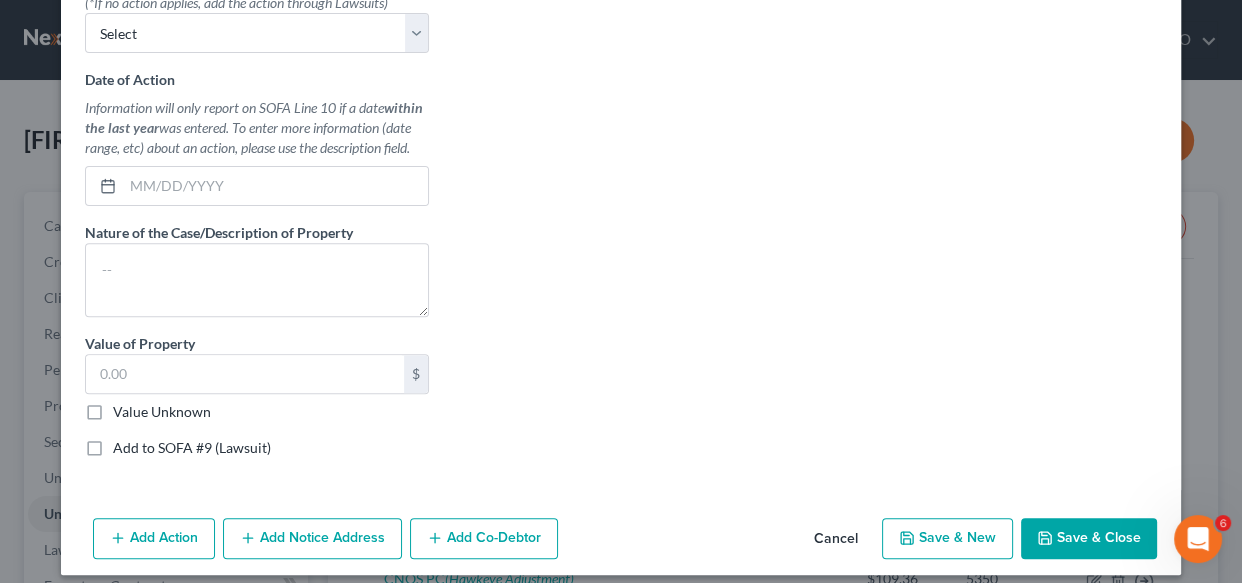 scroll, scrollTop: 657, scrollLeft: 0, axis: vertical 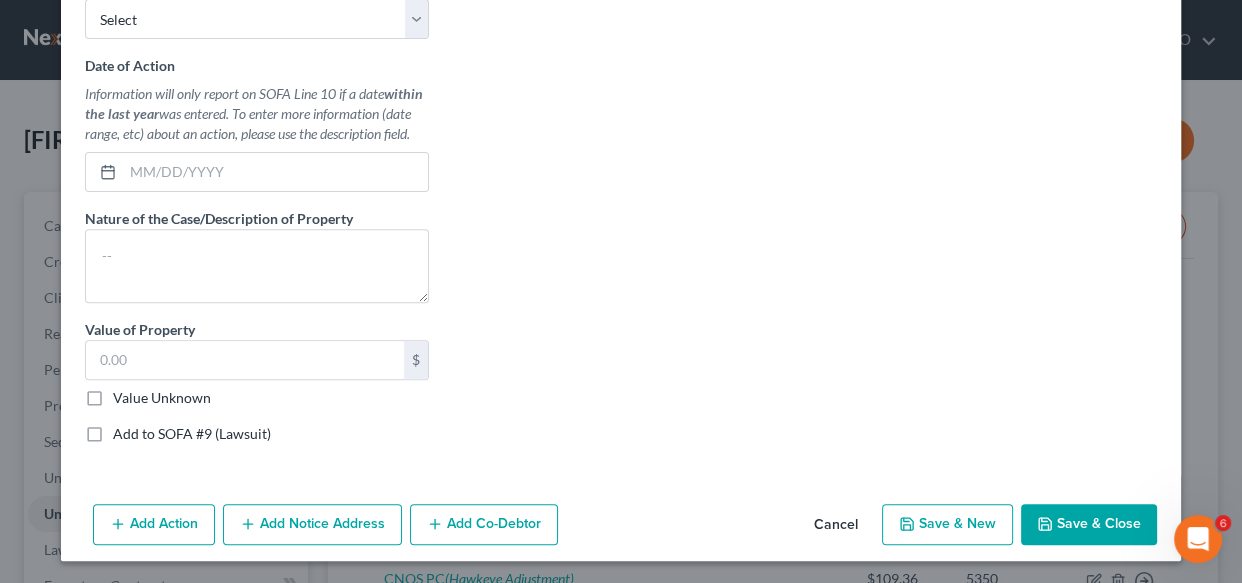 click on "Add Notice Address" at bounding box center (312, 525) 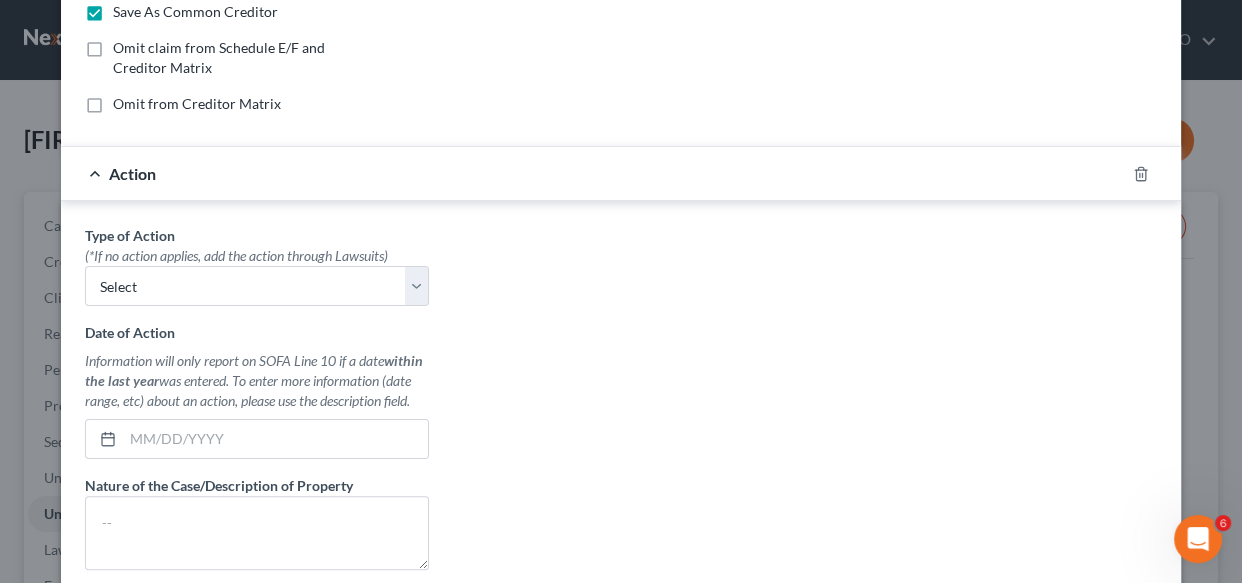 scroll, scrollTop: 366, scrollLeft: 0, axis: vertical 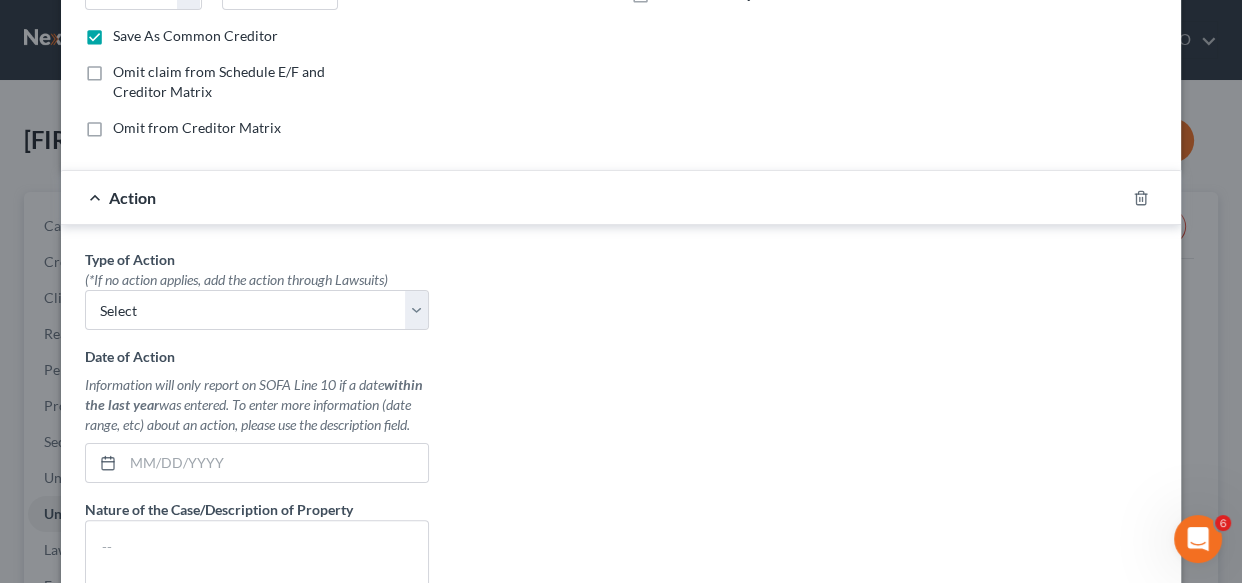click on "Action" at bounding box center [593, 197] 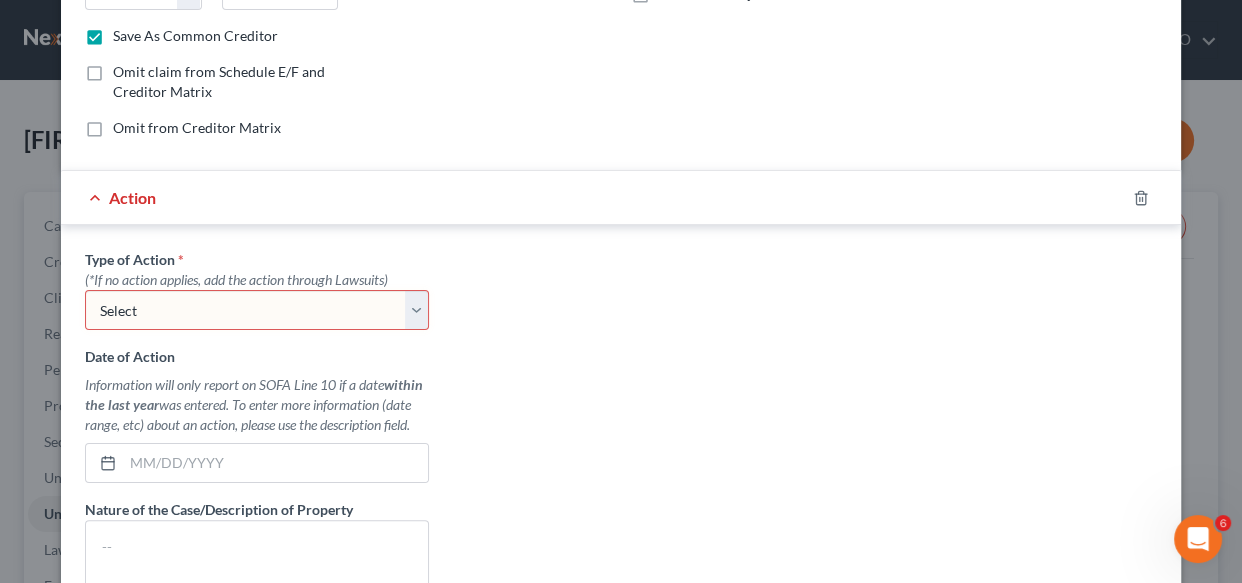 click on "Action" at bounding box center [593, 197] 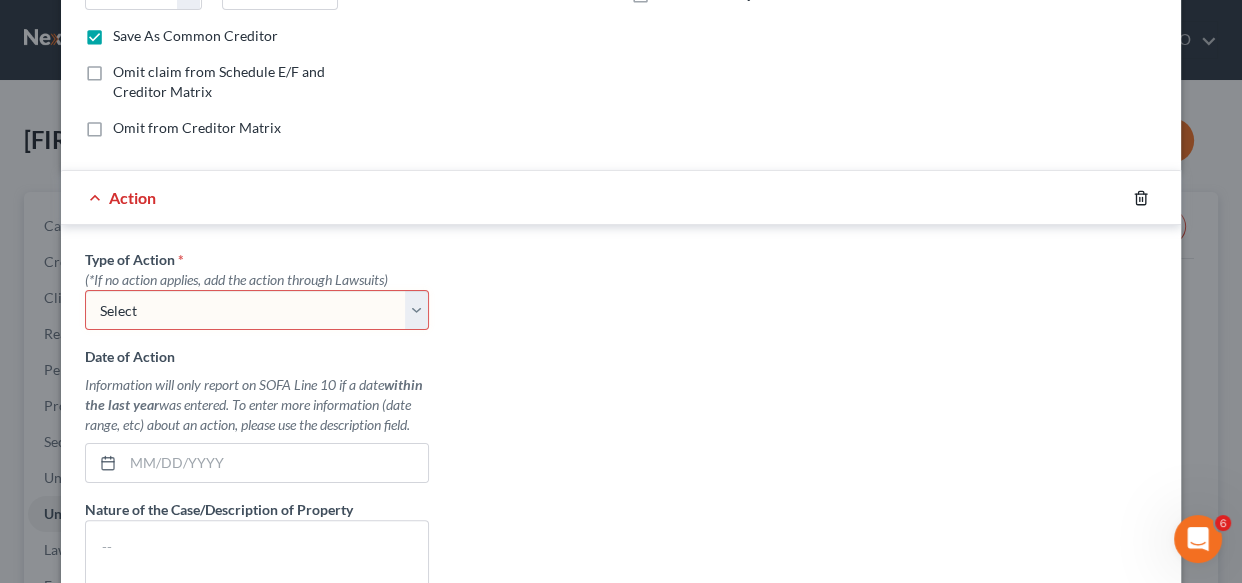 click 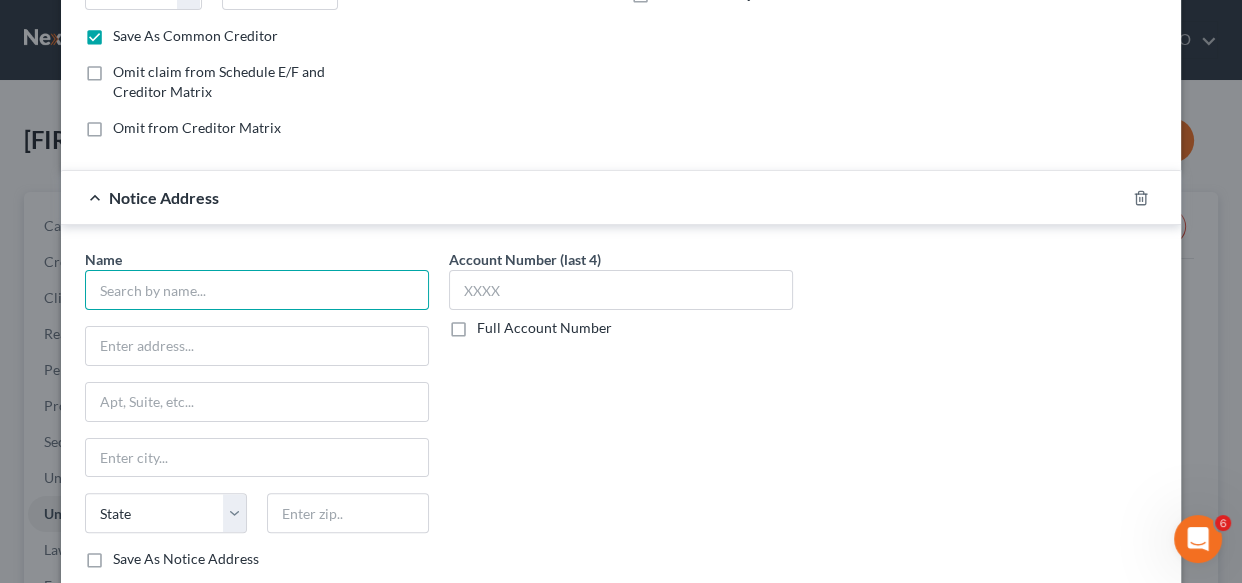 click at bounding box center [257, 290] 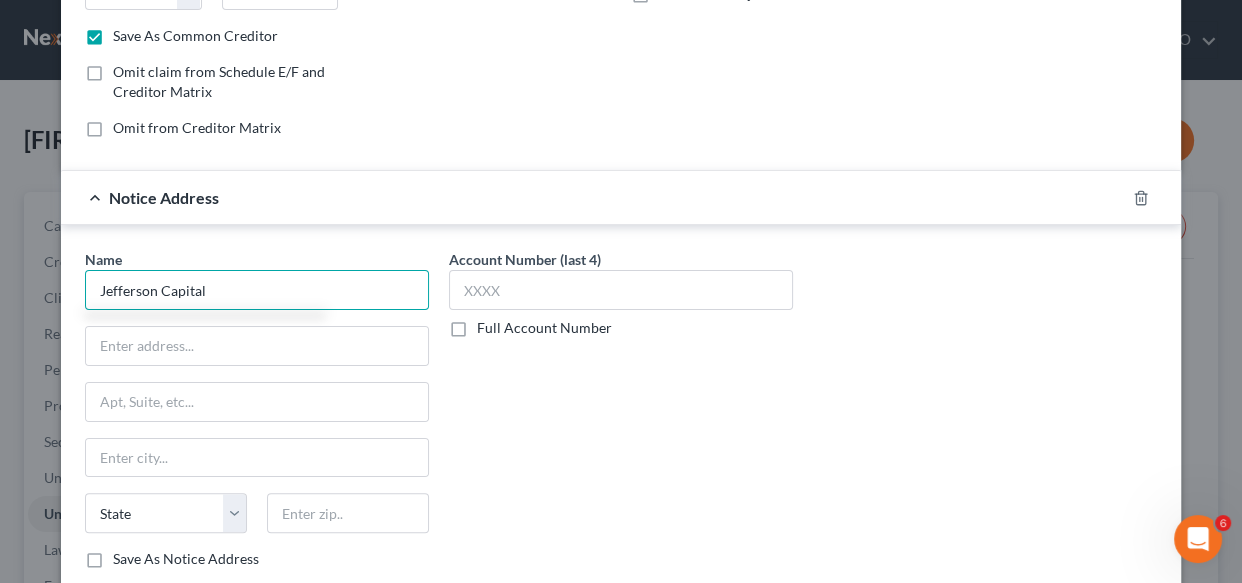type on "Jefferson Capital" 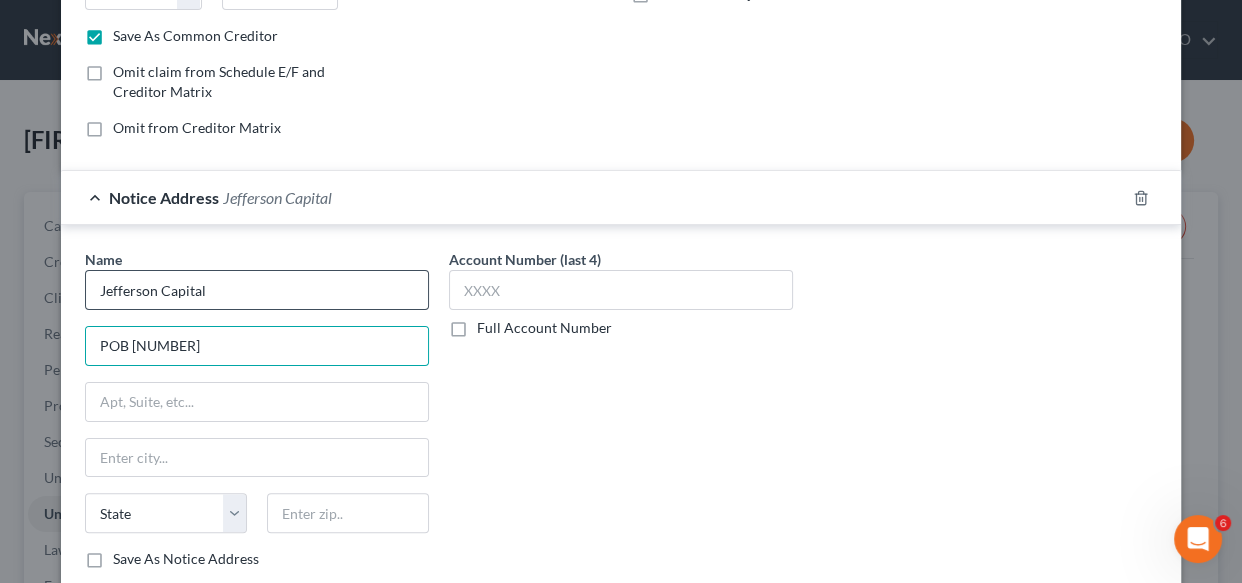 type on "POB 17210" 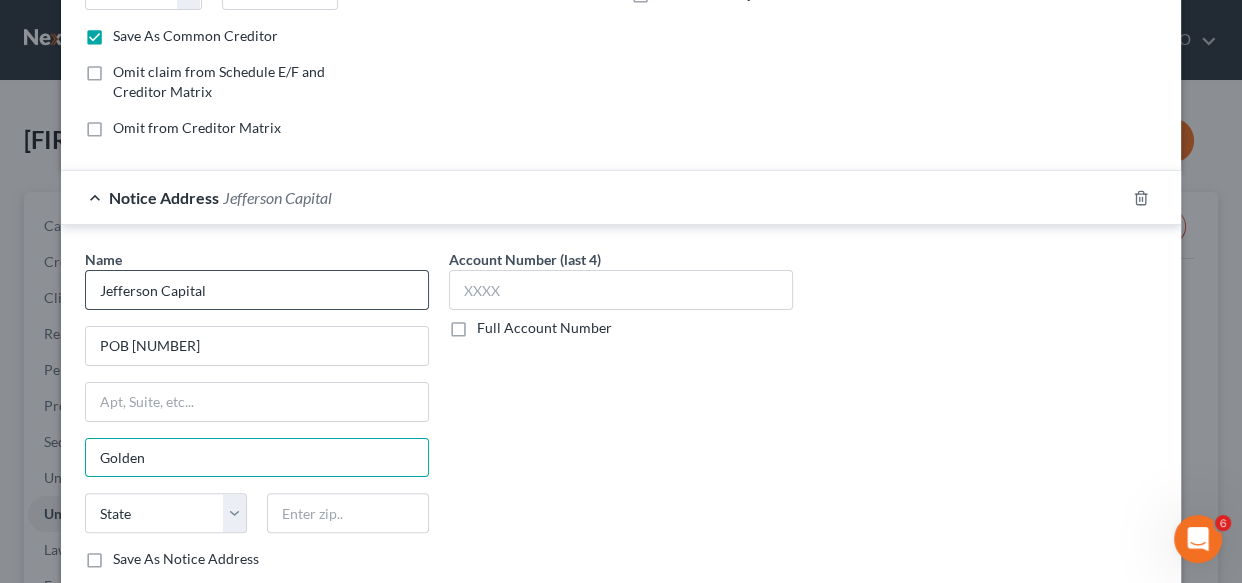 type on "Golden" 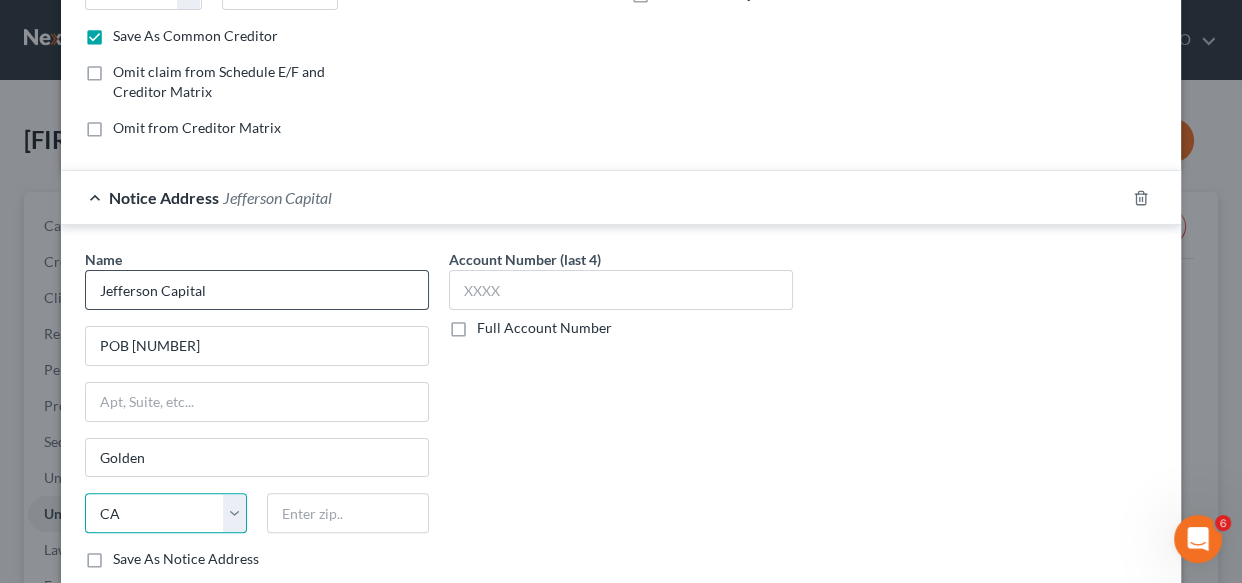 select on "5" 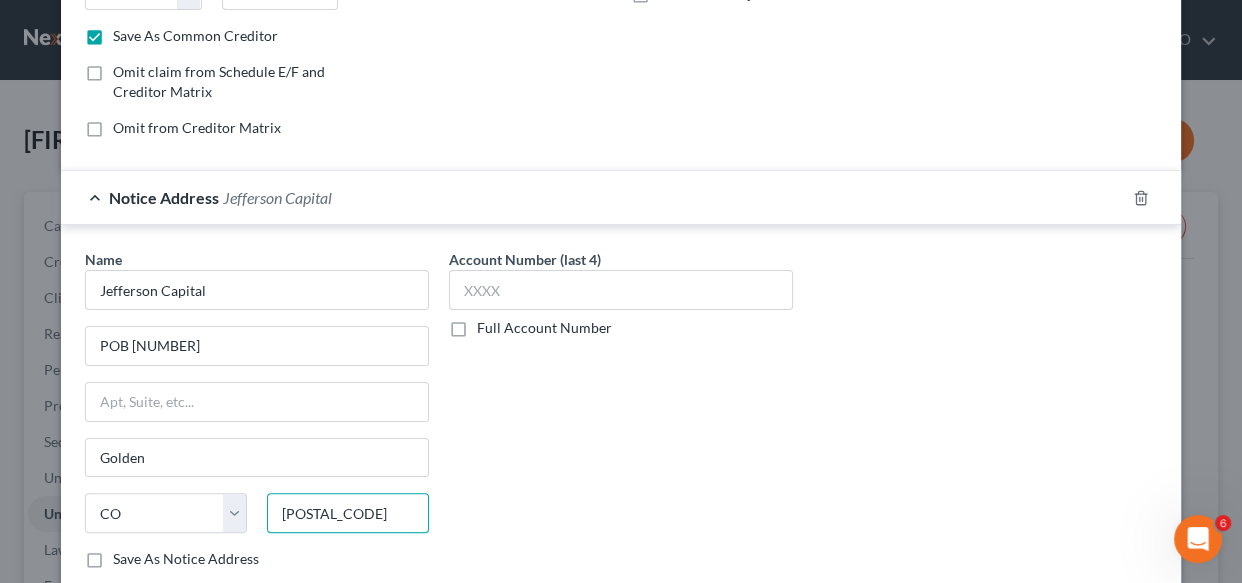 type on "80402" 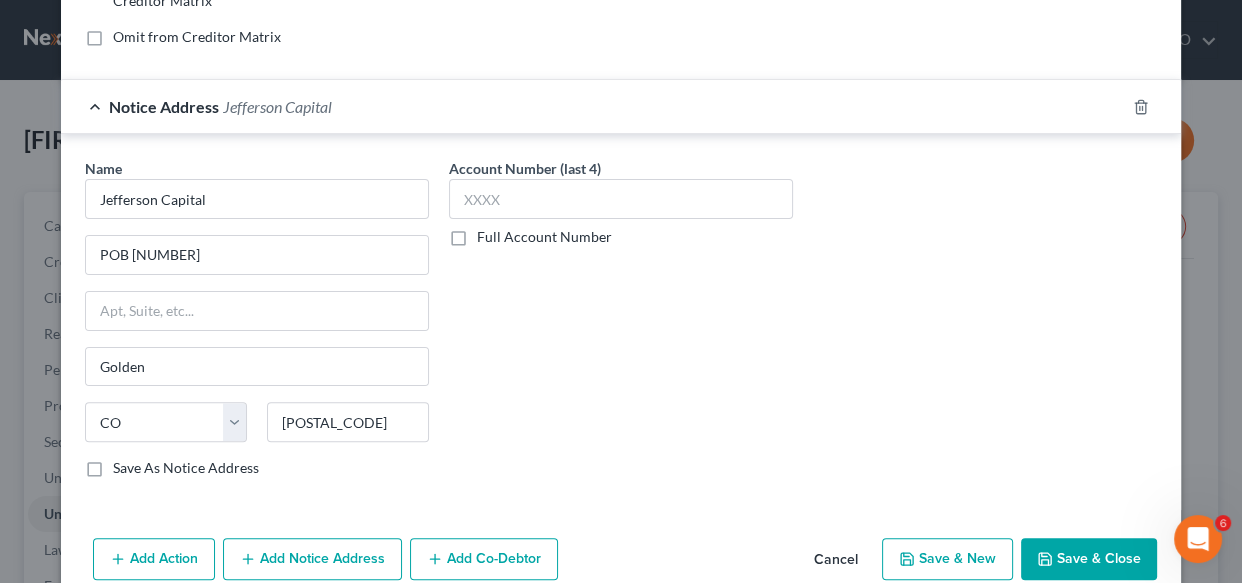 scroll, scrollTop: 475, scrollLeft: 0, axis: vertical 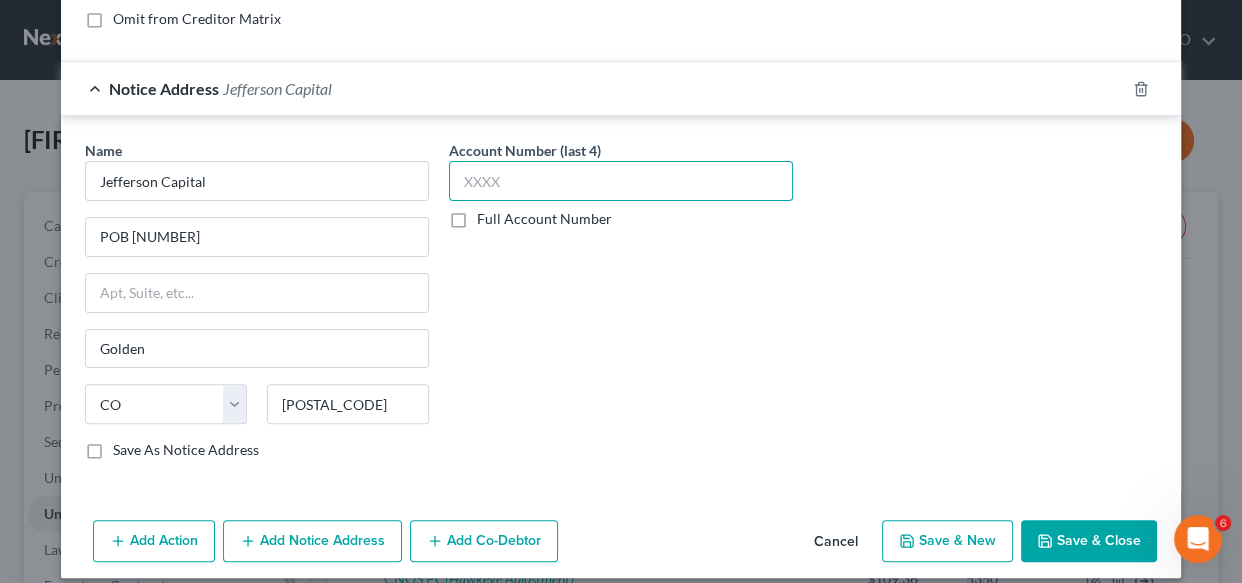click at bounding box center (621, 181) 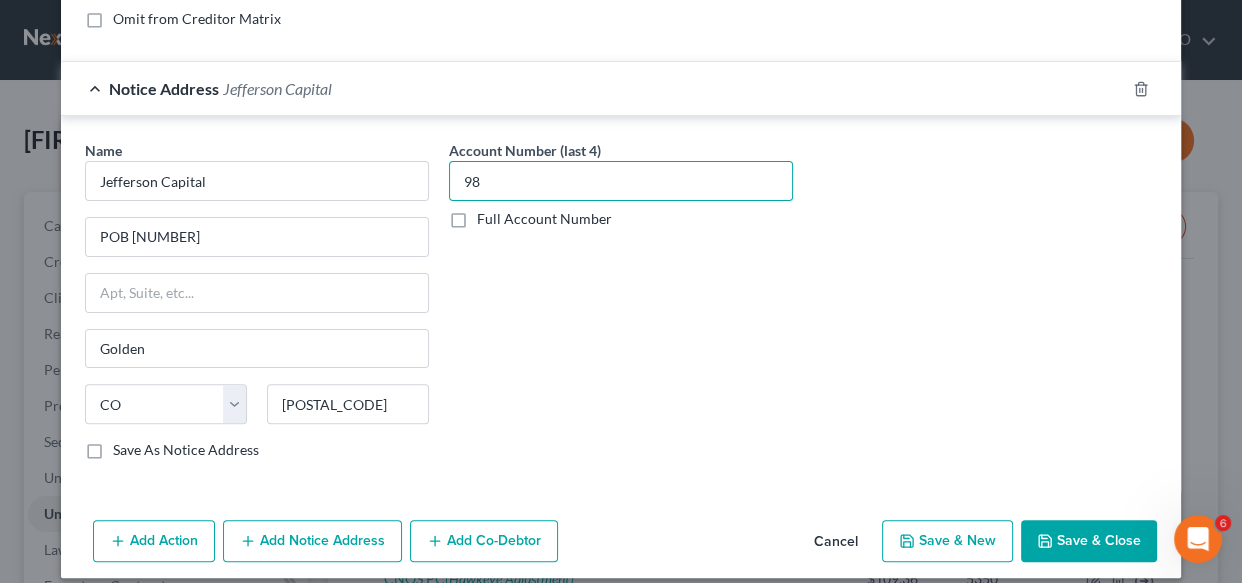 type on "9" 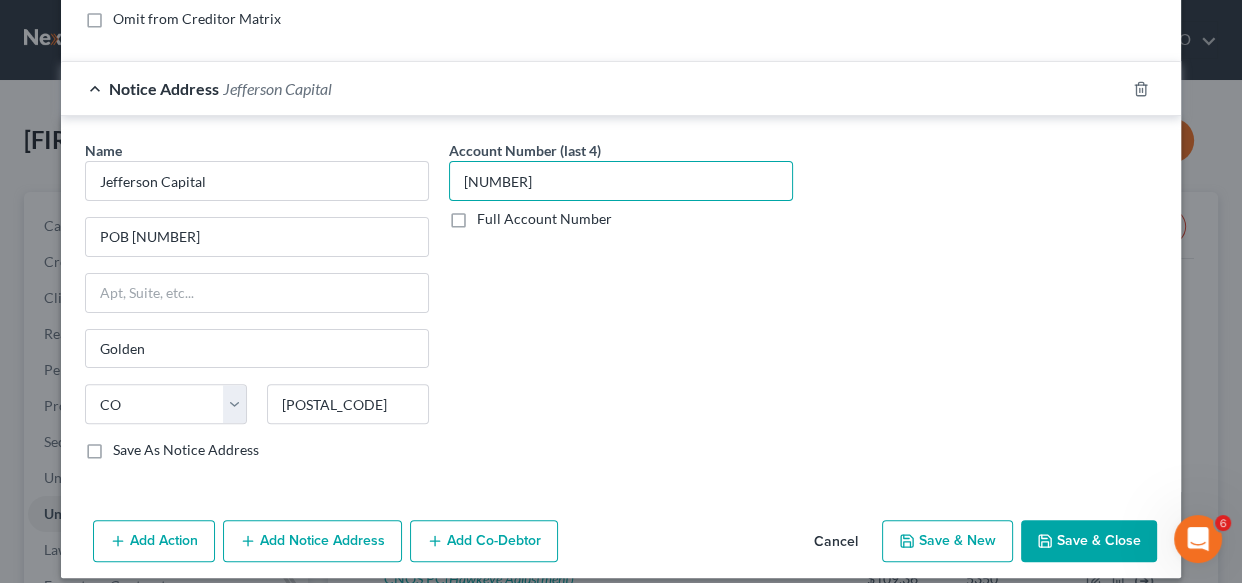 type on "4082" 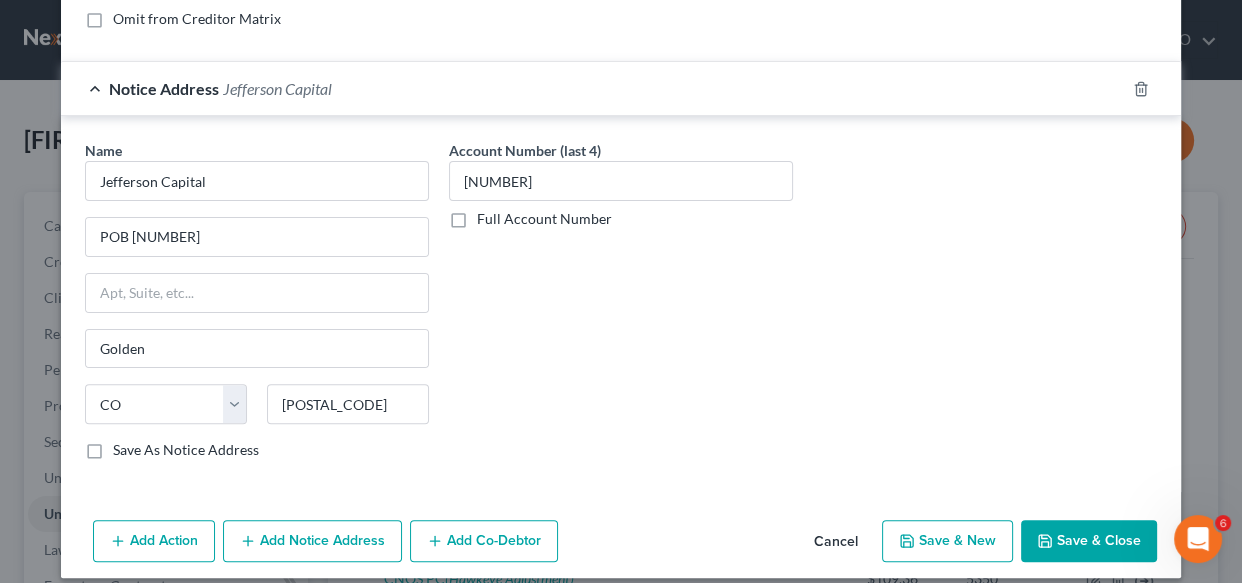 click on "Save As Notice Address" at bounding box center [186, 450] 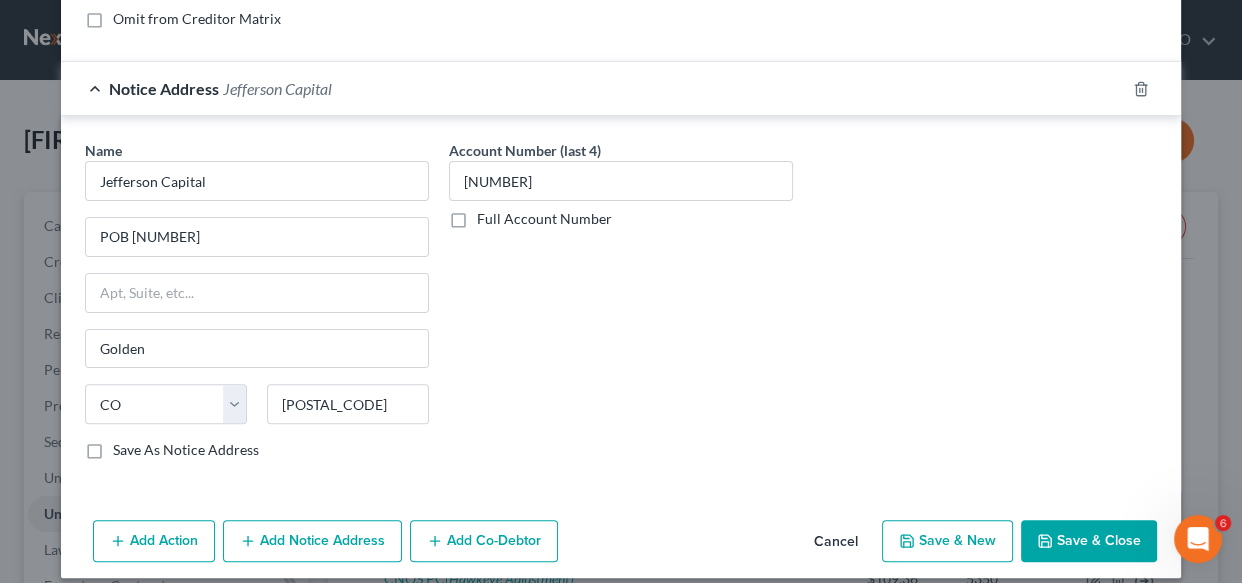 click on "Save As Notice Address" at bounding box center [127, 446] 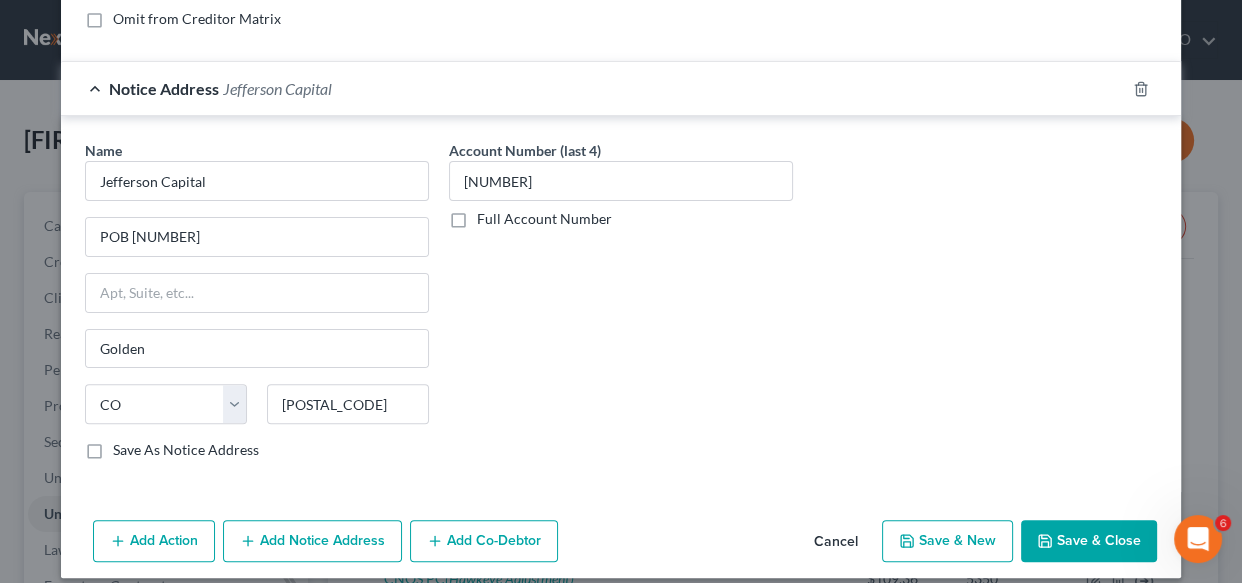 checkbox on "true" 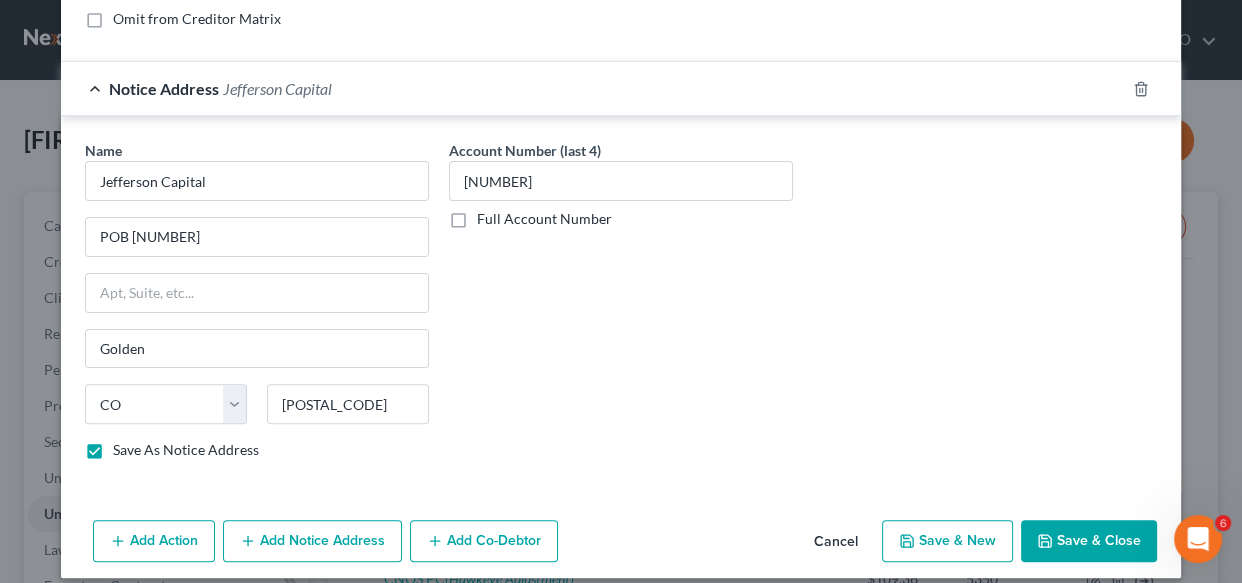 click on "Save & New" at bounding box center (947, 541) 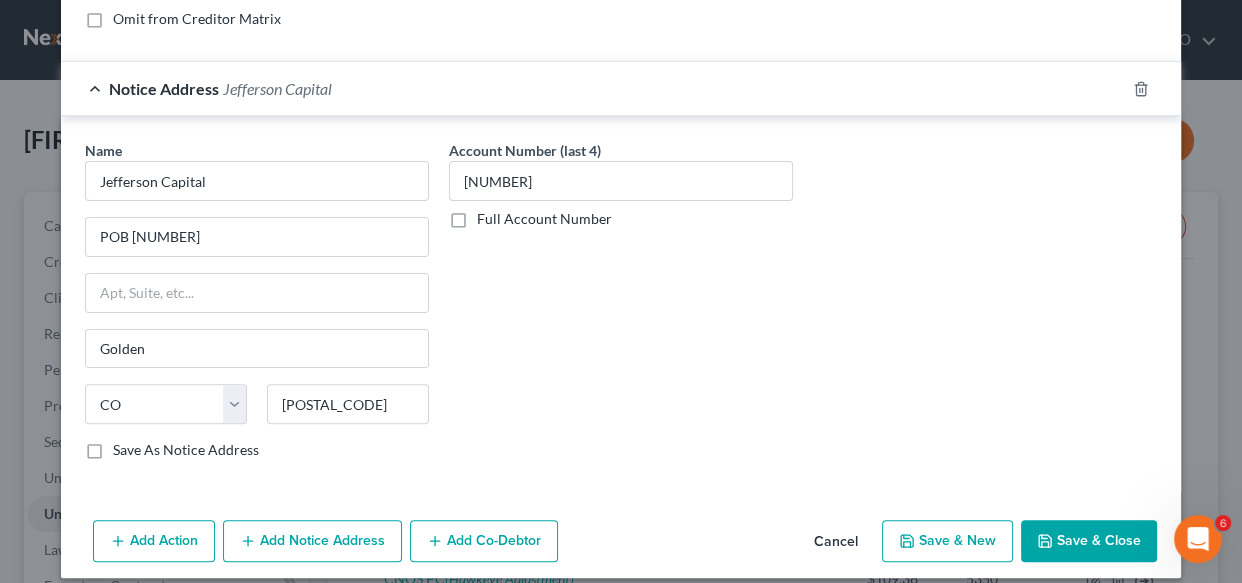 select on "2" 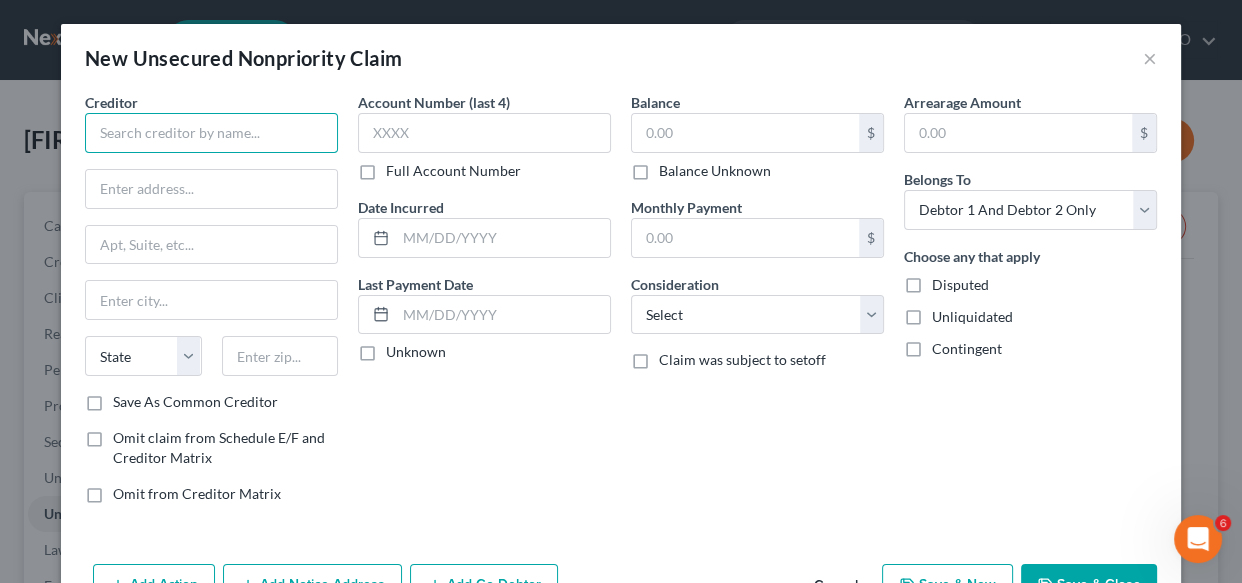 click at bounding box center [211, 133] 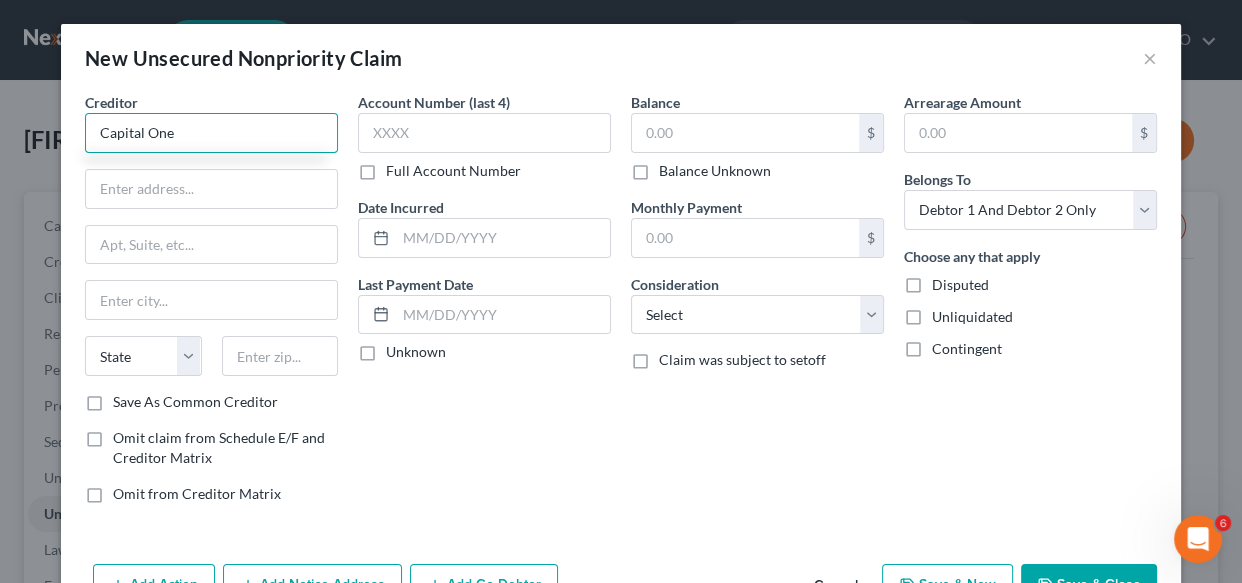 type on "Capital One" 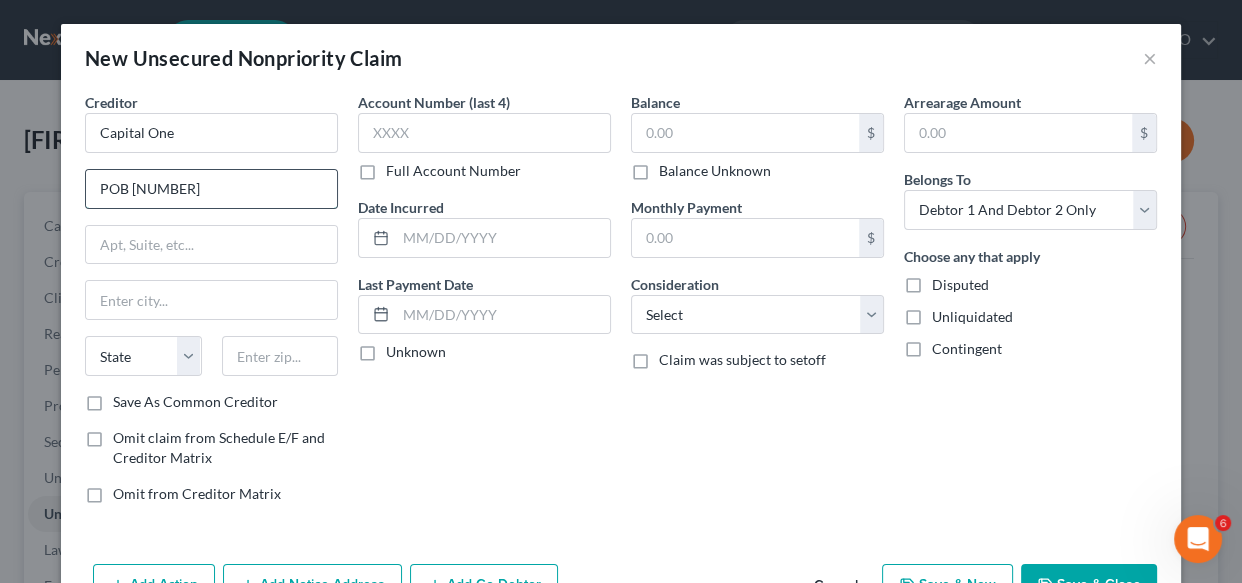 type 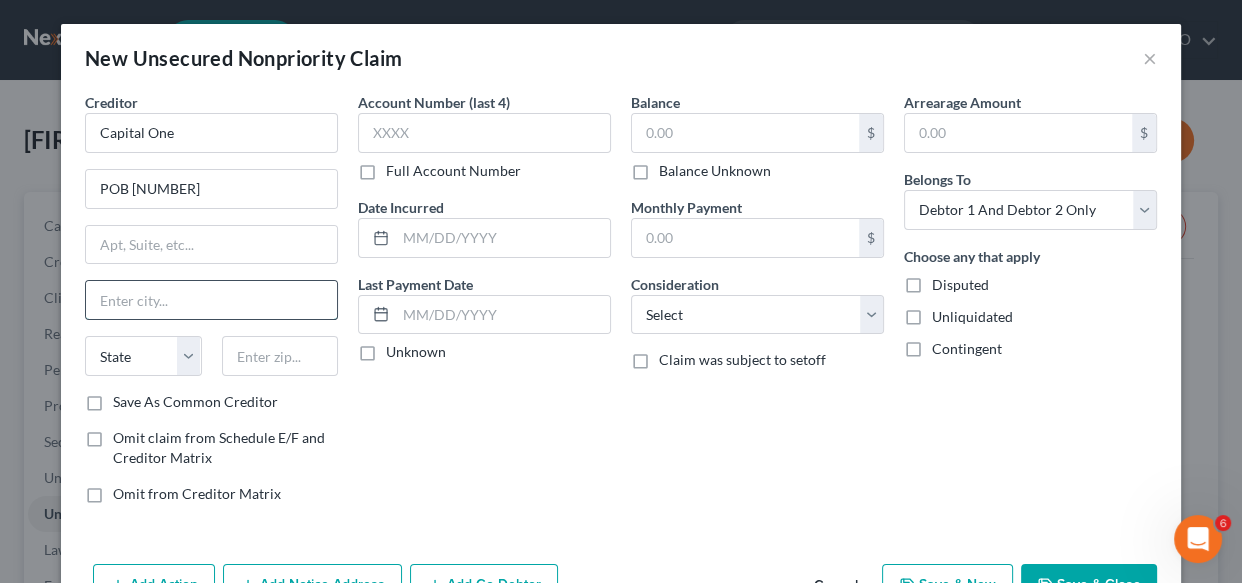click at bounding box center [211, 300] 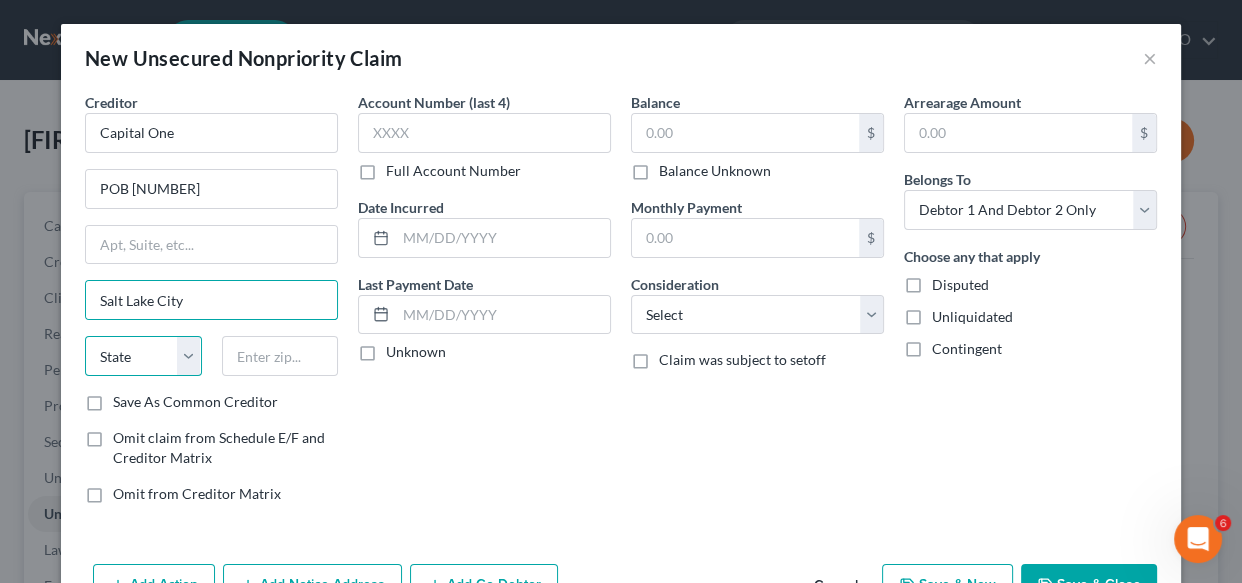 click on "State AL AK AR AZ CA CO CT DE DC FL GA GU HI ID IL IN IA KS KY LA ME MD MA MI MN MS MO MT NC ND NE NV NH NJ NM NY OH OK OR PA PR RI SC SD TN TX UT VI VA VT WA WV WI WY" at bounding box center [143, 356] 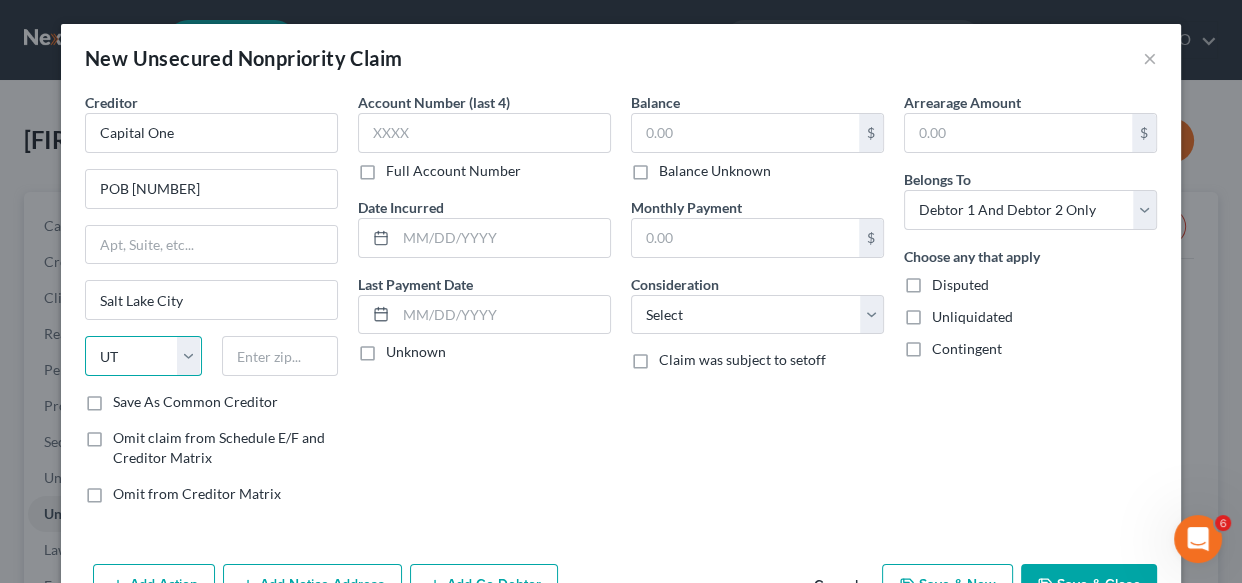 click on "State AL AK AR AZ CA CO CT DE DC FL GA GU HI ID IL IN IA KS KY LA ME MD MA MI MN MS MO MT NC ND NE NV NH NJ NM NY OH OK OR PA PR RI SC SD TN TX UT VI VA VT WA WV WI WY" at bounding box center [143, 356] 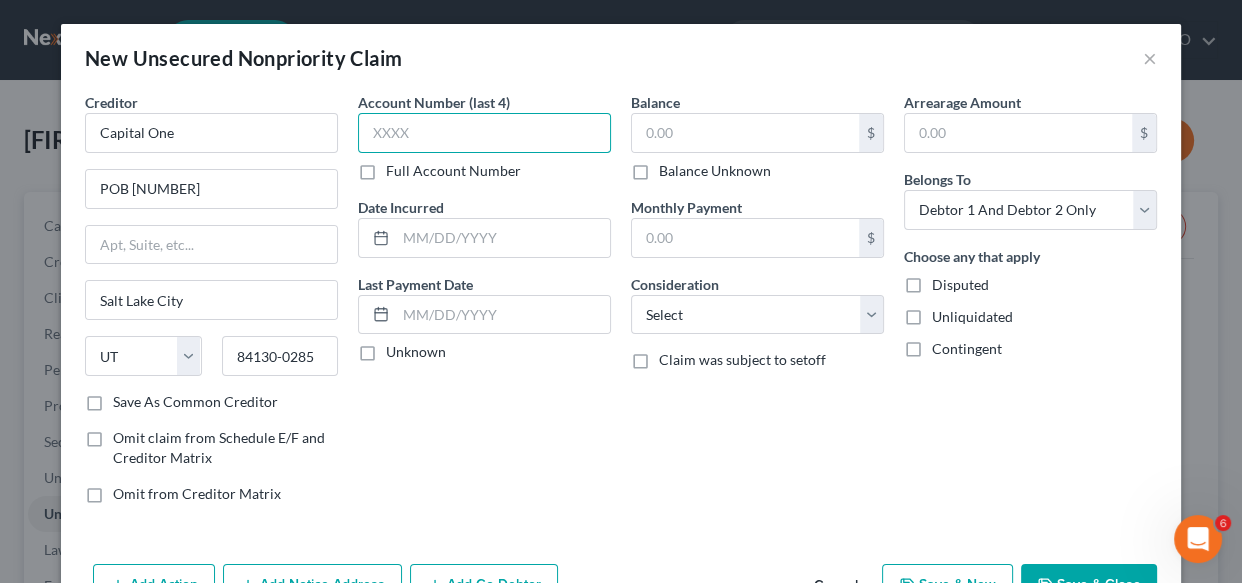 click at bounding box center [484, 133] 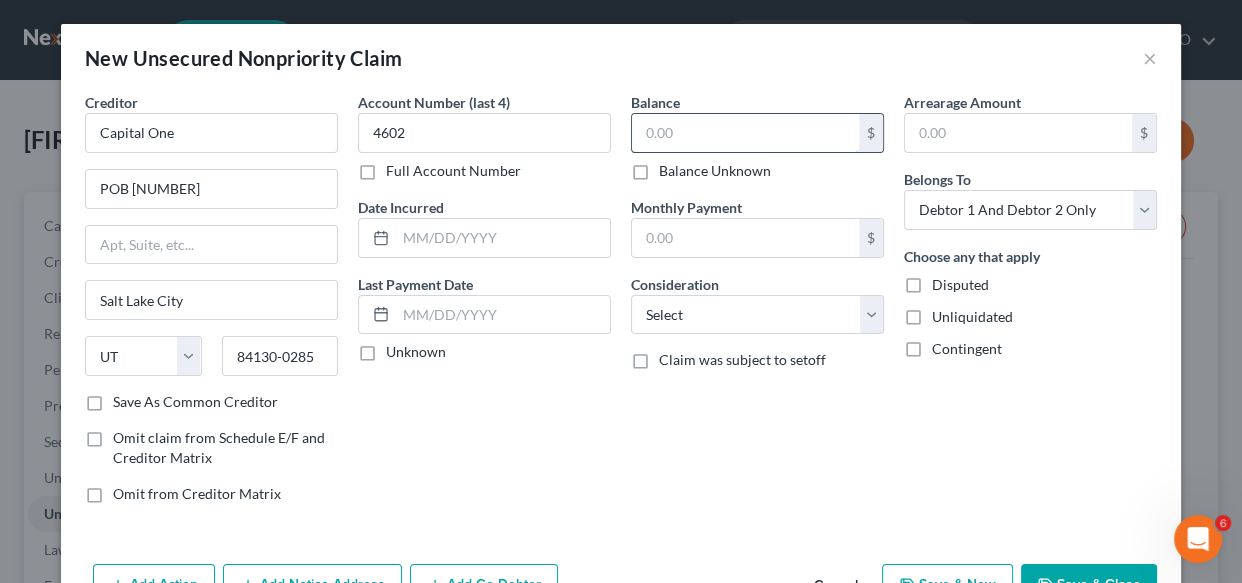 click at bounding box center (745, 133) 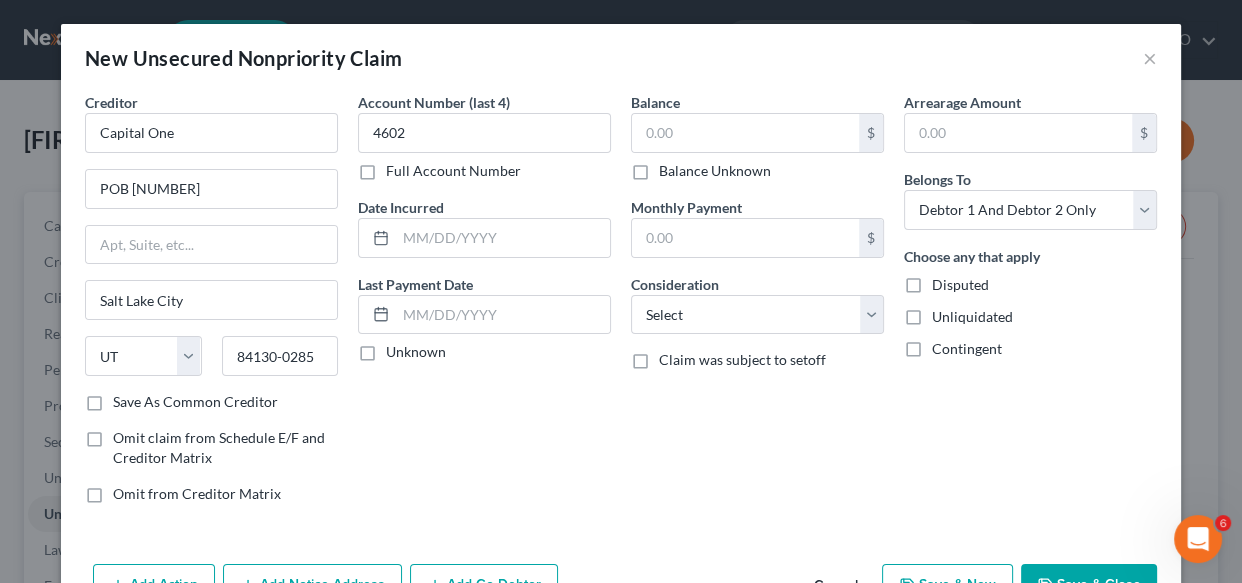 click on "Balance Unknown" at bounding box center (715, 171) 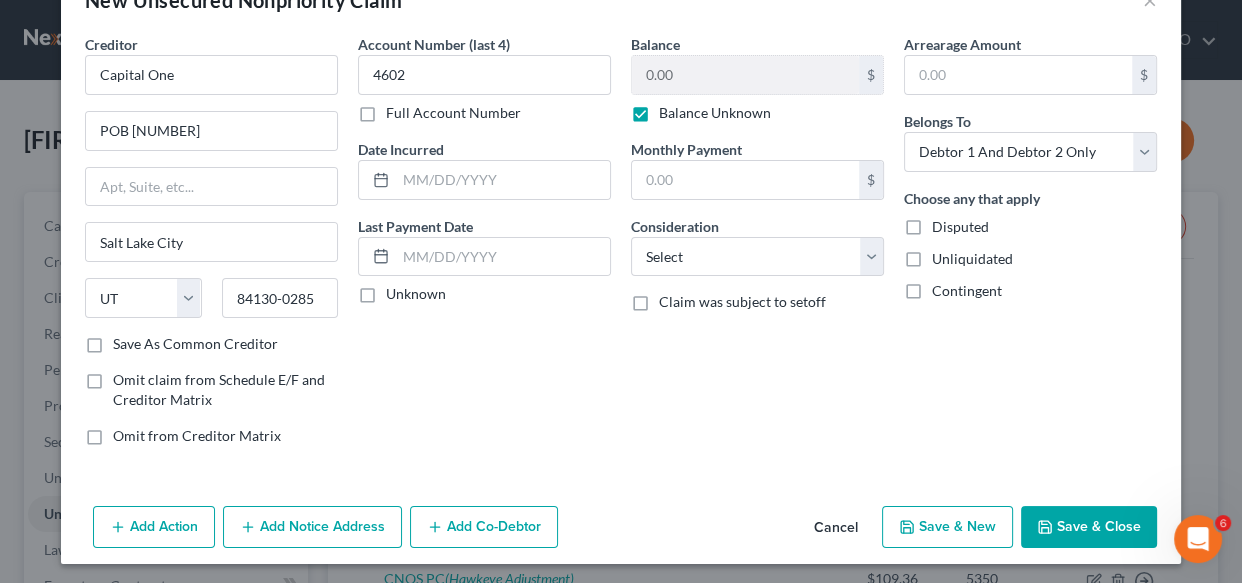 scroll, scrollTop: 61, scrollLeft: 0, axis: vertical 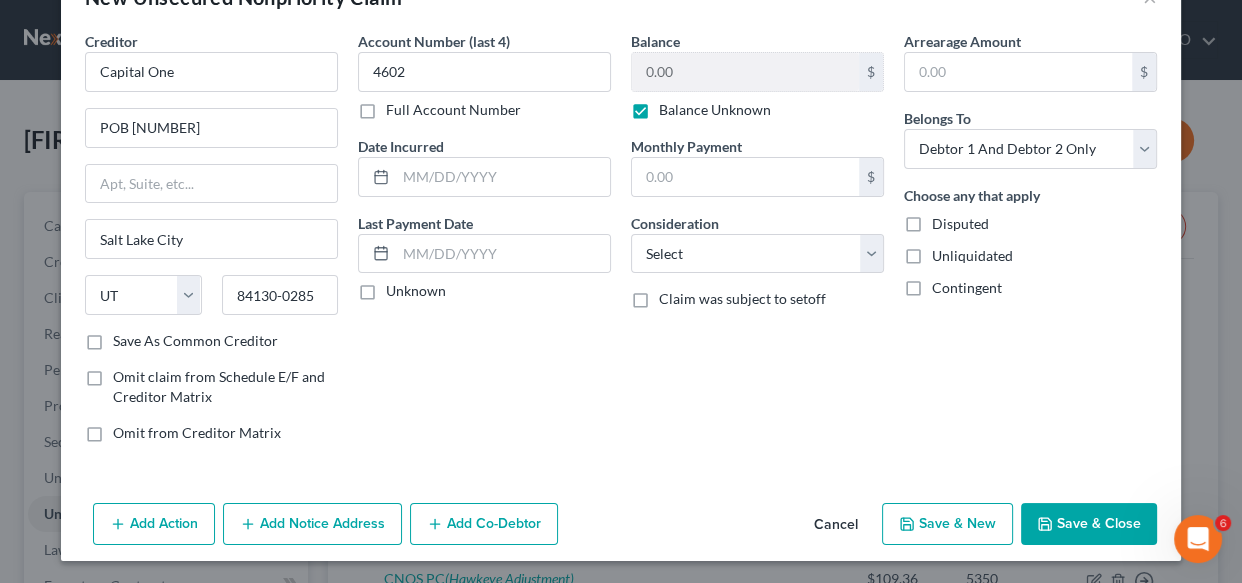 click on "Save & New" at bounding box center (947, 524) 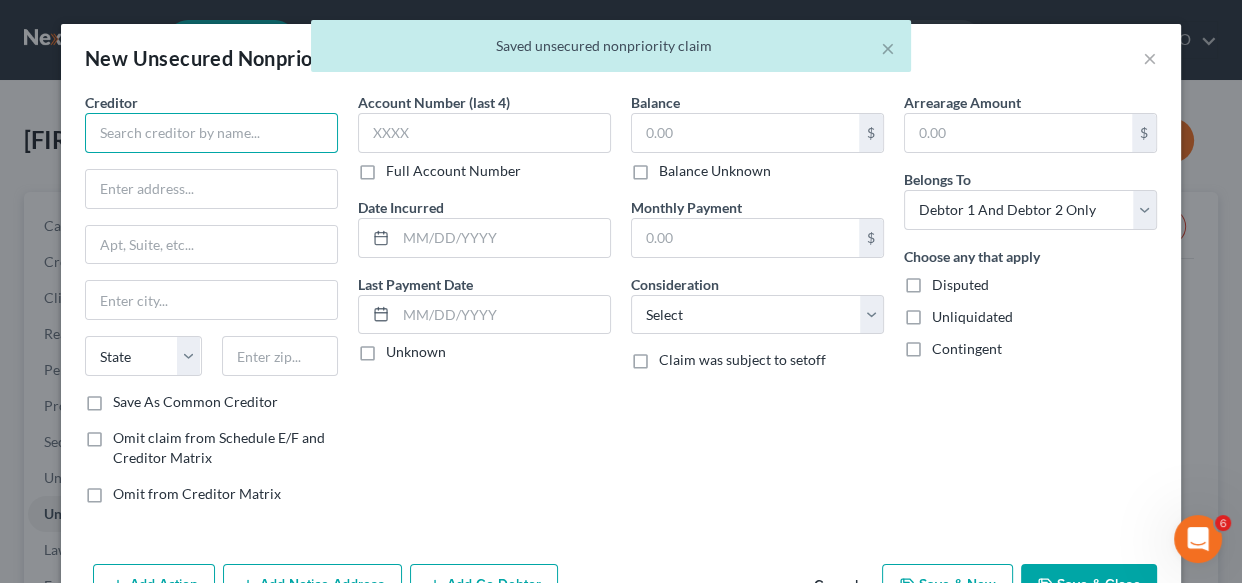 click at bounding box center [211, 133] 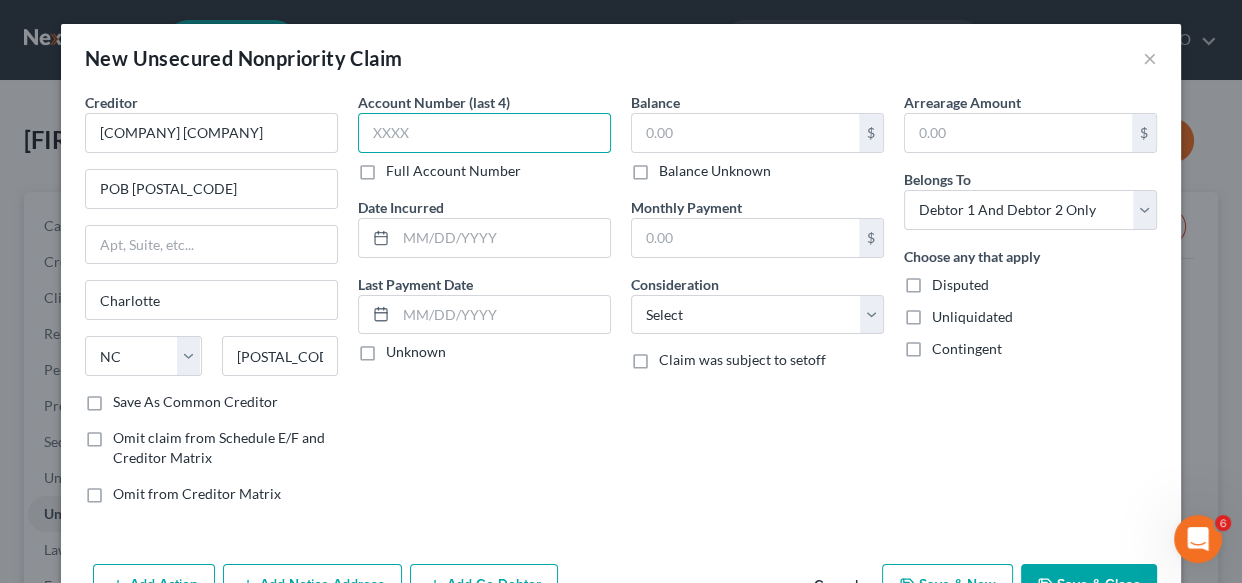 click at bounding box center [484, 133] 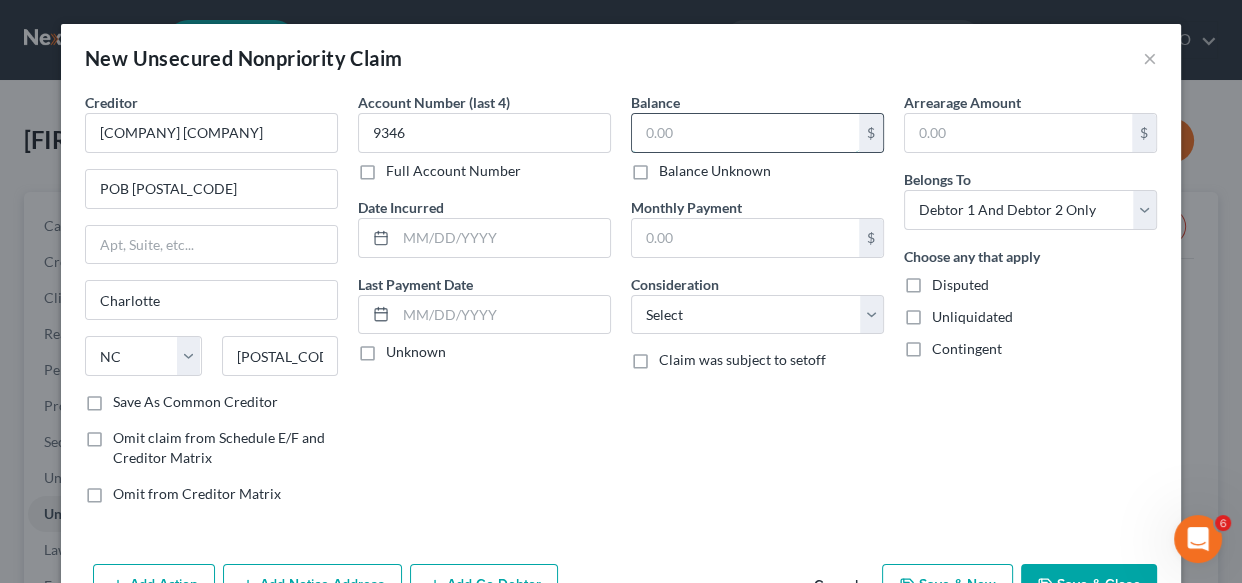 click at bounding box center [745, 133] 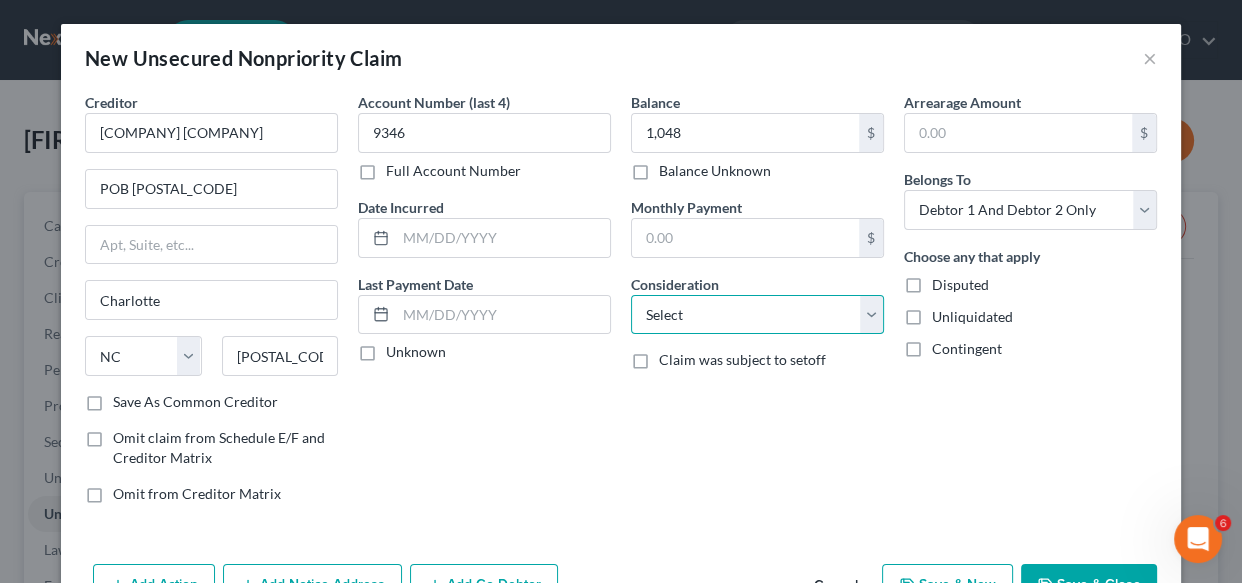 click on "Select Cable / Satellite Services Collection Agency Credit Card Debt Debt Counseling / Attorneys Deficiency Balance Domestic Support Obligations Home / Car Repairs Income Taxes Judgment Liens Medical Services Monies Loaned / Advanced Mortgage Obligation From Divorce Or Separation Obligation To Pensions Other Overdrawn Bank Account Promised To Help Pay Creditors Student Loans Suppliers And Vendors Telephone / Internet Services Utility Services" at bounding box center [757, 315] 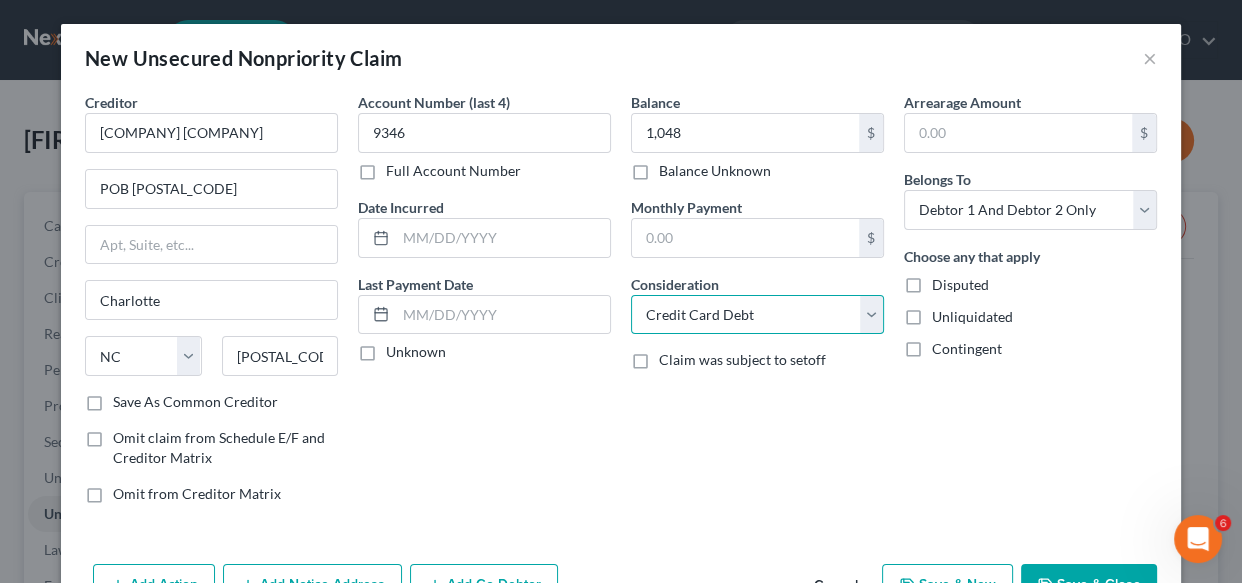 click on "Select Cable / Satellite Services Collection Agency Credit Card Debt Debt Counseling / Attorneys Deficiency Balance Domestic Support Obligations Home / Car Repairs Income Taxes Judgment Liens Medical Services Monies Loaned / Advanced Mortgage Obligation From Divorce Or Separation Obligation To Pensions Other Overdrawn Bank Account Promised To Help Pay Creditors Student Loans Suppliers And Vendors Telephone / Internet Services Utility Services" at bounding box center (757, 315) 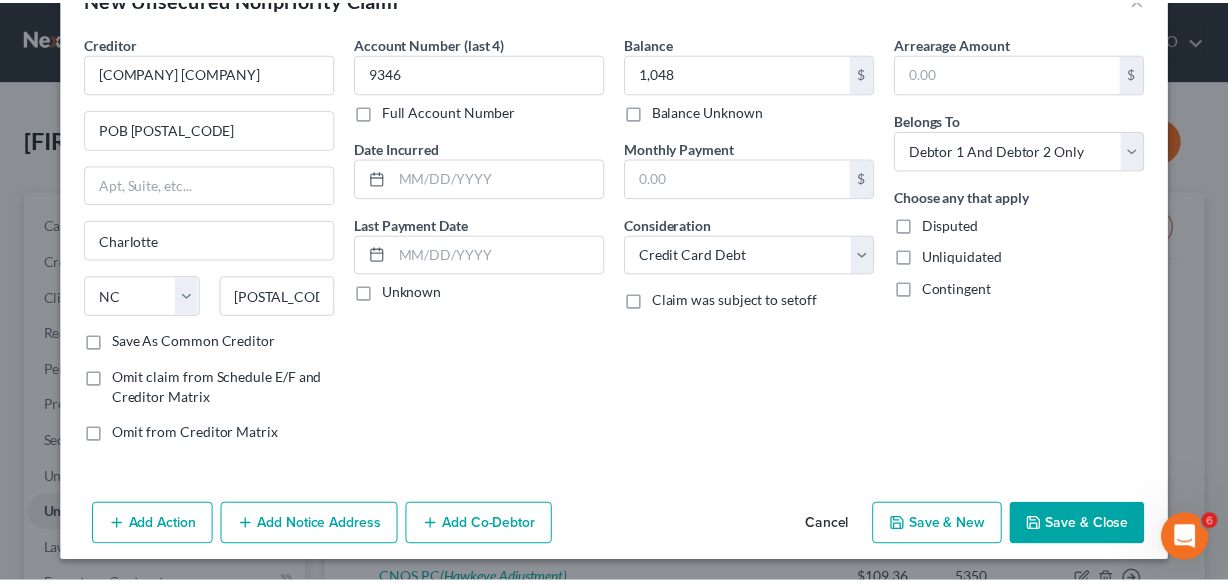 scroll, scrollTop: 61, scrollLeft: 0, axis: vertical 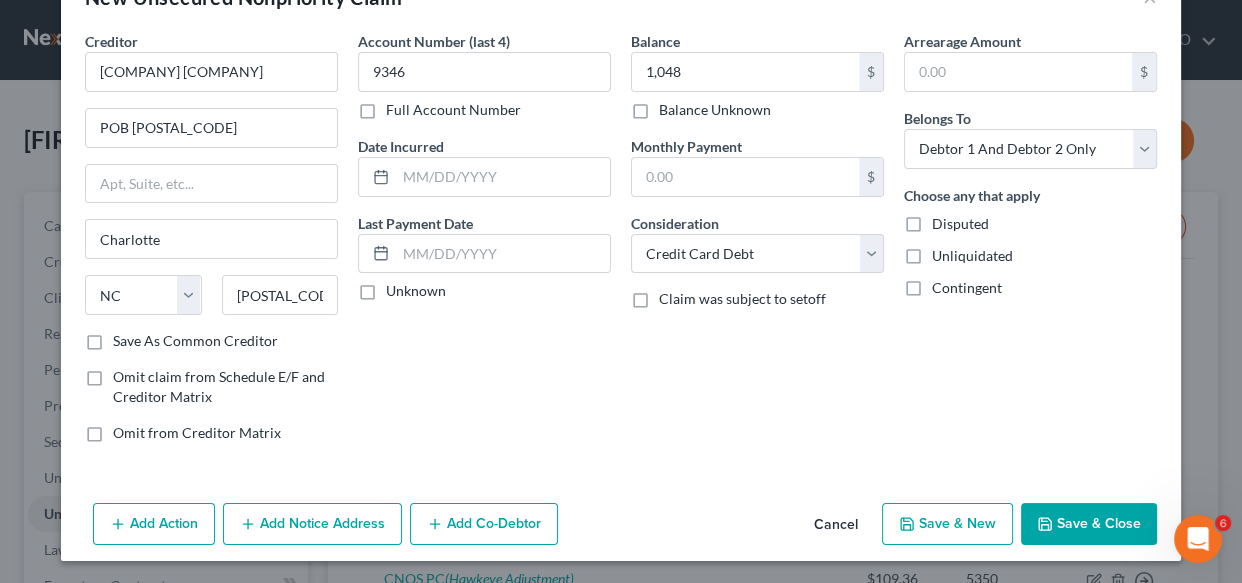 click on "Save & New" at bounding box center (947, 524) 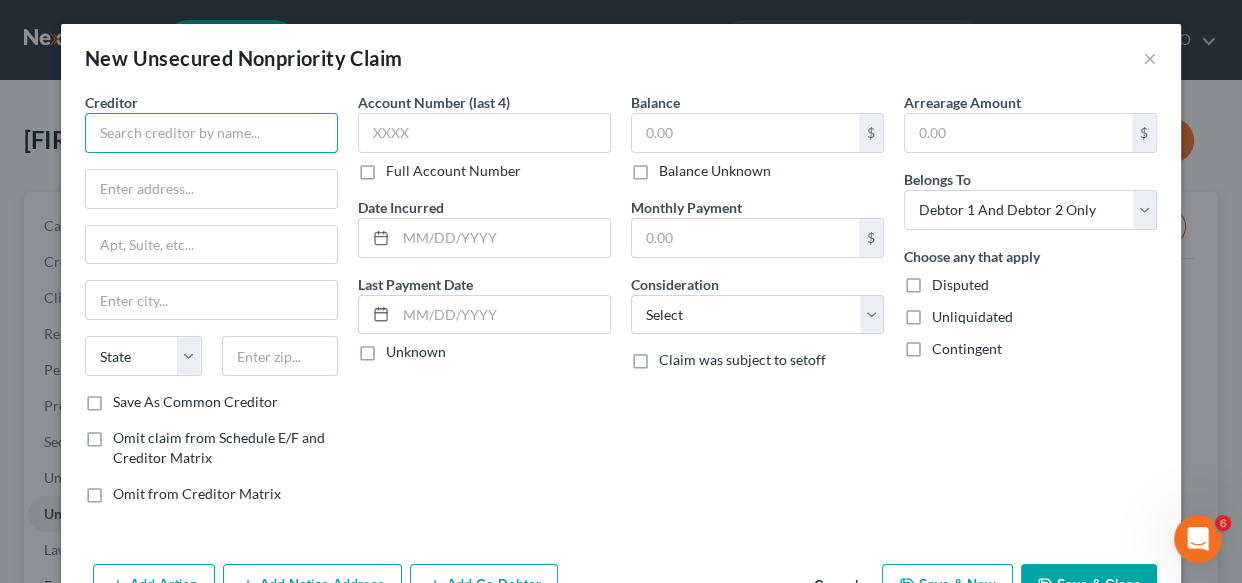 click at bounding box center [211, 133] 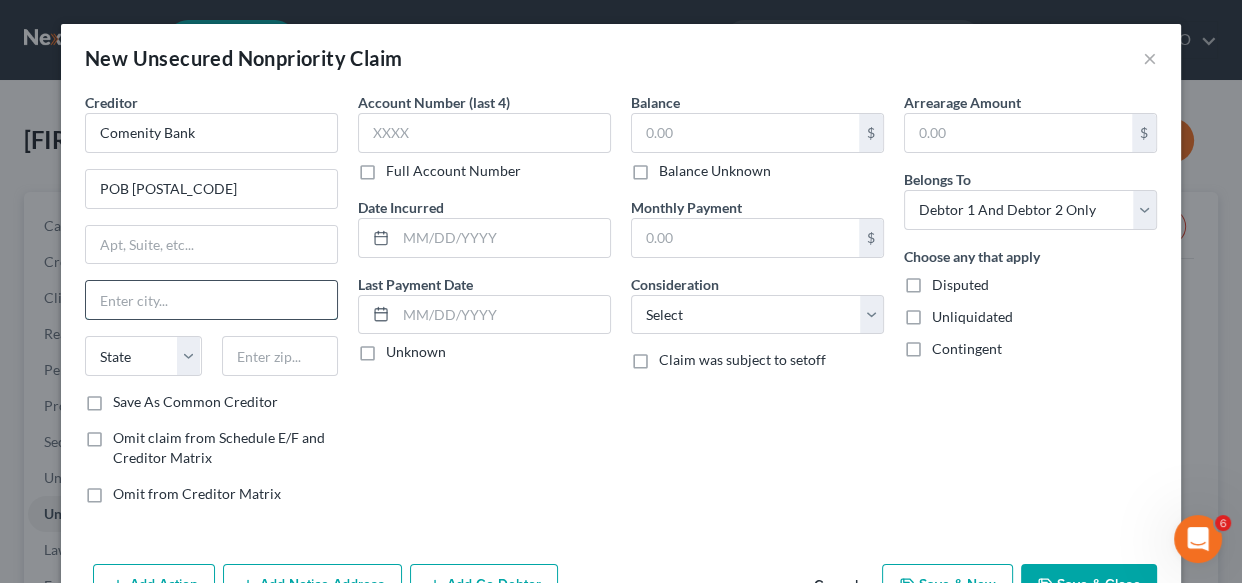 click at bounding box center [211, 300] 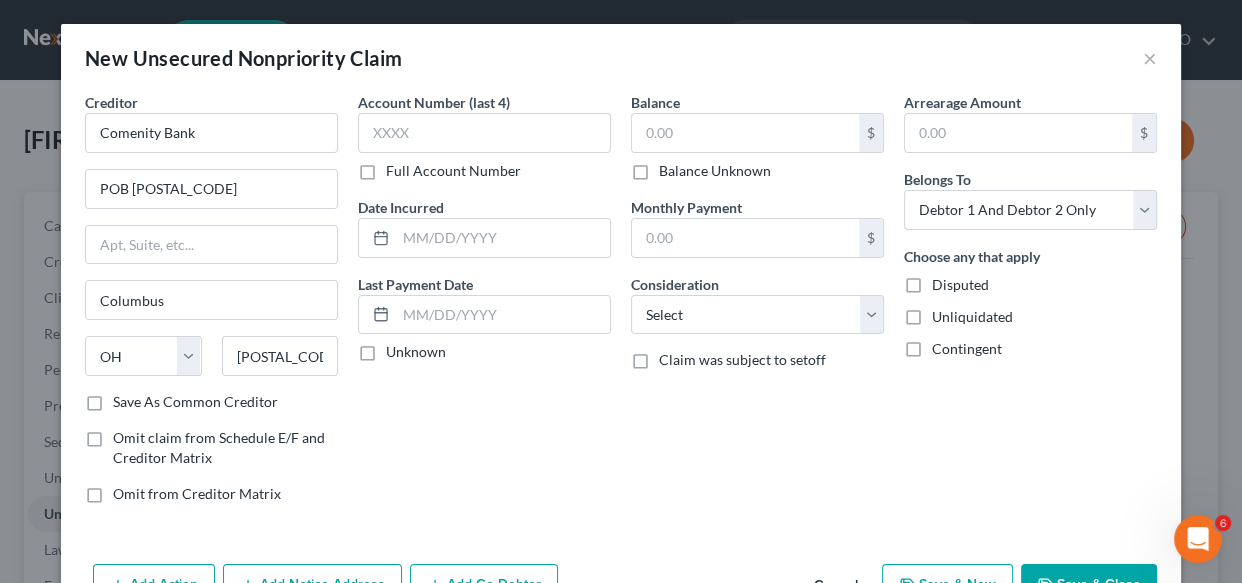 click on "Save As Common Creditor" at bounding box center (195, 402) 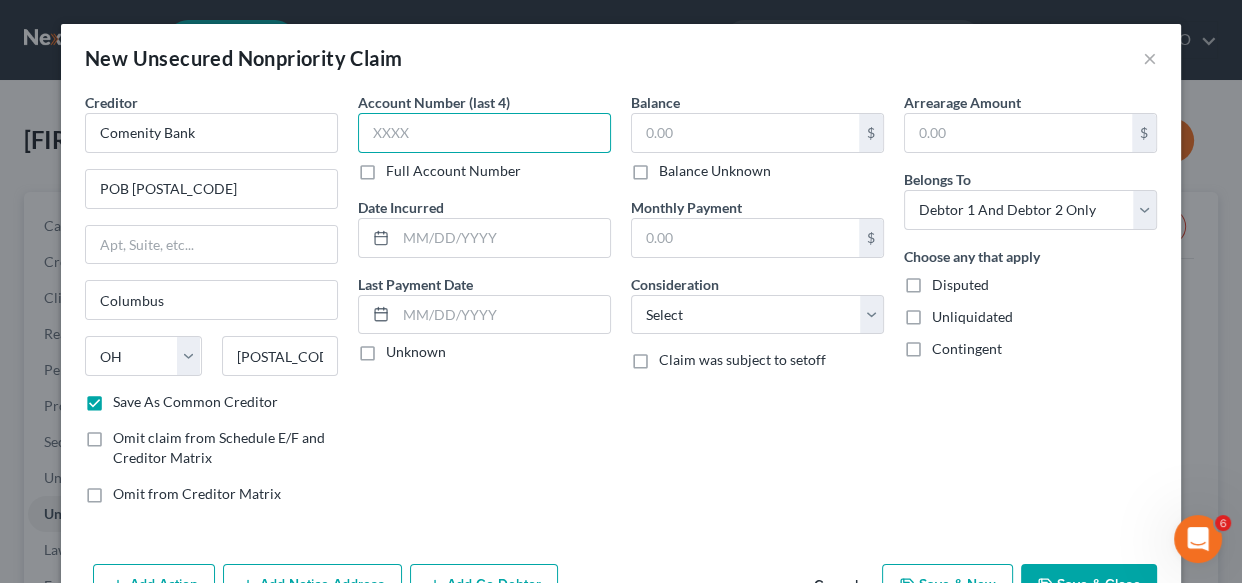 click at bounding box center [484, 133] 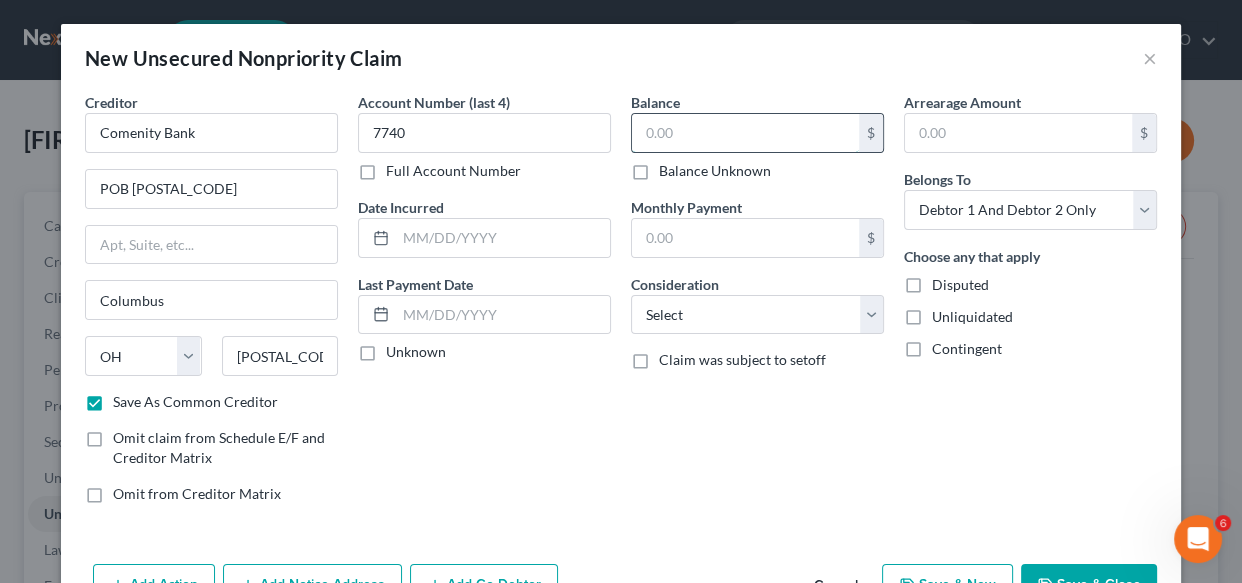click at bounding box center [745, 133] 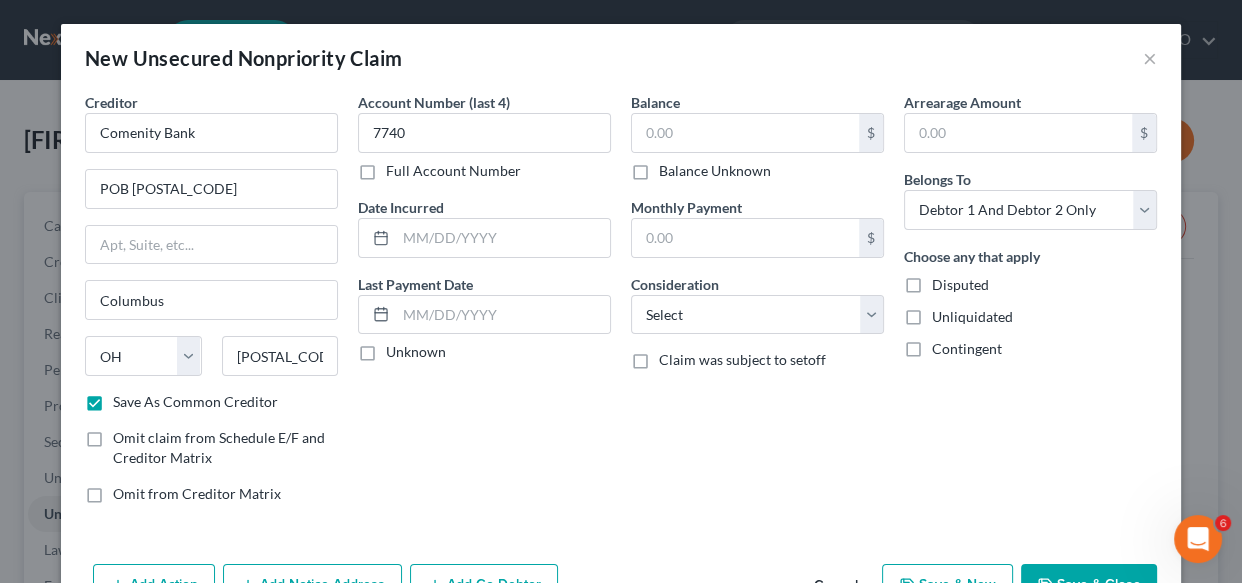 click on "Balance Unknown" at bounding box center (715, 171) 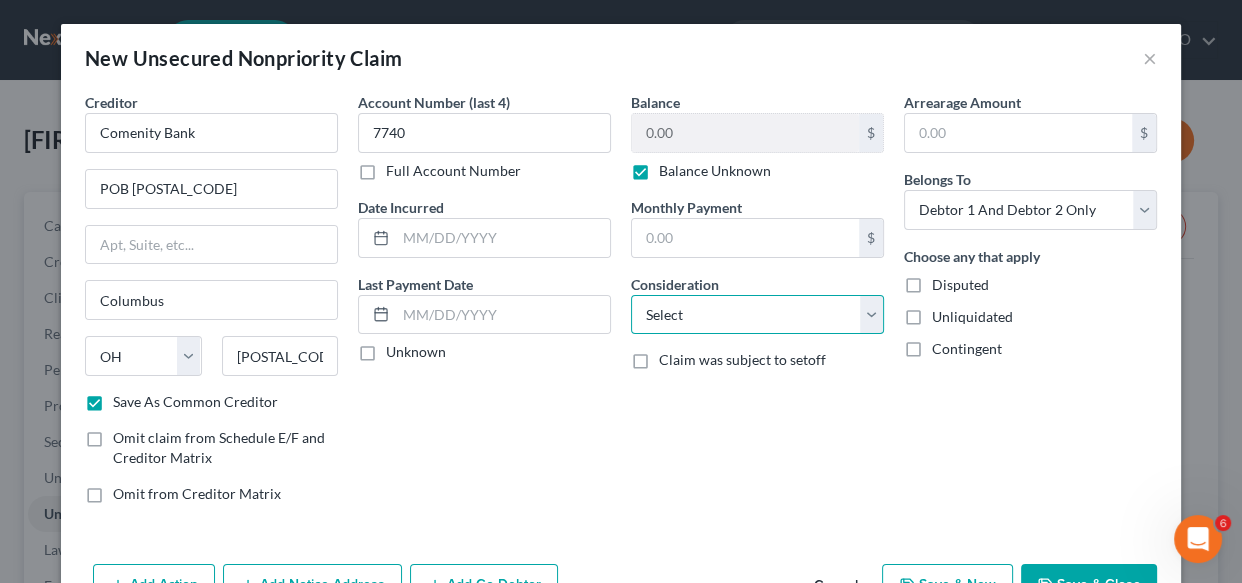 click on "Select Cable / Satellite Services Collection Agency Credit Card Debt Debt Counseling / Attorneys Deficiency Balance Domestic Support Obligations Home / Car Repairs Income Taxes Judgment Liens Medical Services Monies Loaned / Advanced Mortgage Obligation From Divorce Or Separation Obligation To Pensions Other Overdrawn Bank Account Promised To Help Pay Creditors Student Loans Suppliers And Vendors Telephone / Internet Services Utility Services" at bounding box center [757, 315] 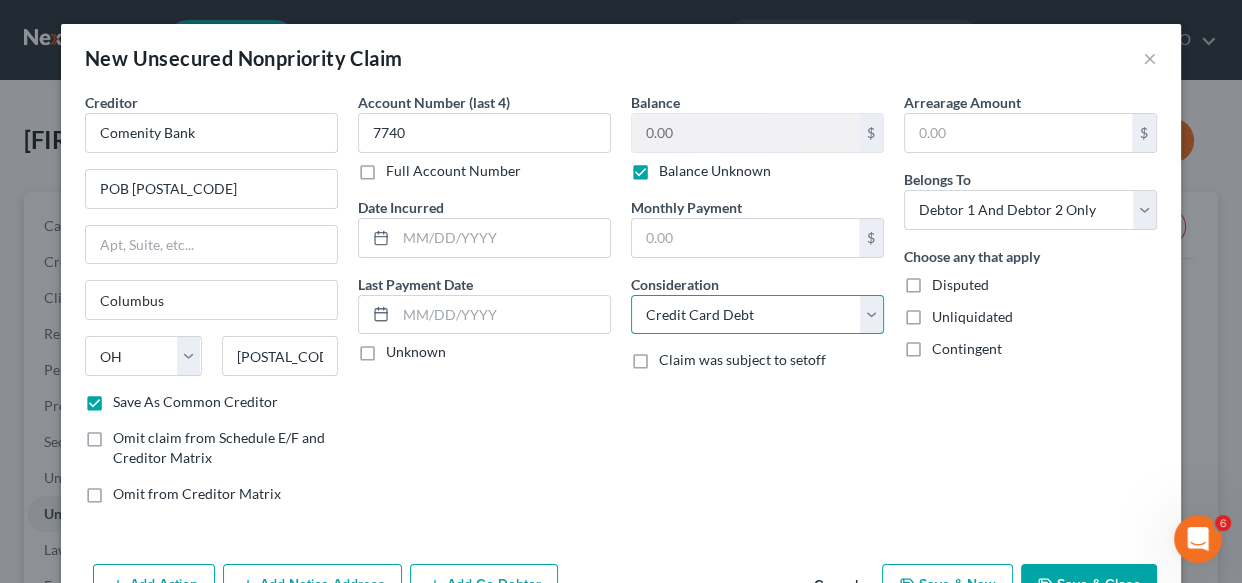 click on "Select Cable / Satellite Services Collection Agency Credit Card Debt Debt Counseling / Attorneys Deficiency Balance Domestic Support Obligations Home / Car Repairs Income Taxes Judgment Liens Medical Services Monies Loaned / Advanced Mortgage Obligation From Divorce Or Separation Obligation To Pensions Other Overdrawn Bank Account Promised To Help Pay Creditors Student Loans Suppliers And Vendors Telephone / Internet Services Utility Services" at bounding box center (757, 315) 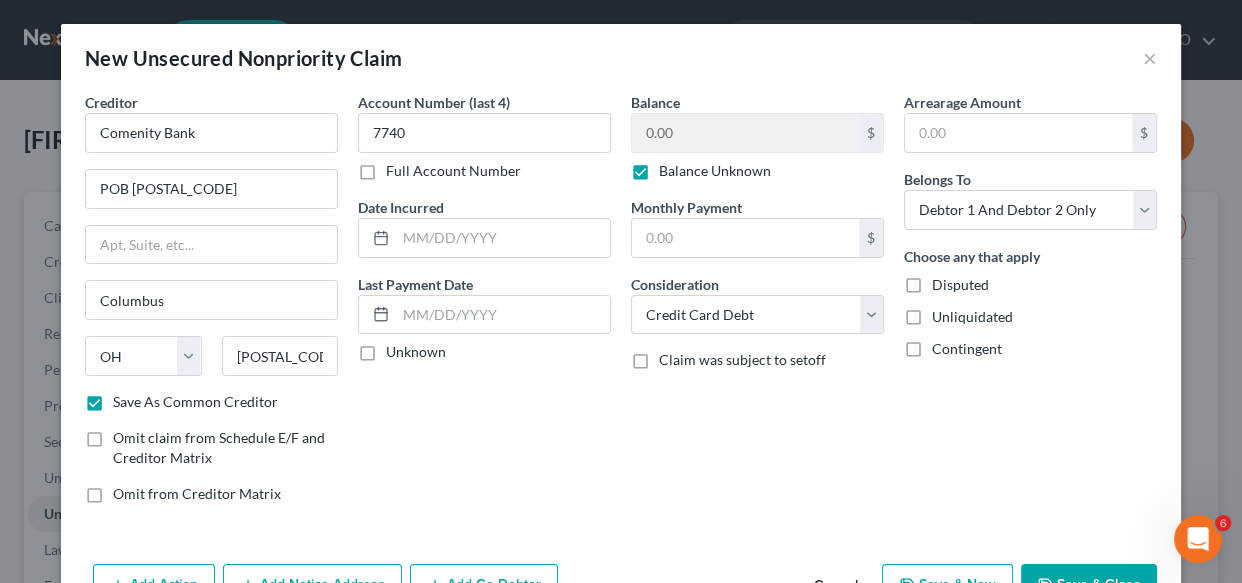click on "Balance
0.00 $
Balance Unknown
Balance Undetermined
0.00 $
Balance Unknown
Monthly Payment $ Consideration Select Cable / Satellite Services Collection Agency Credit Card Debt Debt Counseling / Attorneys Deficiency Balance Domestic Support Obligations Home / Car Repairs Income Taxes Judgment Liens Medical Services Monies Loaned / Advanced Mortgage Obligation From Divorce Or Separation Obligation To Pensions Other Overdrawn Bank Account Promised To Help Pay Creditors Student Loans Suppliers And Vendors Telephone / Internet Services Utility Services Claim was subject to setoff" at bounding box center [757, 306] 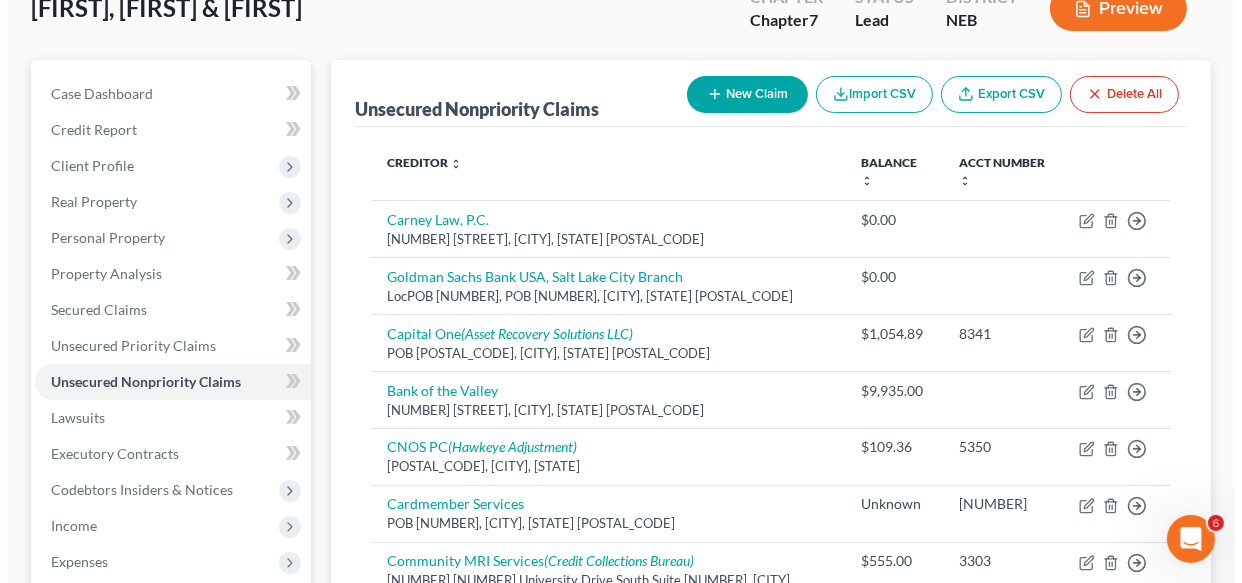 scroll, scrollTop: 109, scrollLeft: 0, axis: vertical 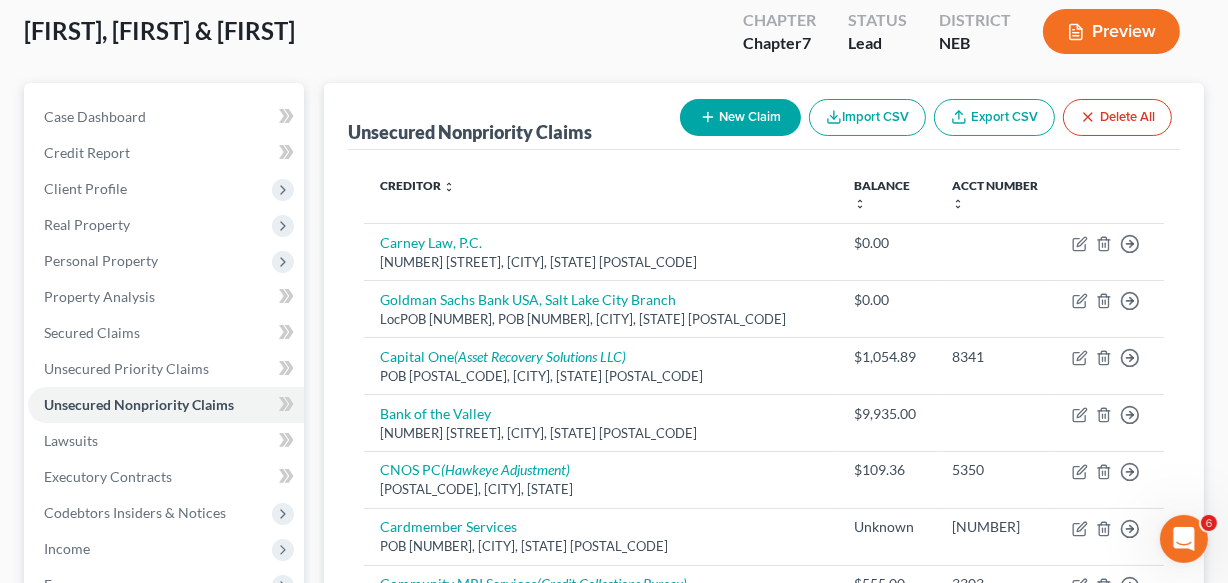 click on "New Claim" at bounding box center [740, 117] 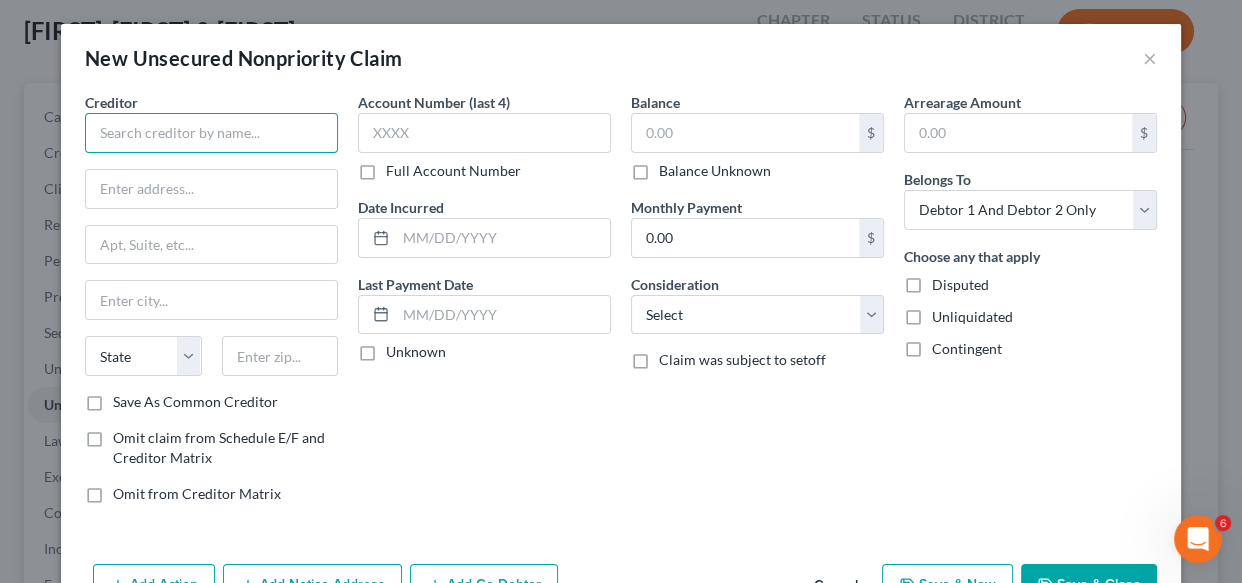 click at bounding box center [211, 133] 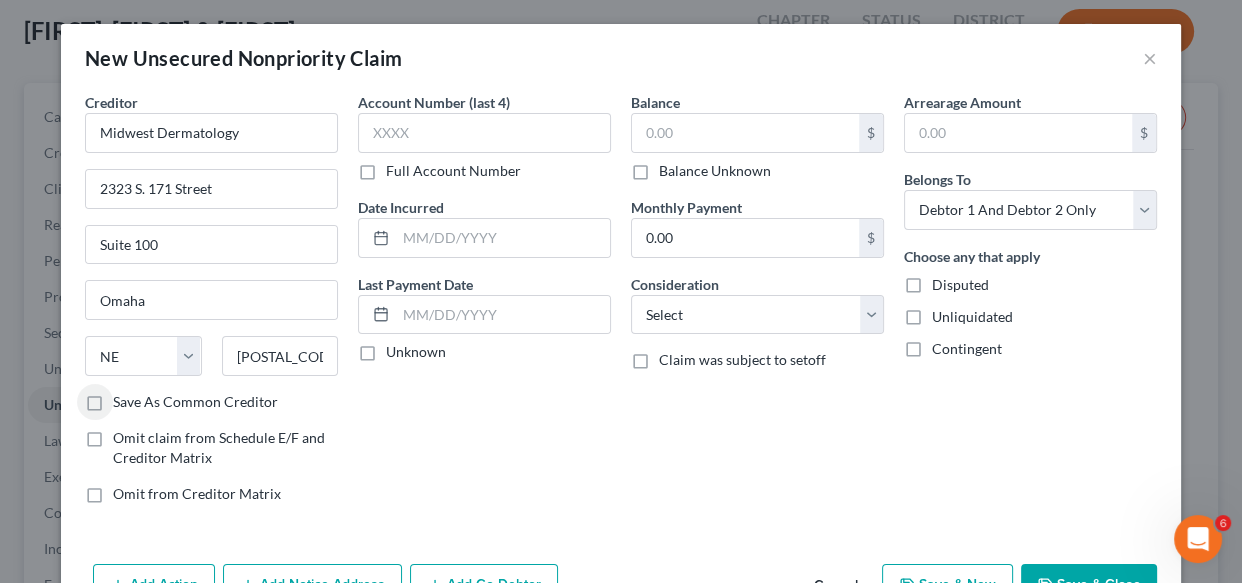 click on "Save As Common Creditor" at bounding box center (195, 402) 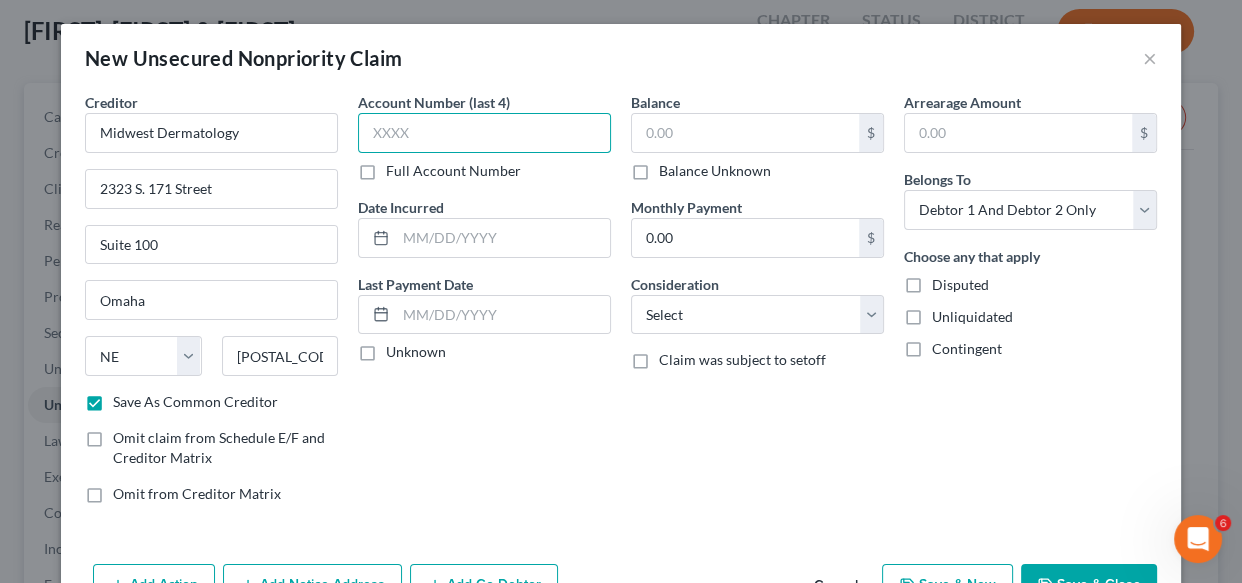 click at bounding box center [484, 133] 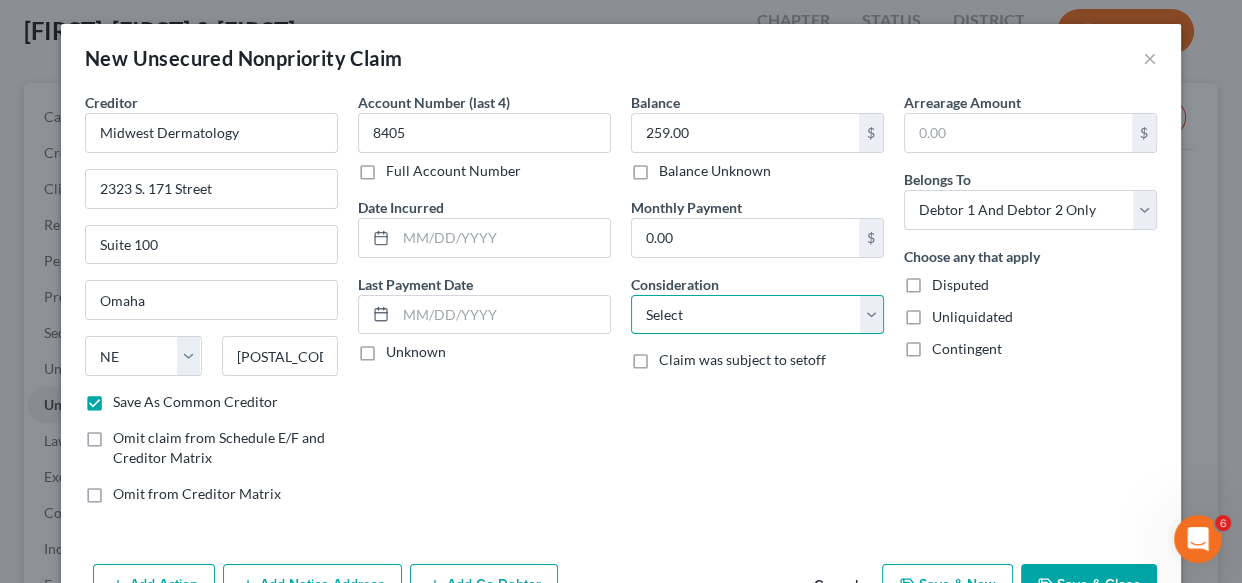 click on "Select Cable / Satellite Services Collection Agency Credit Card Debt Debt Counseling / Attorneys Deficiency Balance Domestic Support Obligations Home / Car Repairs Income Taxes Judgment Liens Medical Services Monies Loaned / Advanced Mortgage Obligation From Divorce Or Separation Obligation To Pensions Other Overdrawn Bank Account Promised To Help Pay Creditors Student Loans Suppliers And Vendors Telephone / Internet Services Utility Services" at bounding box center (757, 315) 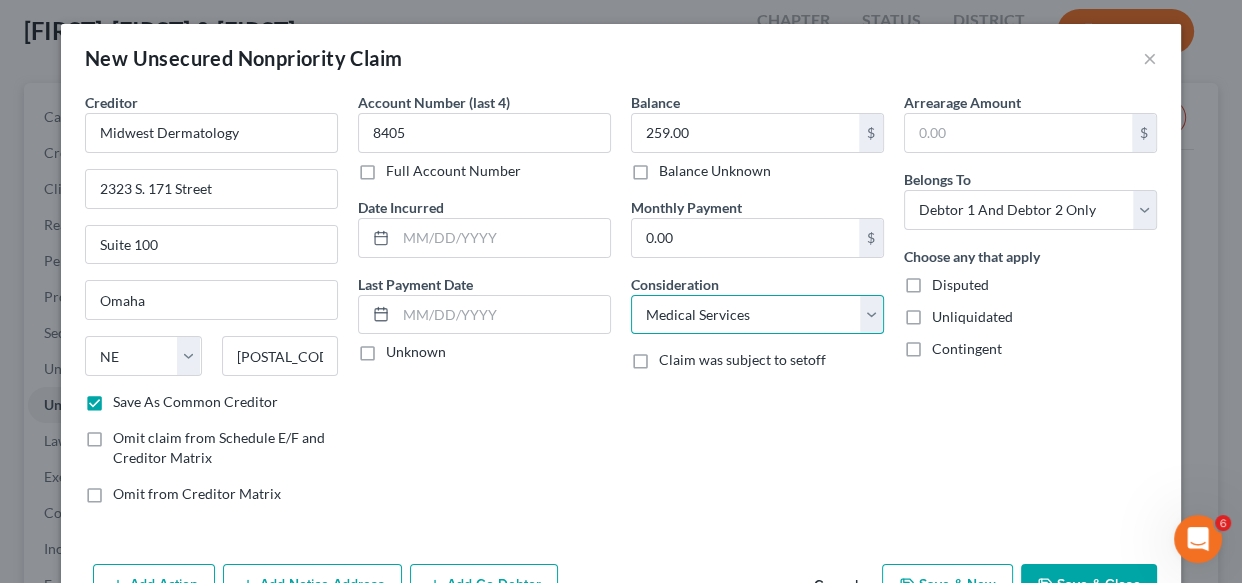 click on "Select Cable / Satellite Services Collection Agency Credit Card Debt Debt Counseling / Attorneys Deficiency Balance Domestic Support Obligations Home / Car Repairs Income Taxes Judgment Liens Medical Services Monies Loaned / Advanced Mortgage Obligation From Divorce Or Separation Obligation To Pensions Other Overdrawn Bank Account Promised To Help Pay Creditors Student Loans Suppliers And Vendors Telephone / Internet Services Utility Services" at bounding box center (757, 315) 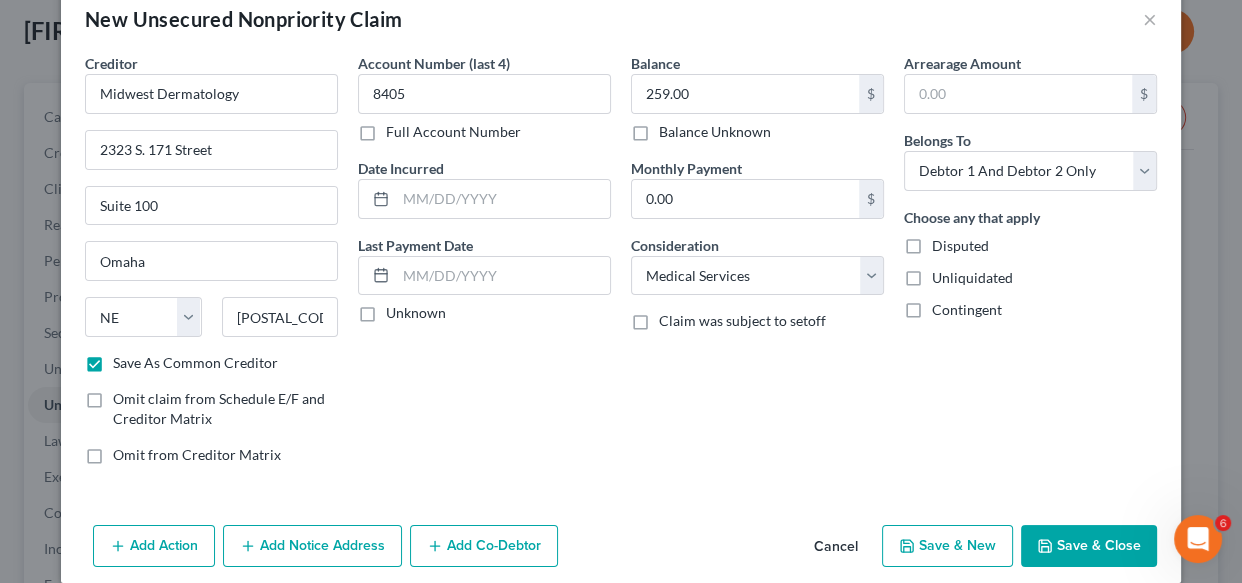 scroll, scrollTop: 61, scrollLeft: 0, axis: vertical 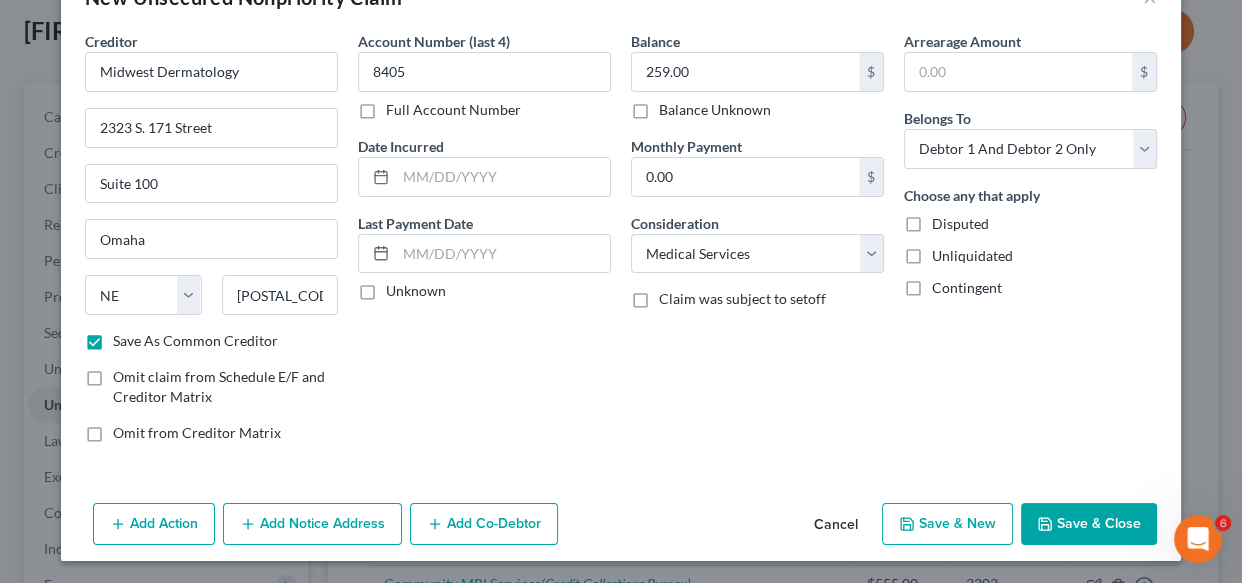 click on "Add Notice Address" at bounding box center [312, 524] 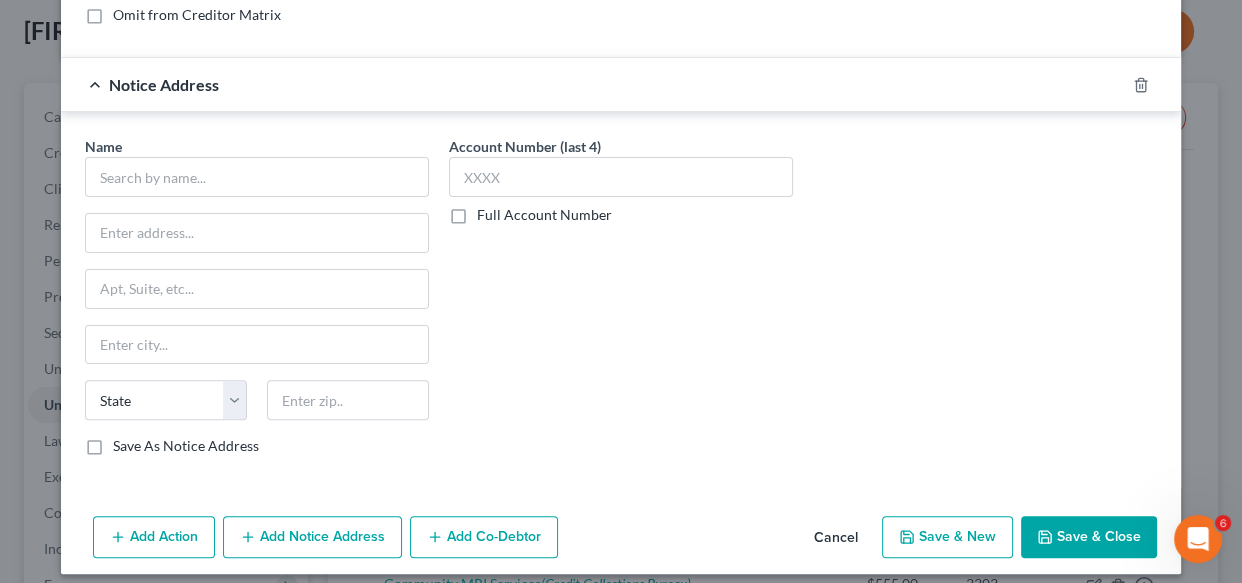 scroll, scrollTop: 491, scrollLeft: 0, axis: vertical 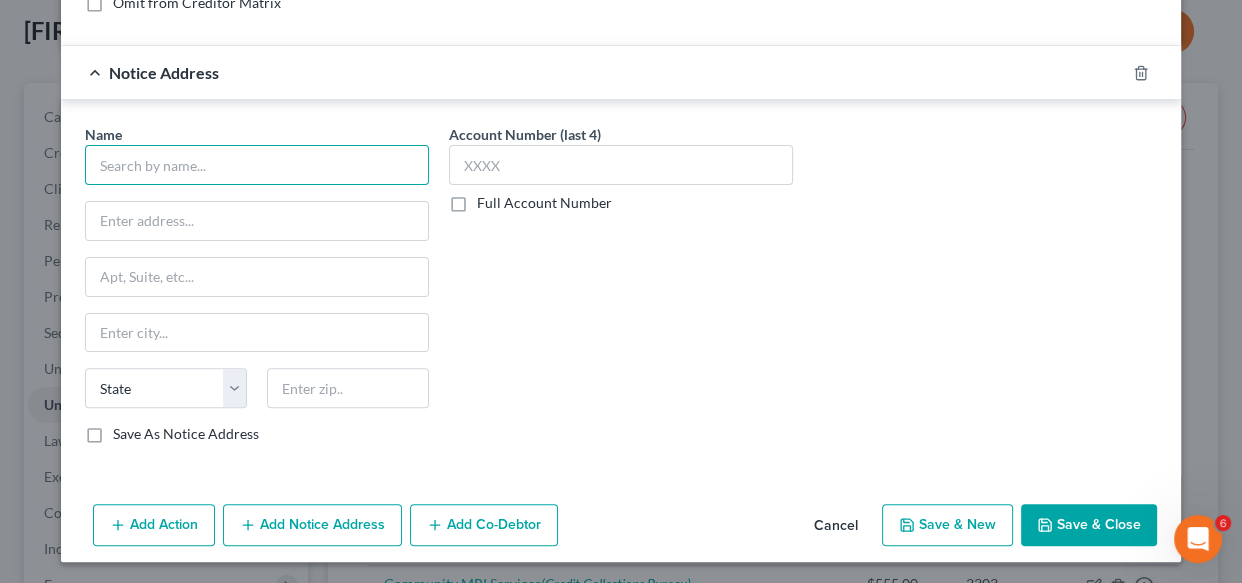 click at bounding box center (257, 165) 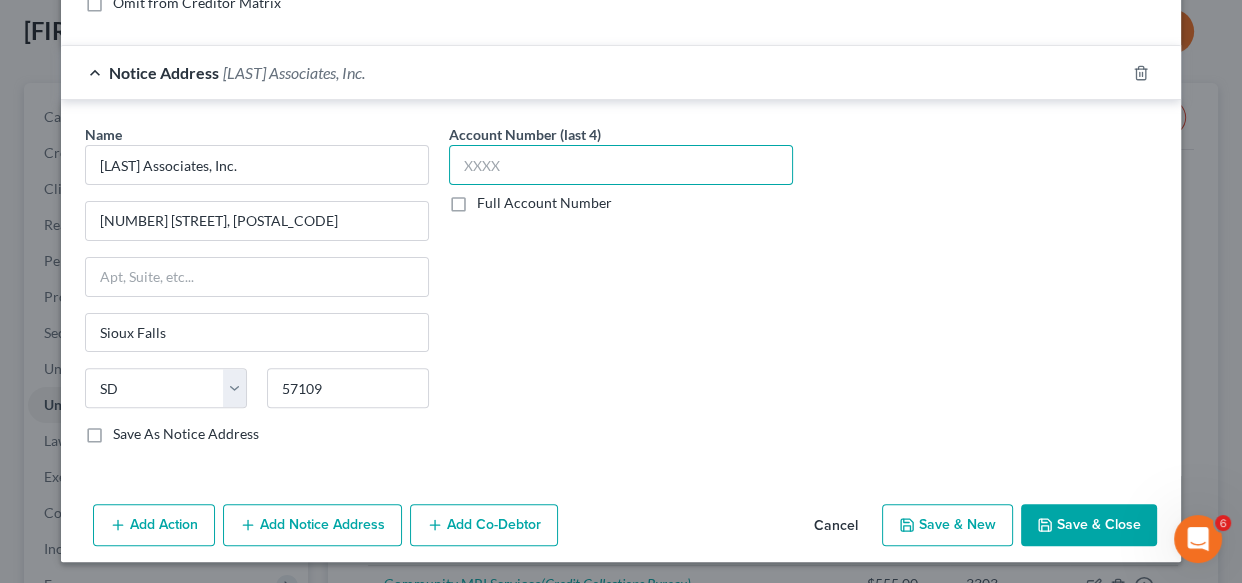click at bounding box center [621, 165] 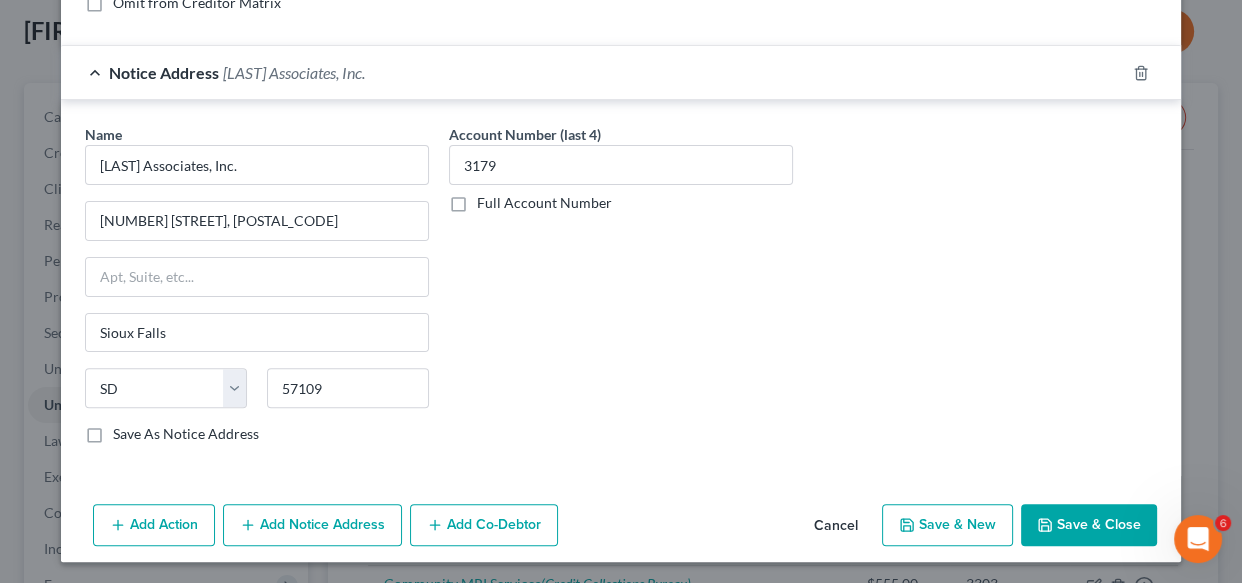drag, startPoint x: 877, startPoint y: 492, endPoint x: 979, endPoint y: 558, distance: 121.49074 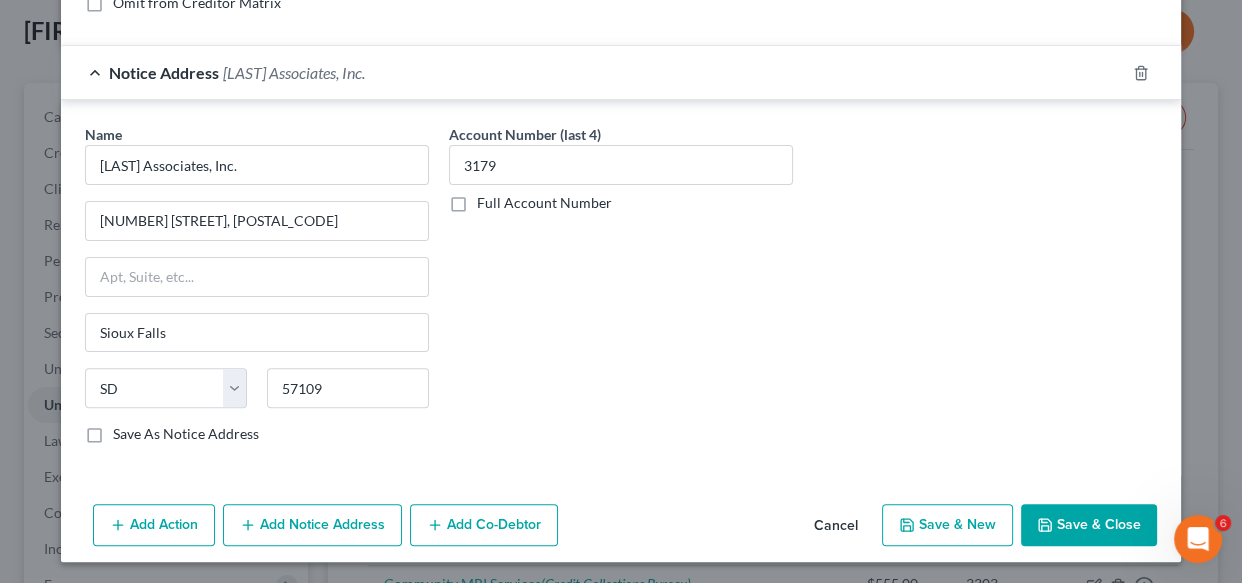 click on "New Unsecured Nonpriority Claim  × Creditor *    Midwest Dermatology                      2323 S. 171 Street Suite 100 Omaha State AL AK AR AZ CA CO CT DE DC FL GA GU HI ID IL IN IA KS KY LA ME MD MA MI MN MS MO MT NC ND NE NV NH NJ NM NY OH OK OR PA PR RI SC SD TN TX UT VI VA VT WA WV WI WY 68130-4615 Save As Common Creditor Omit claim from Schedule E/F and Creditor Matrix Omit from Creditor Matrix
Account Number (last 4)
8405
Full Account Number
Date Incurred         Last Payment Date         Unknown Balance
259.00 $
Balance Unknown
Balance Undetermined
259.00 $
Balance Unknown
Monthly Payment 0.00 $ Consideration Select Cable / Satellite Services Collection Agency Credit Card Debt Debt Counseling / Attorneys Deficiency Balance Domestic Support Obligations Home / Car Repairs Income Taxes Judgment Liens Medical Services Monies Loaned / Advanced Mortgage Other $ *" at bounding box center [621, 47] 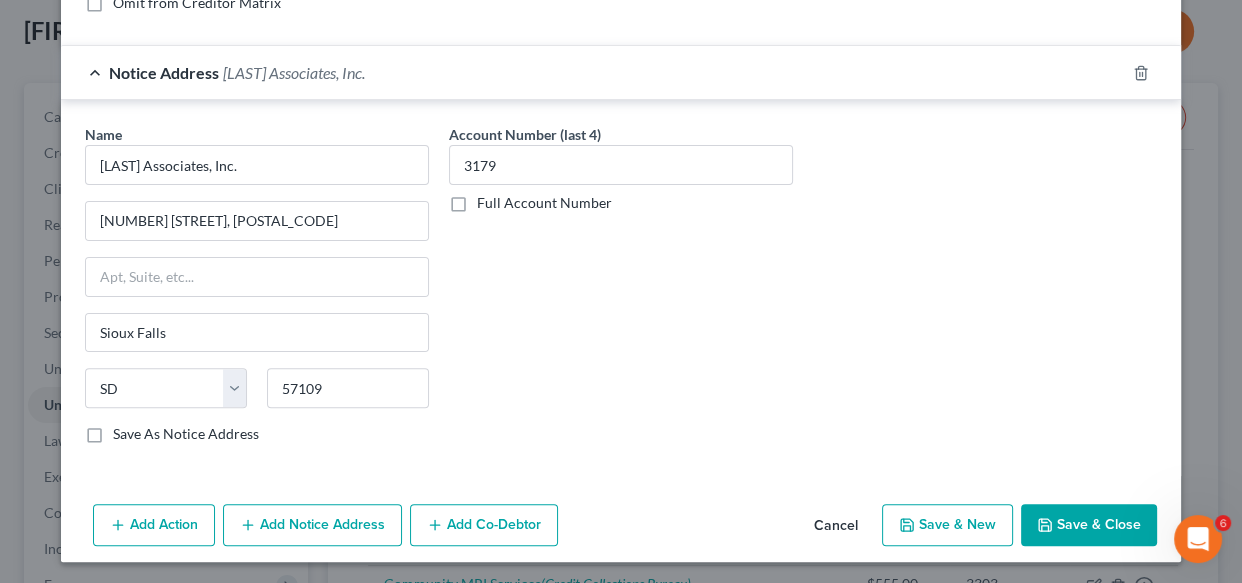 click on "Save As Notice Address" at bounding box center (127, 430) 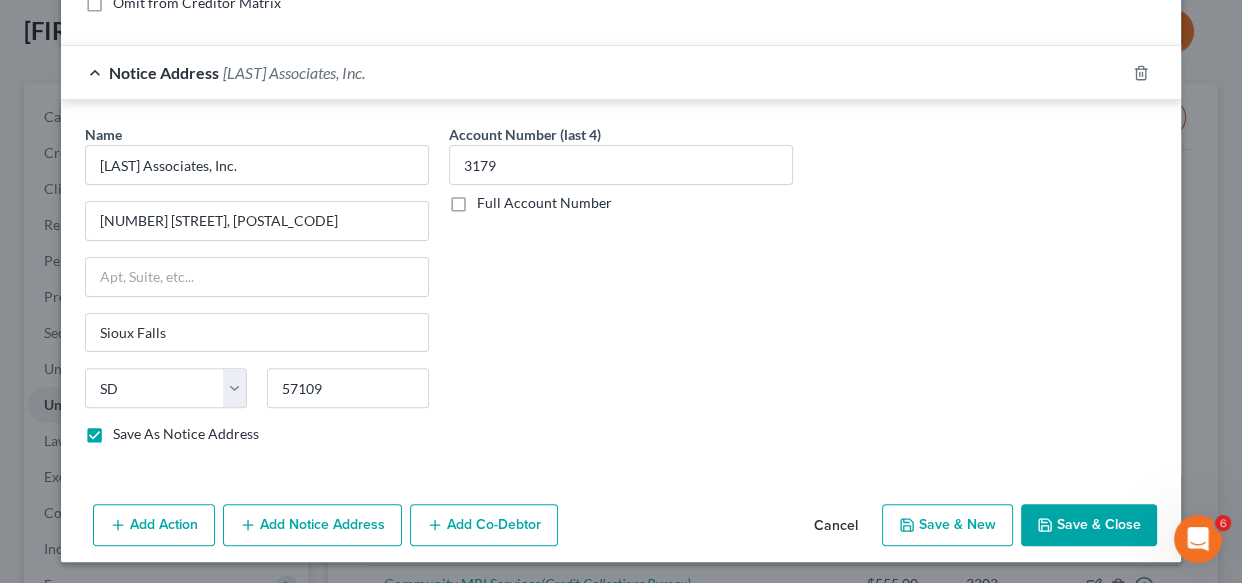 click on "Save & New" at bounding box center [947, 525] 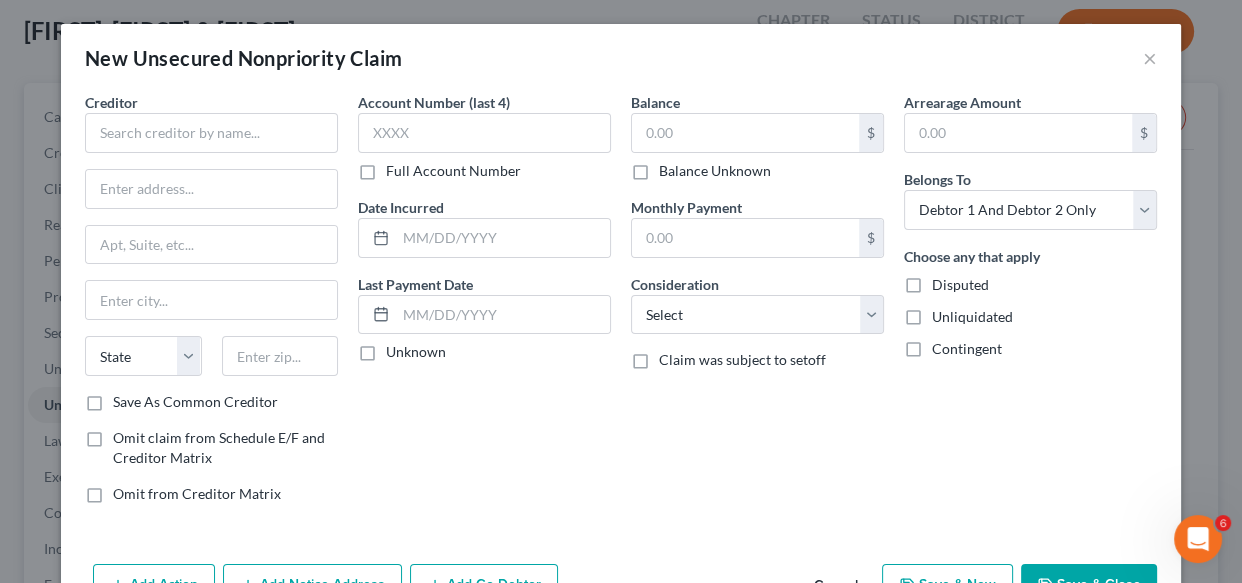 scroll, scrollTop: 0, scrollLeft: 0, axis: both 